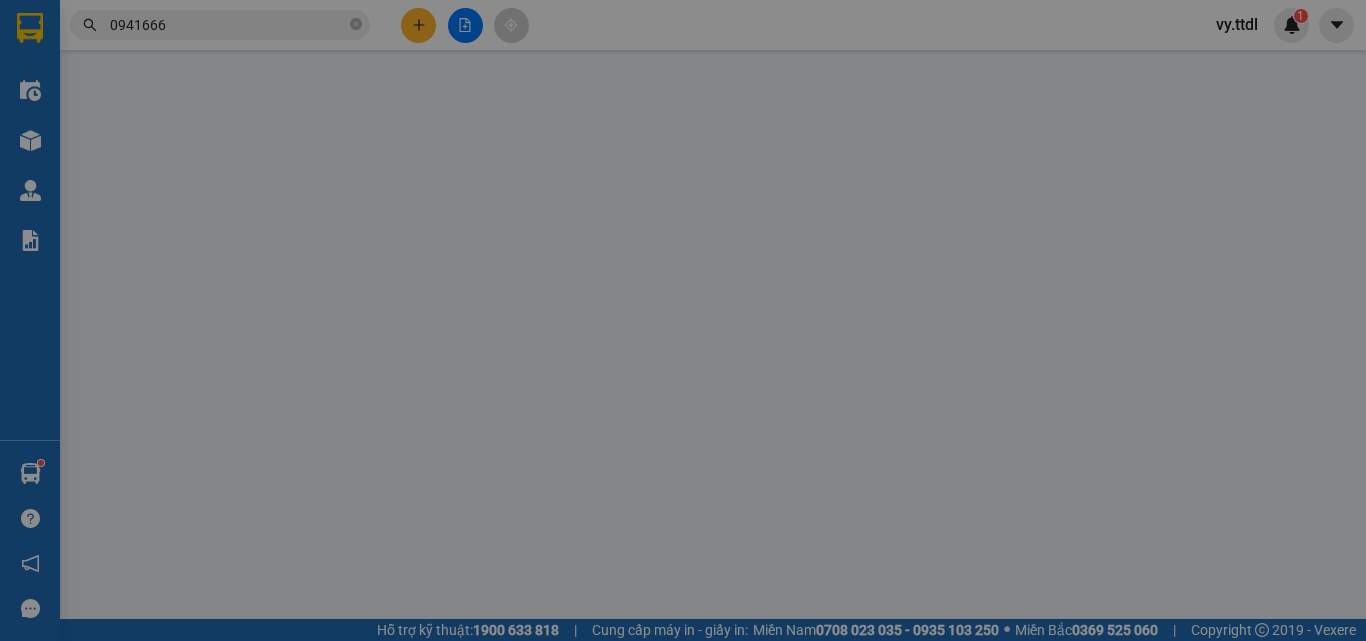scroll, scrollTop: 0, scrollLeft: 0, axis: both 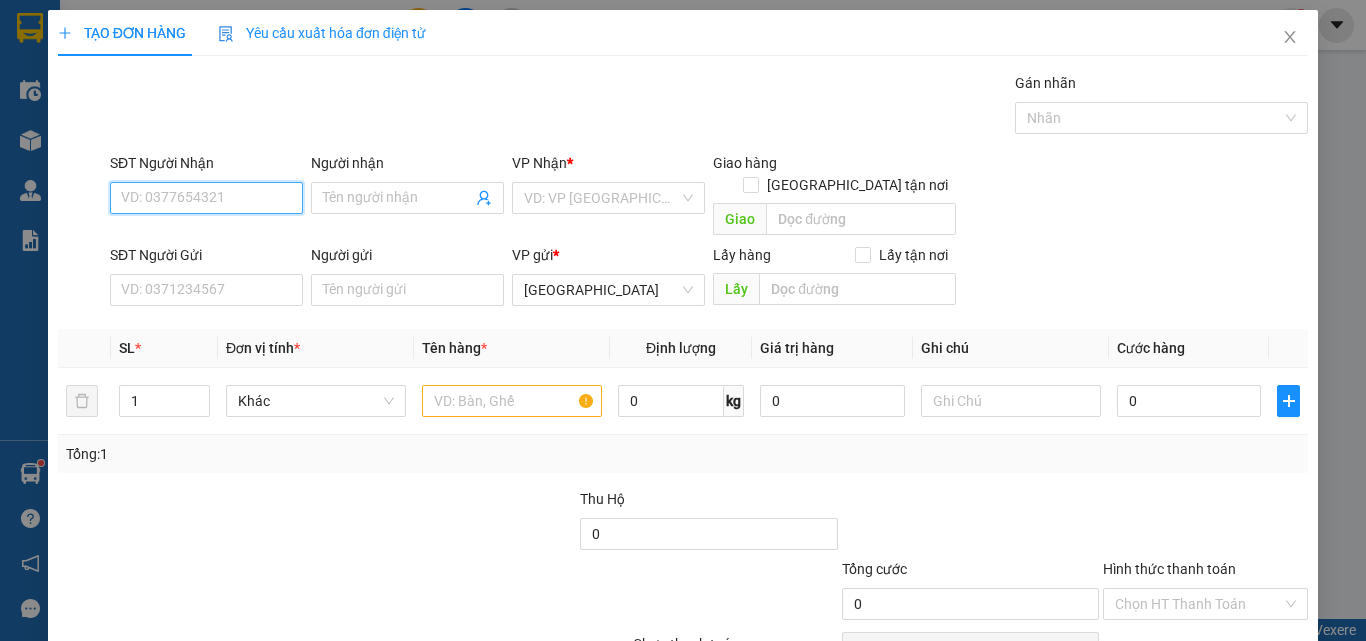 click on "SĐT Người Nhận" at bounding box center [206, 198] 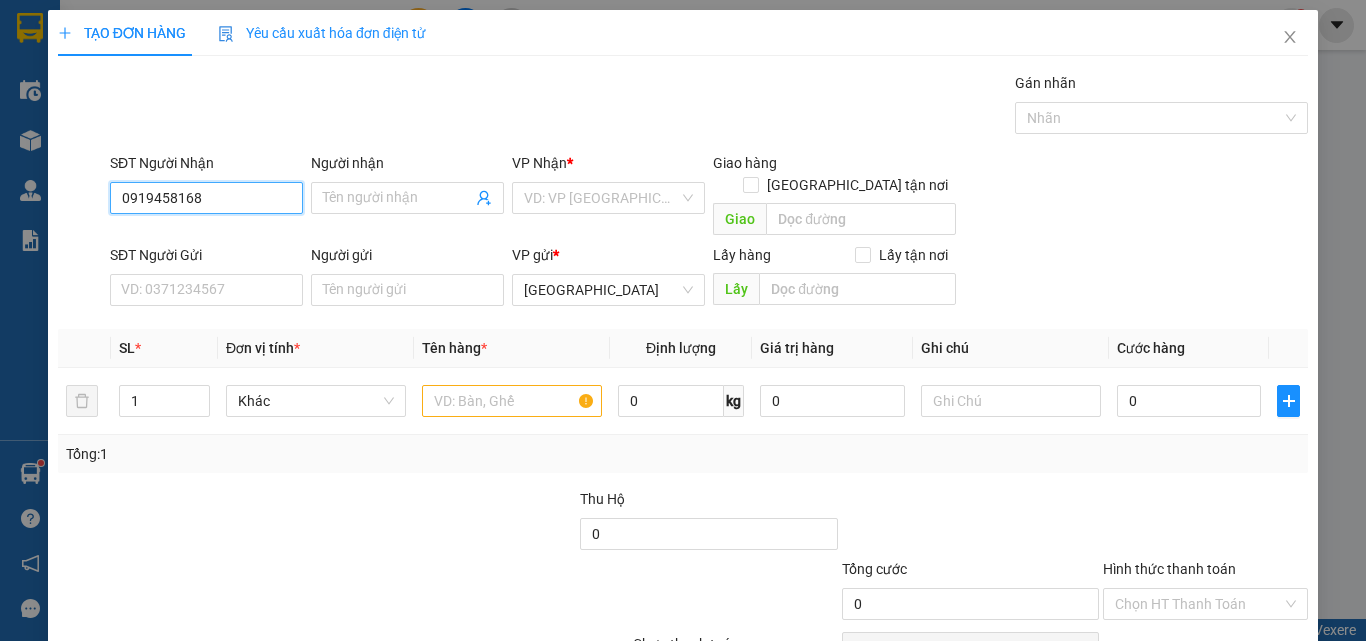 click on "0919458168" at bounding box center [206, 198] 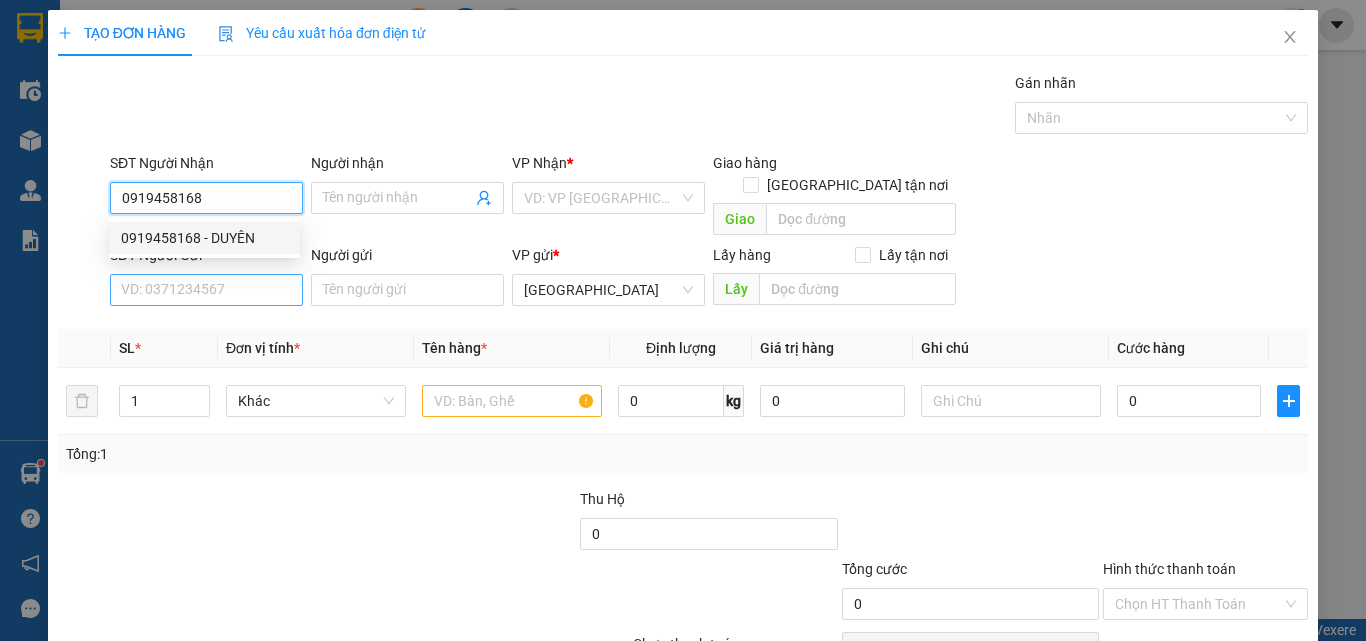 type on "0919458168" 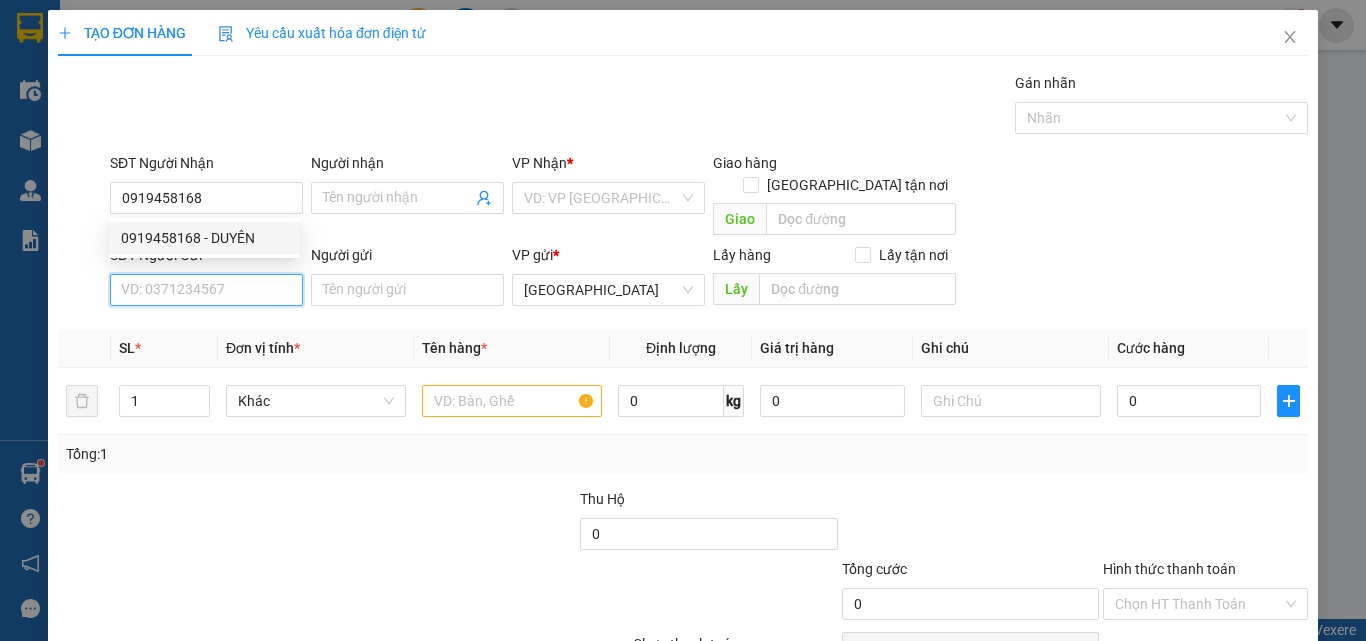 click on "SĐT Người Gửi" at bounding box center (206, 290) 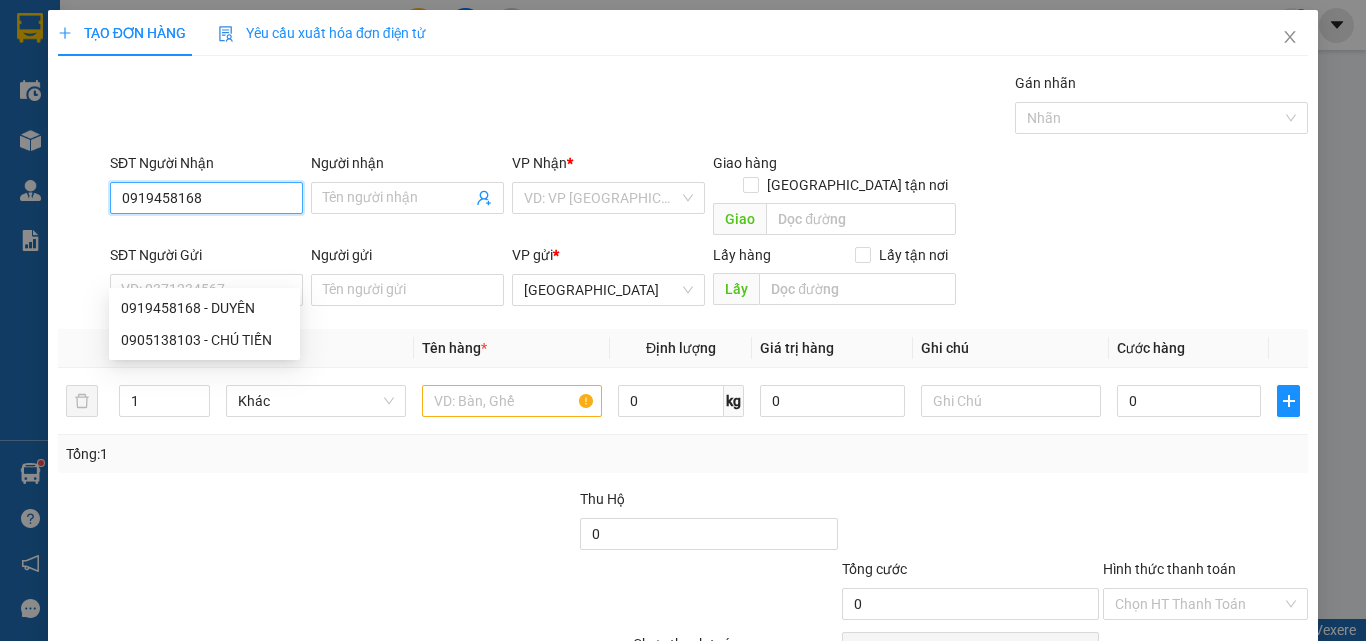 click on "0919458168" at bounding box center (206, 198) 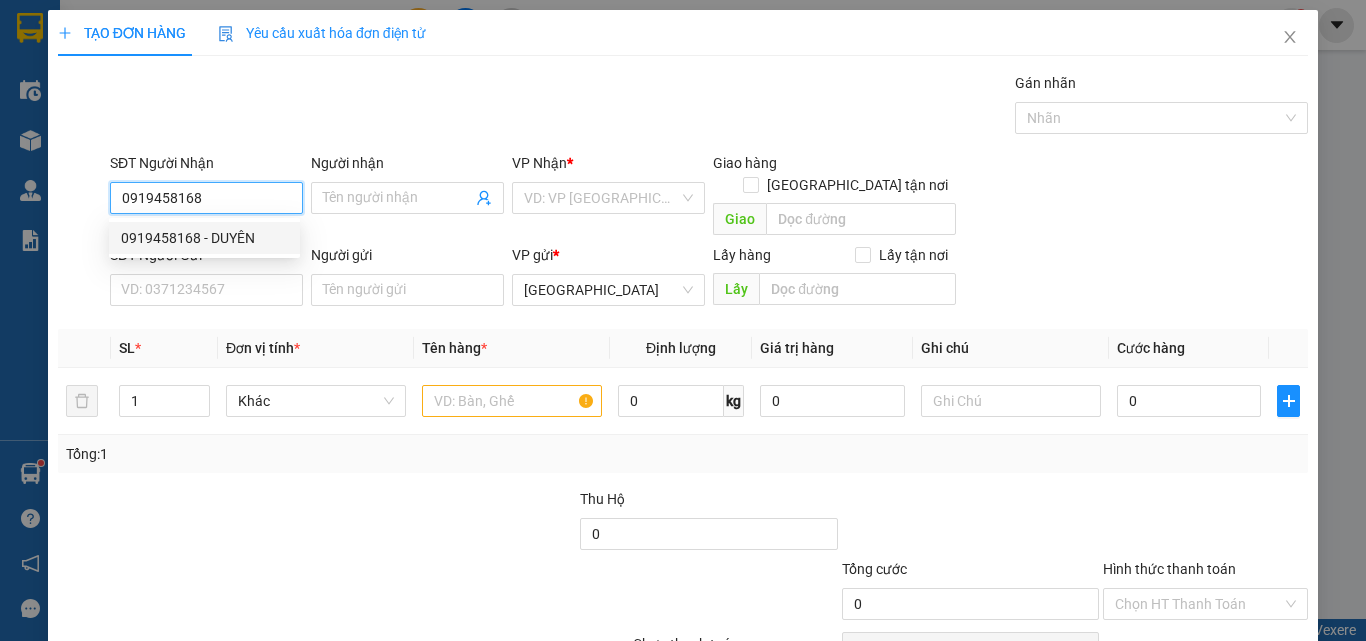 click on "0919458168 - DUYÊN" at bounding box center [204, 238] 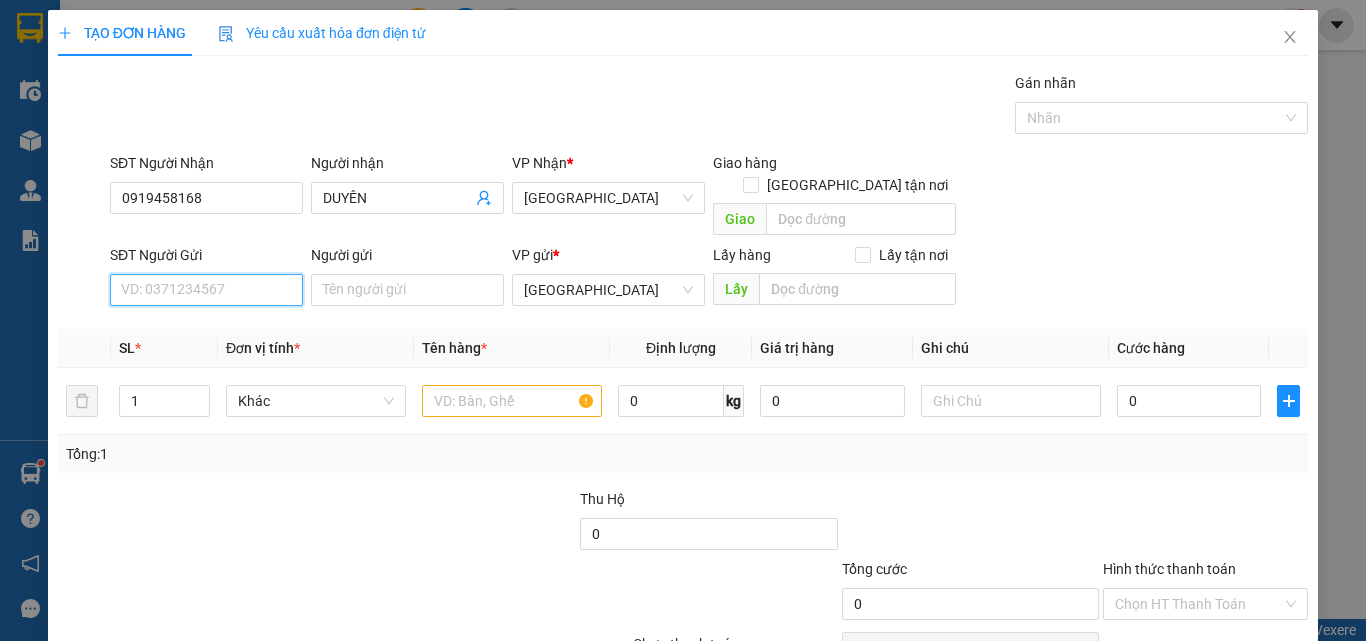 click on "SĐT Người Gửi" at bounding box center [206, 290] 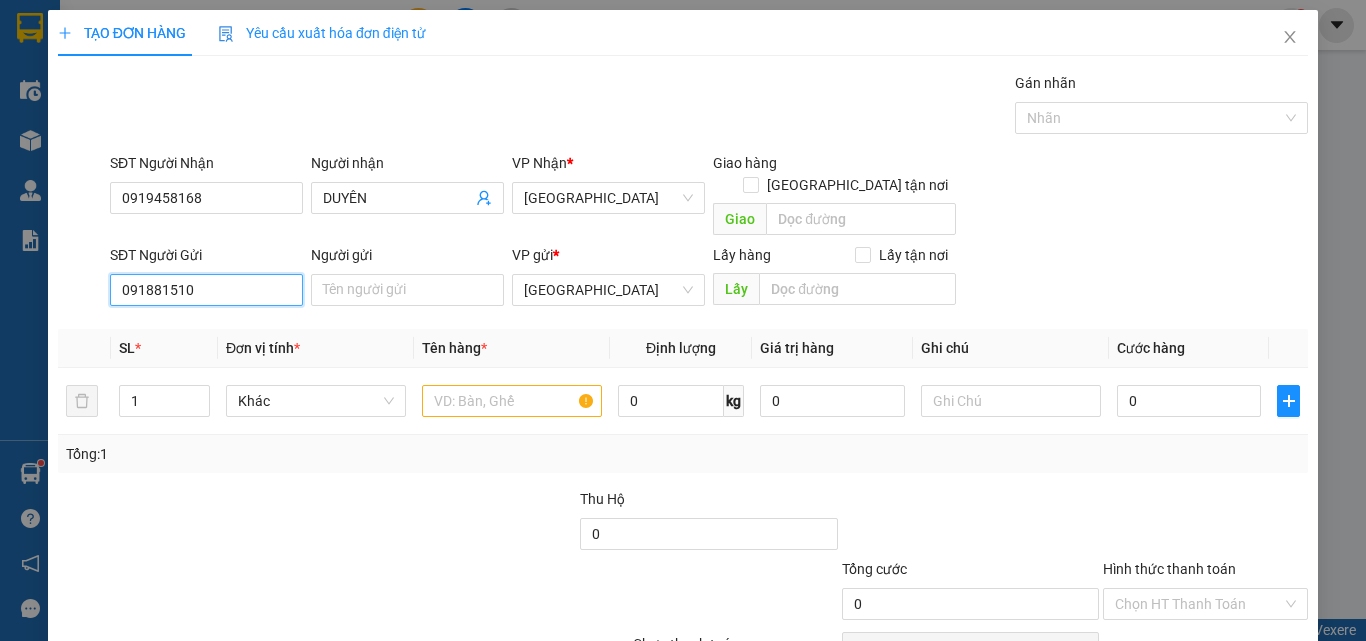 type on "0918815102" 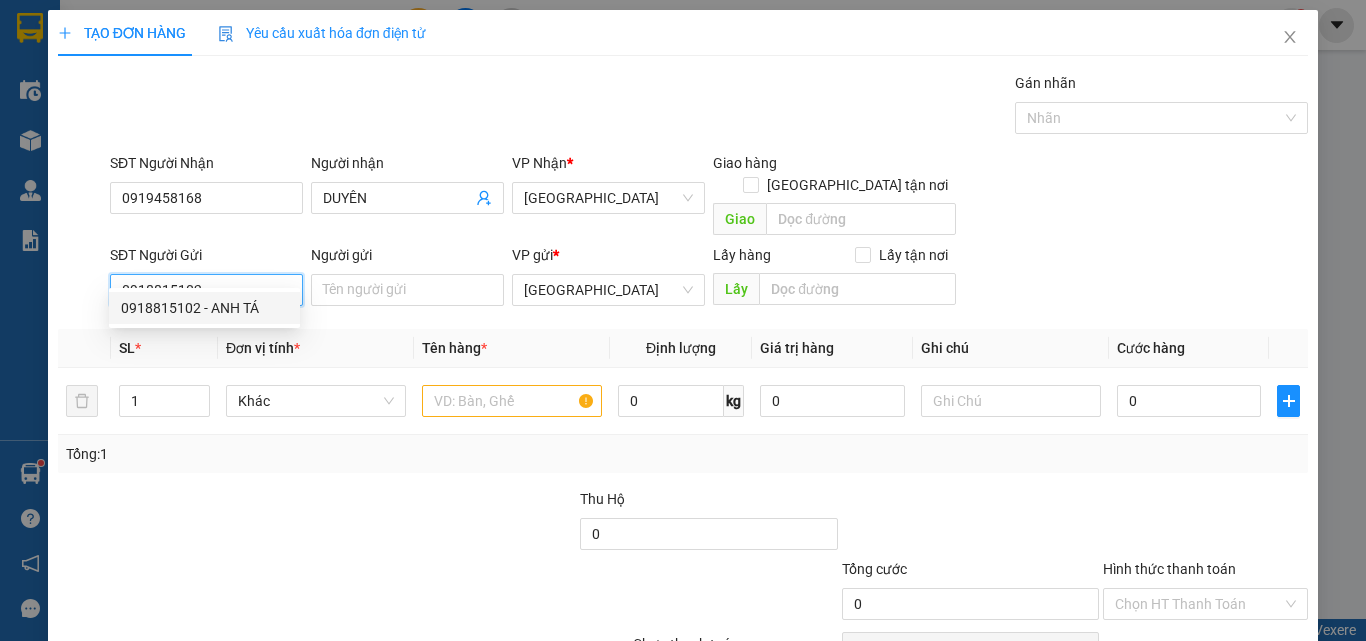 click on "0918815102 - ANH TÁ" at bounding box center [204, 308] 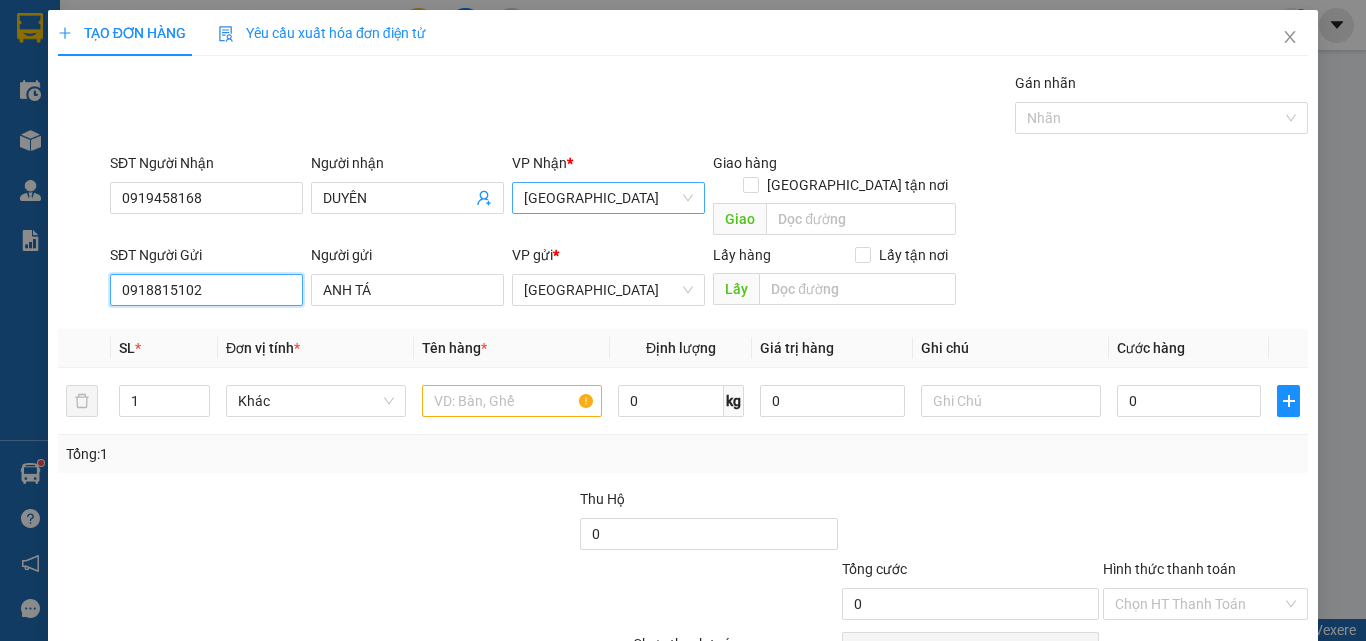 click on "[GEOGRAPHIC_DATA]" at bounding box center [608, 198] 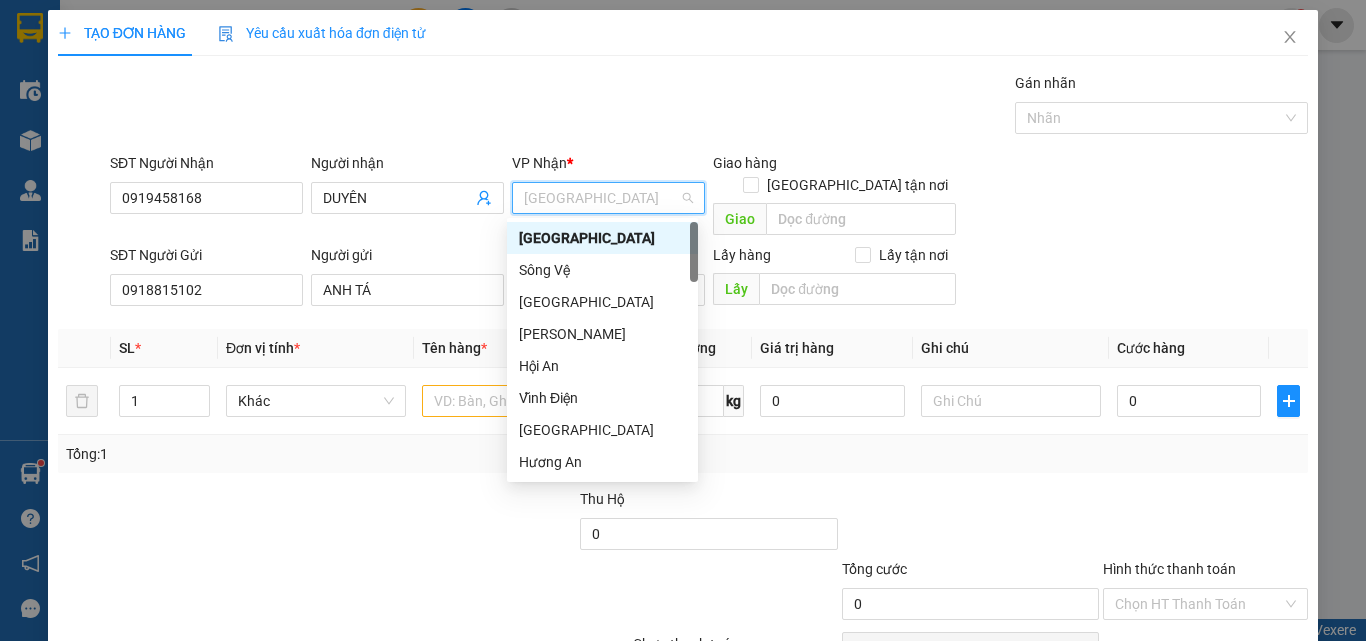 type on "T" 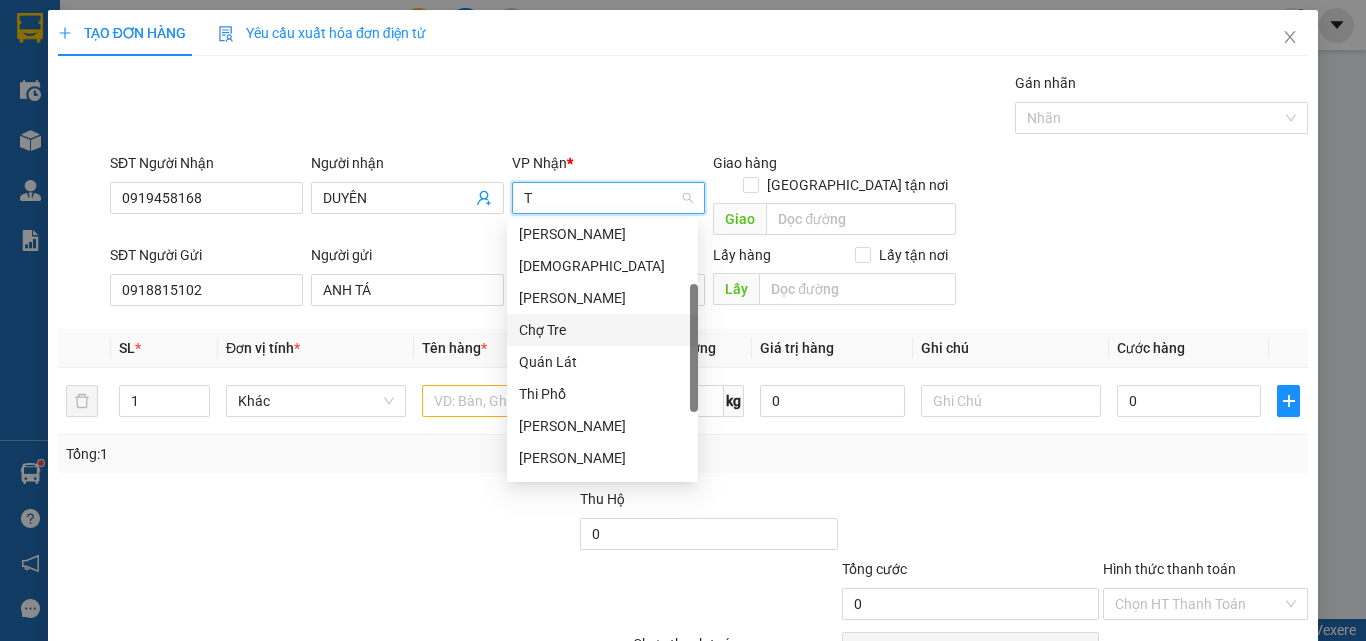 scroll, scrollTop: 224, scrollLeft: 0, axis: vertical 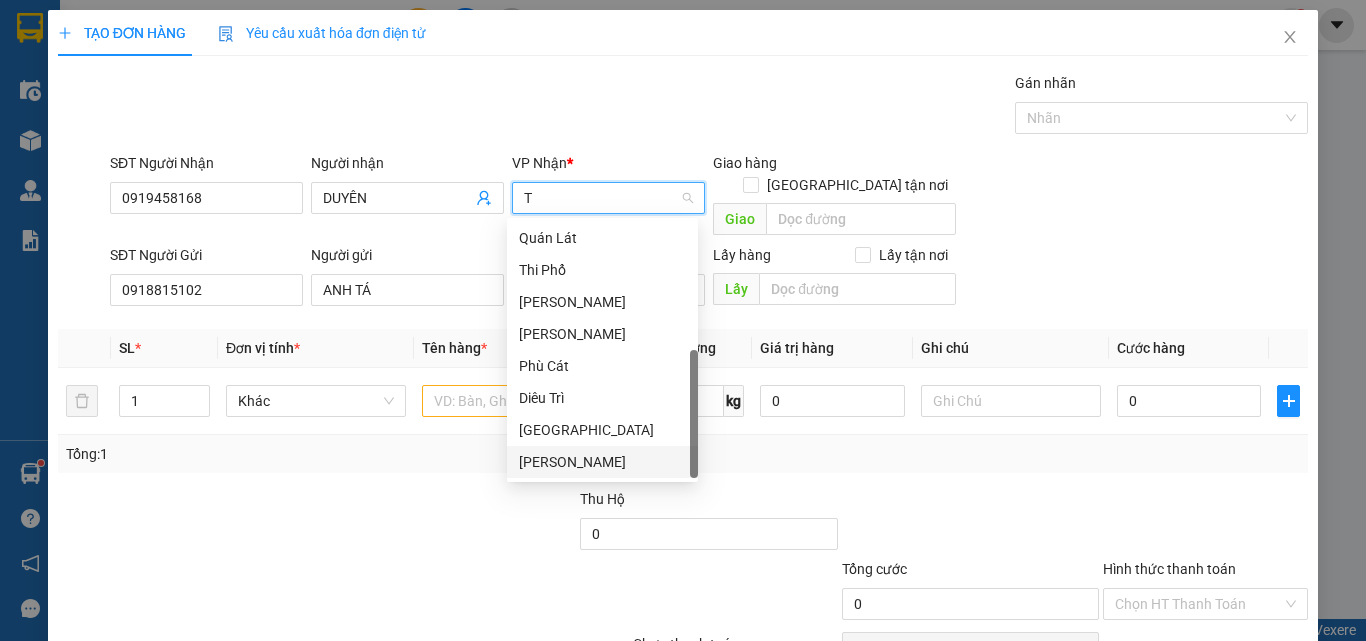 click on "[PERSON_NAME]" at bounding box center [602, 462] 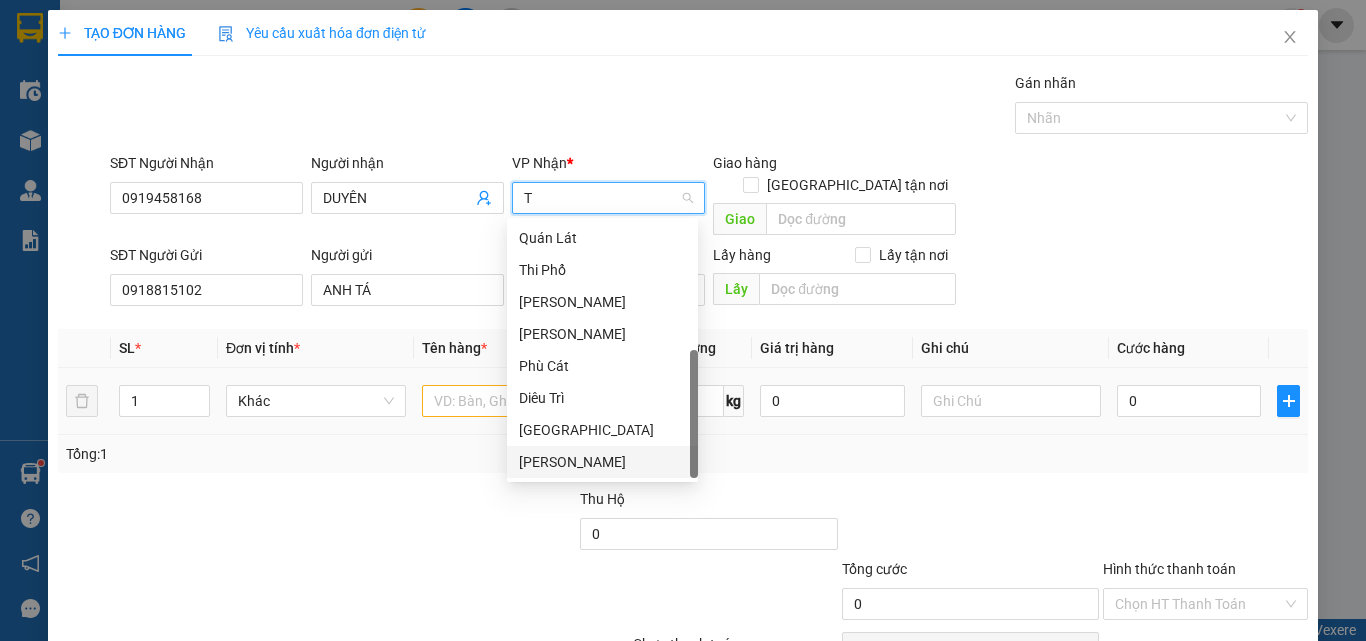 type 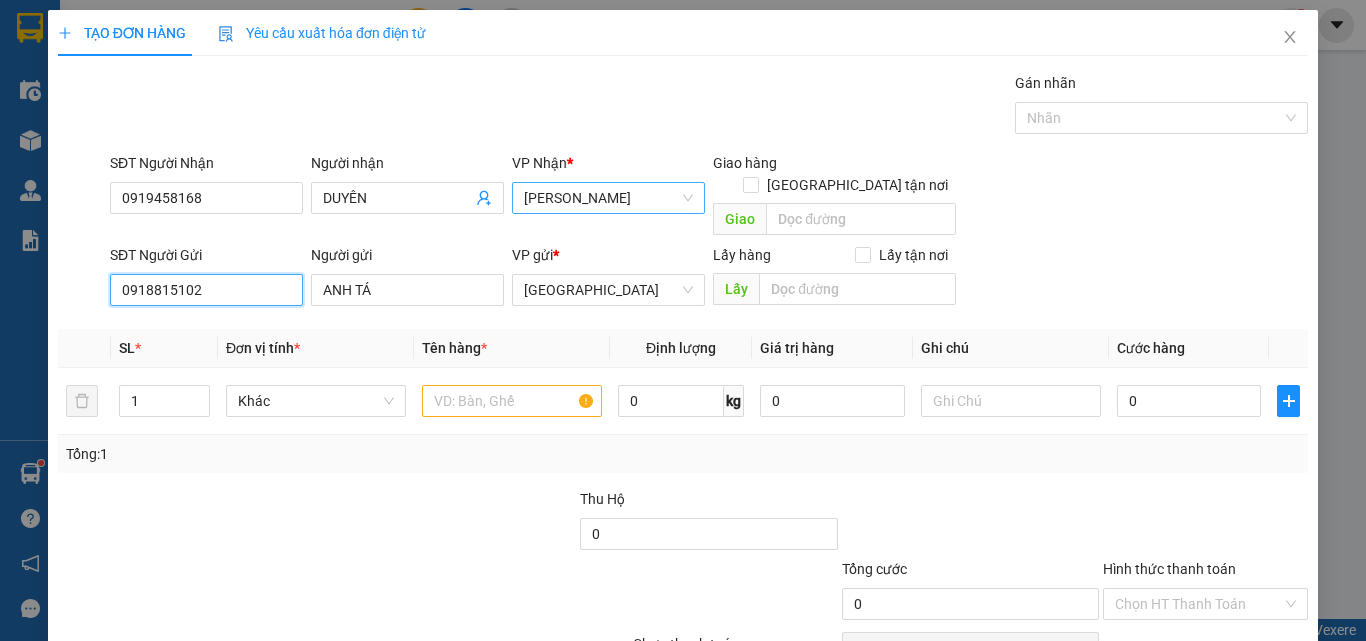 drag, startPoint x: 212, startPoint y: 274, endPoint x: 0, endPoint y: 263, distance: 212.28519 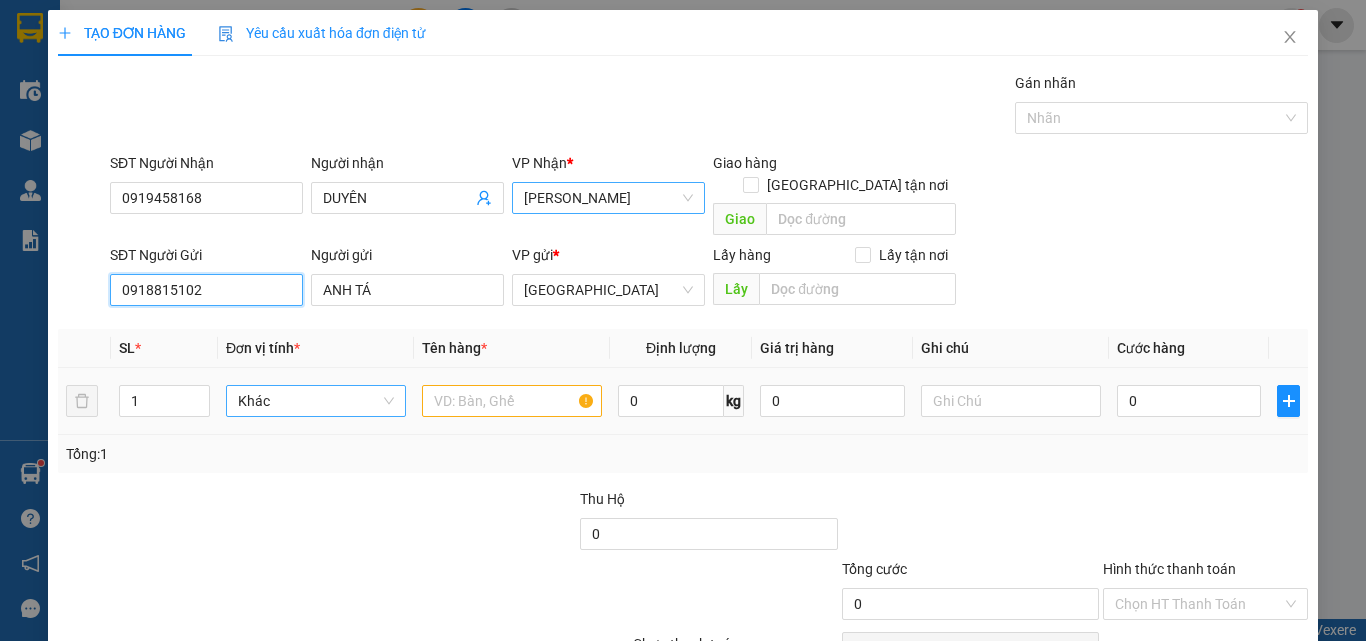 click on "Khác" at bounding box center (316, 401) 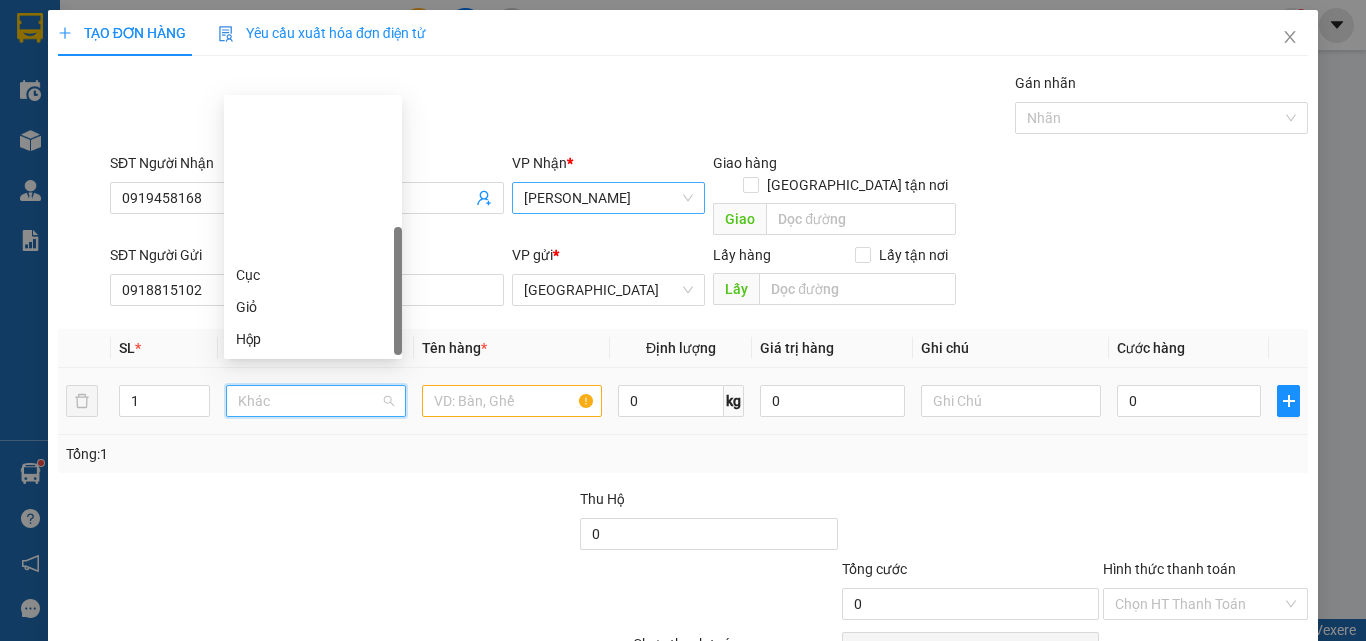 scroll, scrollTop: 192, scrollLeft: 0, axis: vertical 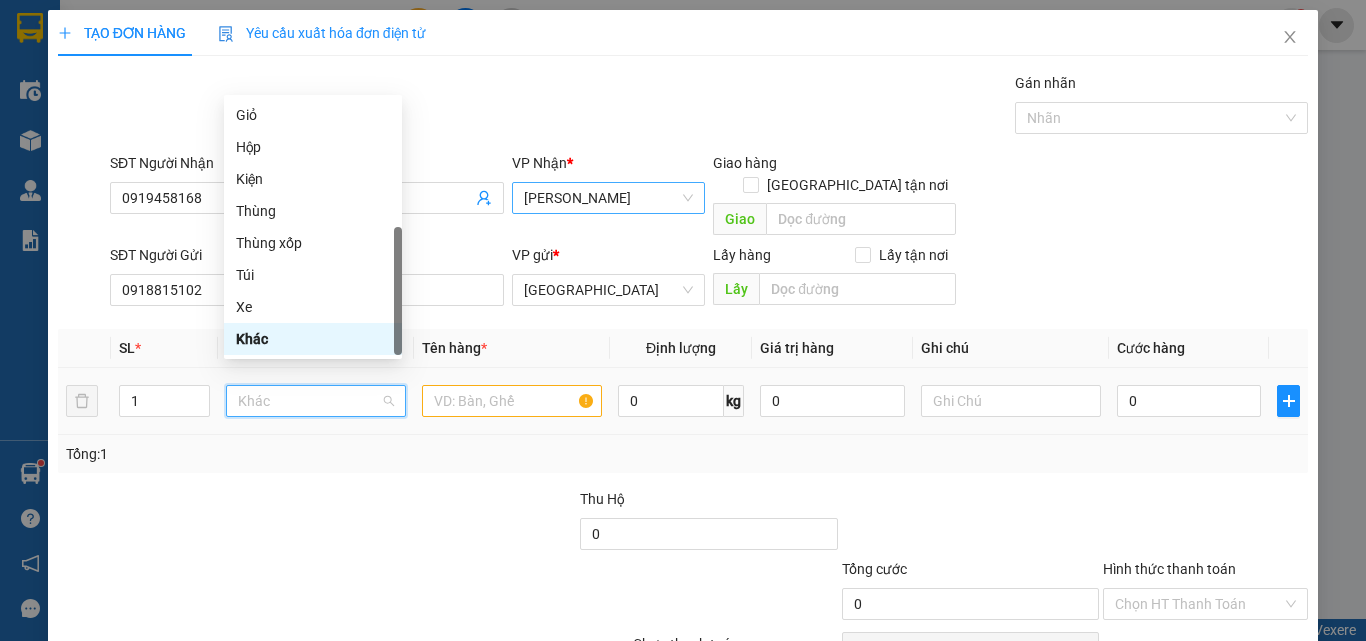 type on "C" 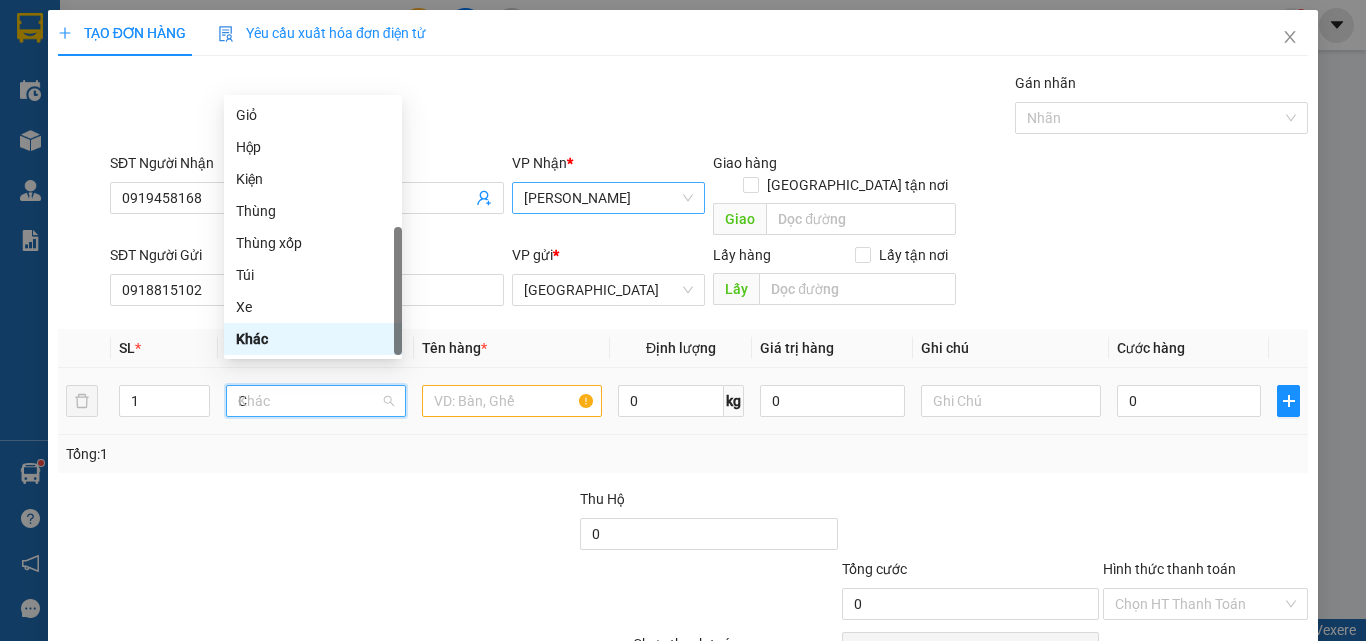 scroll, scrollTop: 0, scrollLeft: 0, axis: both 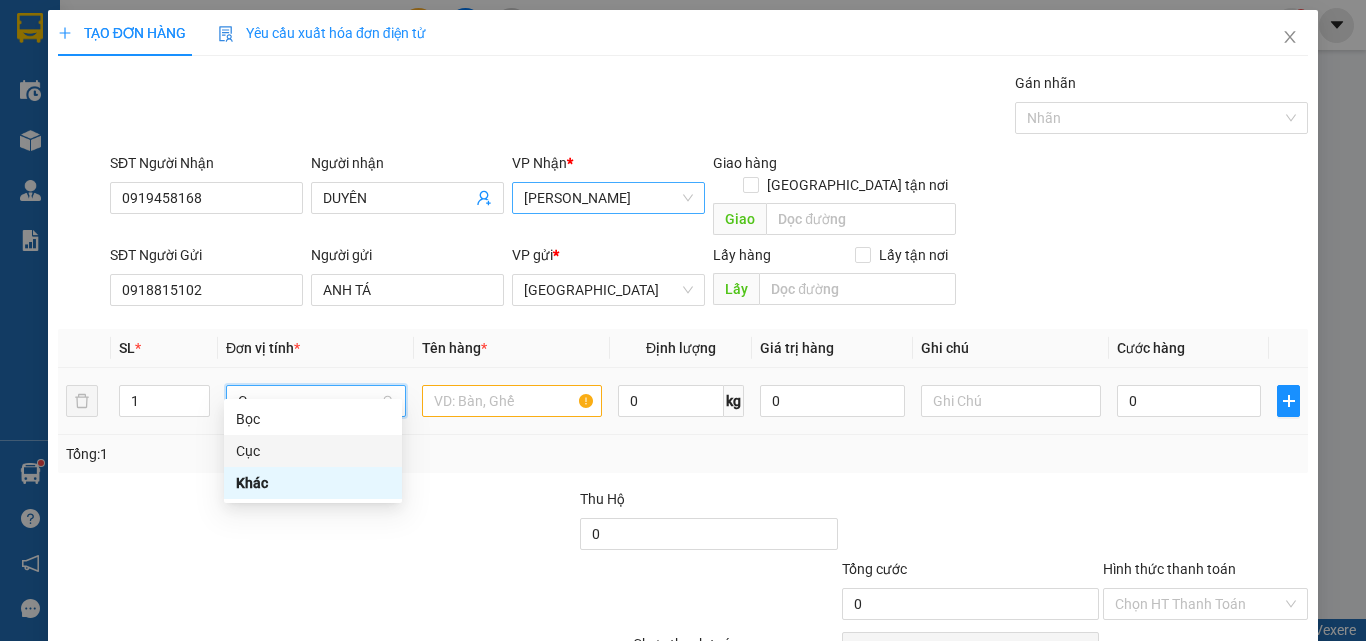 click on "Cục" at bounding box center (313, 451) 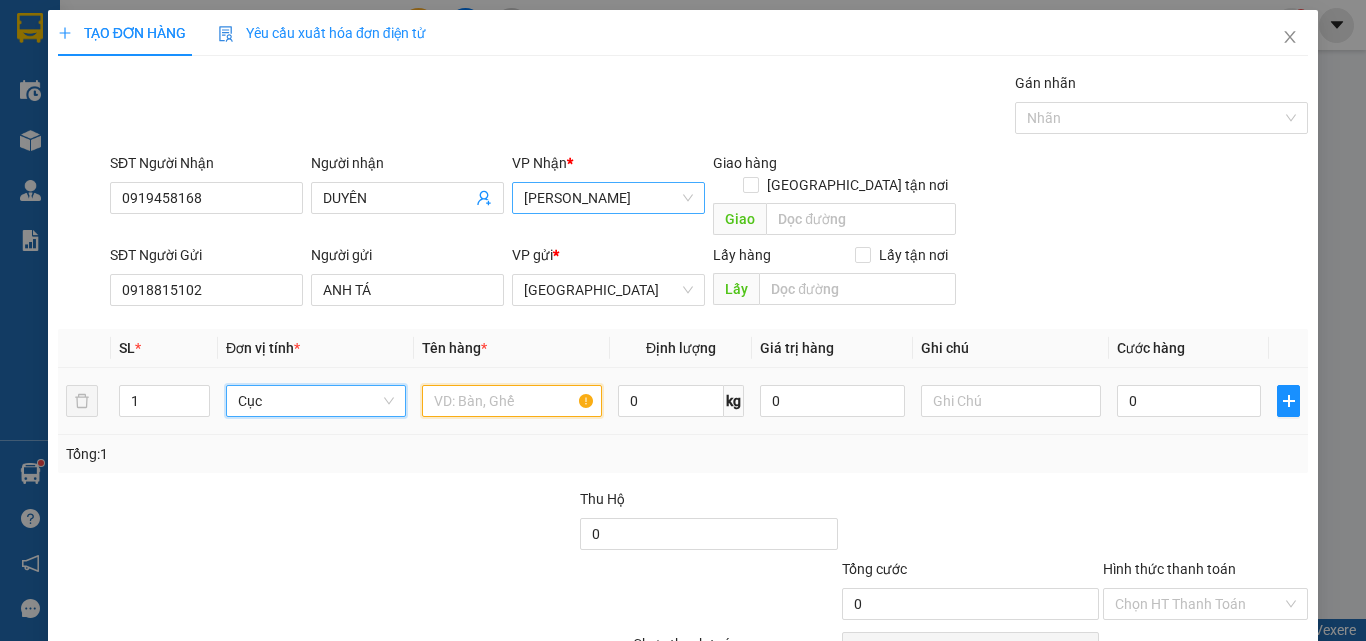 click at bounding box center [512, 401] 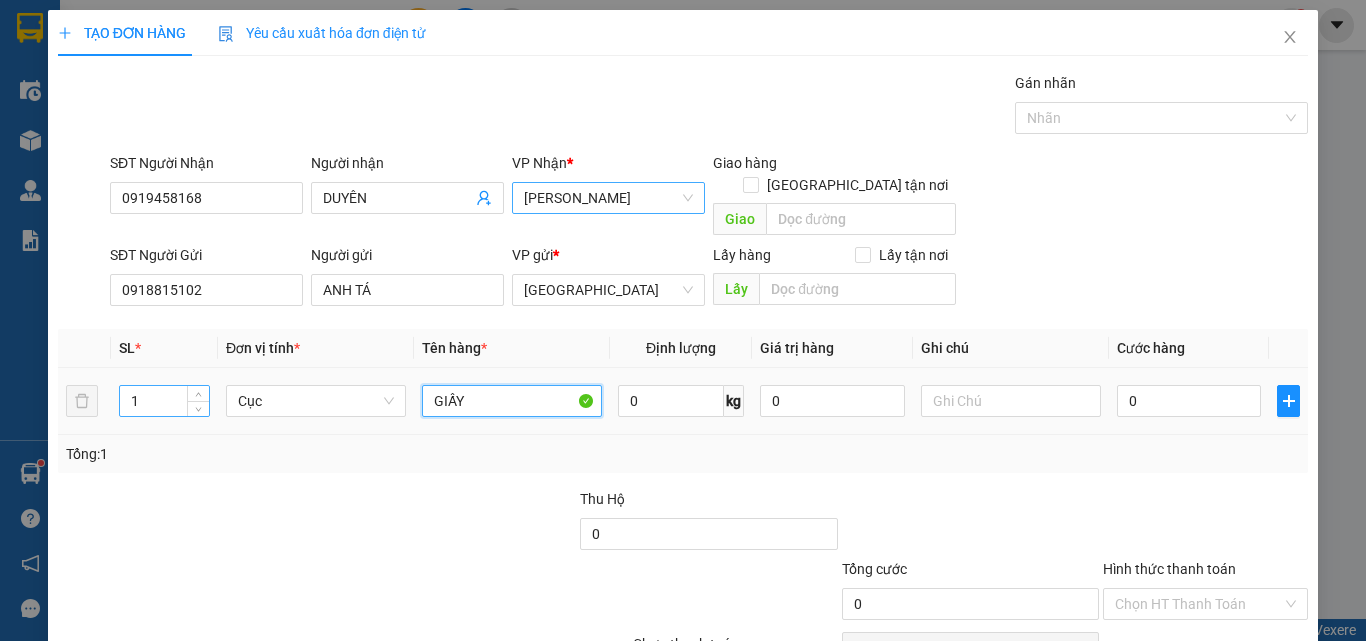 type on "GIẤY" 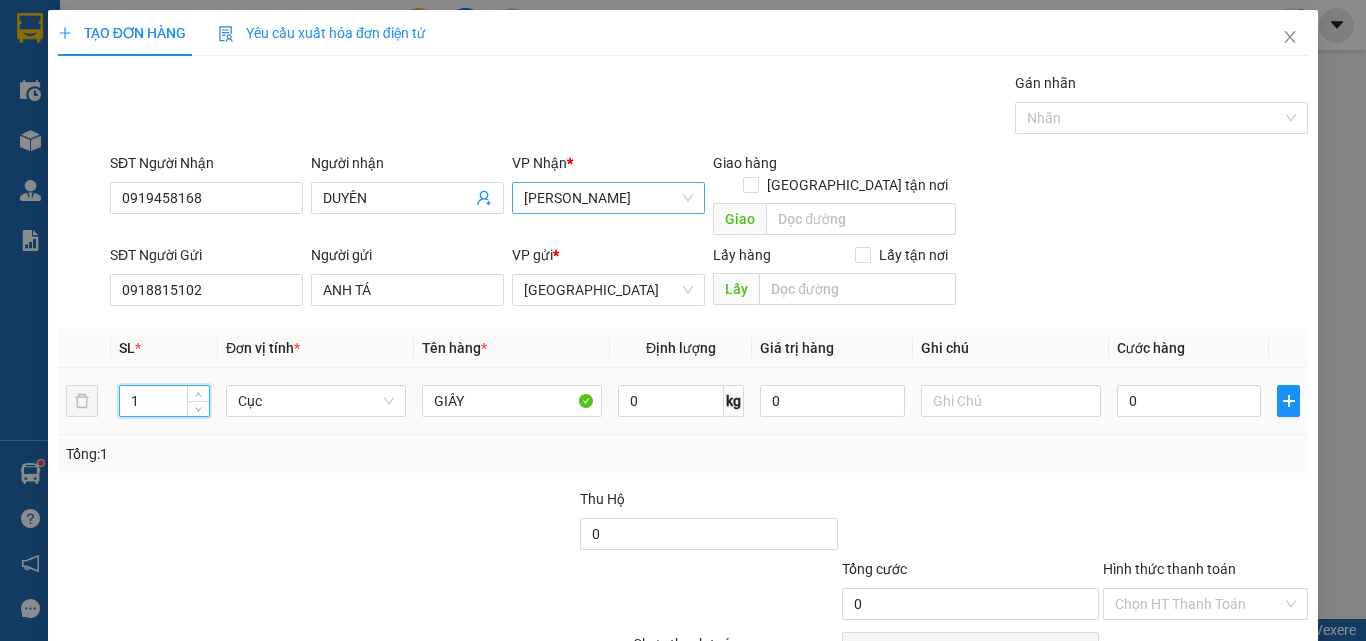 drag, startPoint x: 159, startPoint y: 377, endPoint x: 62, endPoint y: 378, distance: 97.00516 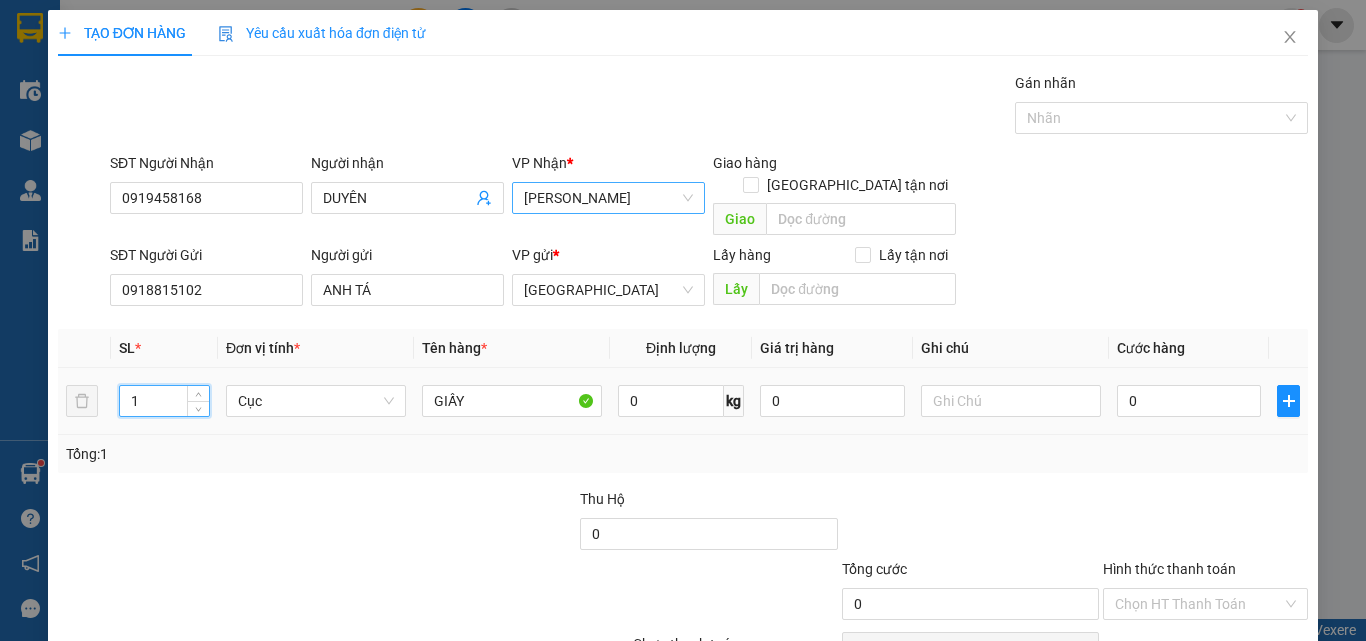 click on "1 Cục GIẤY 0 kg 0 0" at bounding box center (683, 401) 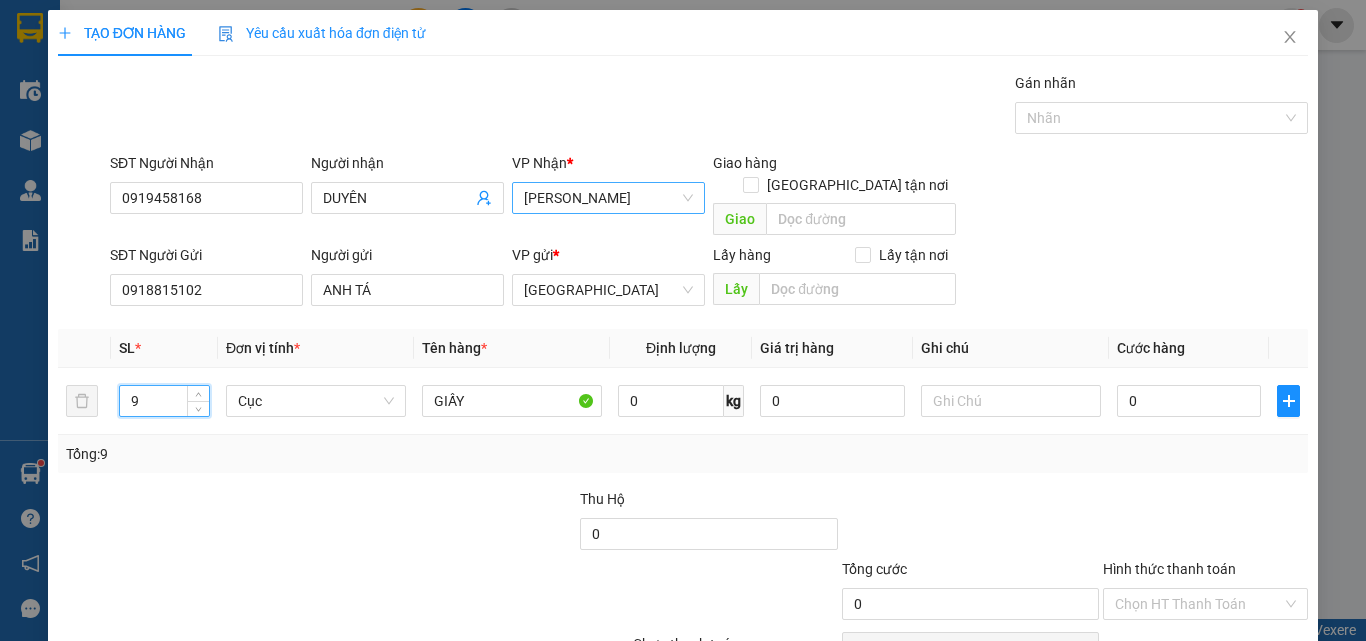 type on "9" 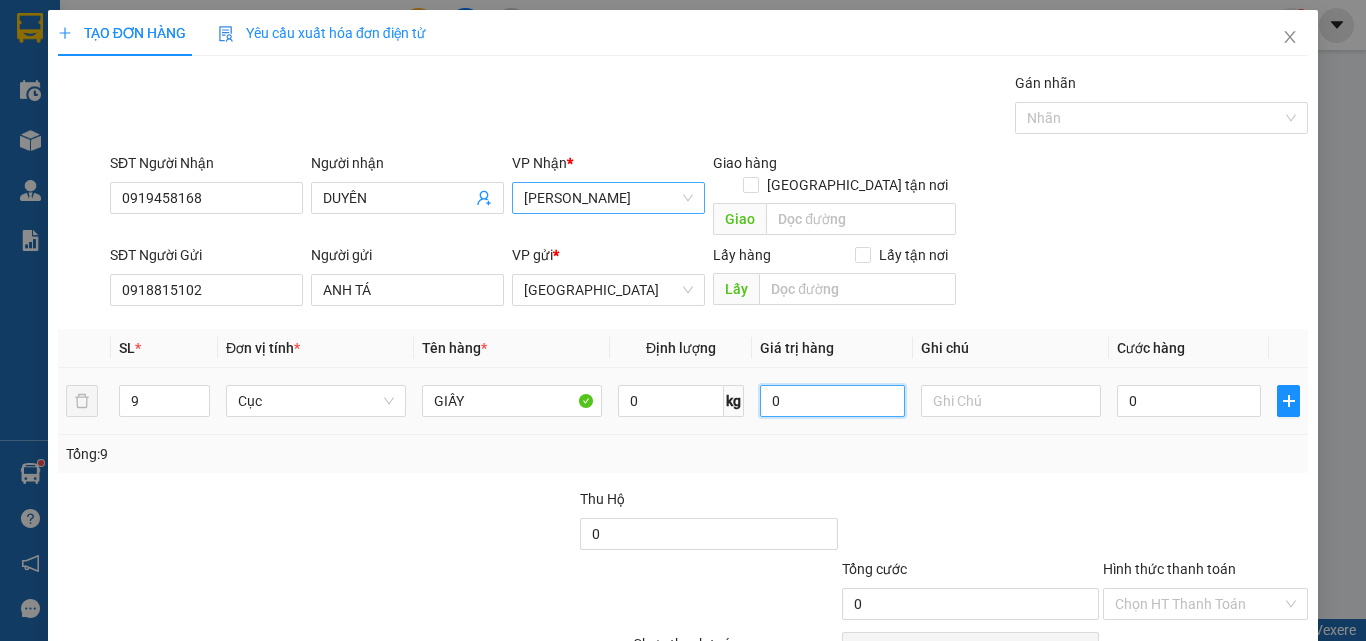 click on "0" at bounding box center (832, 401) 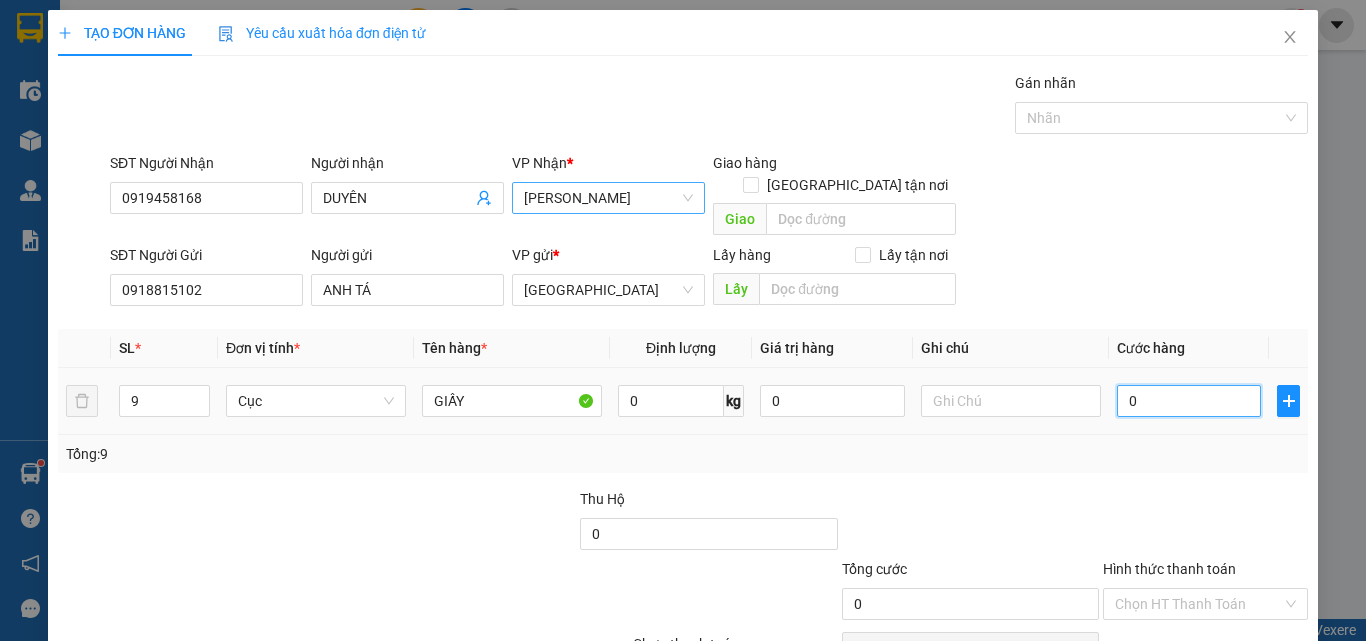 click on "0" at bounding box center [1189, 401] 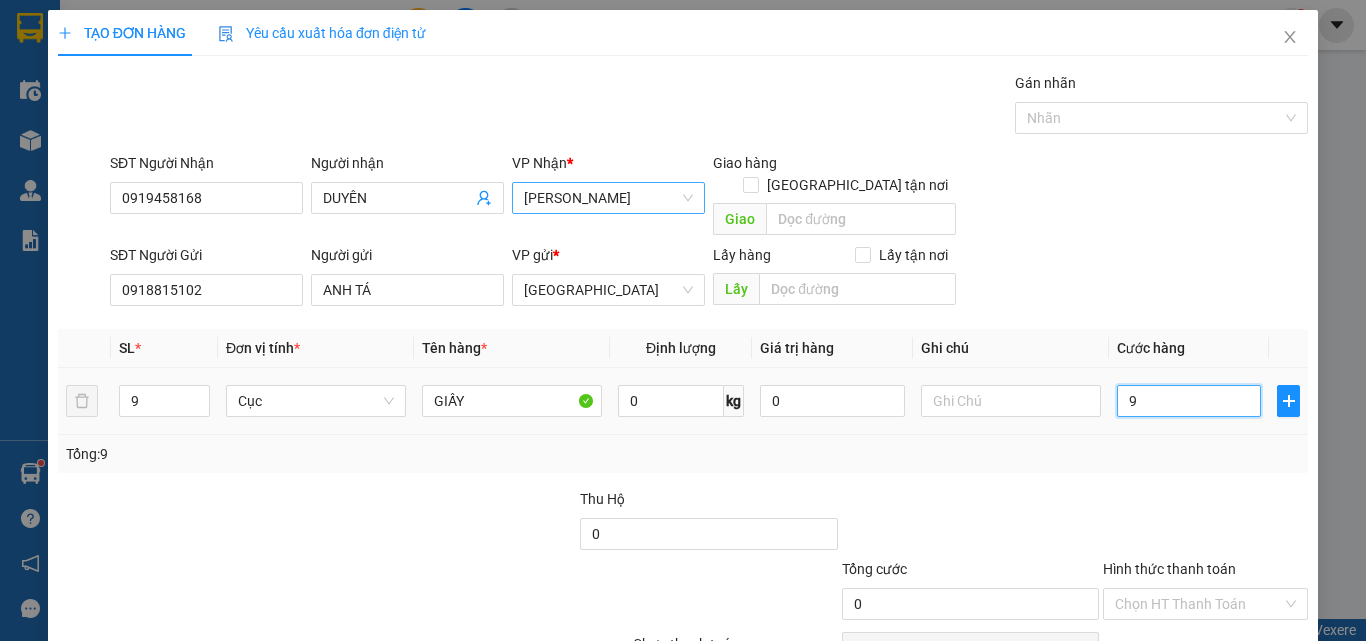 type on "9" 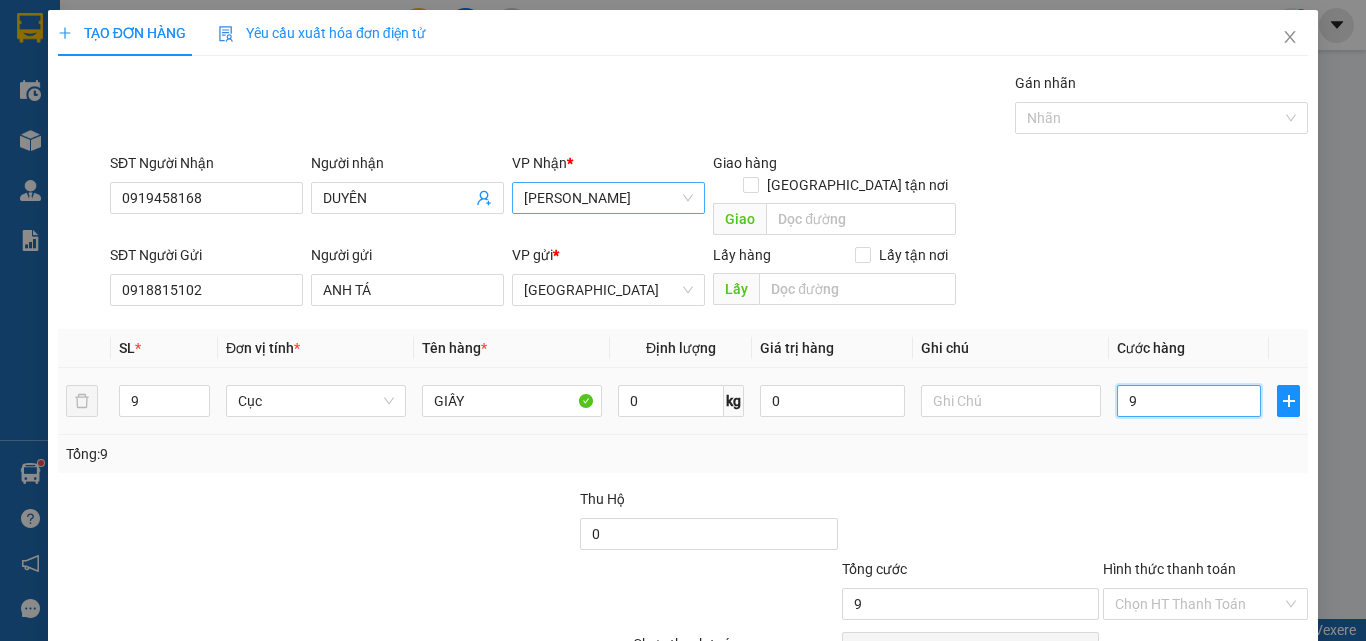 type on "90" 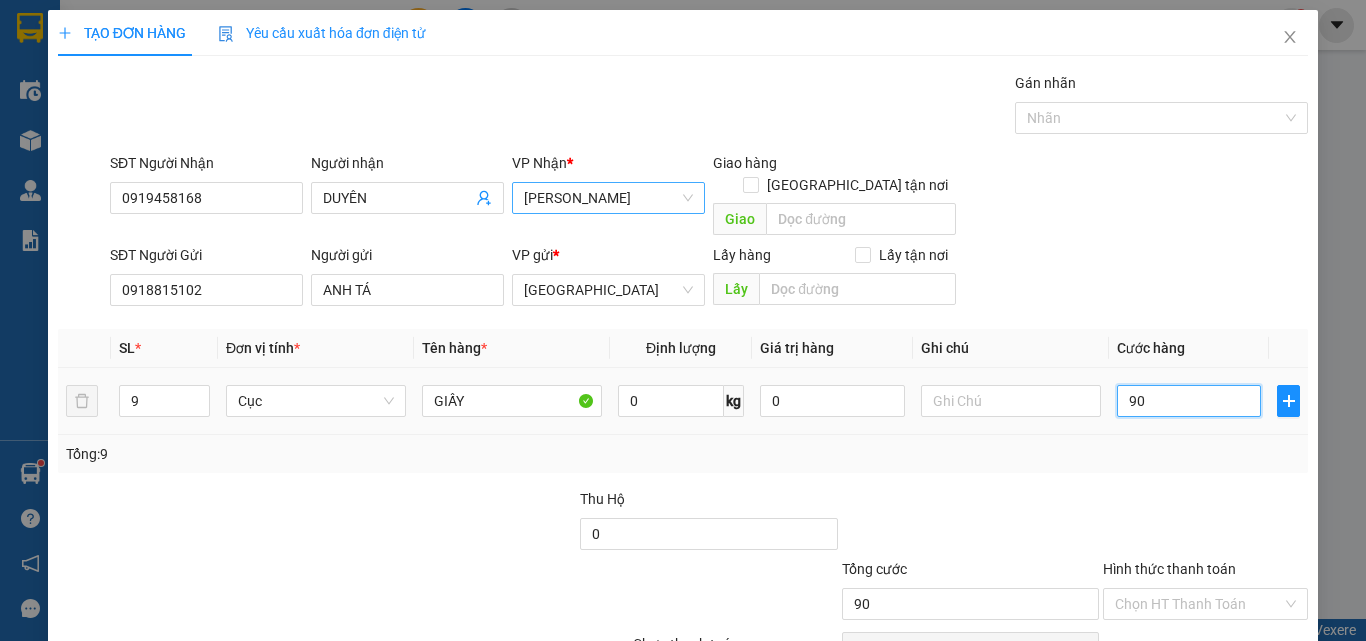 type on "900" 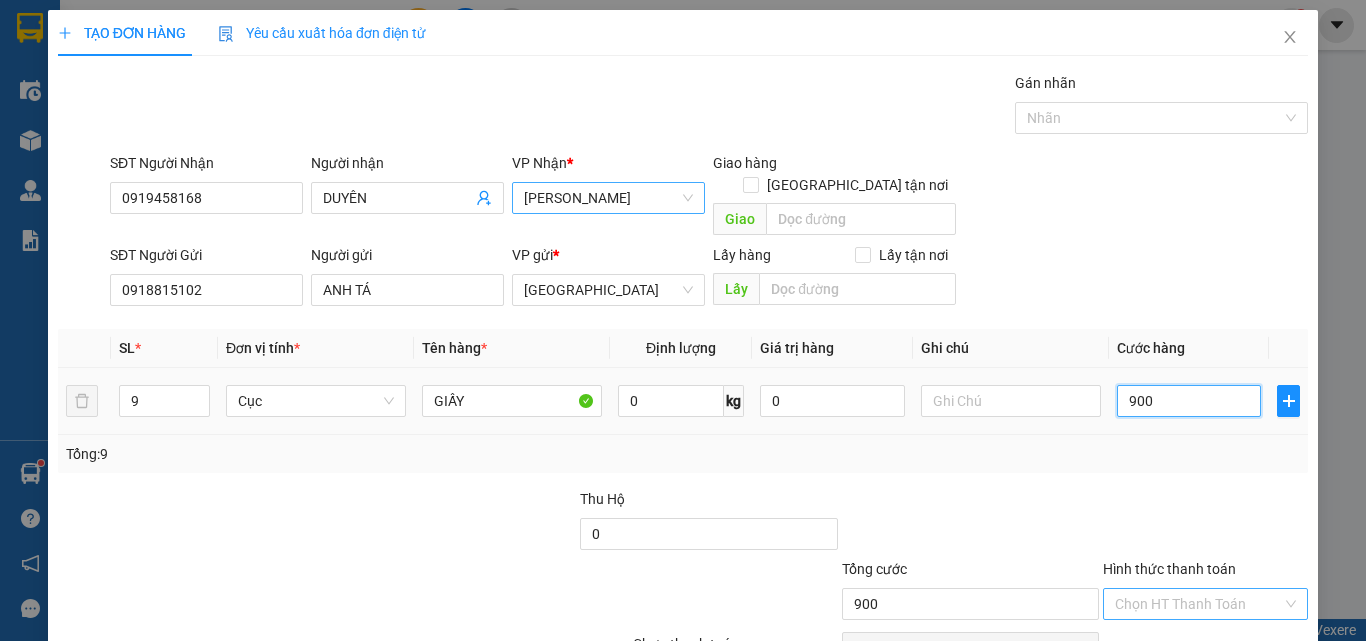 type on "0" 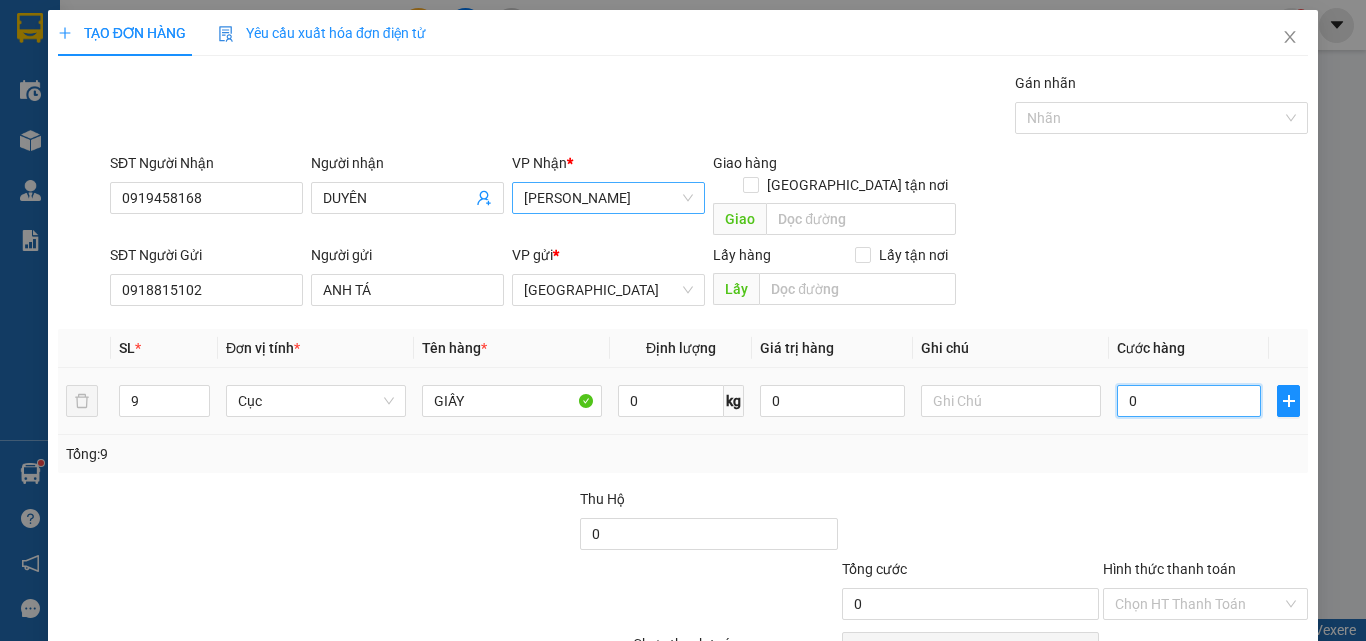click on "0" at bounding box center [1189, 401] 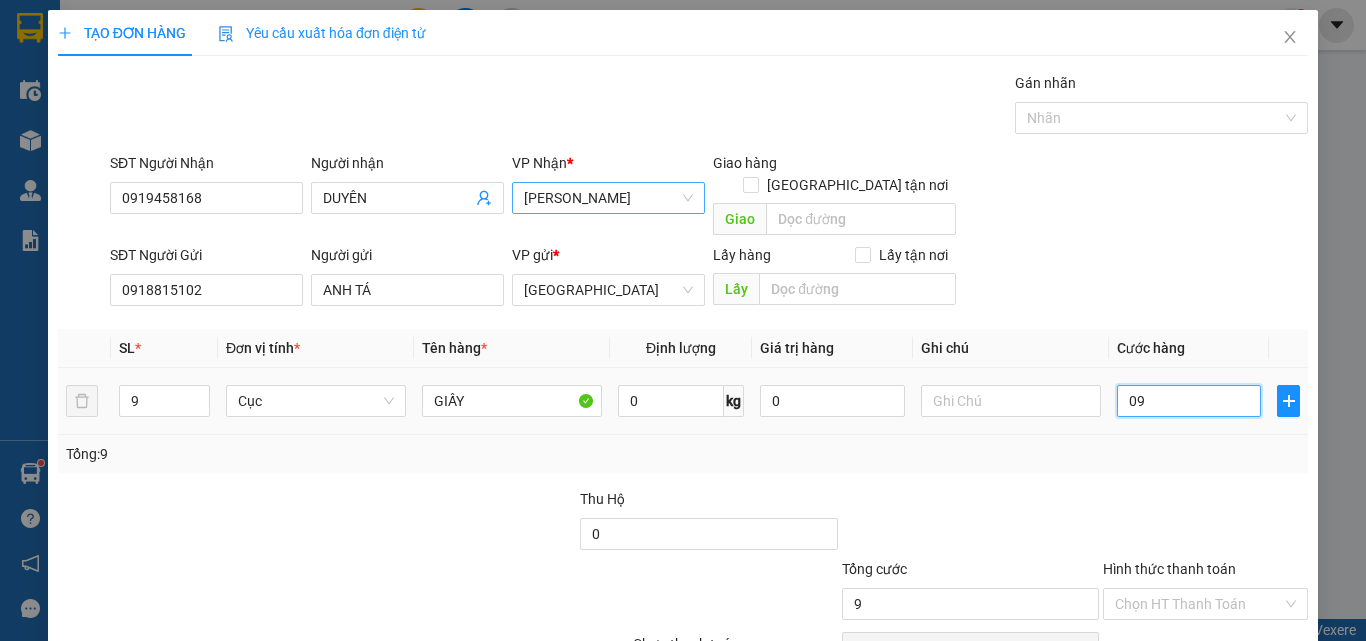 type on "090" 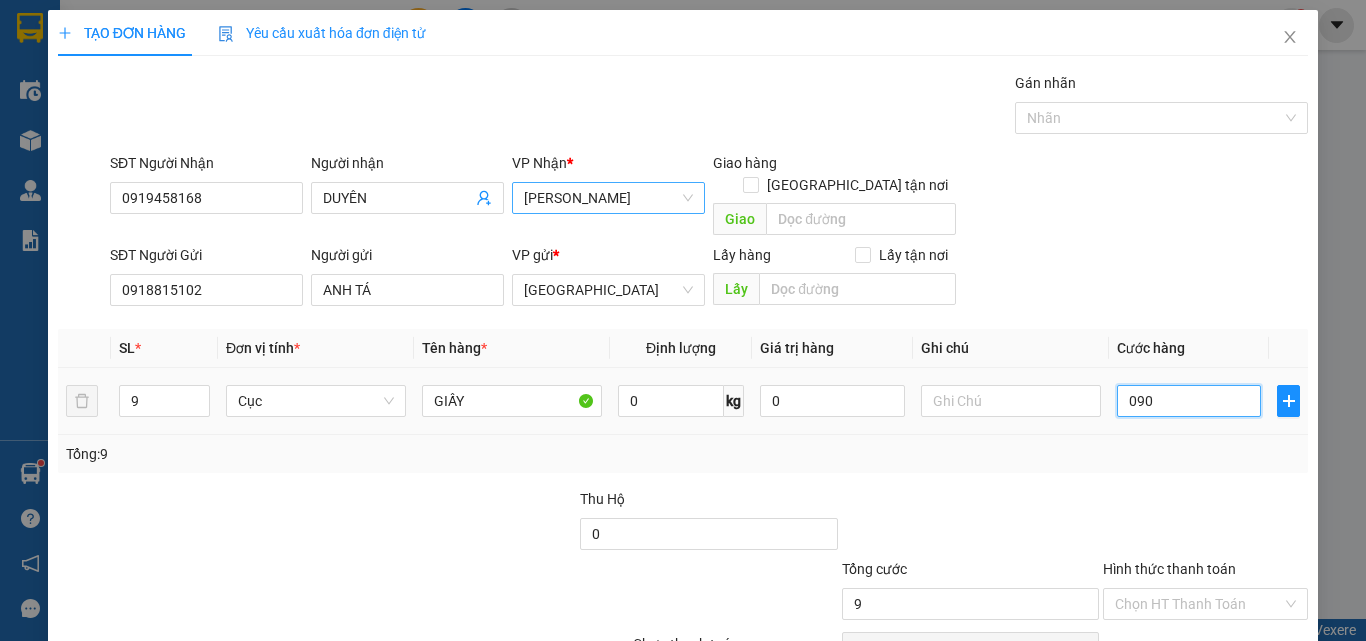type on "90" 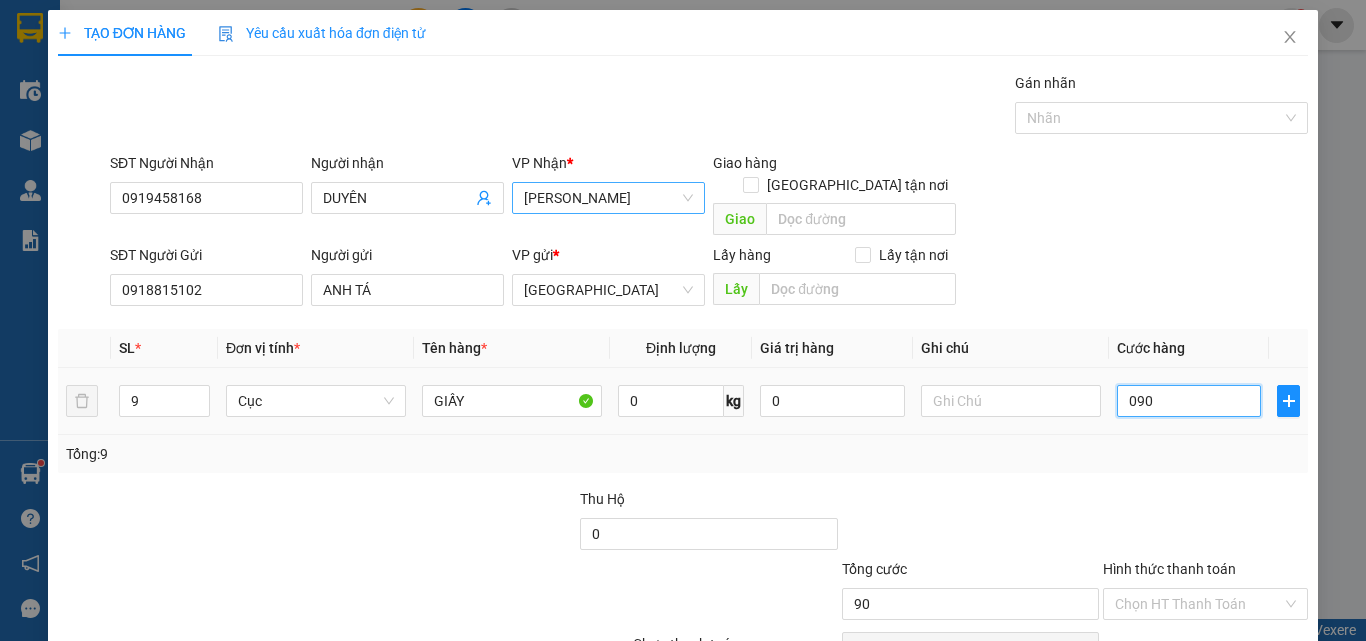 type on "0.900" 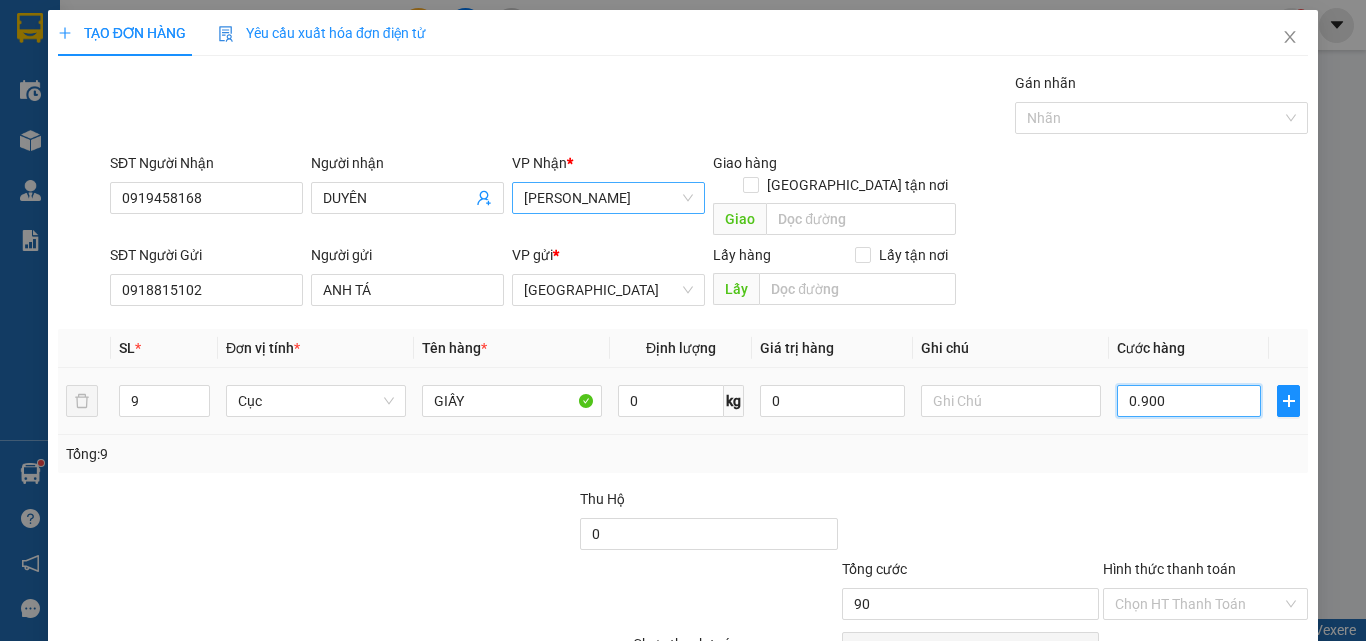 type on "900" 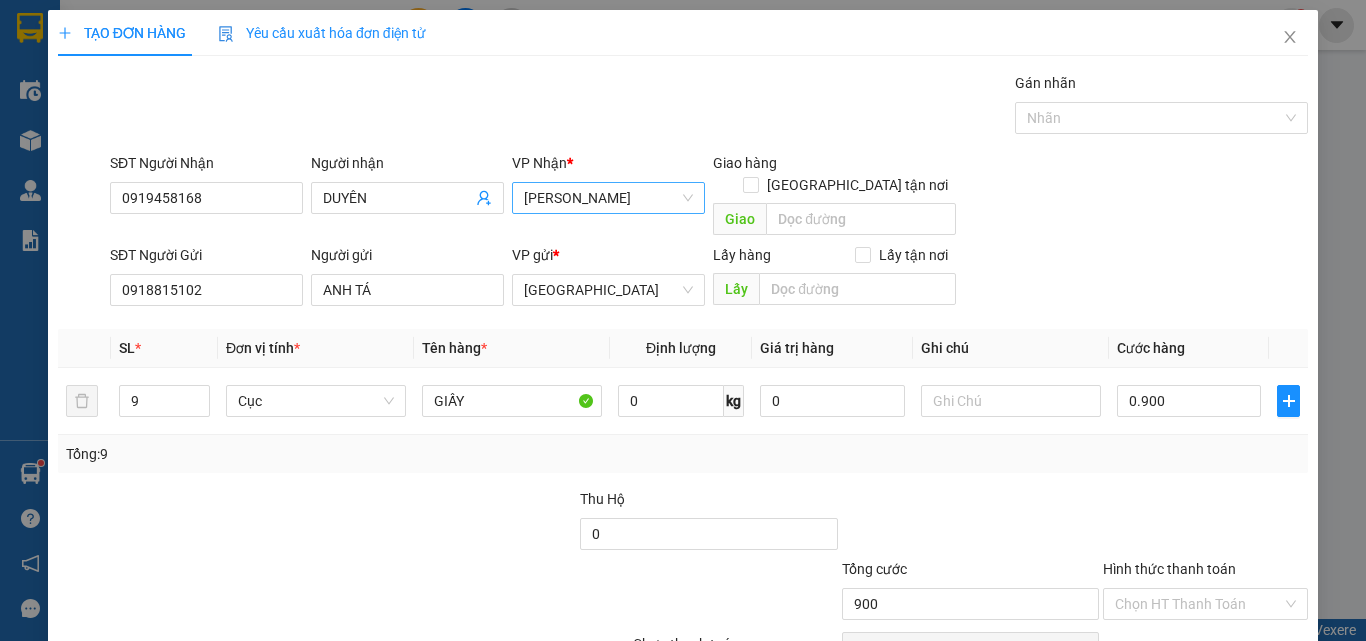 type on "900.000" 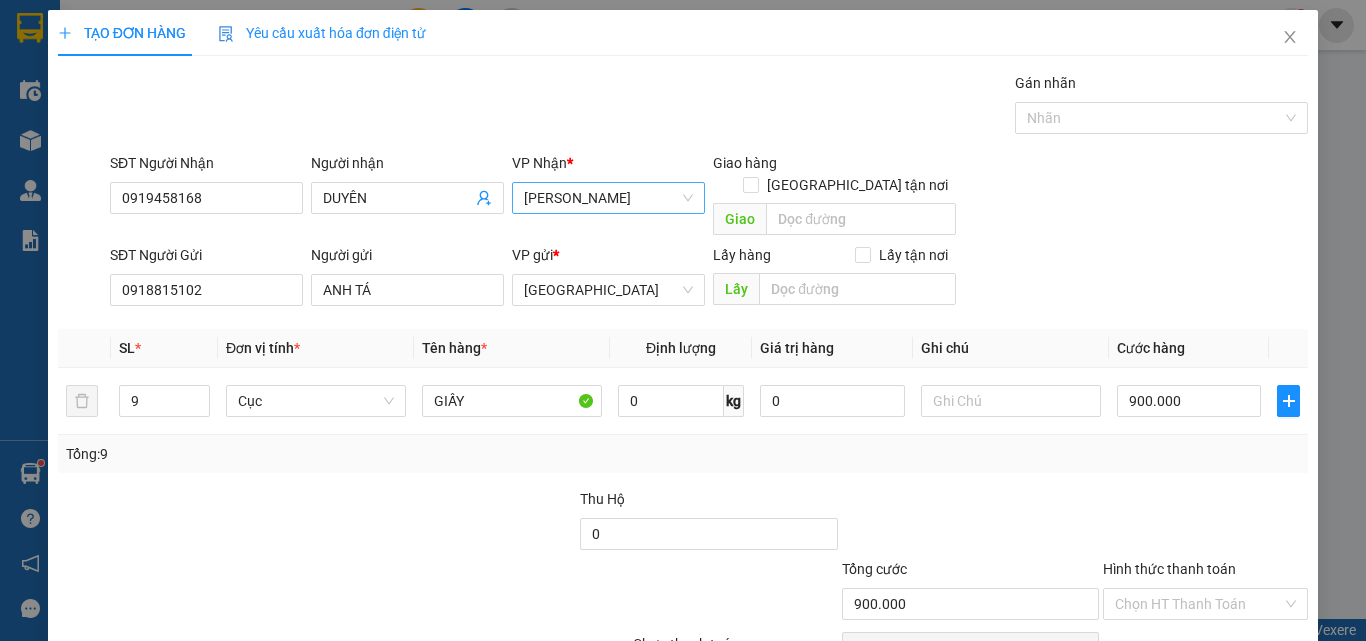 click on "Tổng:  9" at bounding box center (683, 454) 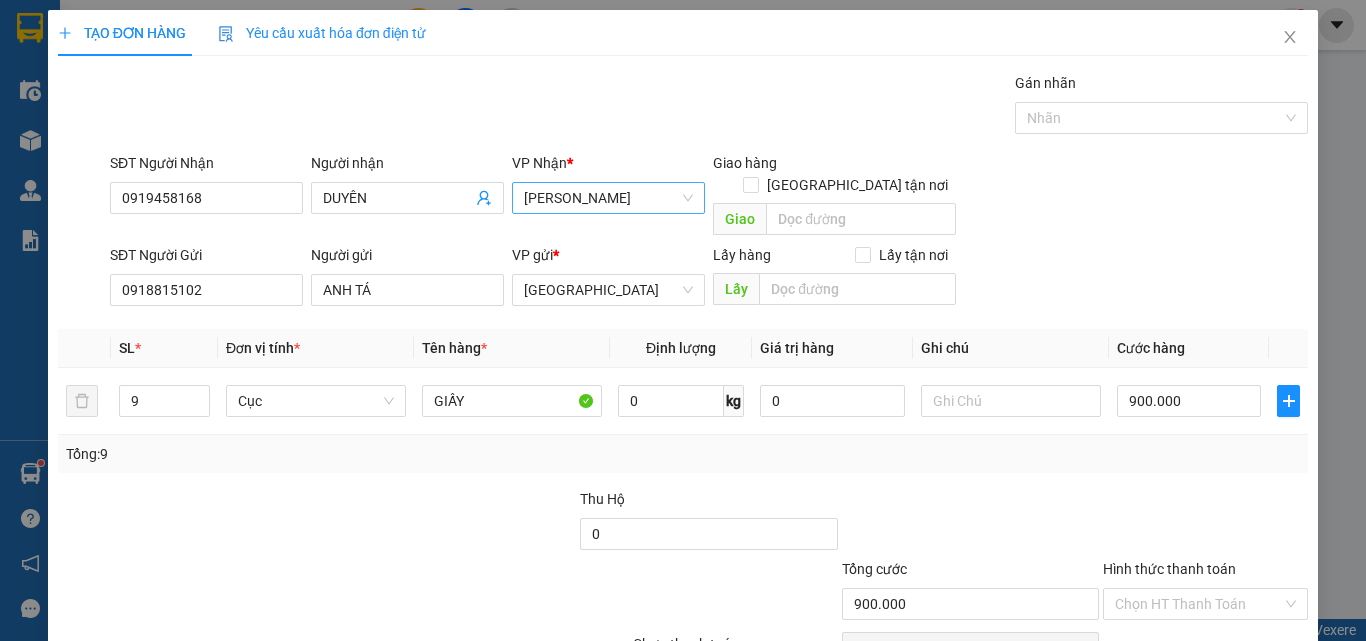 click on "SĐT Người Nhận 0919458168 Người nhận DUYÊN VP Nhận  * Tam Kỳ Giao hàng [GEOGRAPHIC_DATA] tận nơi Giao" at bounding box center [709, 198] 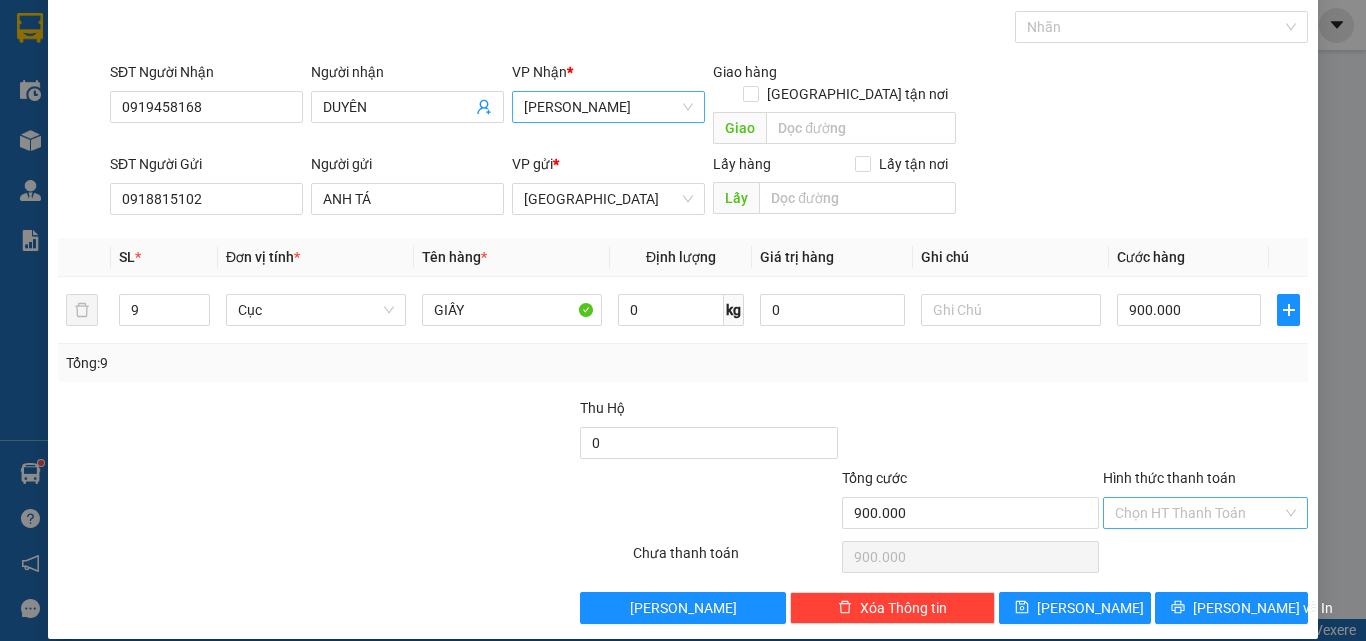 click on "Hình thức thanh toán" at bounding box center [1198, 513] 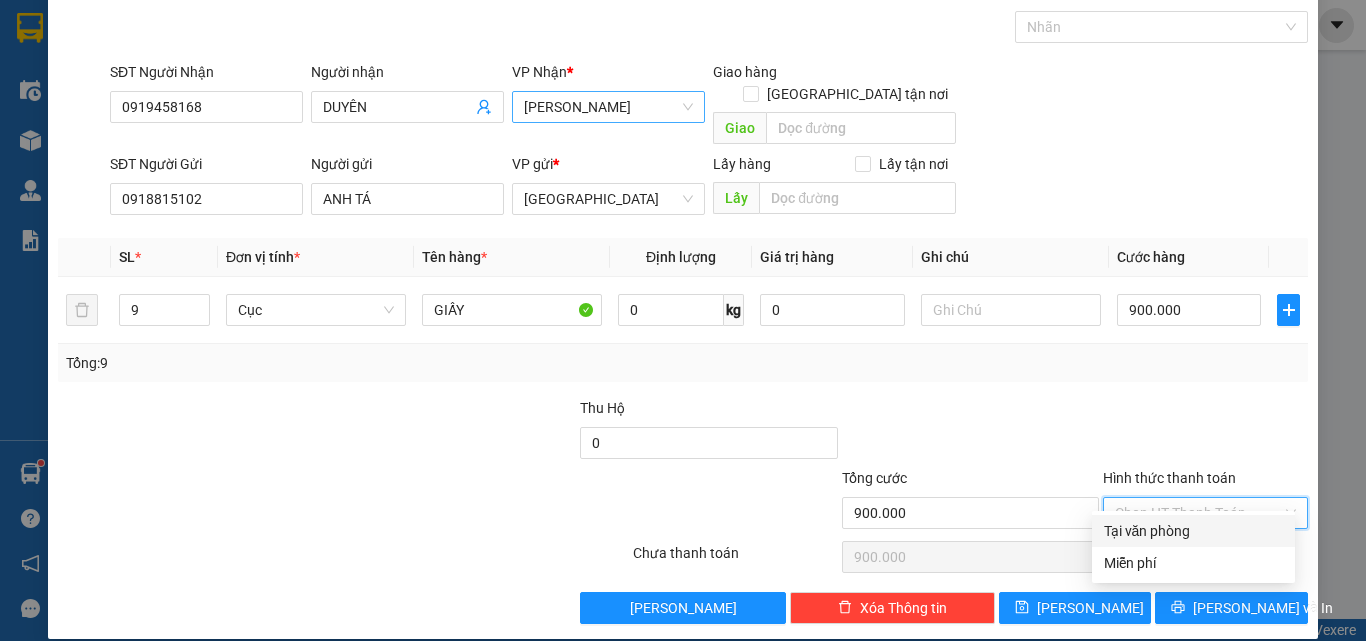 click on "Tại văn phòng" at bounding box center [1193, 531] 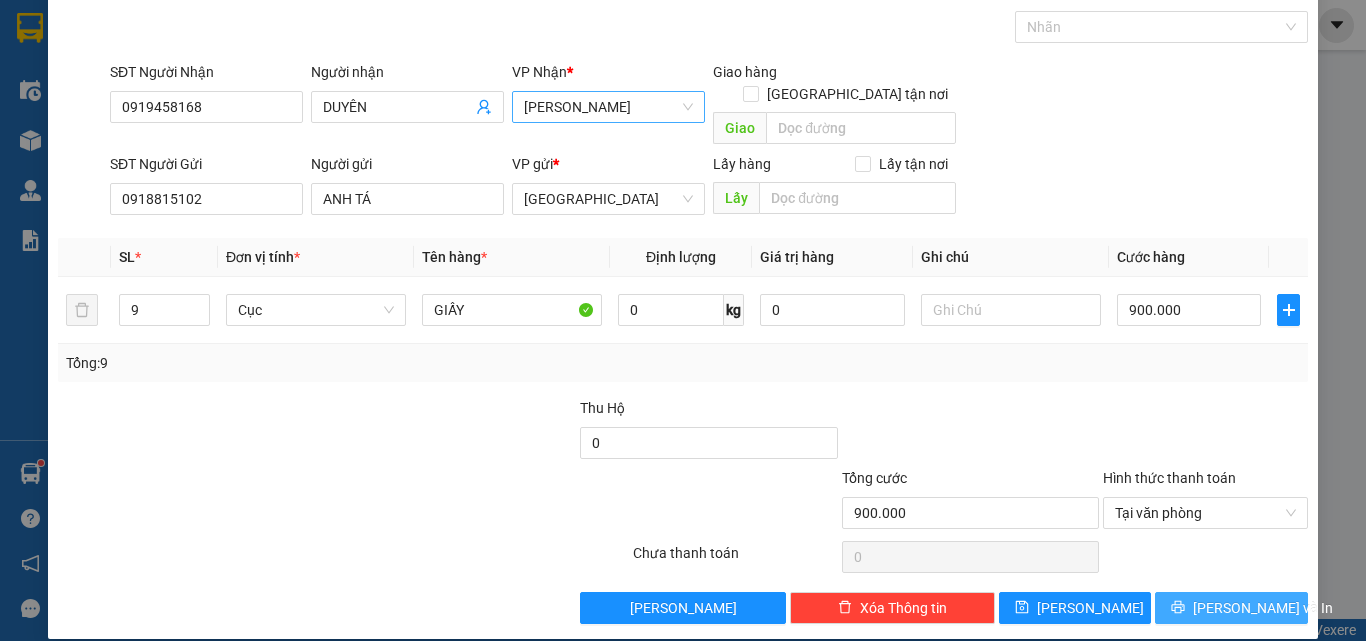 click on "[PERSON_NAME] và In" at bounding box center [1263, 608] 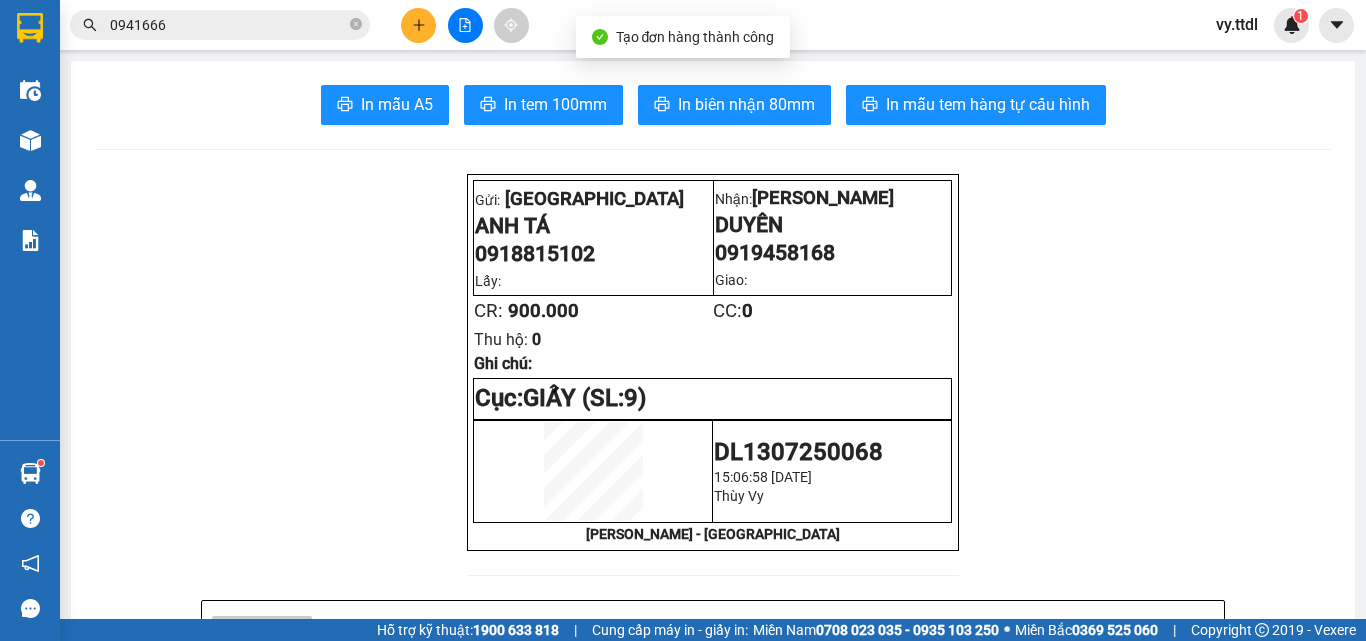 click on "In mẫu A5
In tem 100mm
In biên nhận 80mm In mẫu tem hàng tự cấu hình
Gửi:   [GEOGRAPHIC_DATA]
ANH TÁ
0918815102
Lấy:
Nhận:  Tam Kỳ
DUYÊN
0919458168
Giao:
CR:   900.000
CC: 0
Thu hộ:   0
Ghi chú:
Cục:  GIẤY (SL:  9)
DL1307250068
15:06:58 [DATE]
Thùy Vy
THANH THỦY - [GEOGRAPHIC_DATA] Thanh Thuỷ DL1307250068 [DATE] 15:06 VP Nhận:   Tam Kỳ DUYÊN 0919458168 SL:  9 CR :   900.000 Tên Số lượng Khối lượng Cước món hàng Ghi chú GIẤY (Cục) 9 0 900.000 Tổng cộng 9 0 900.000 Loading... Người gửi:  ANH TÁ   -   0918815102     VP gửi :   [GEOGRAPHIC_DATA]  Thanh Thuỷ VP Đà Lạt    296 [PERSON_NAME] Lực F8   02633 822 151, 02633 823 151 VP Tam Kỳ Gửi khách hàng Mã đơn:   DL1307250068 In ngày:  [DATE]   15:06 Gửi :   ANH TÁ - 0918815102 VP Đà Lạt  Nhận :   DUYÊN - 0919458168 VP Tam Kỳ SL" at bounding box center (713, 1413) 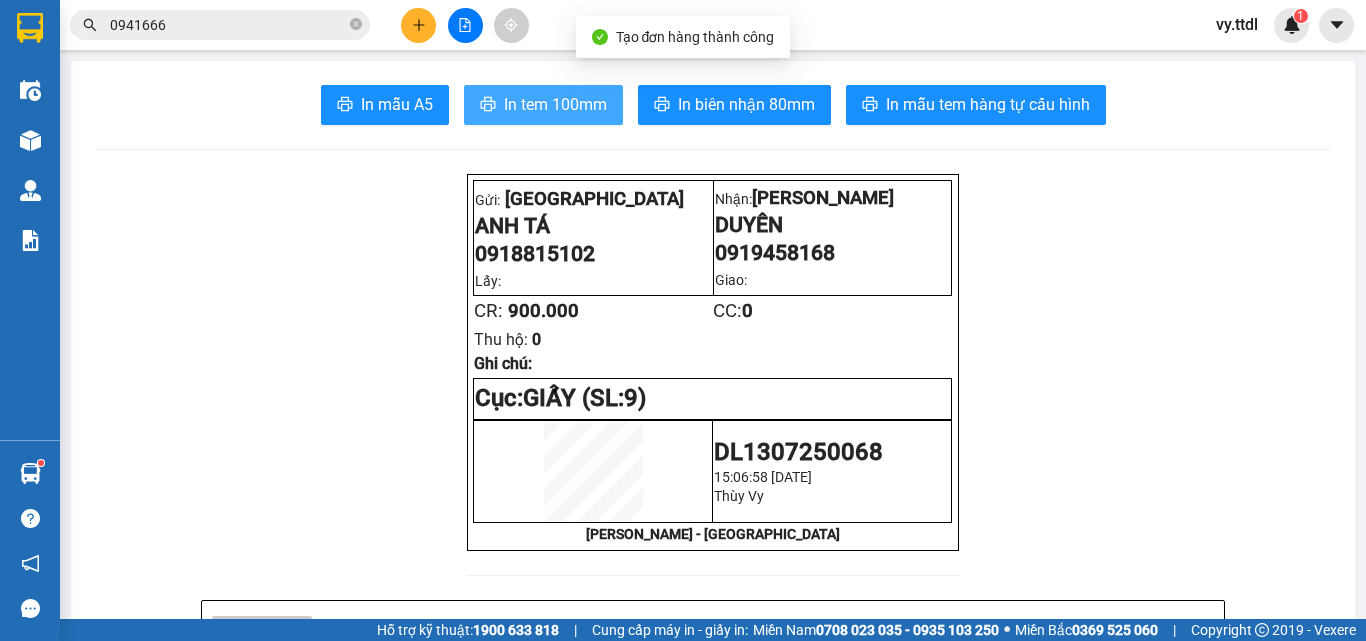 click on "In tem 100mm" at bounding box center [555, 104] 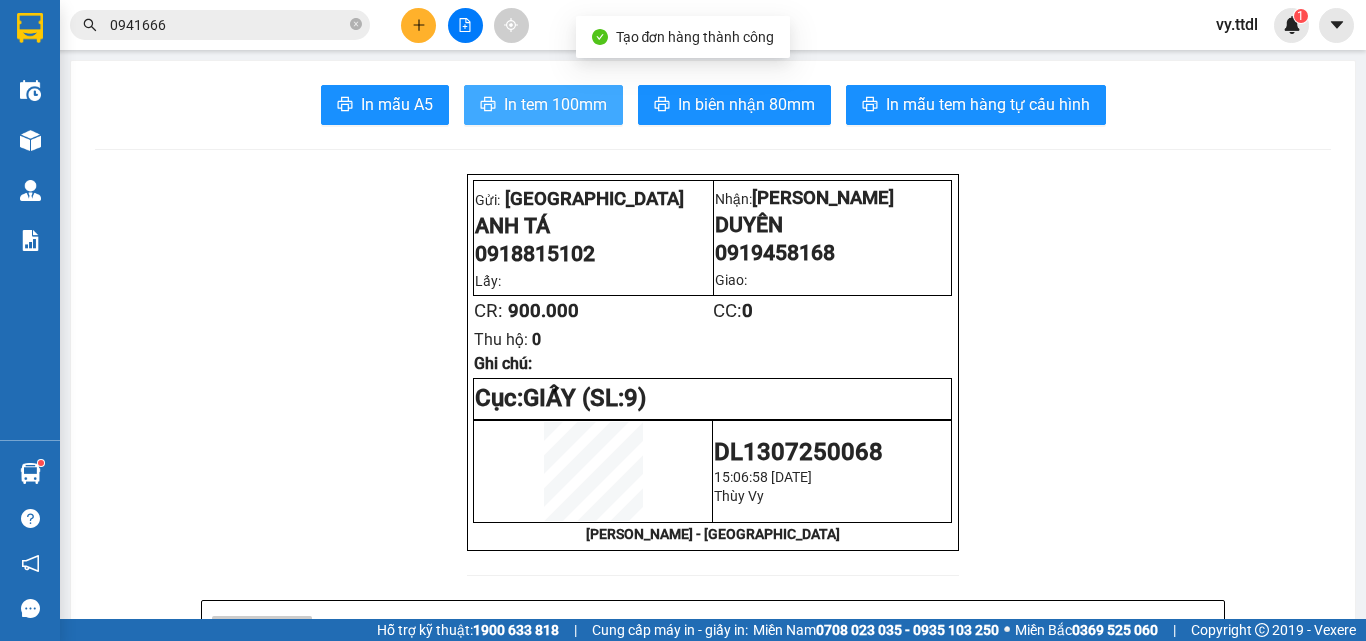 scroll, scrollTop: 0, scrollLeft: 0, axis: both 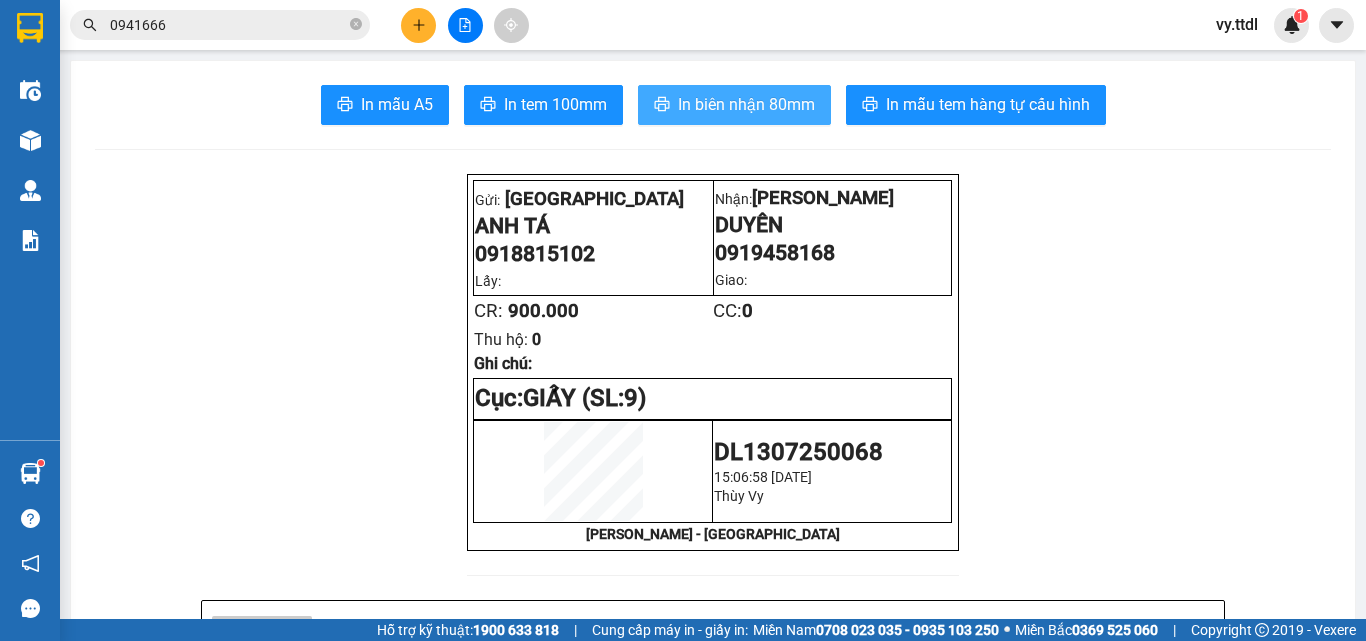 click on "In biên nhận 80mm" at bounding box center (746, 104) 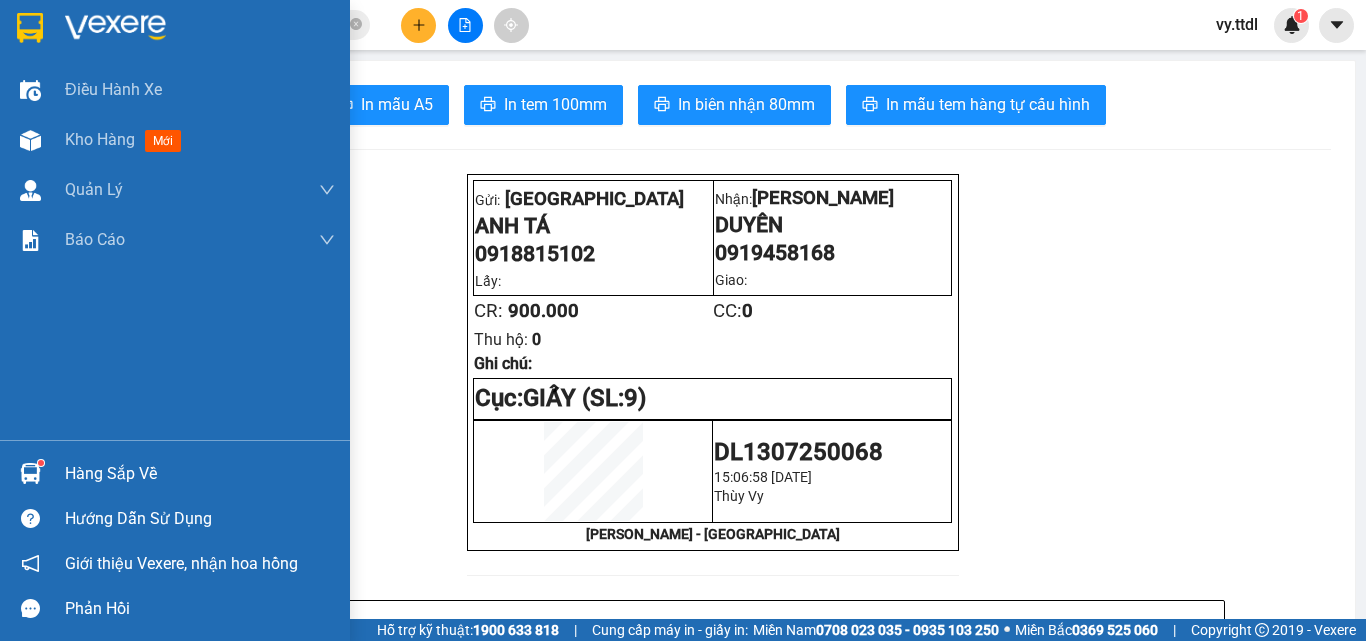 click at bounding box center [175, 32] 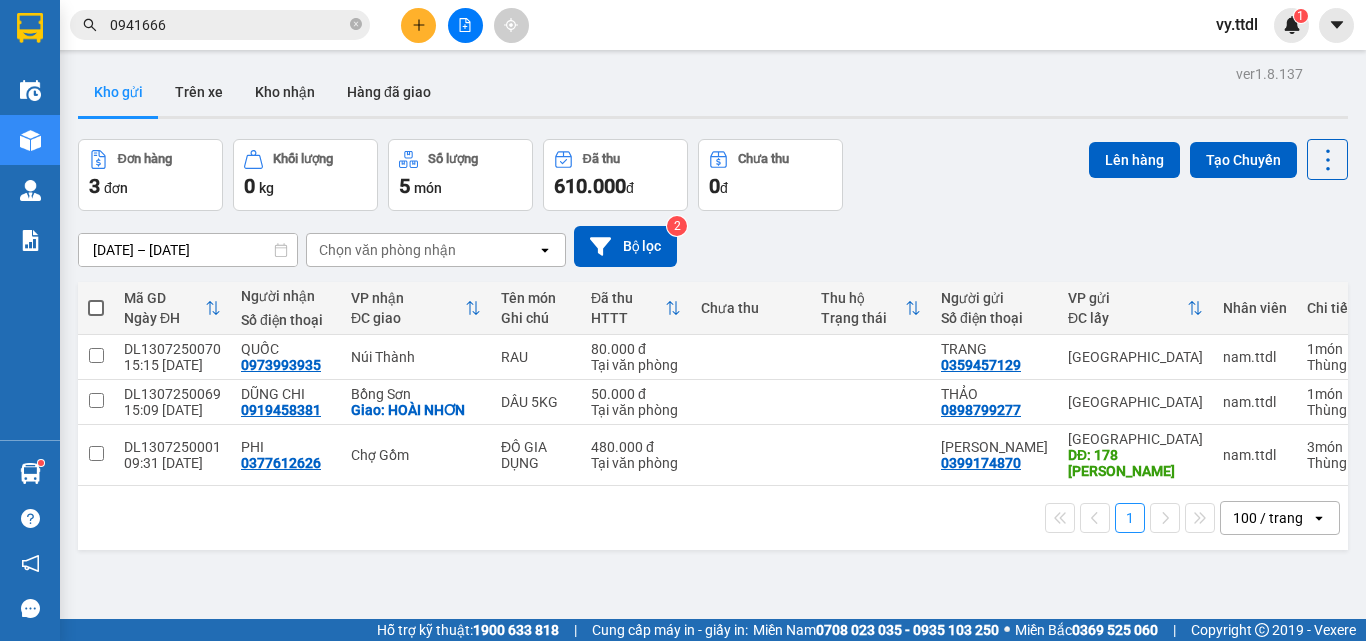 click at bounding box center [96, 308] 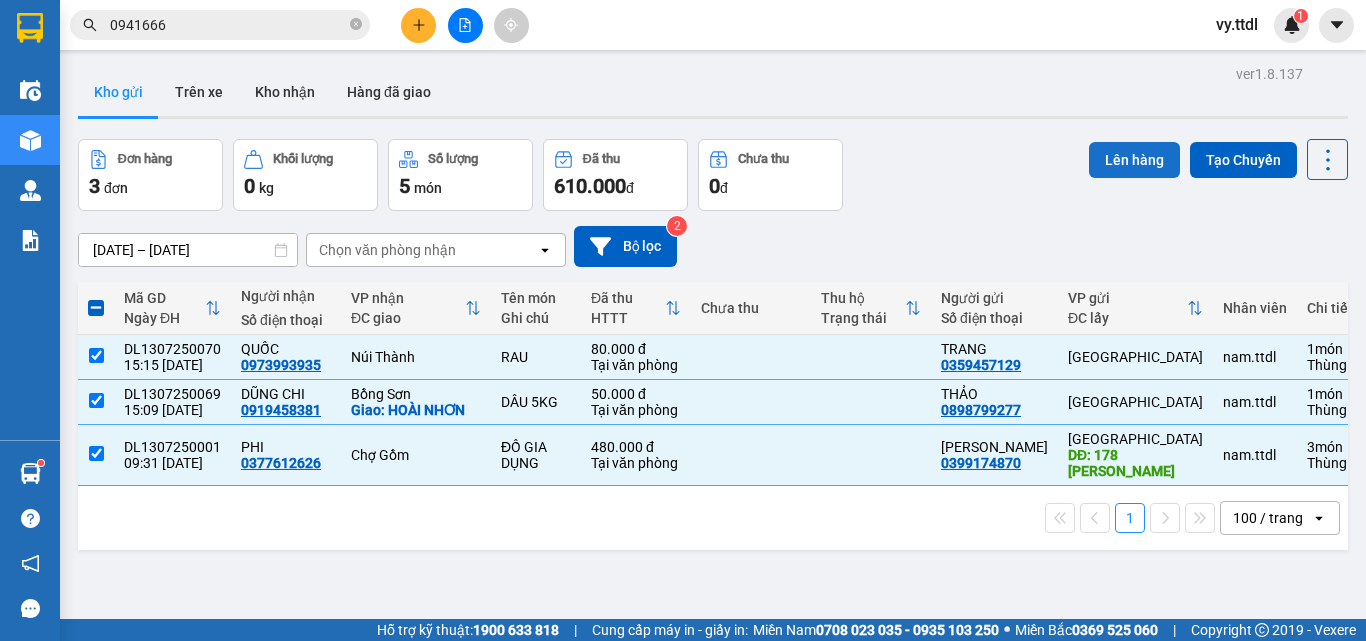 click on "Lên hàng" at bounding box center (1134, 160) 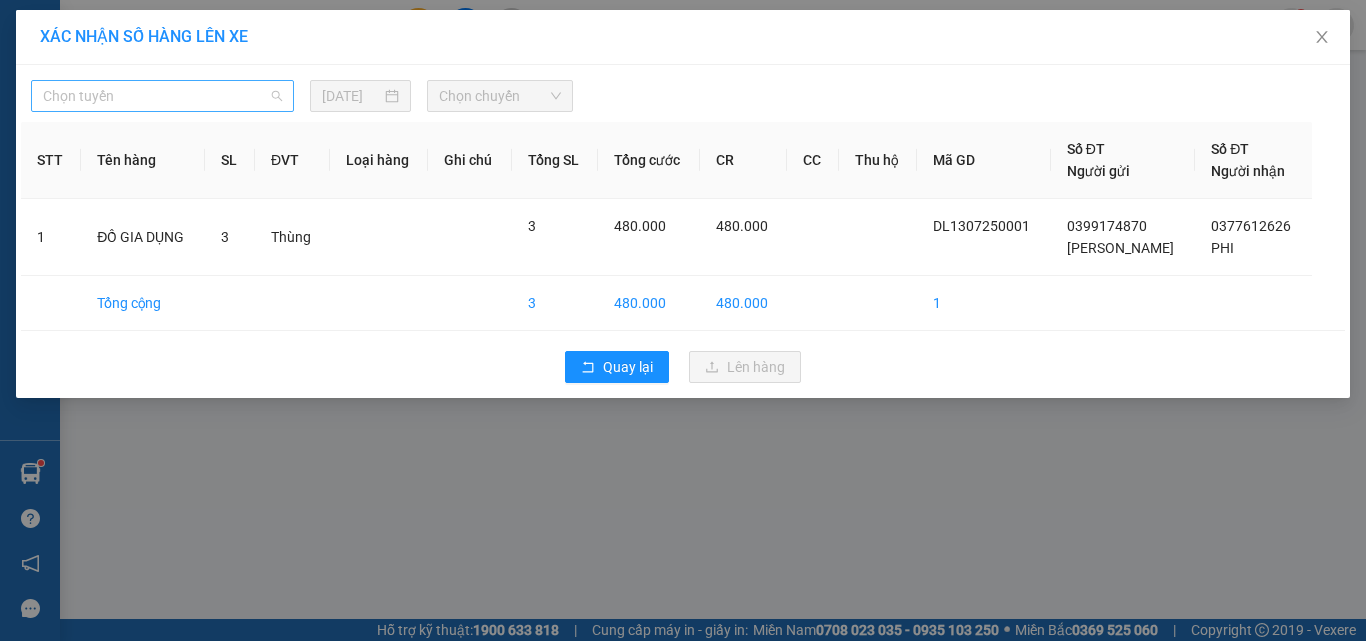 click on "Chọn tuyến" at bounding box center [162, 96] 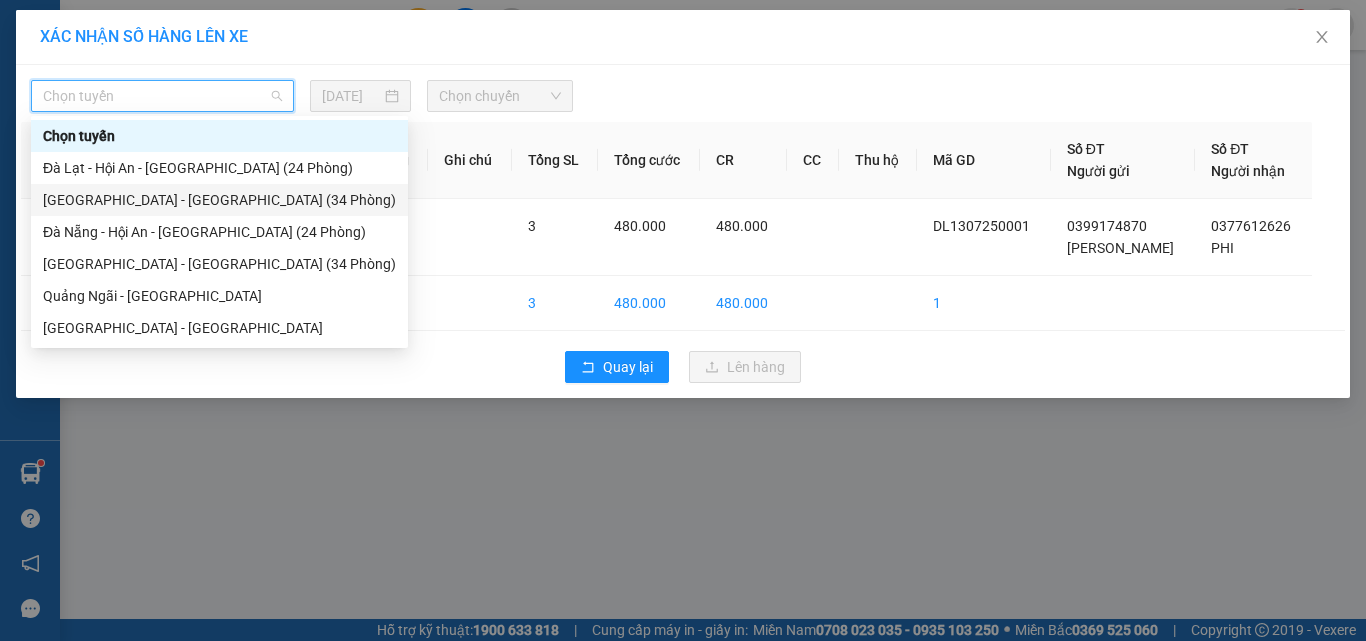 click on "[GEOGRAPHIC_DATA] - [GEOGRAPHIC_DATA] (34 Phòng)" at bounding box center (219, 200) 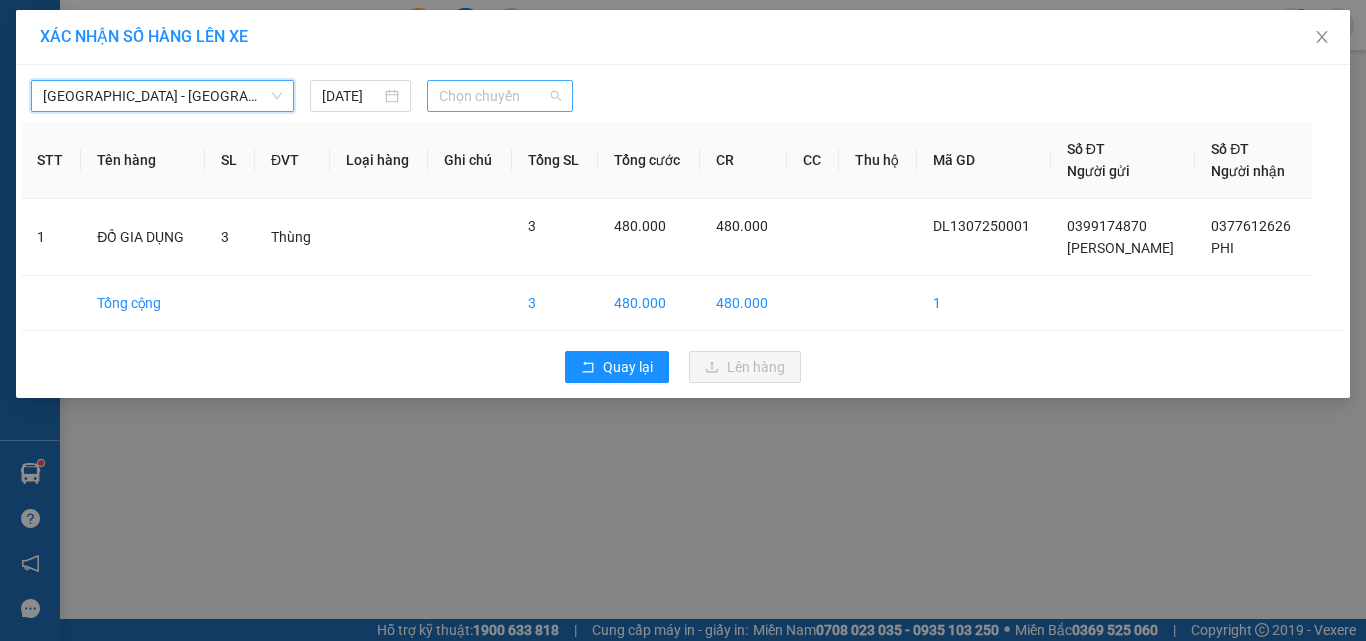 click on "Chọn chuyến" at bounding box center [500, 96] 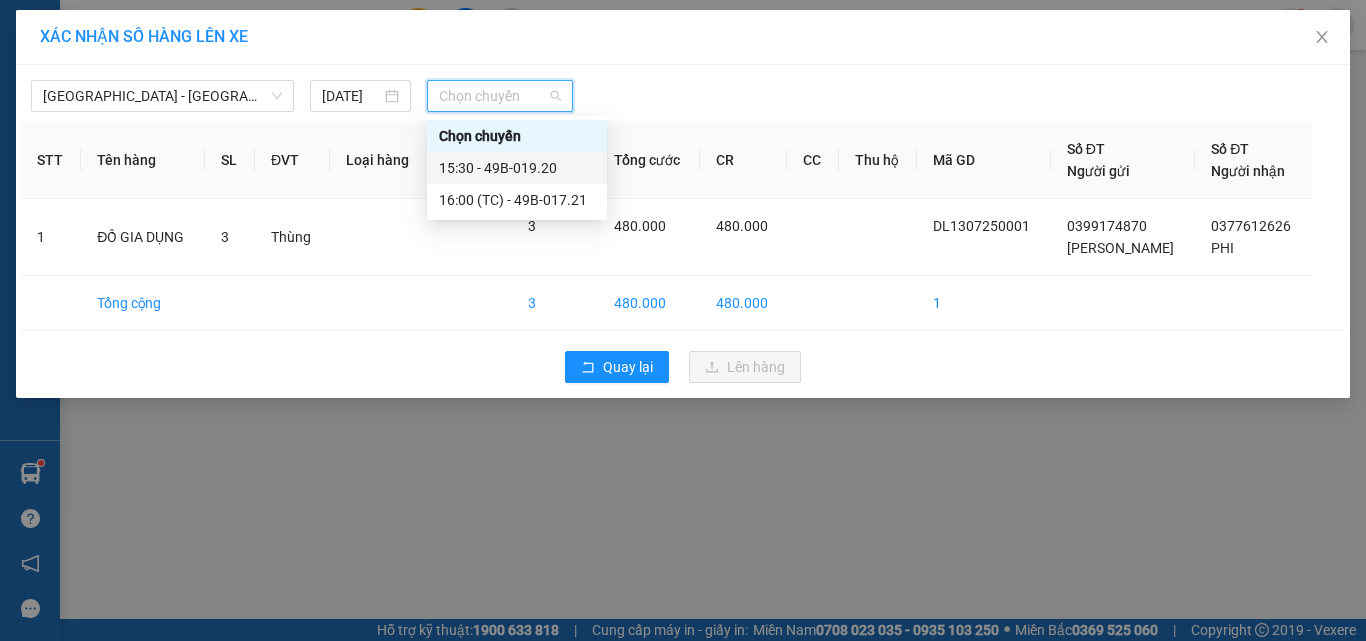 click on "15:30     - 49B-019.20" at bounding box center [517, 168] 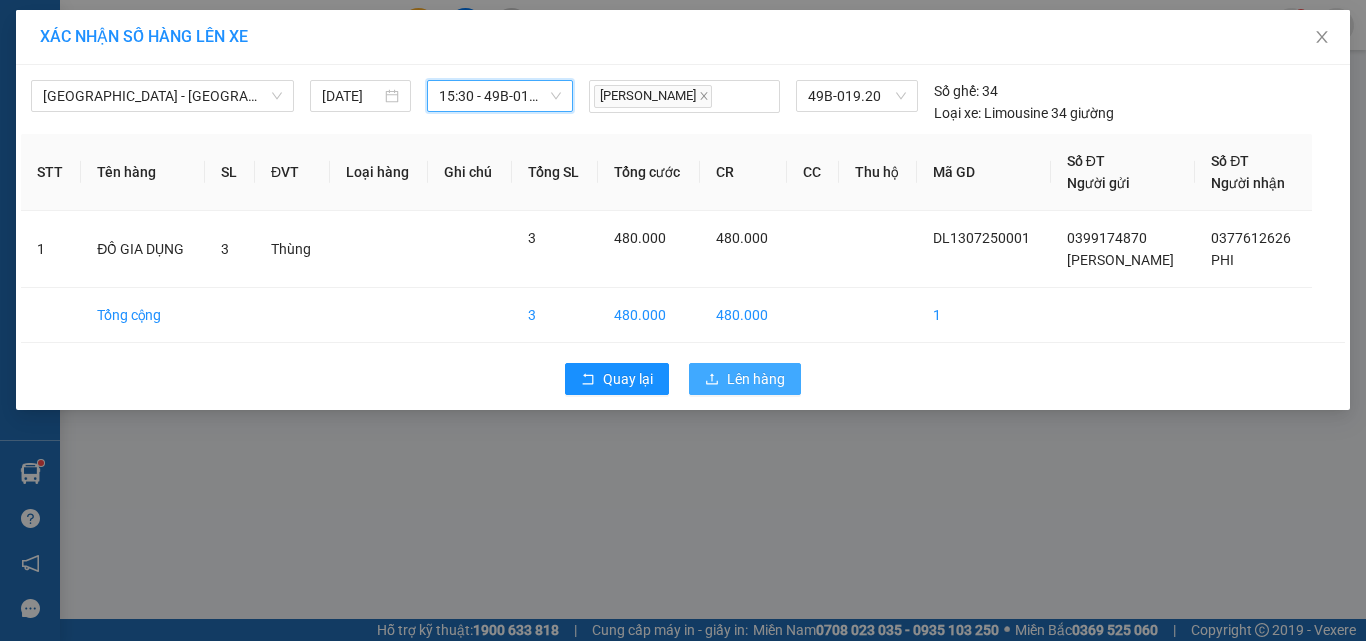 click on "Lên hàng" at bounding box center [745, 379] 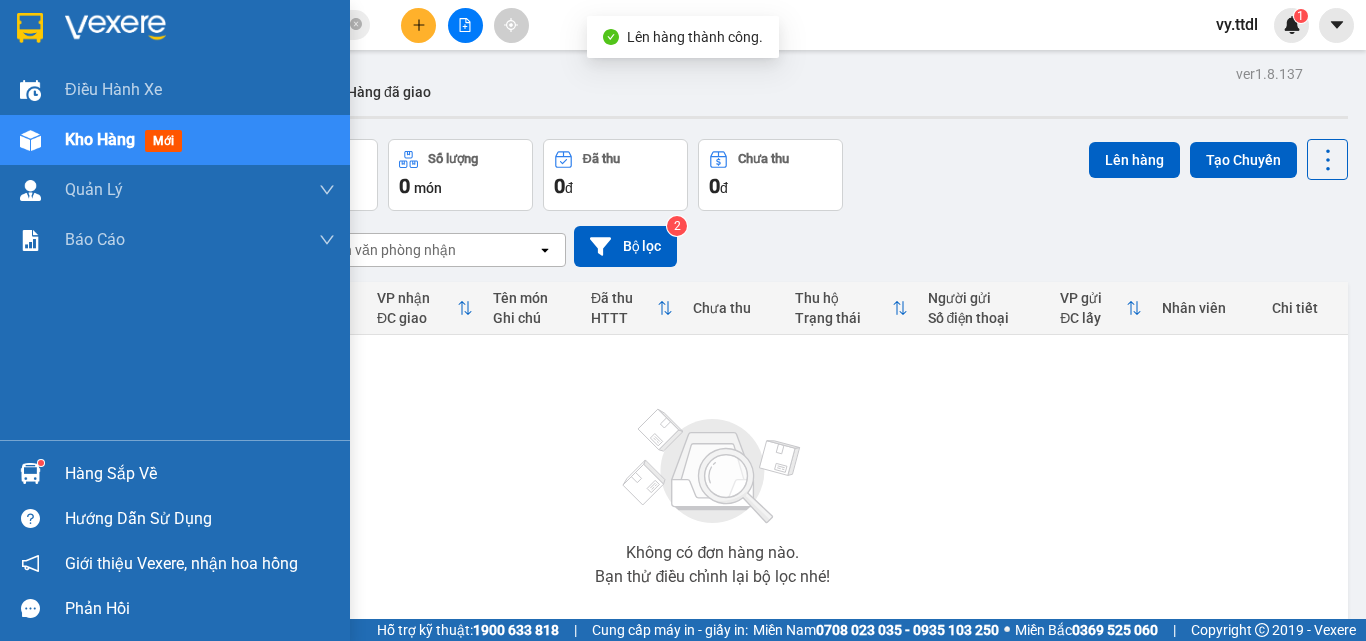 click at bounding box center [175, 32] 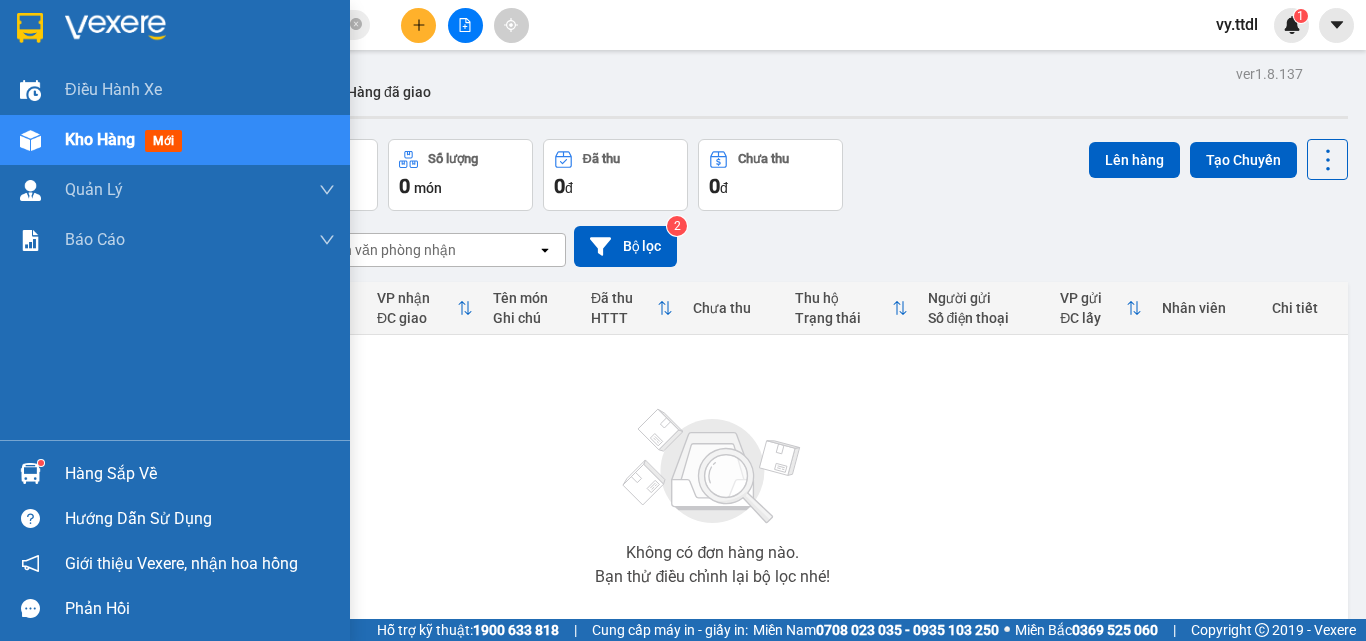 click at bounding box center (30, 27) 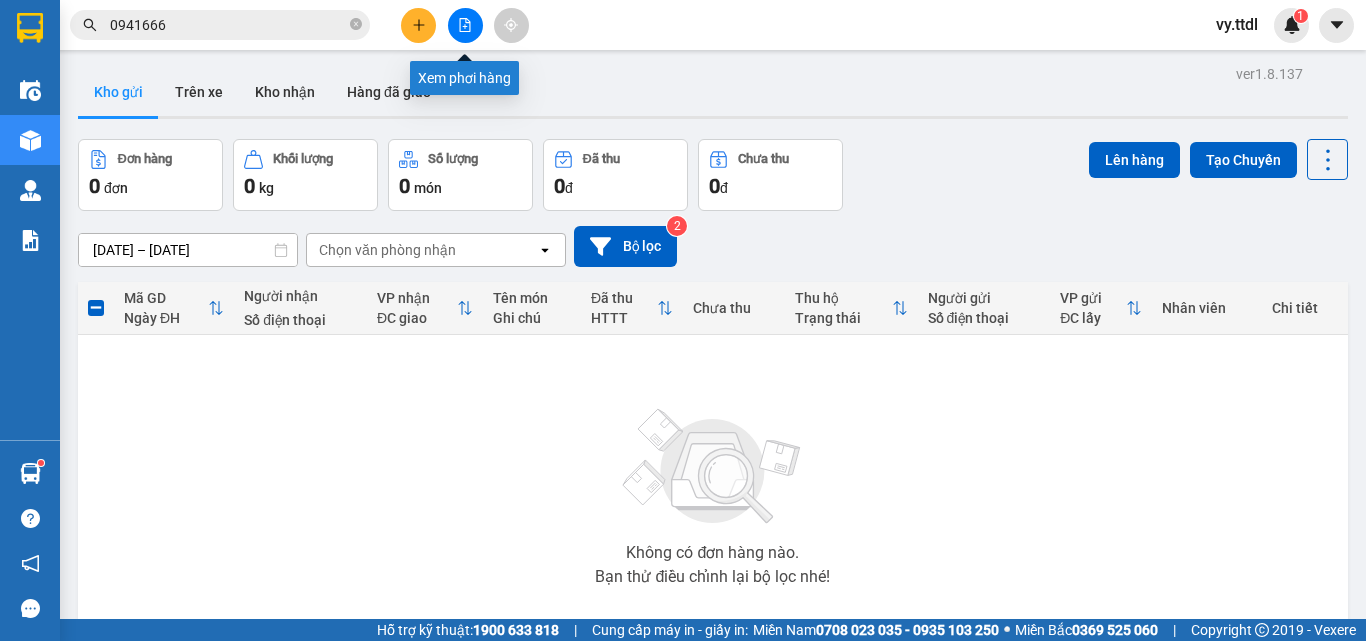 click at bounding box center (465, 25) 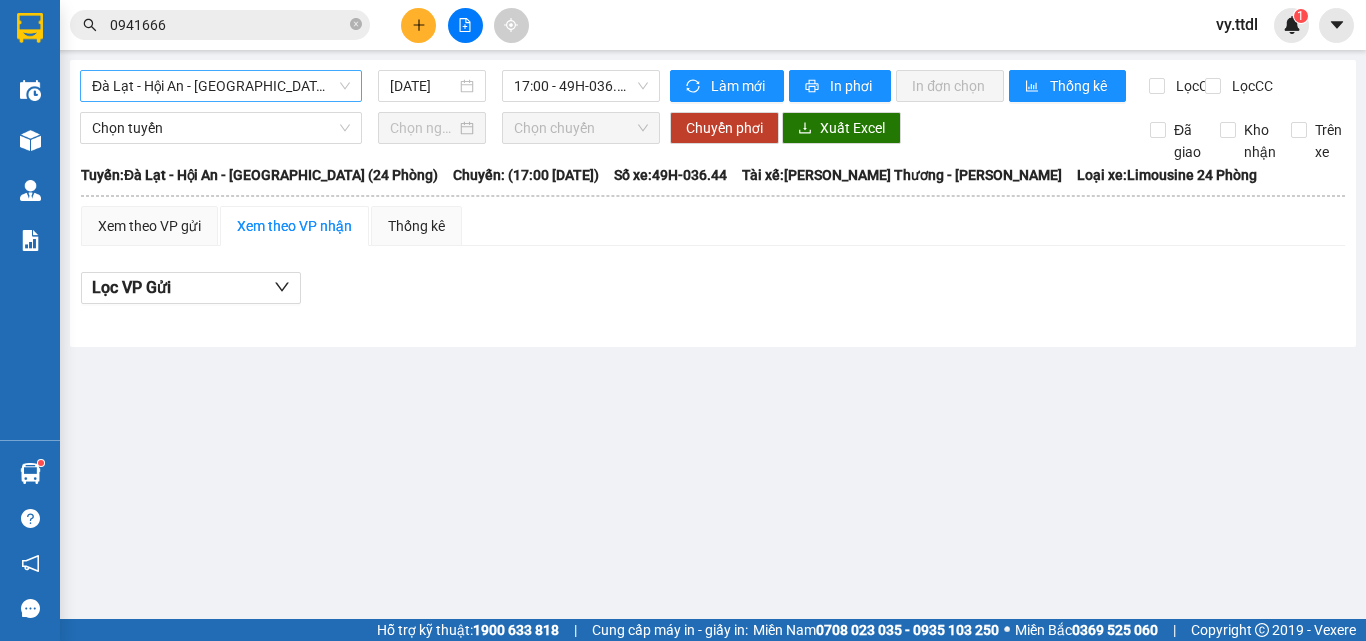 click on "Đà Lạt - Hội An - Đà Nẵng (24 Phòng)" at bounding box center [221, 86] 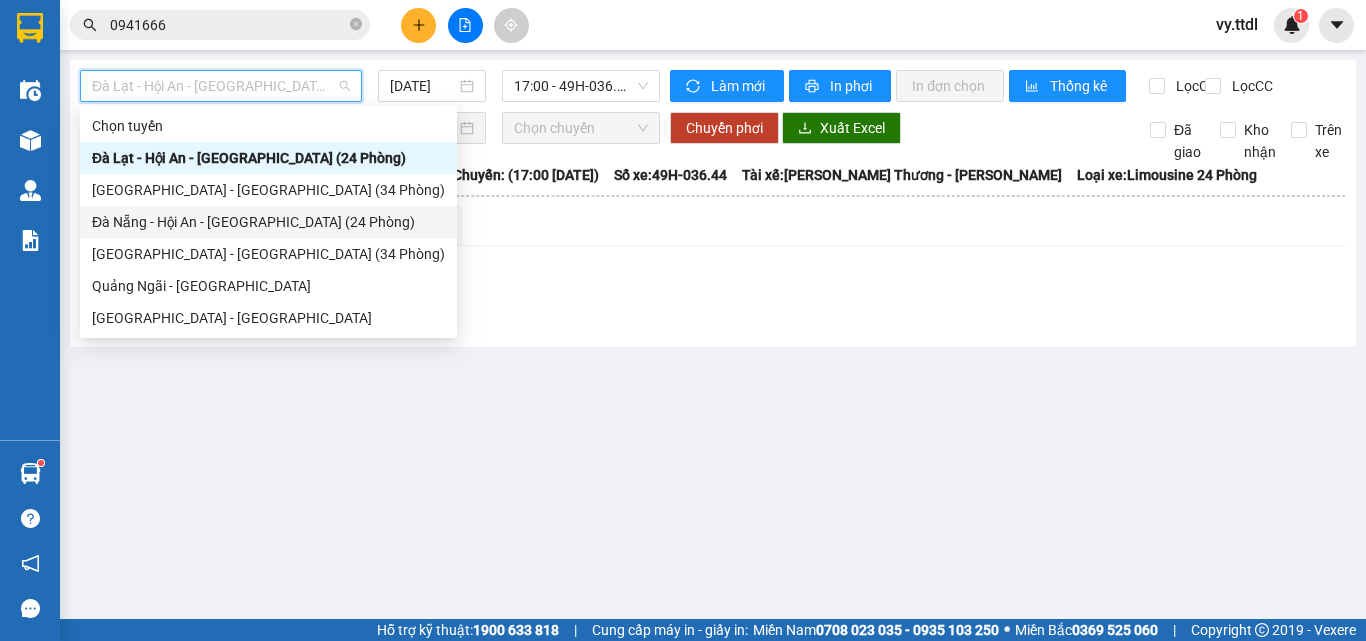 click on "Đà Nẵng - Hội An - Đà Lạt (24 Phòng)" at bounding box center (268, 222) 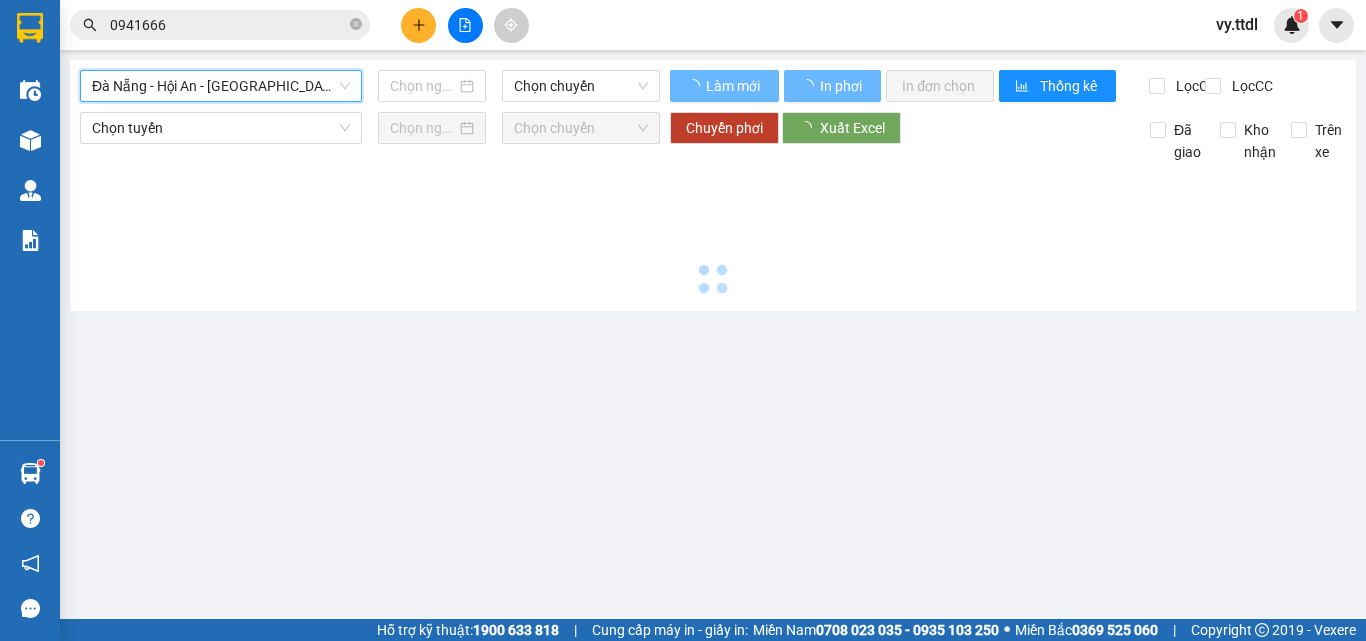 type on "[DATE]" 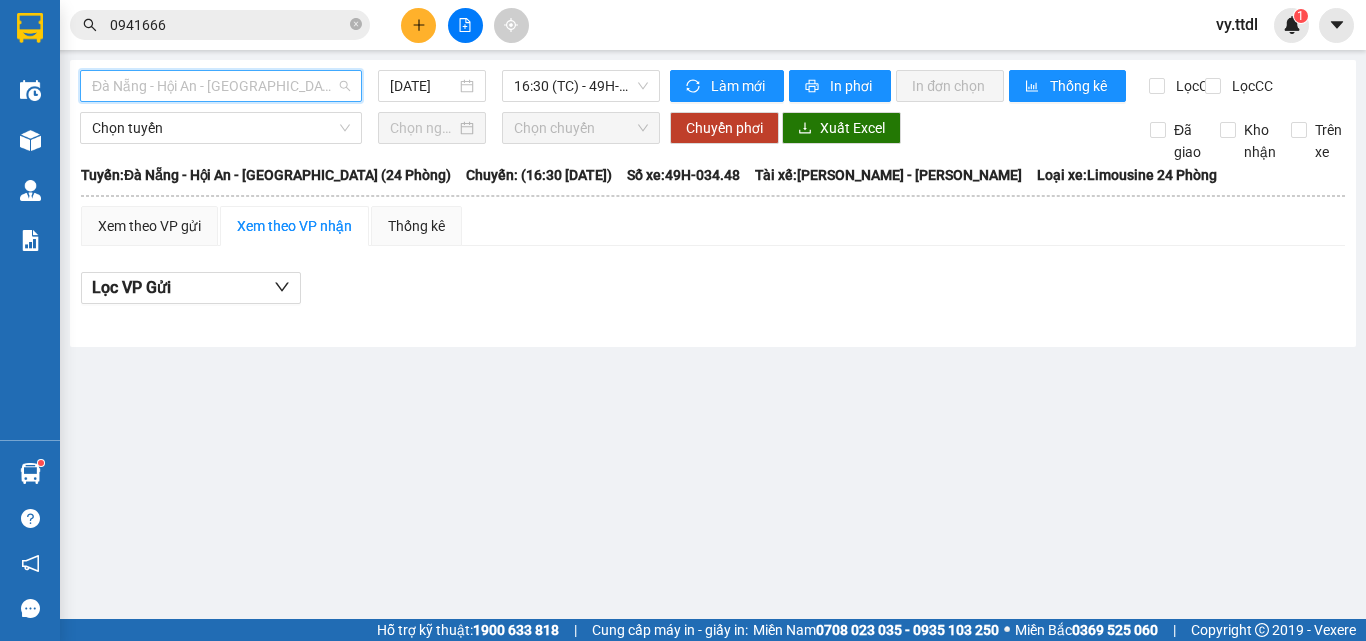 click on "Đà Nẵng - Hội An - Đà Lạt (24 Phòng)" at bounding box center [221, 86] 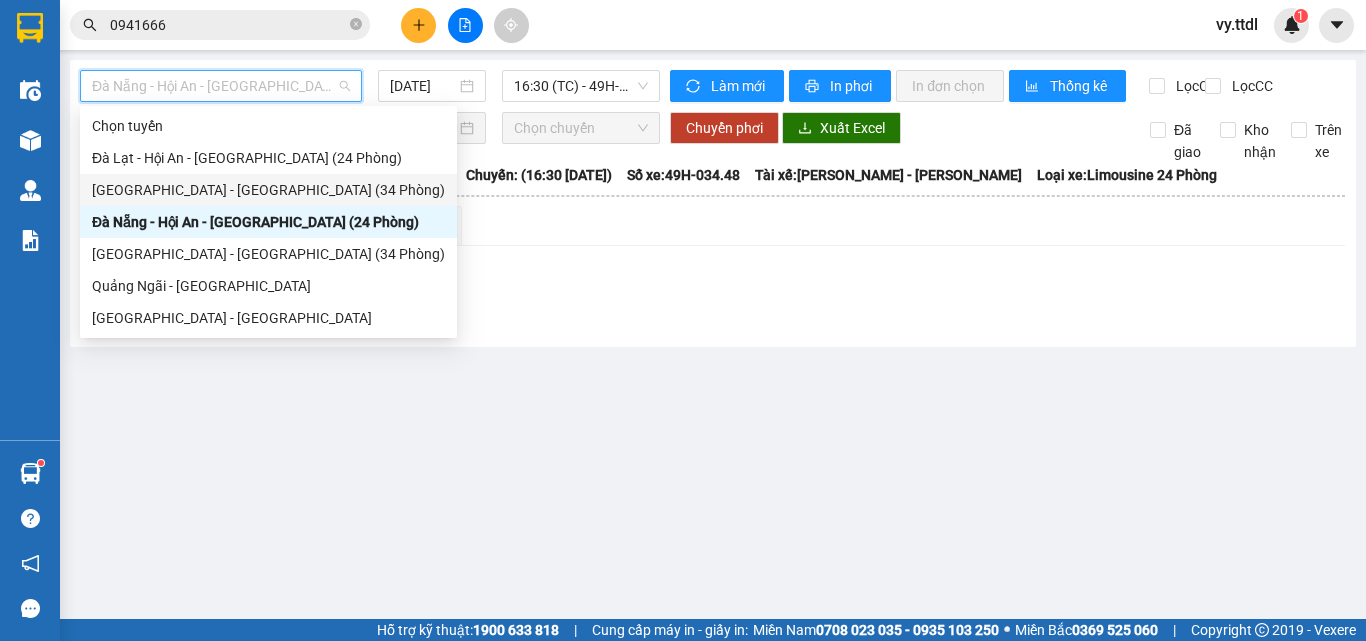 click on "Đà Lạt - Đà Nẵng (34 Phòng)" at bounding box center (268, 190) 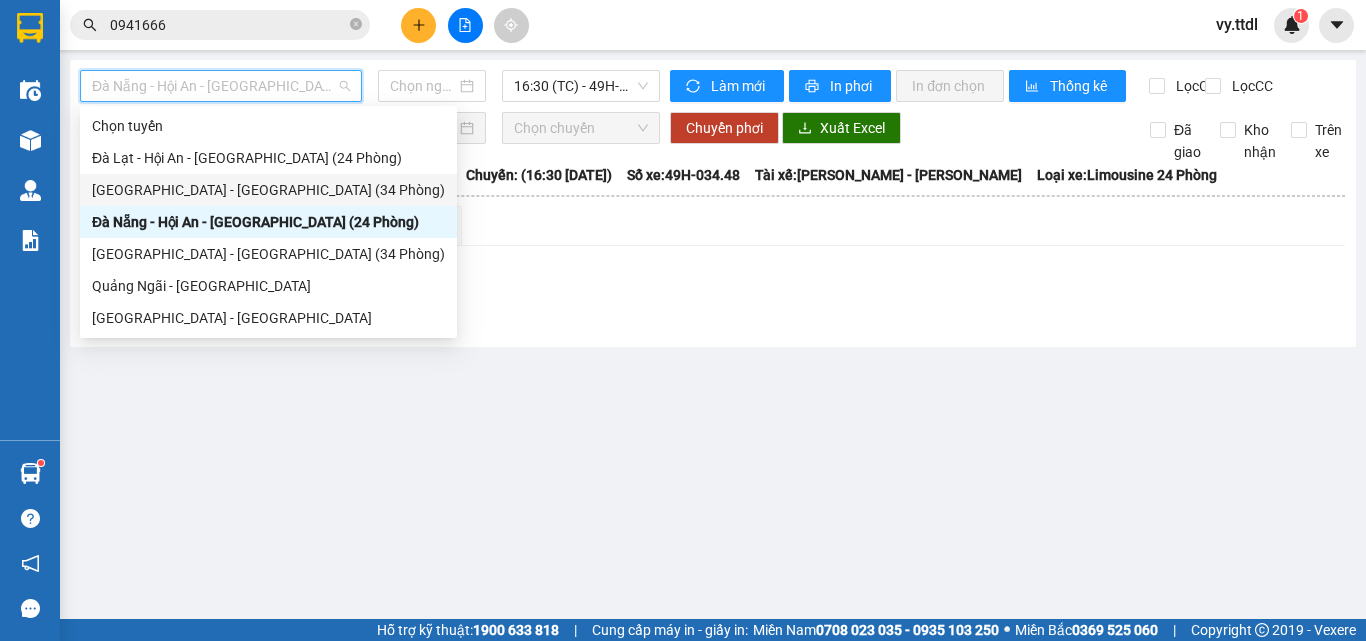 type on "[DATE]" 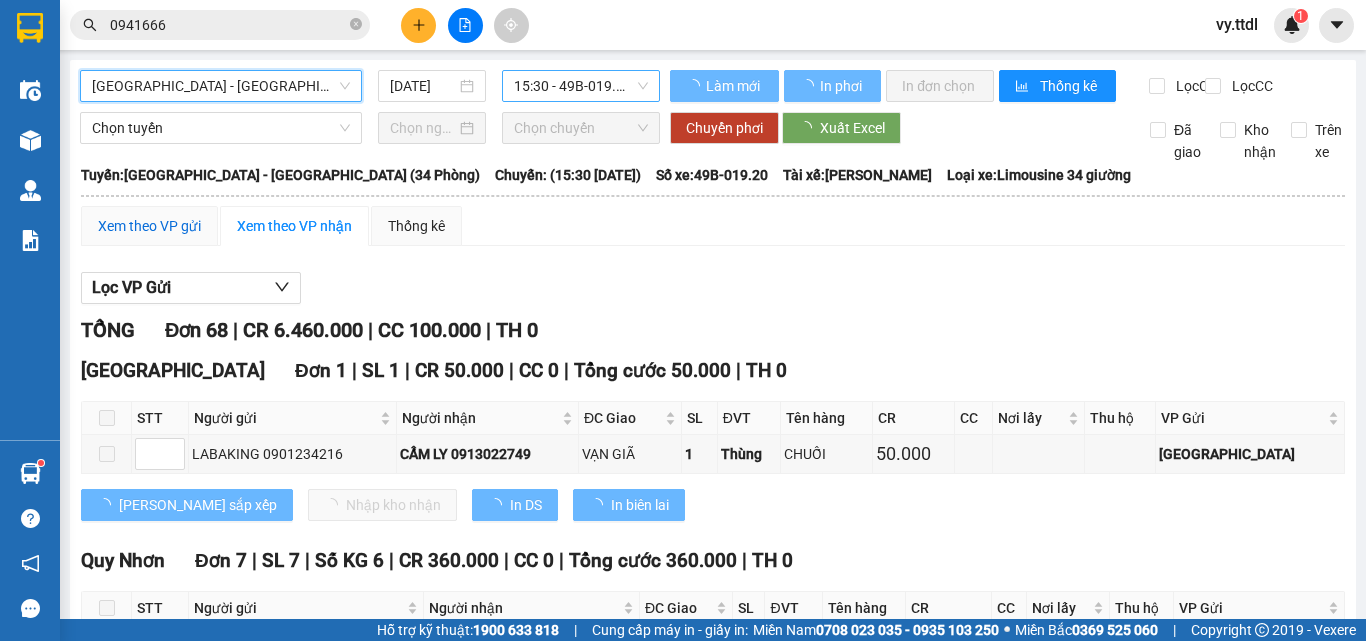 click on "Xem theo VP gửi" at bounding box center (149, 226) 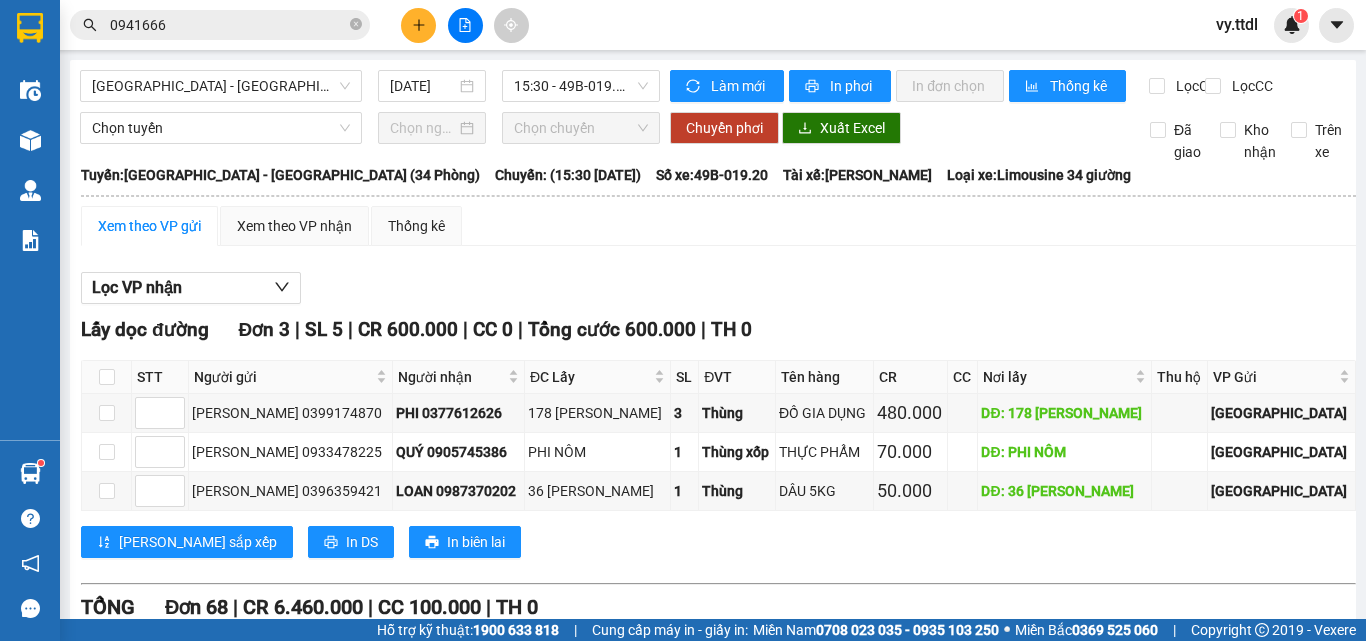 click at bounding box center (95, 2758) 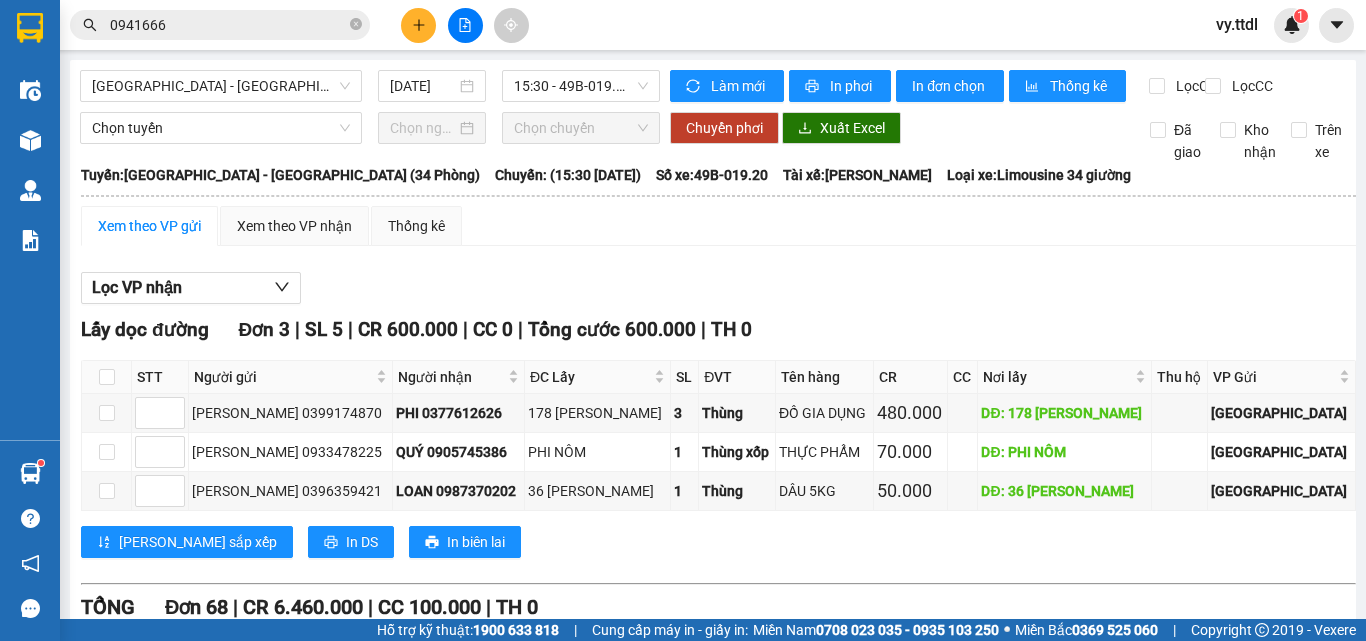 click on "Xuống kho gửi" at bounding box center (380, 3819) 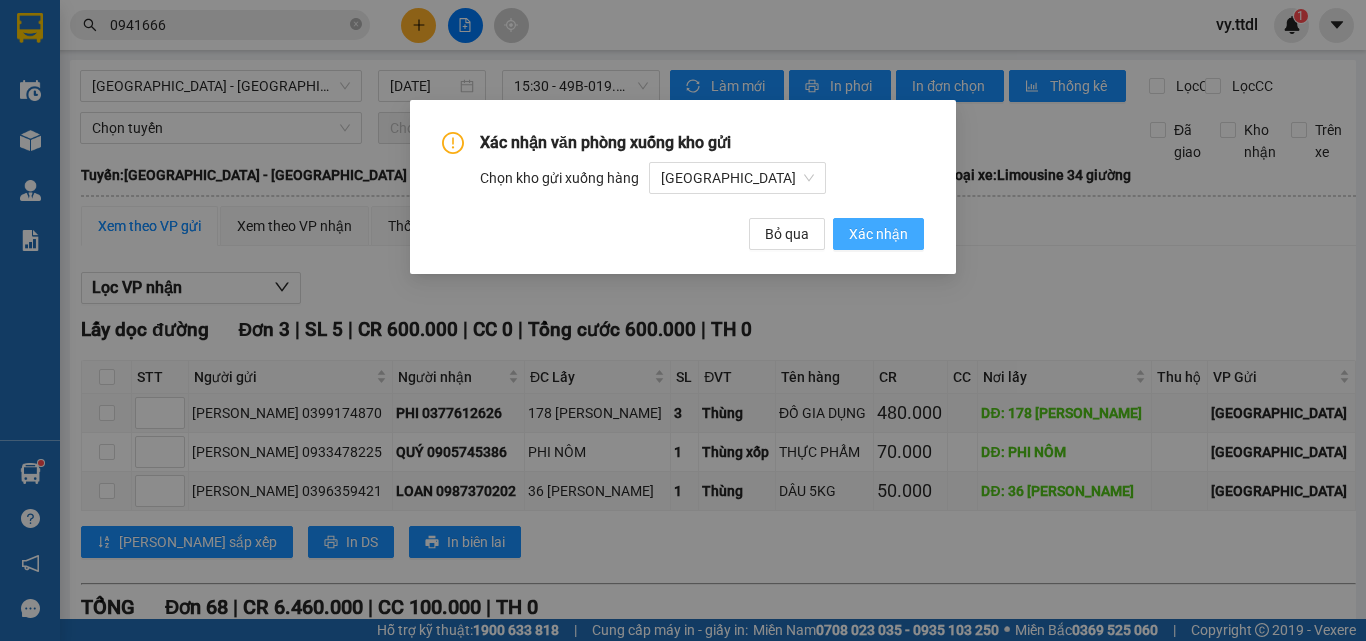 click on "Xác nhận" at bounding box center (878, 234) 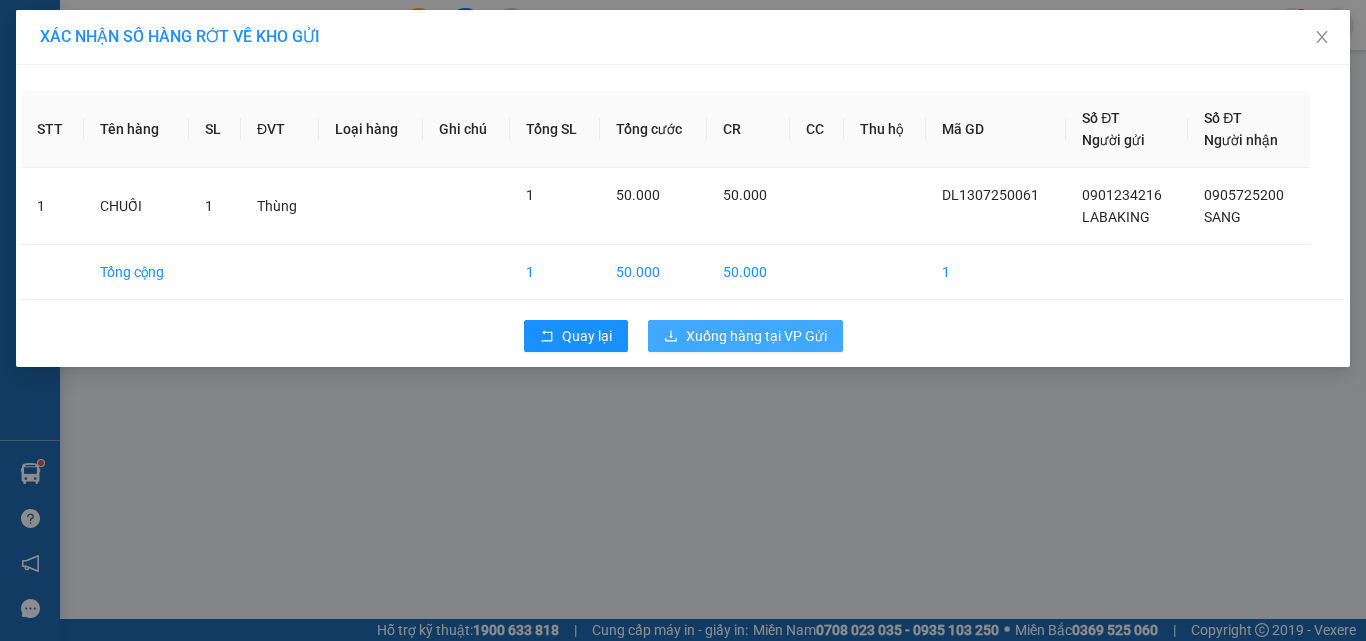 click on "Xuống hàng tại VP Gửi" at bounding box center (745, 336) 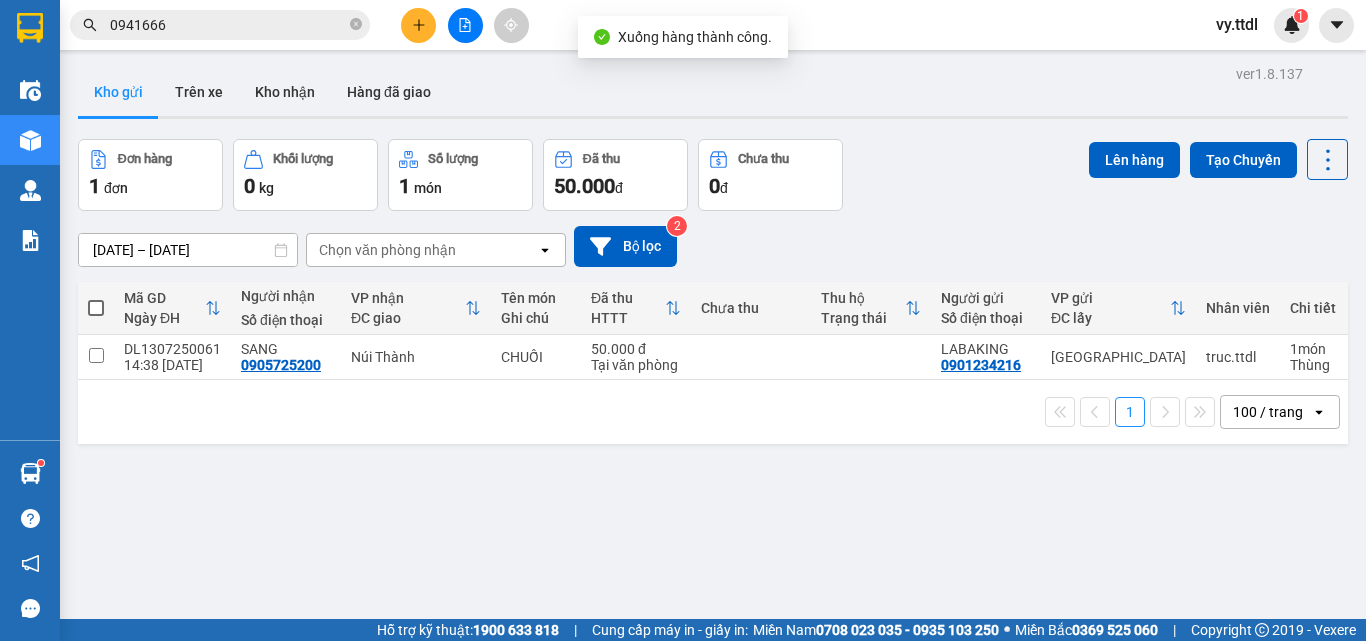 click on "Đơn hàng 1 đơn Khối lượng 0 kg Số lượng 1 món Đã thu 50.000  đ Chưa thu 0  đ Lên hàng Tạo Chuyến" at bounding box center [713, 175] 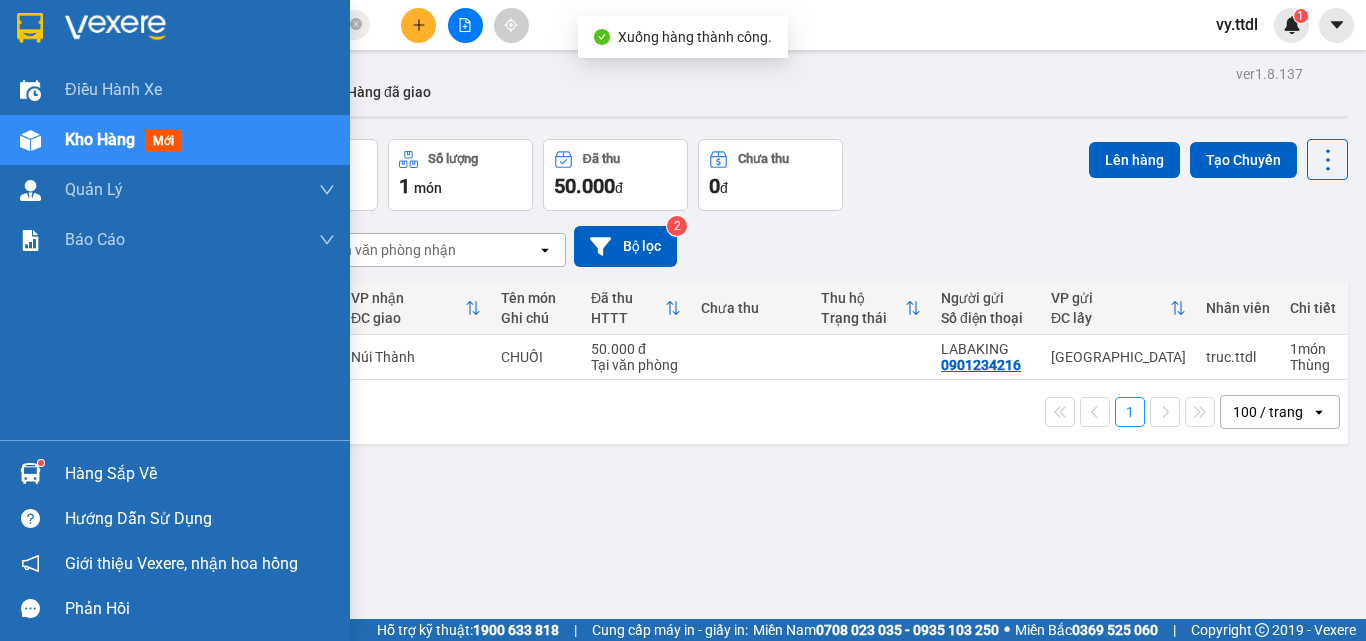 click at bounding box center [175, 32] 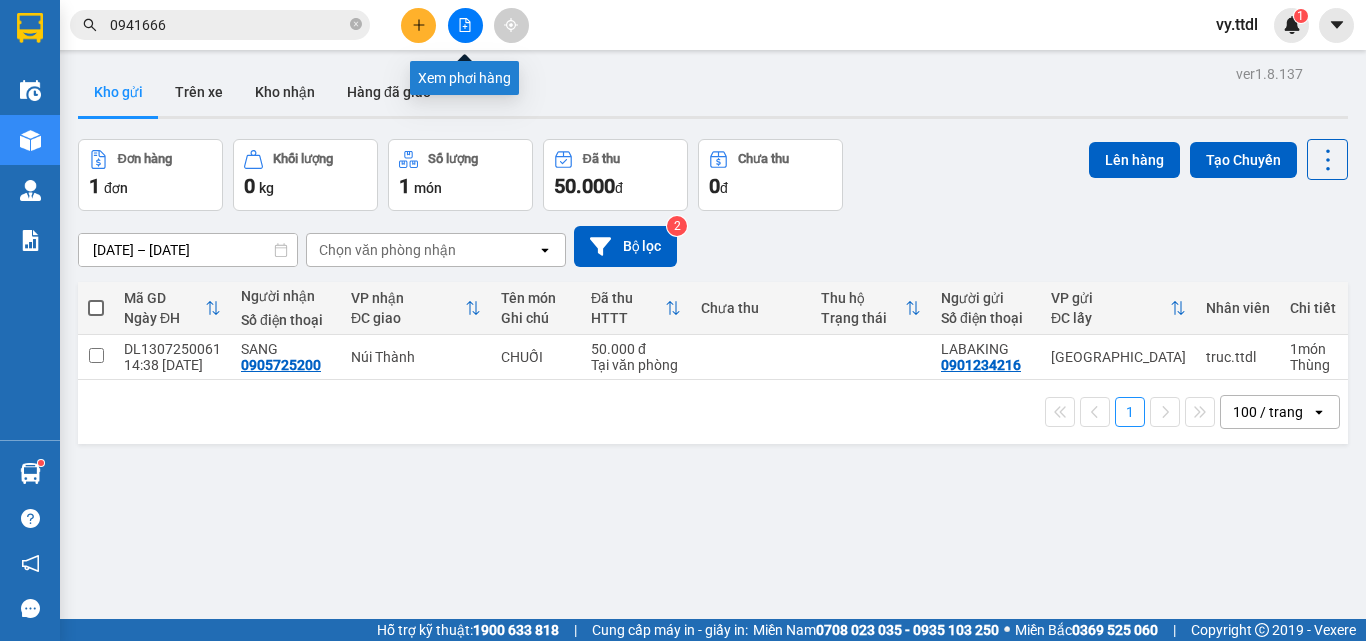 click at bounding box center (465, 25) 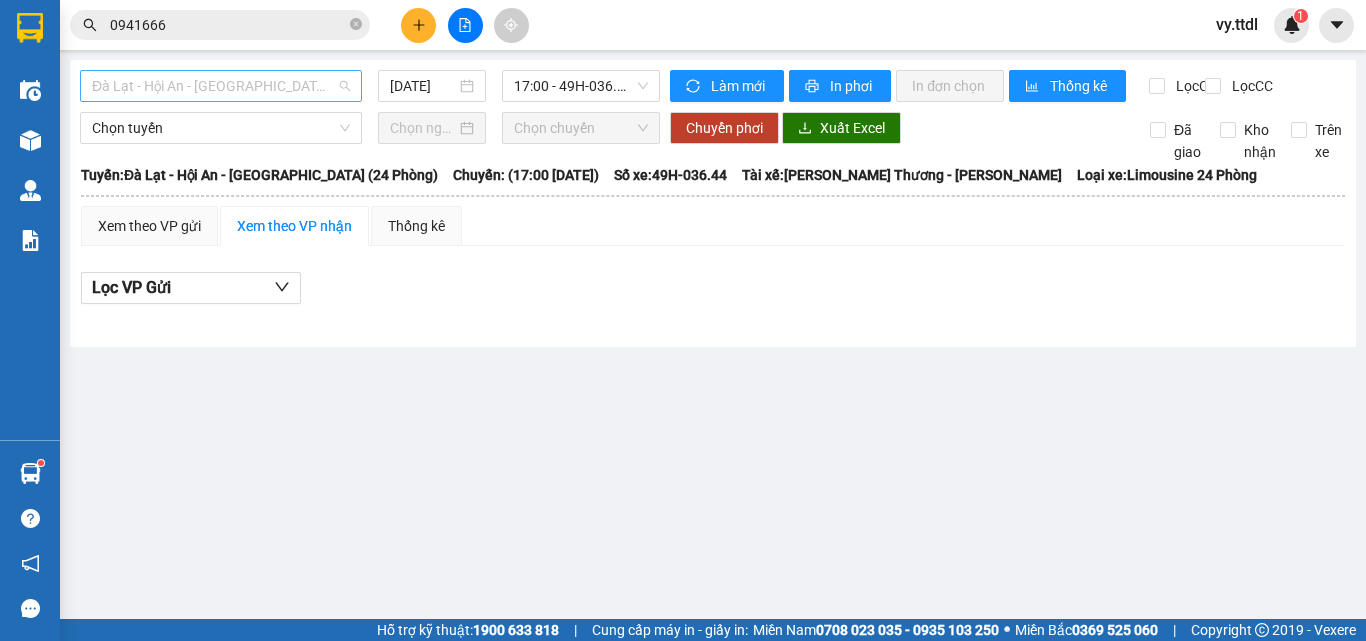 click on "Đà Lạt - Hội An - Đà Nẵng (24 Phòng)" at bounding box center (221, 86) 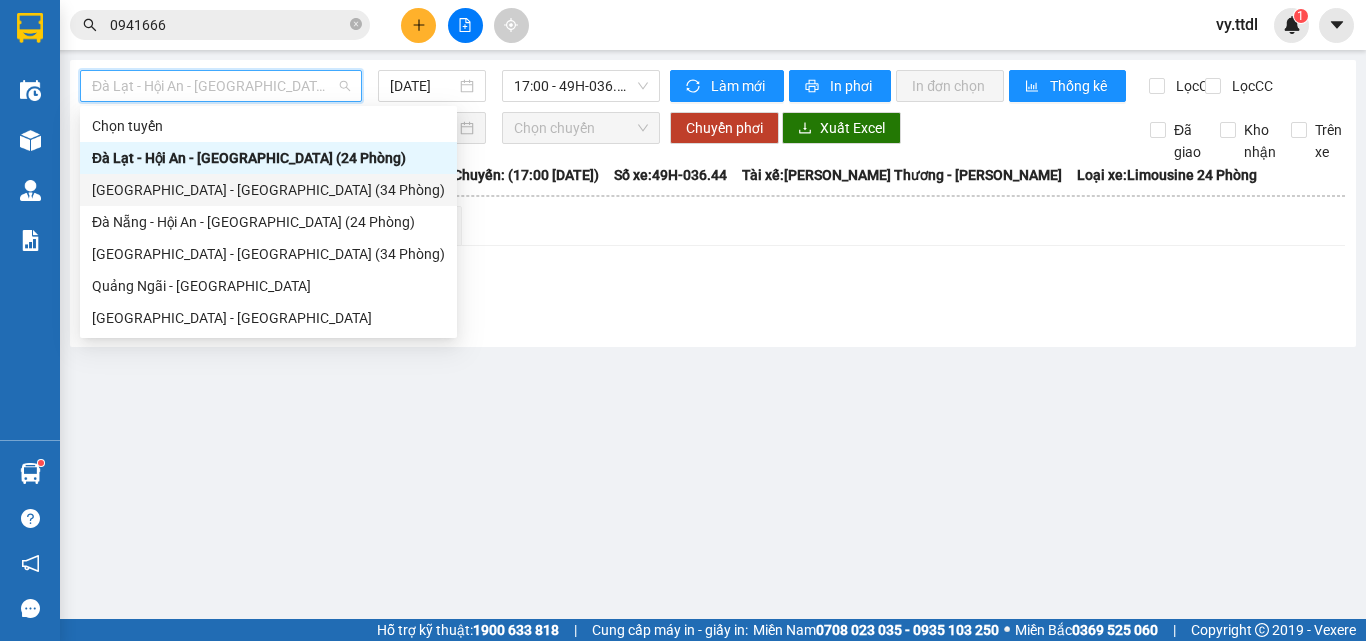 click on "Đà Lạt - Đà Nẵng (34 Phòng)" at bounding box center (268, 190) 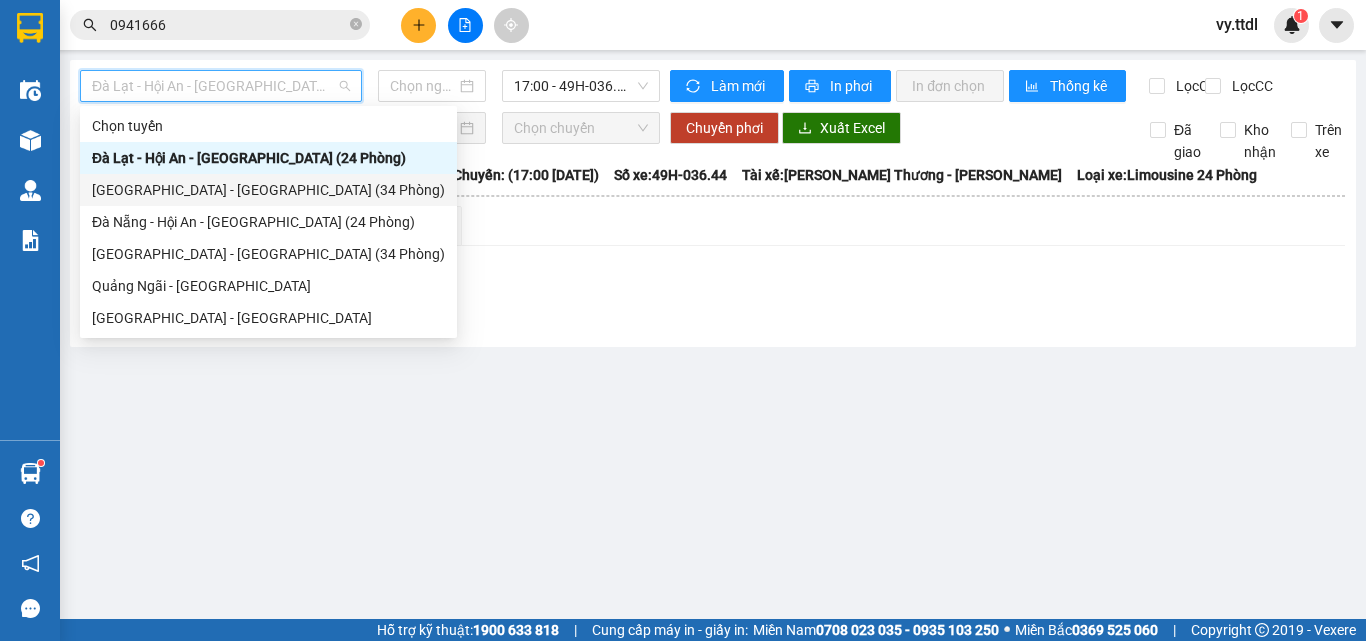 type on "[DATE]" 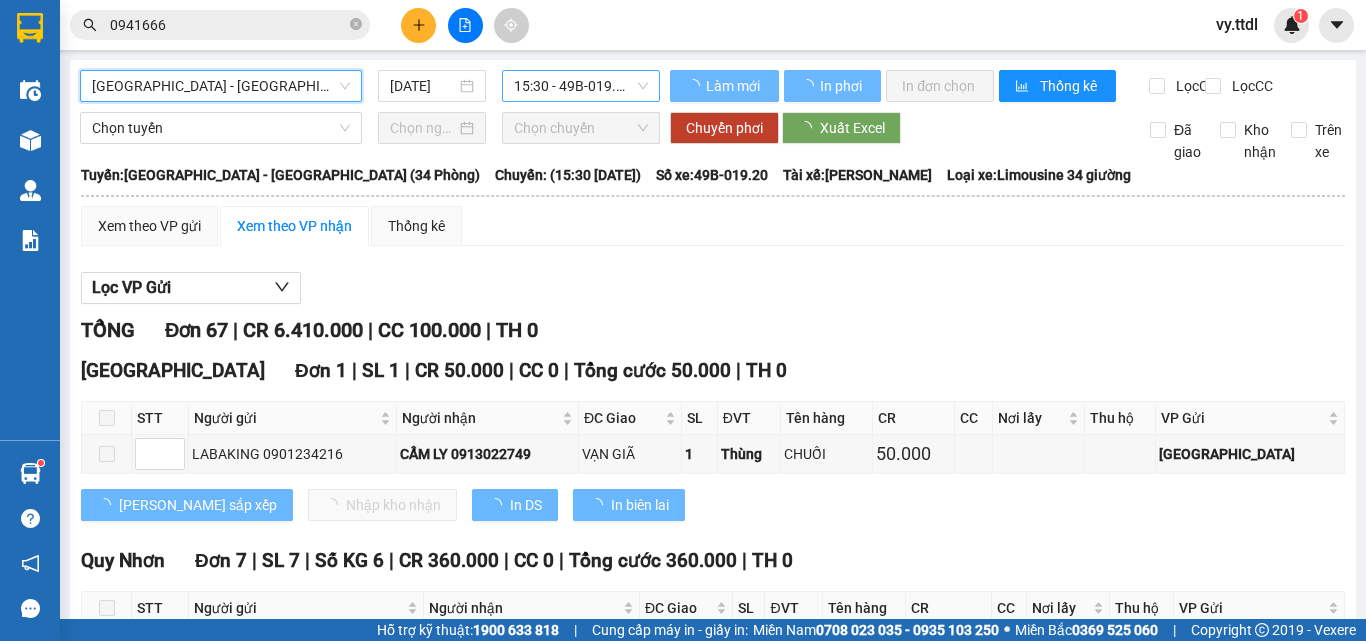 click on "15:30     - 49B-019.20" at bounding box center [581, 86] 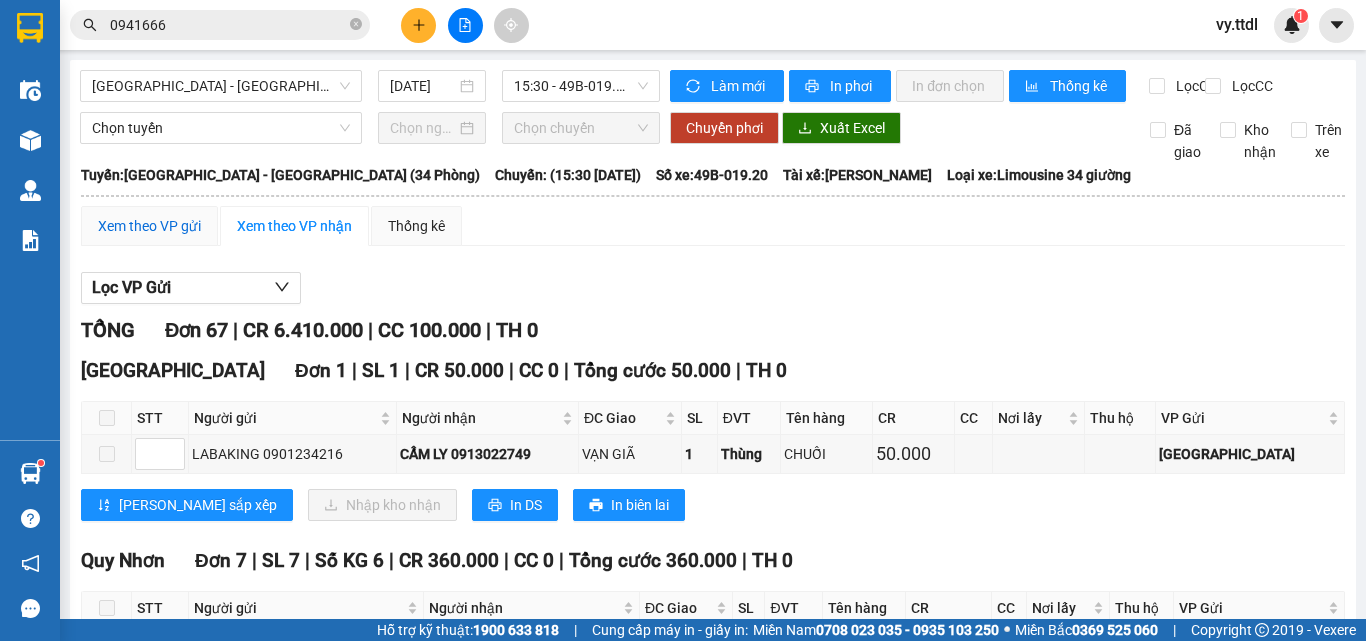 click on "Xem theo VP gửi" at bounding box center [149, 226] 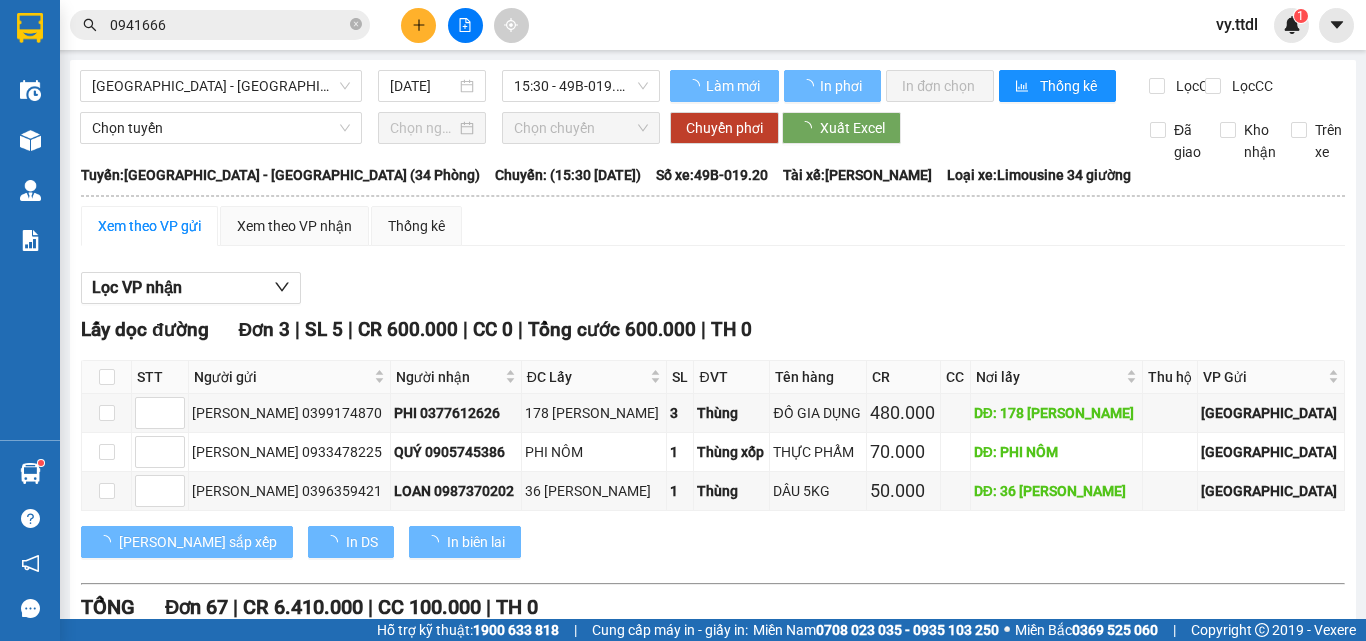 click on "Xem theo VP gửi Xem theo VP nhận Thống kê" at bounding box center [713, 226] 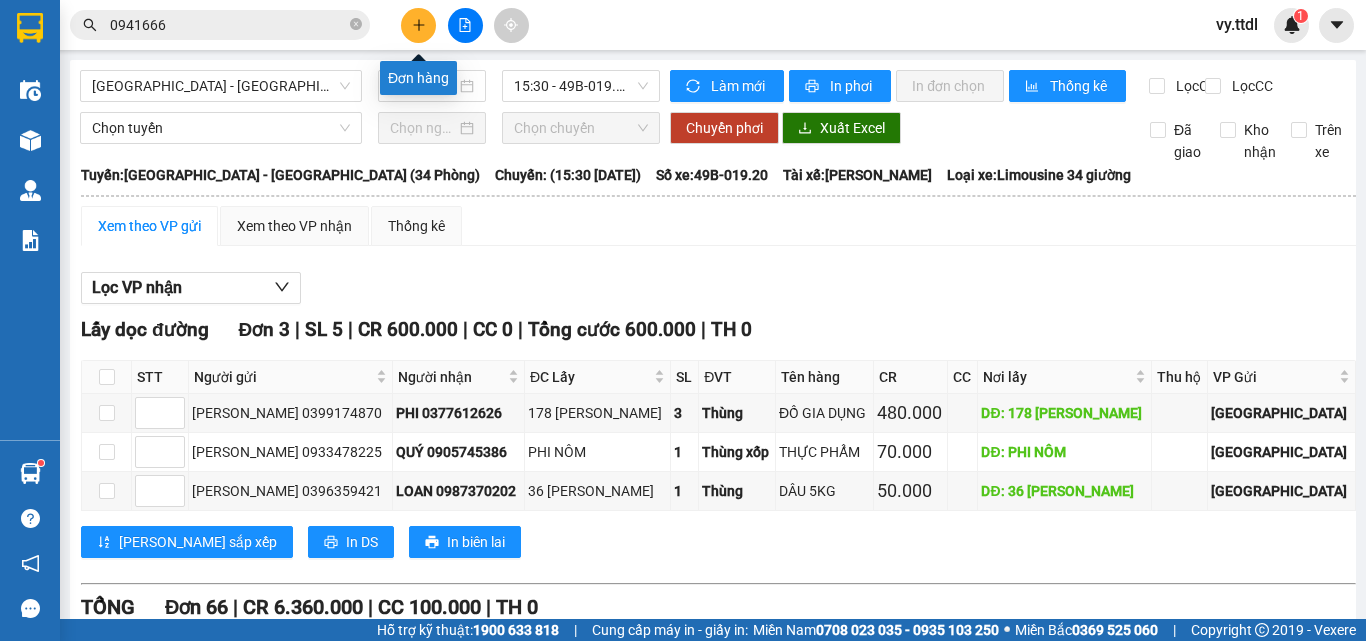 click 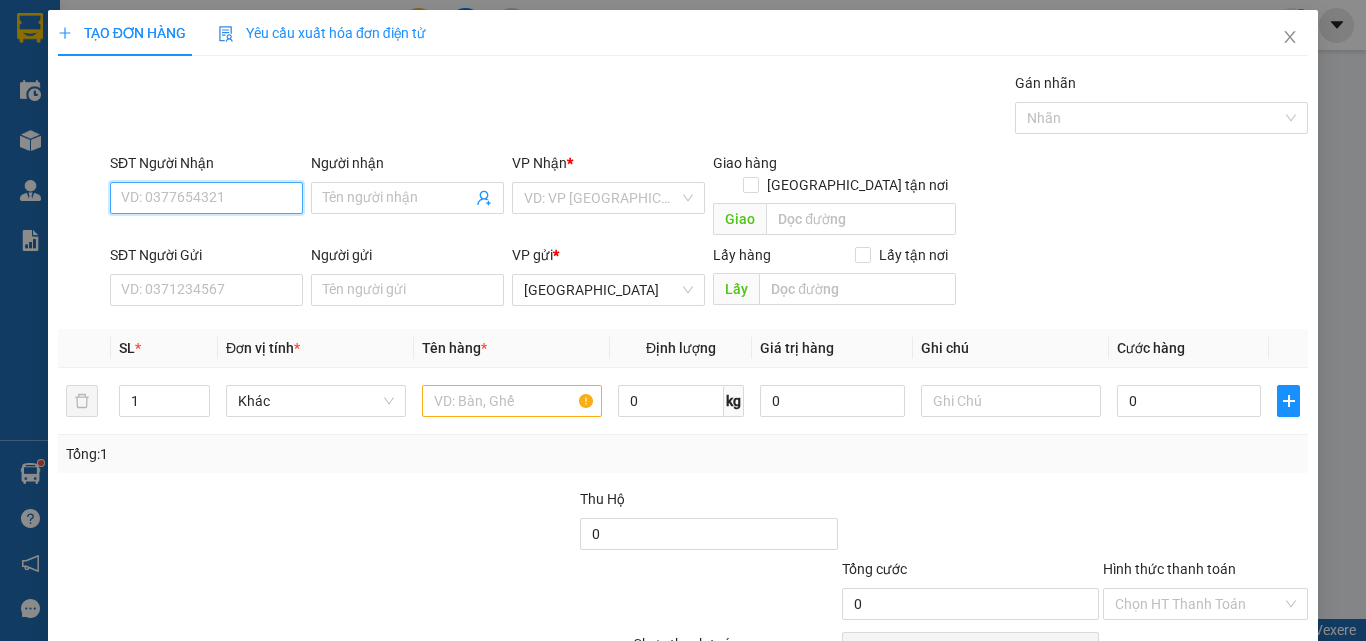 click on "SĐT Người Nhận" at bounding box center (206, 198) 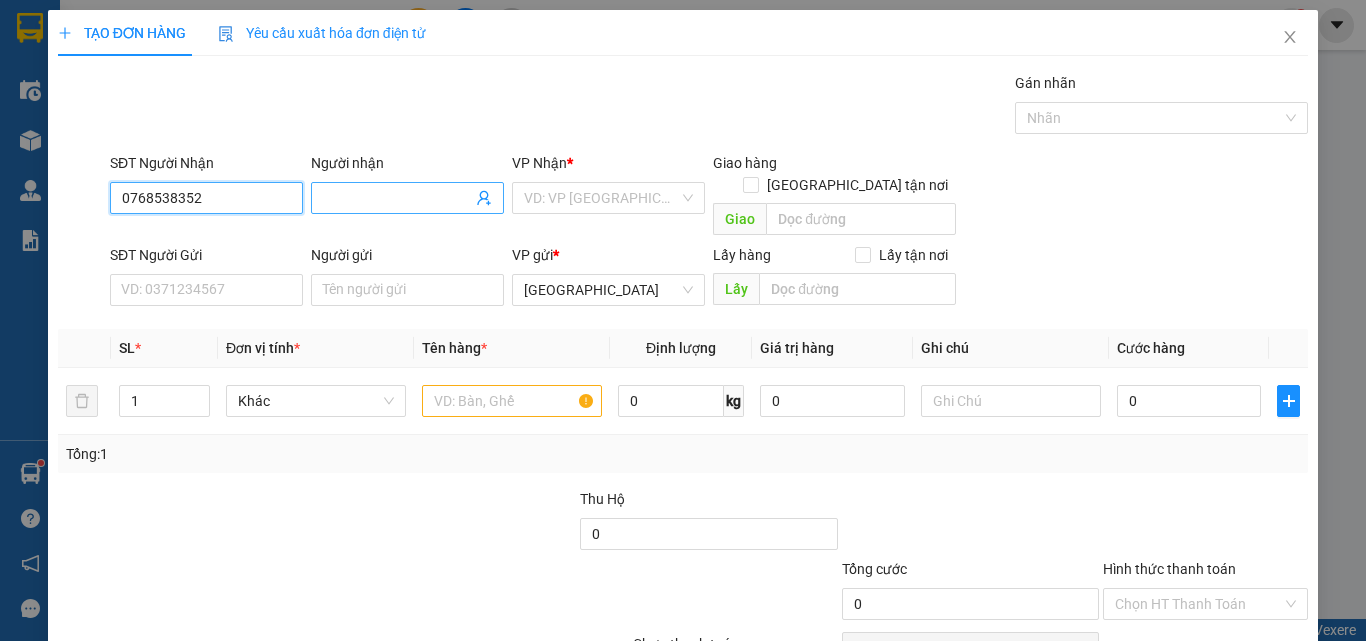 type on "0768538352" 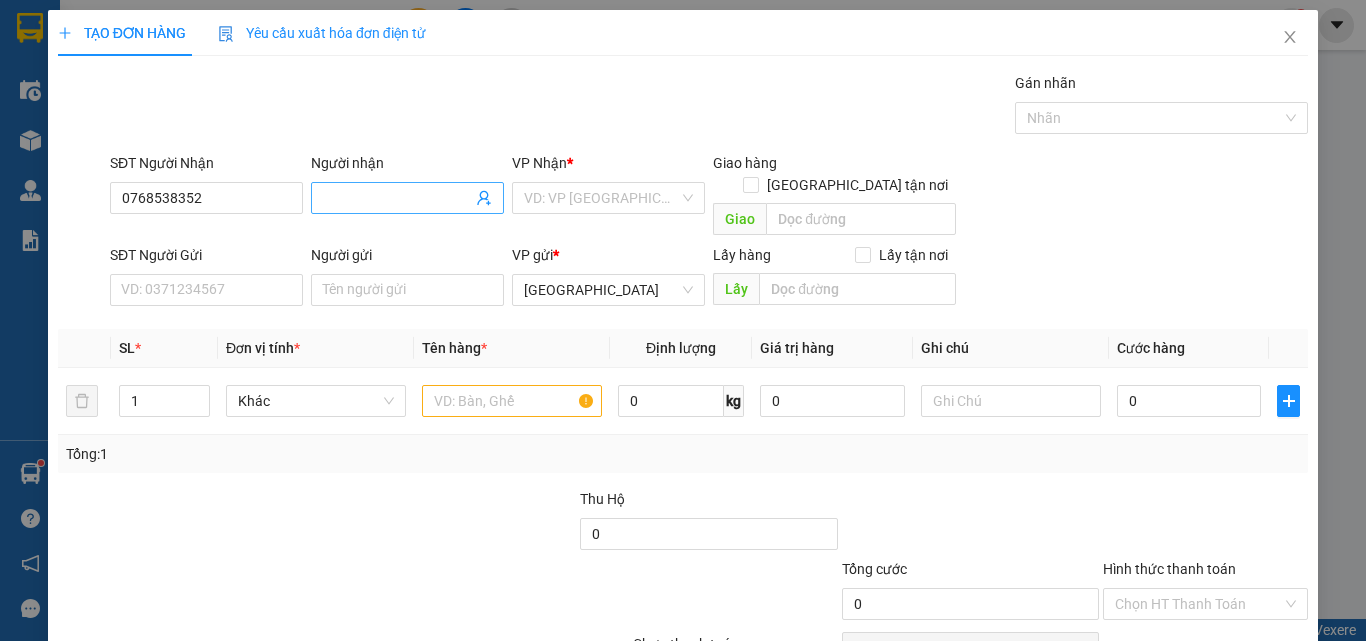 click at bounding box center [407, 198] 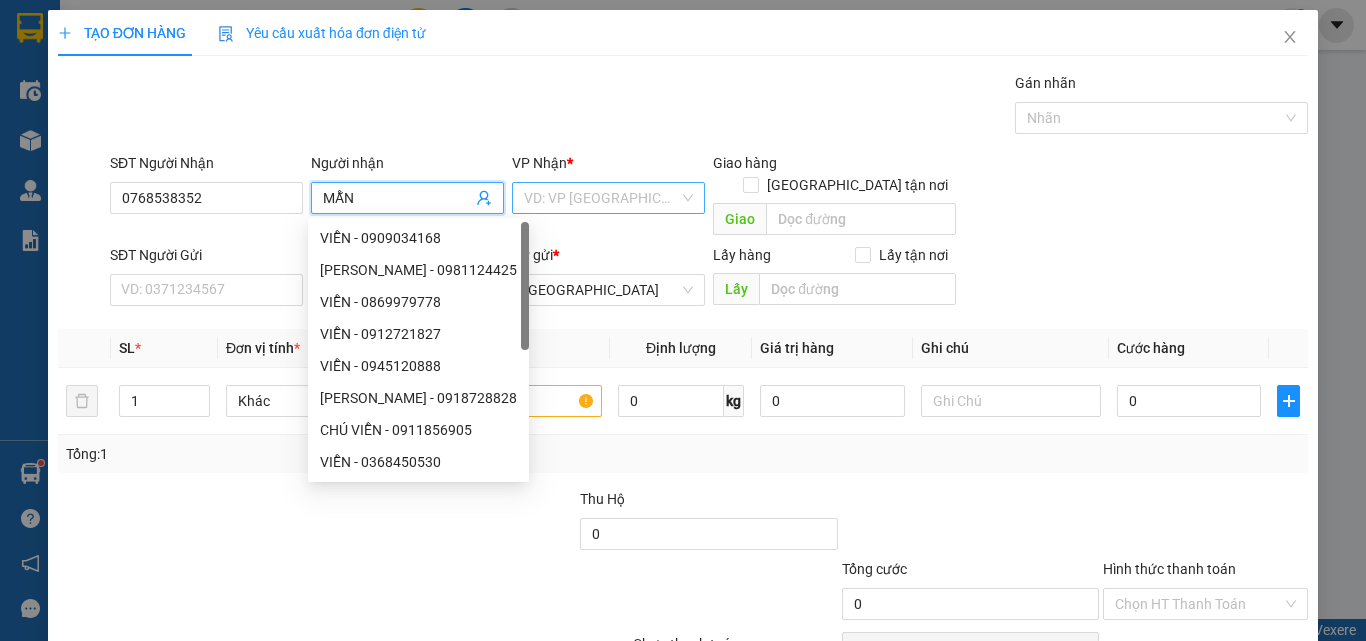 type on "MẪN" 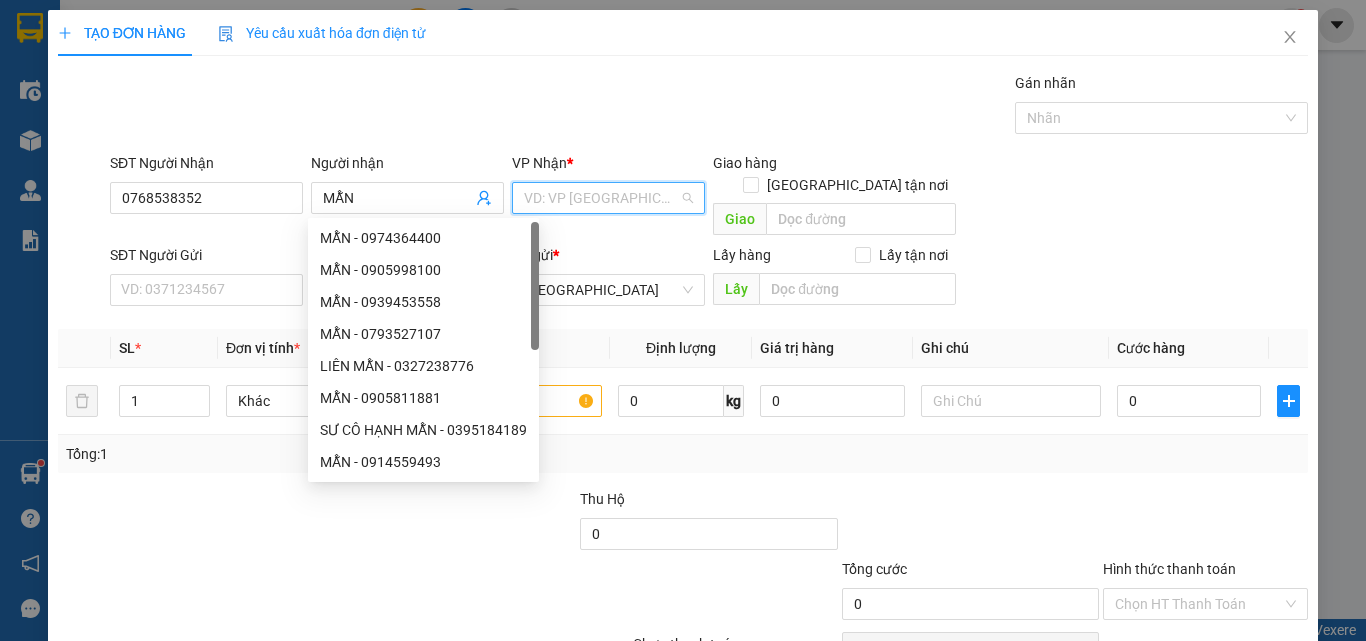 click at bounding box center [601, 198] 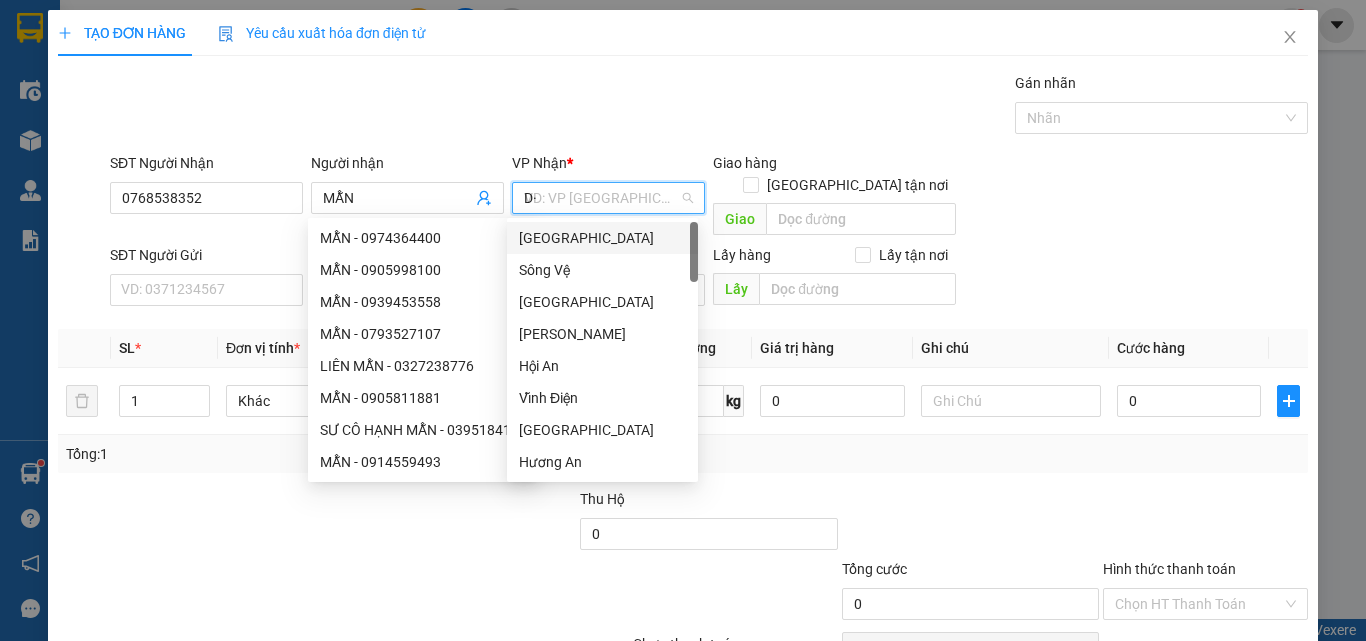 type on "D" 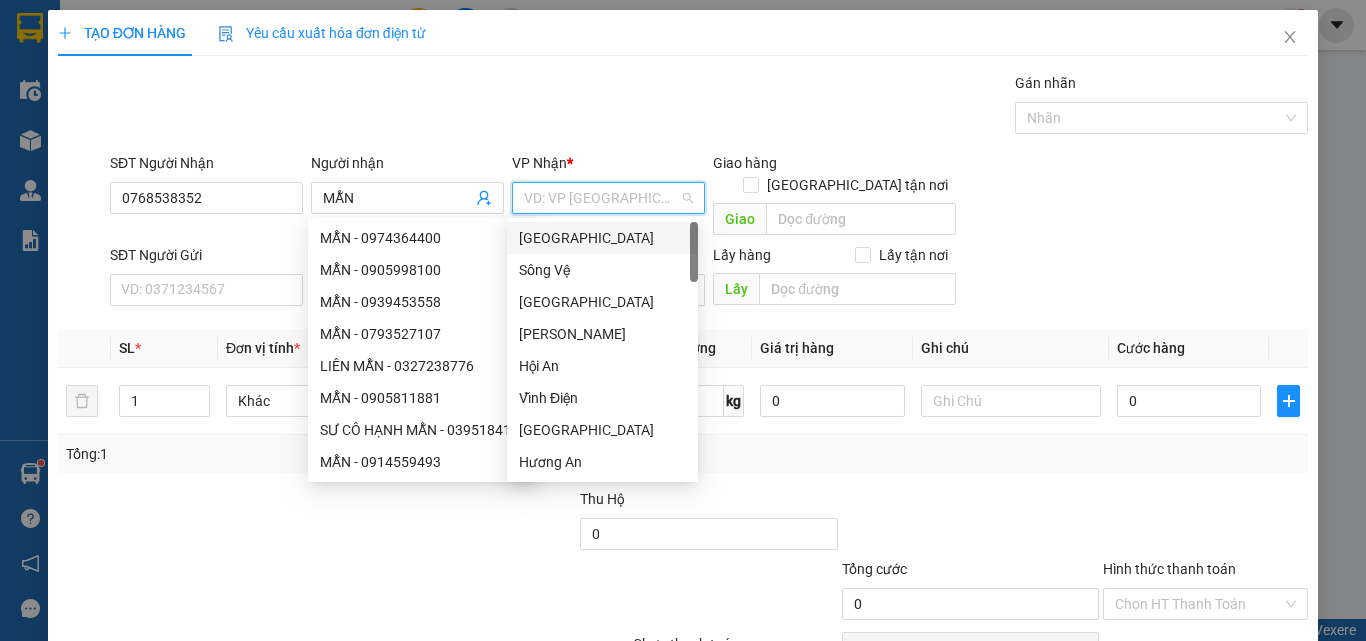 type on "Đ" 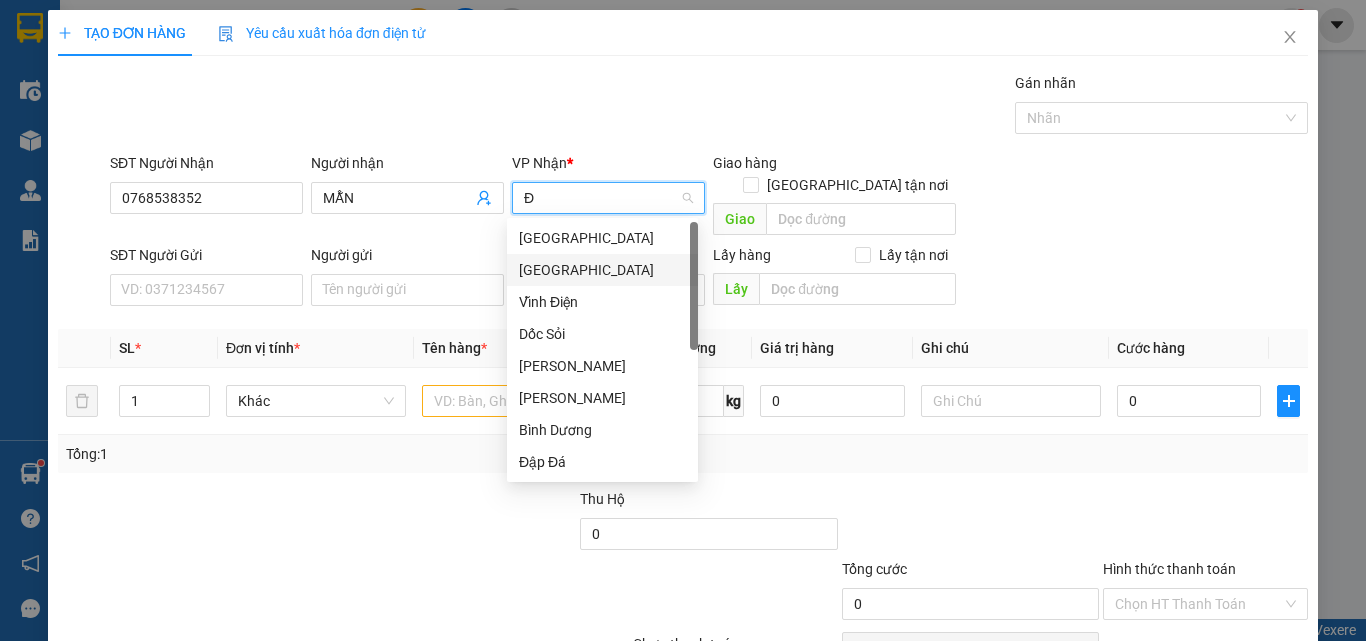click on "[GEOGRAPHIC_DATA]" at bounding box center [602, 270] 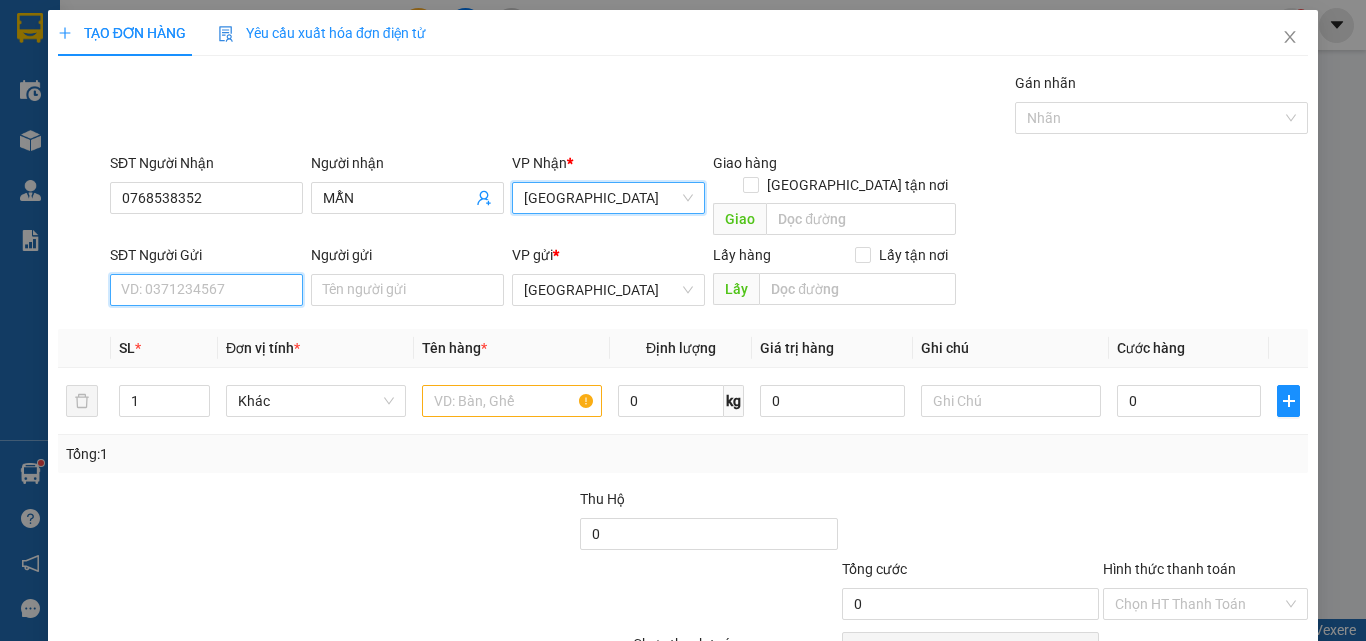 click on "SĐT Người Gửi" at bounding box center [206, 290] 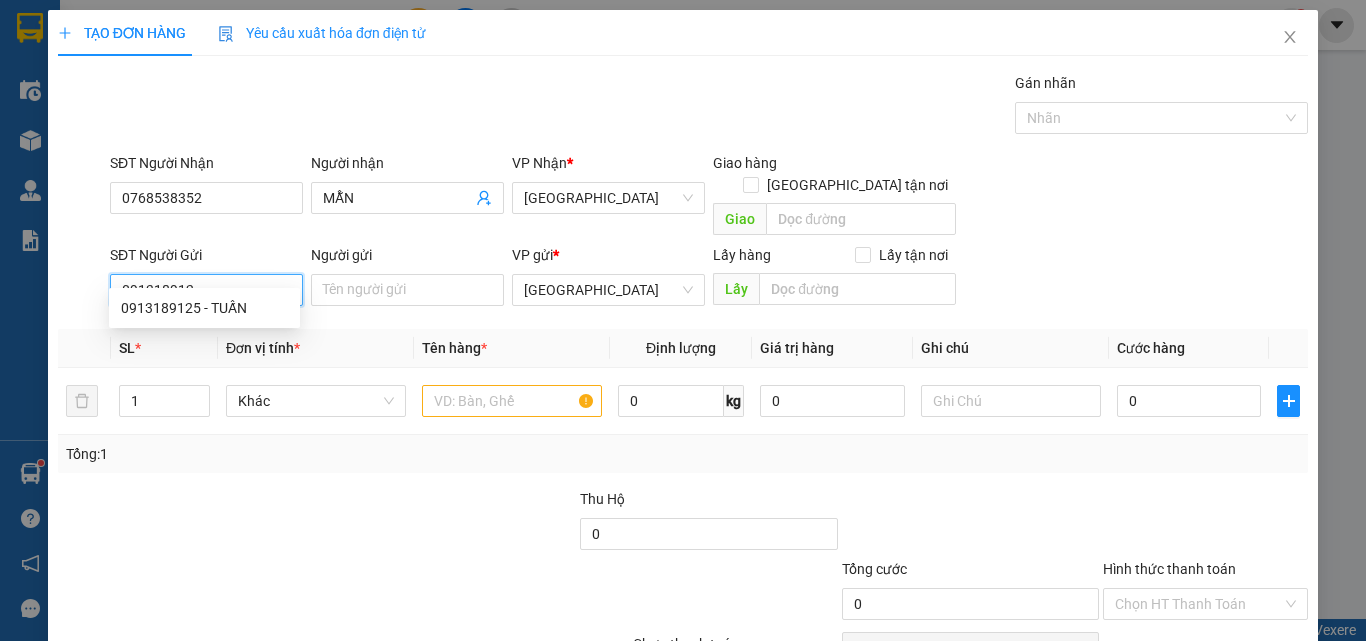 type on "0913189125" 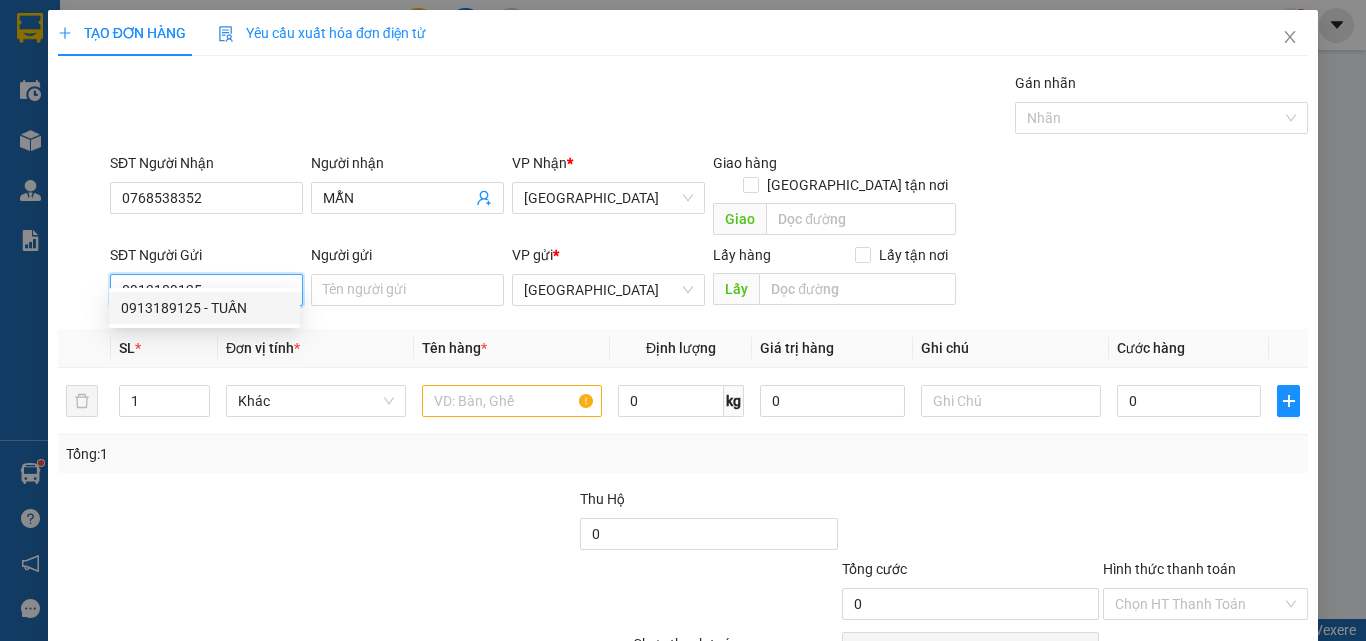click on "0913189125 - TUẤN" at bounding box center [204, 308] 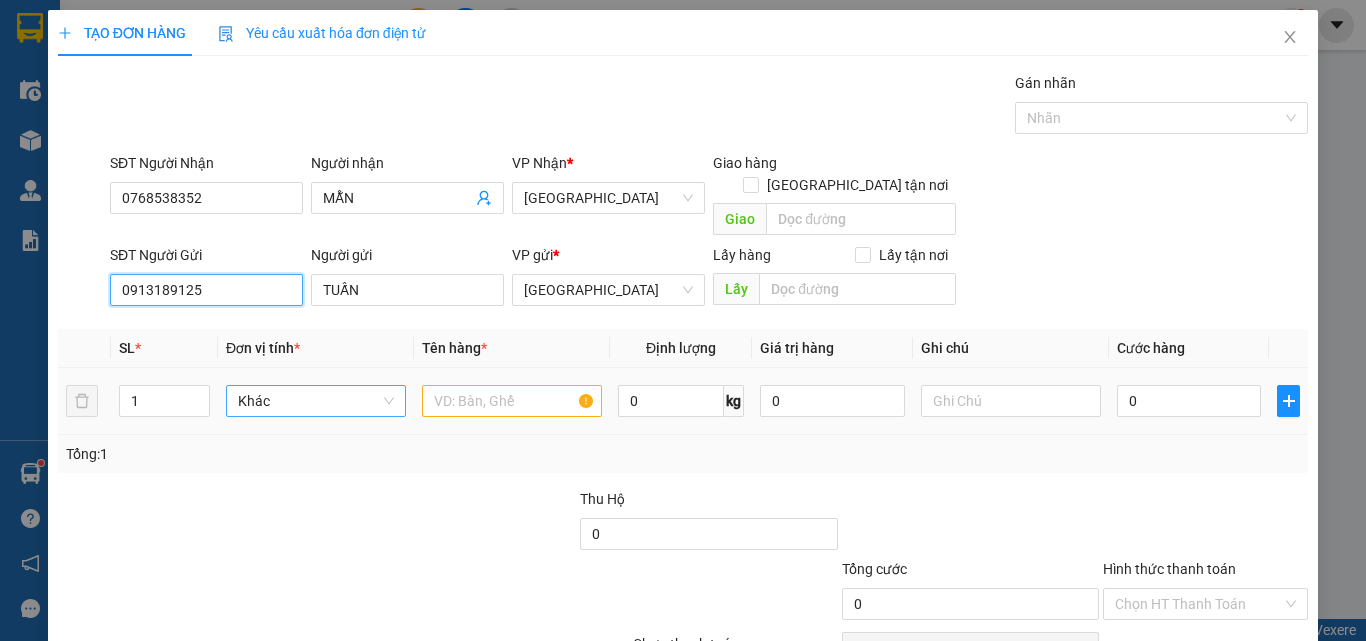 click on "Khác" at bounding box center [316, 401] 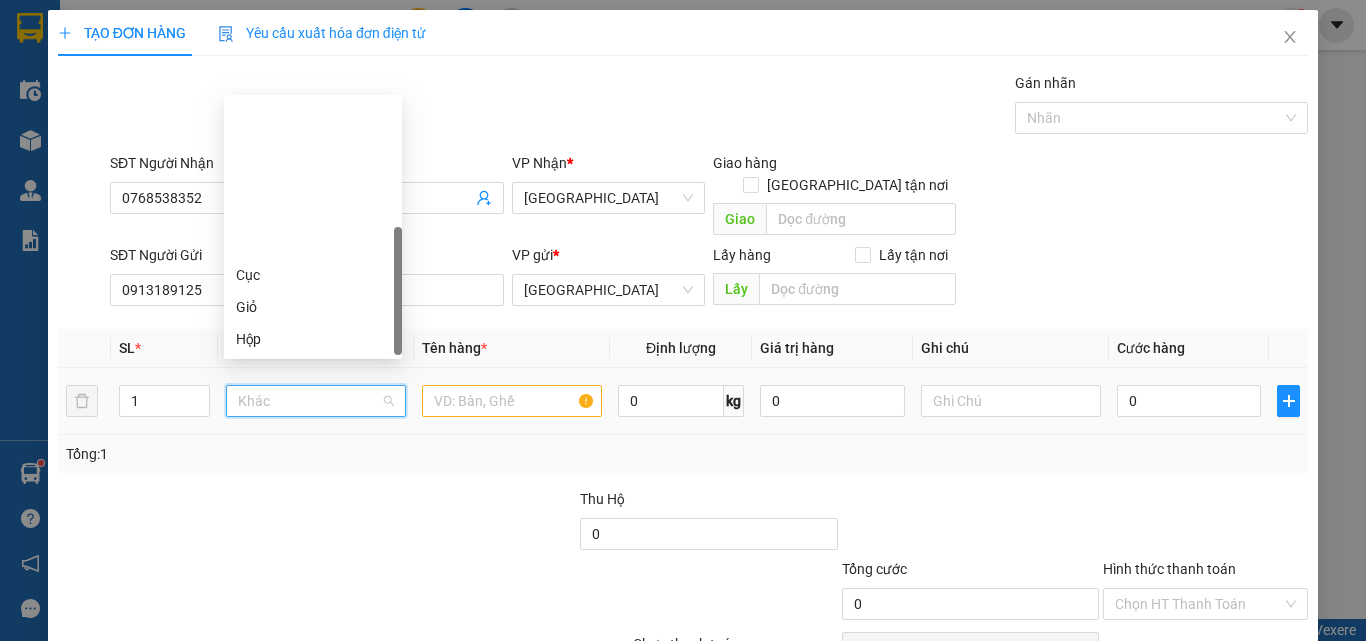 type on "X" 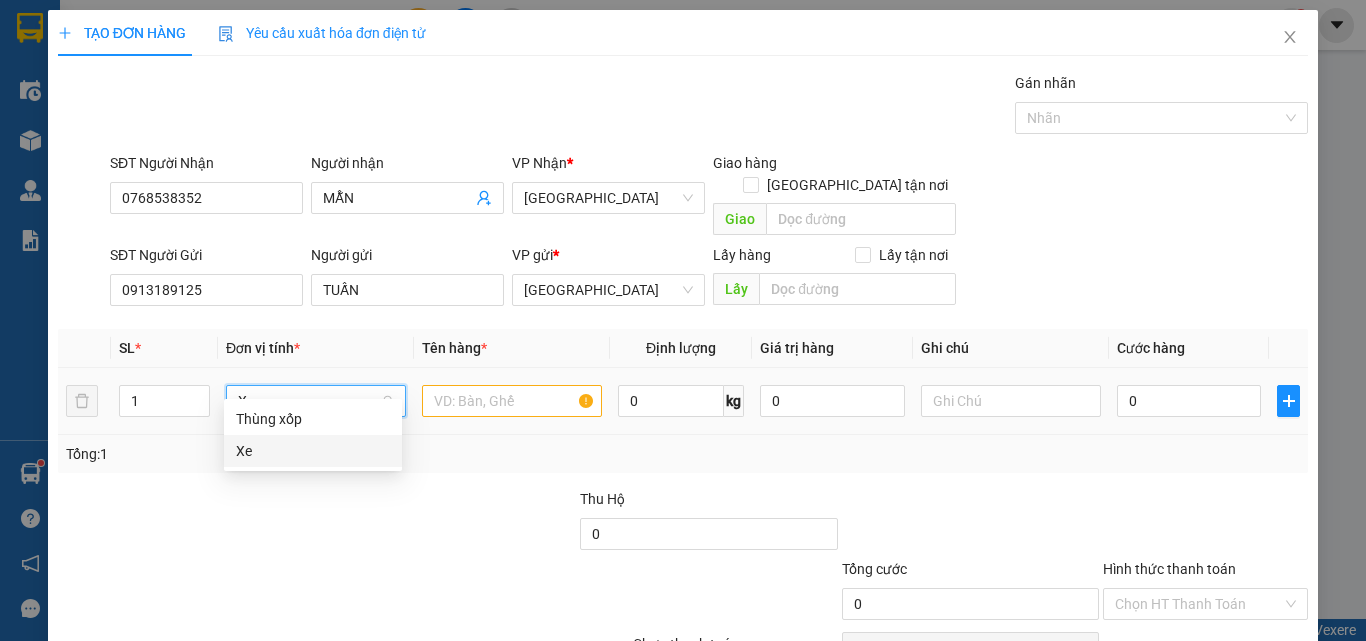 drag, startPoint x: 283, startPoint y: 443, endPoint x: 325, endPoint y: 434, distance: 42.953465 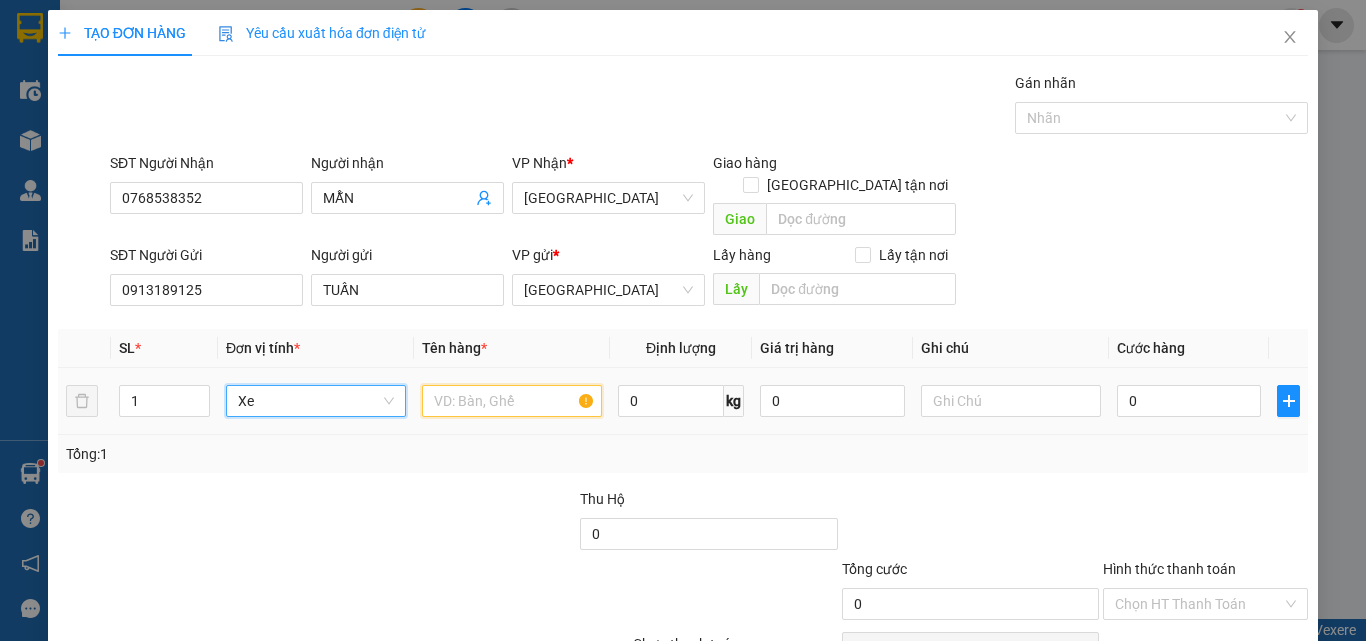 drag, startPoint x: 488, startPoint y: 368, endPoint x: 338, endPoint y: 498, distance: 198.49434 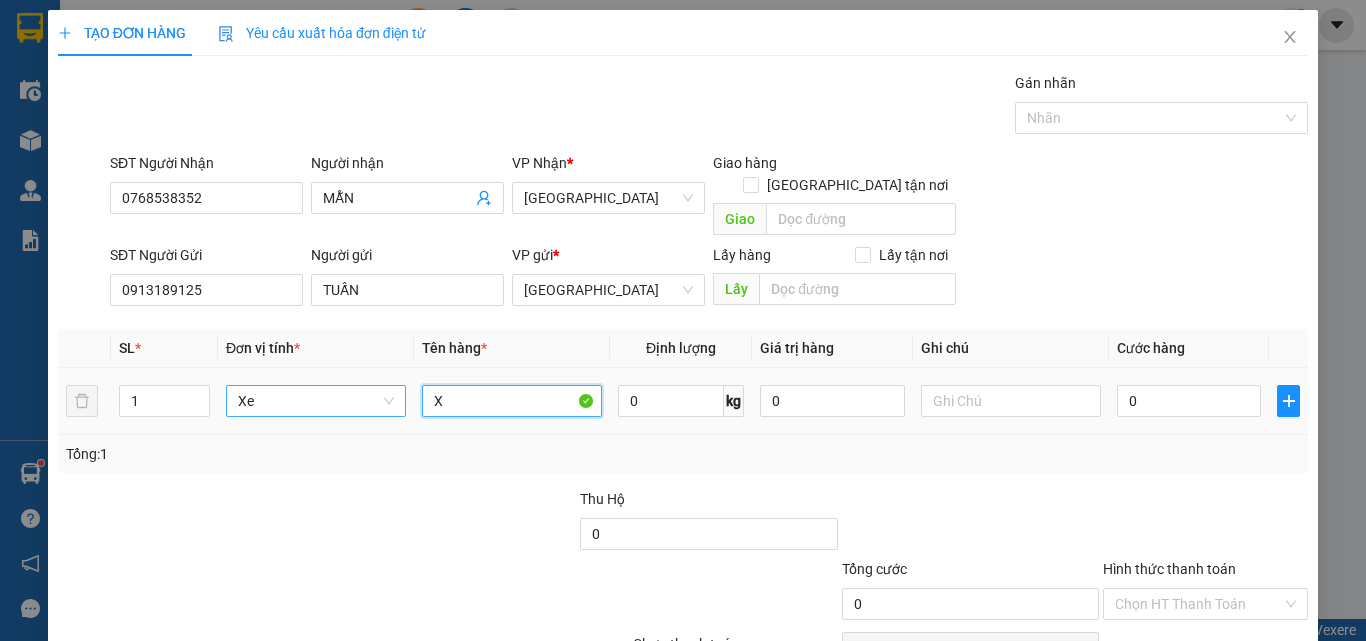 drag, startPoint x: 338, startPoint y: 498, endPoint x: 460, endPoint y: 380, distance: 169.7292 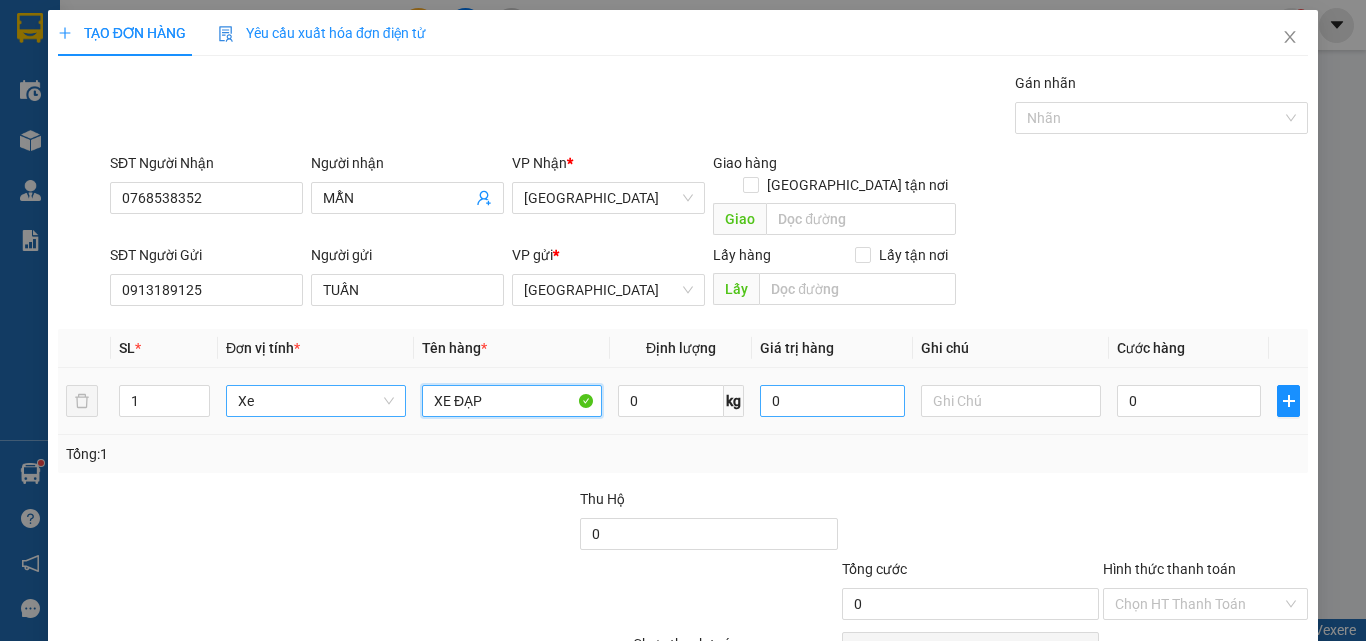 type on "XE ĐẠP" 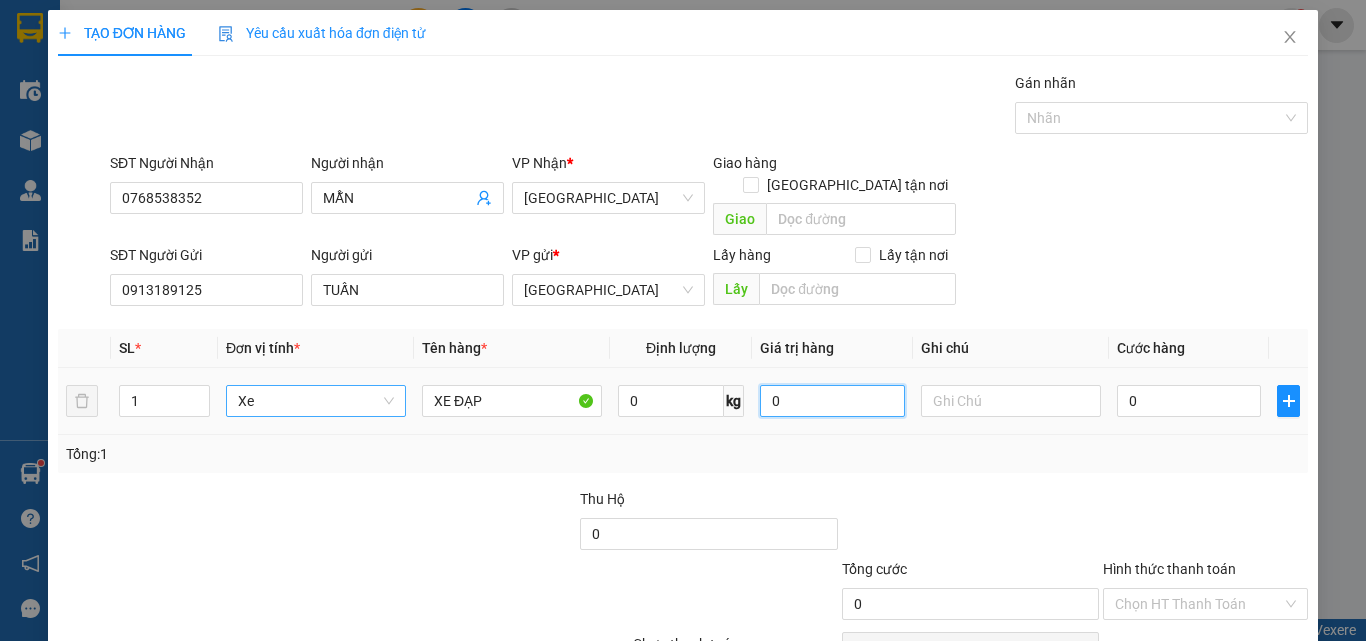 click on "0" at bounding box center [832, 401] 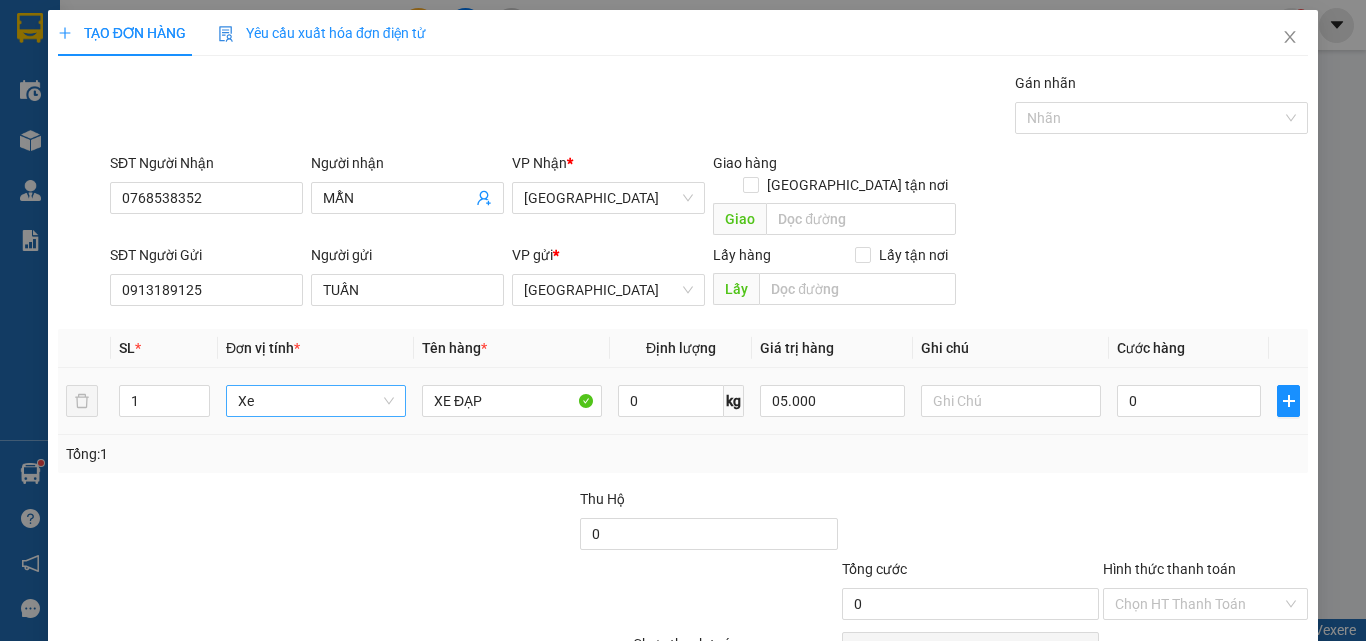 type on "5.000.000" 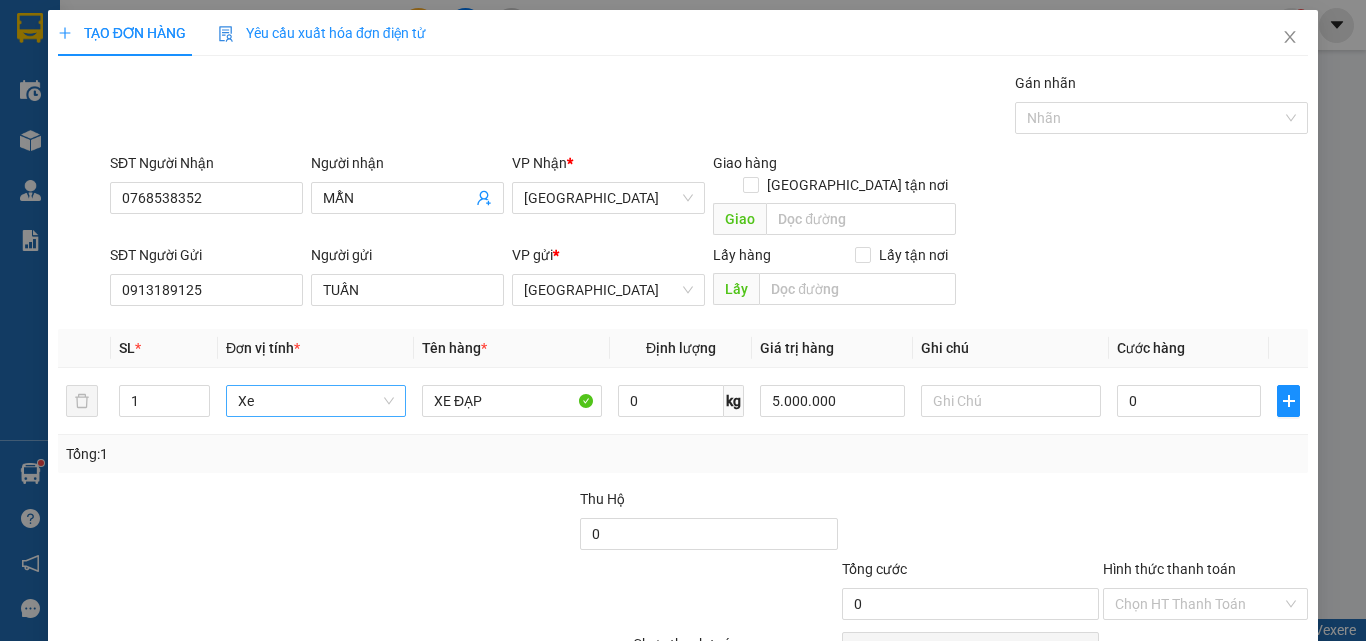 click on "Tổng:  1" at bounding box center [683, 454] 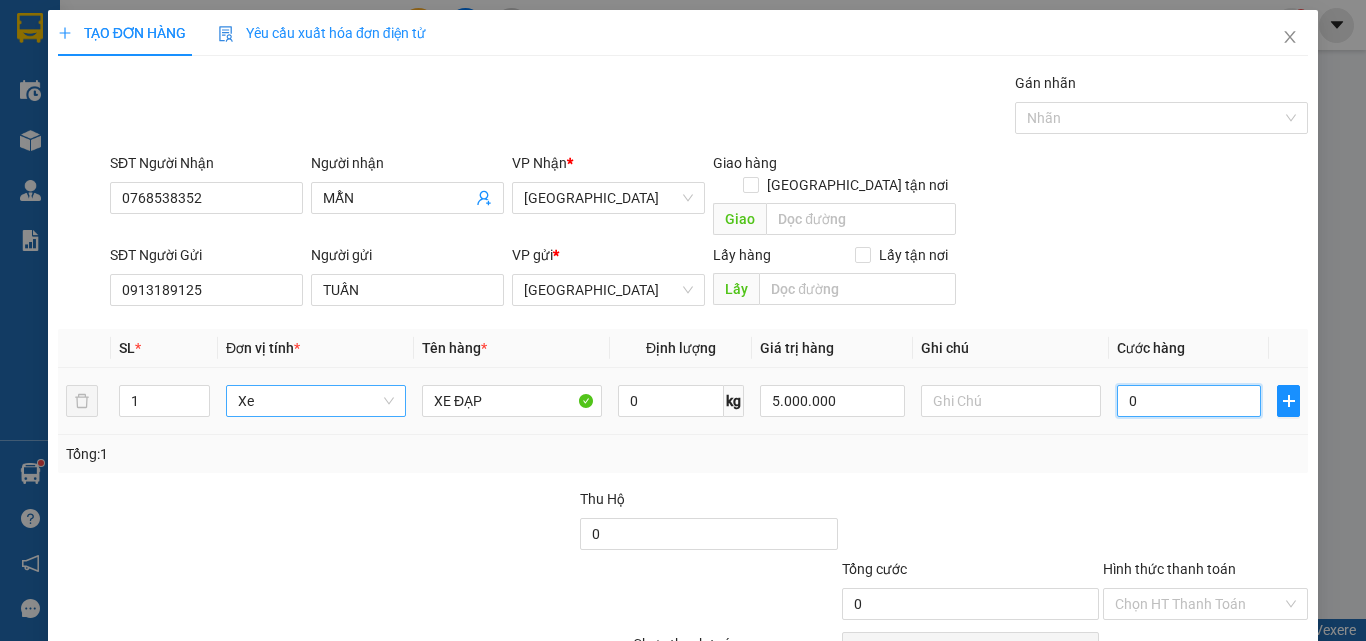 click on "0" at bounding box center (1189, 401) 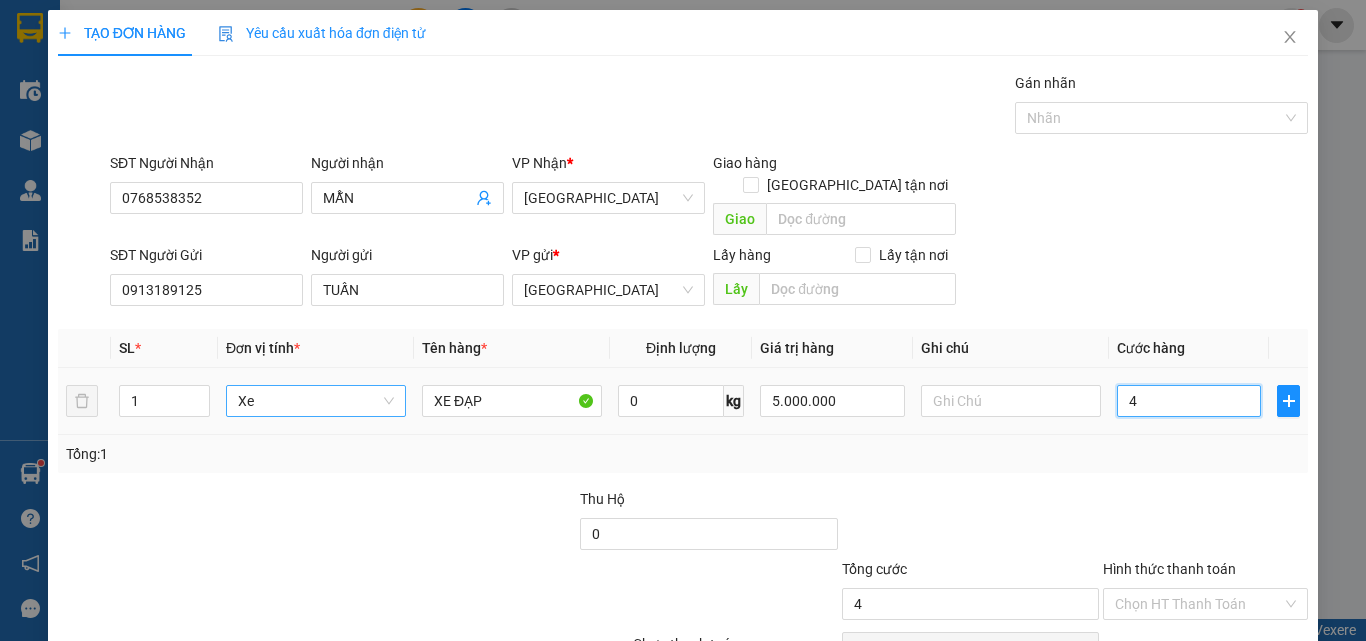 type on "40" 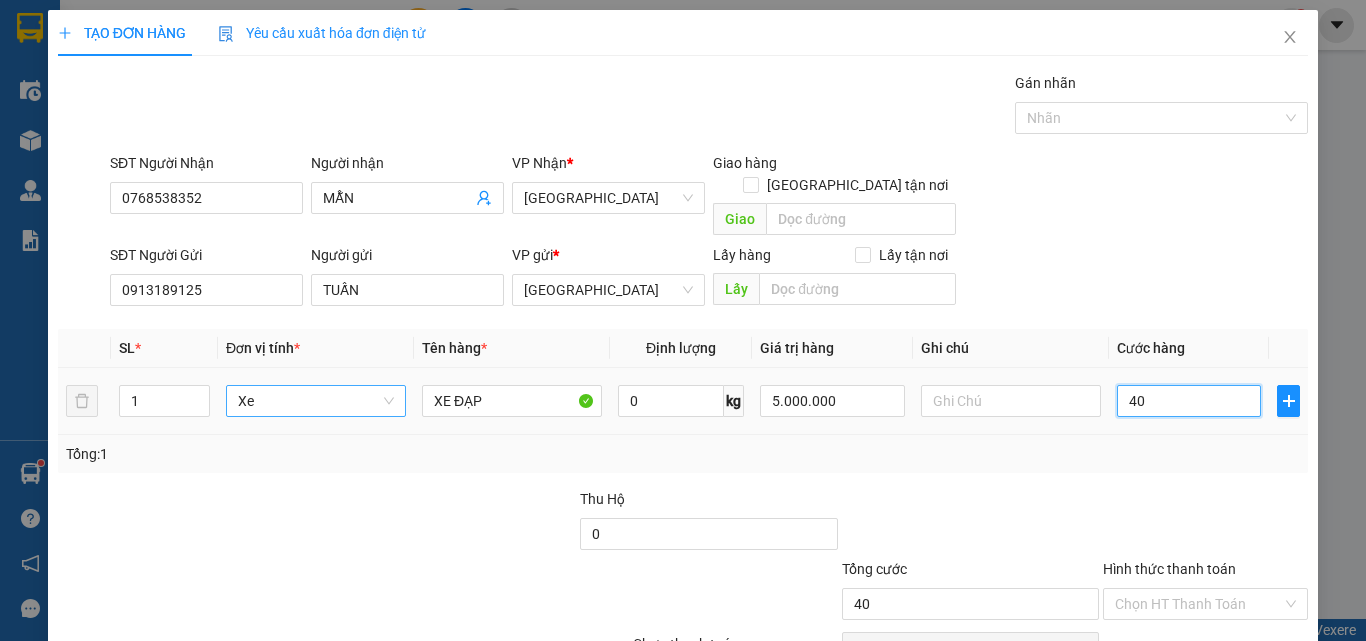 type on "400" 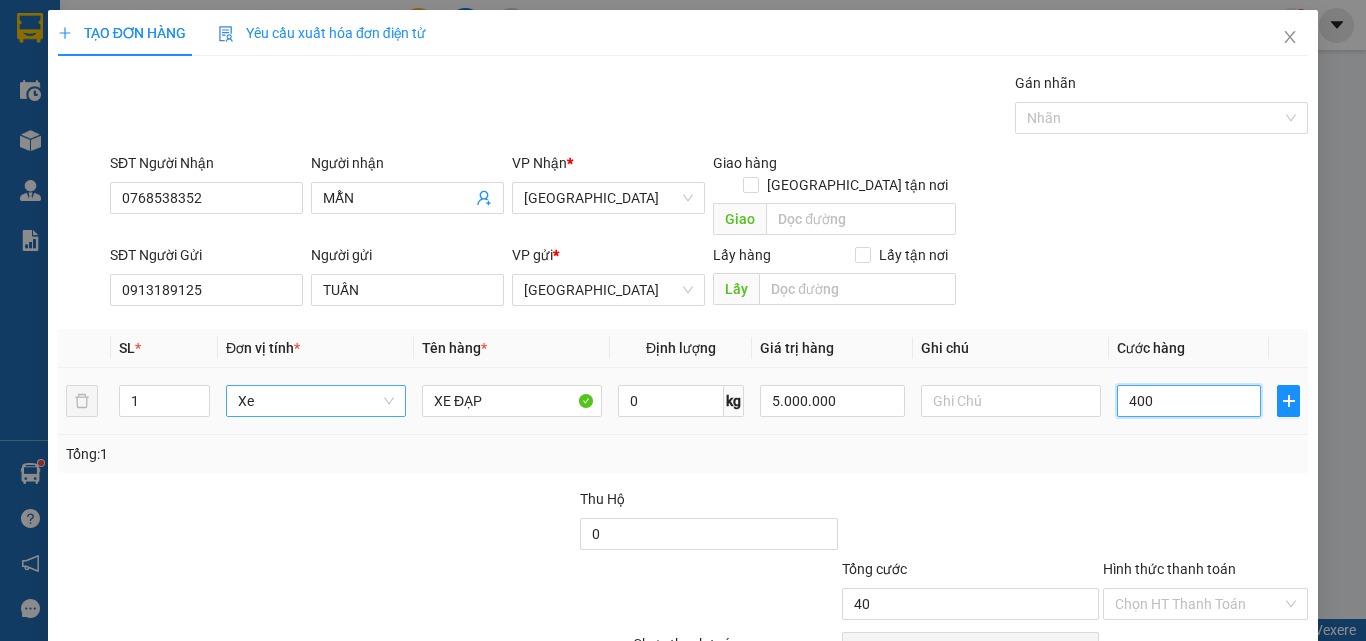 type on "400" 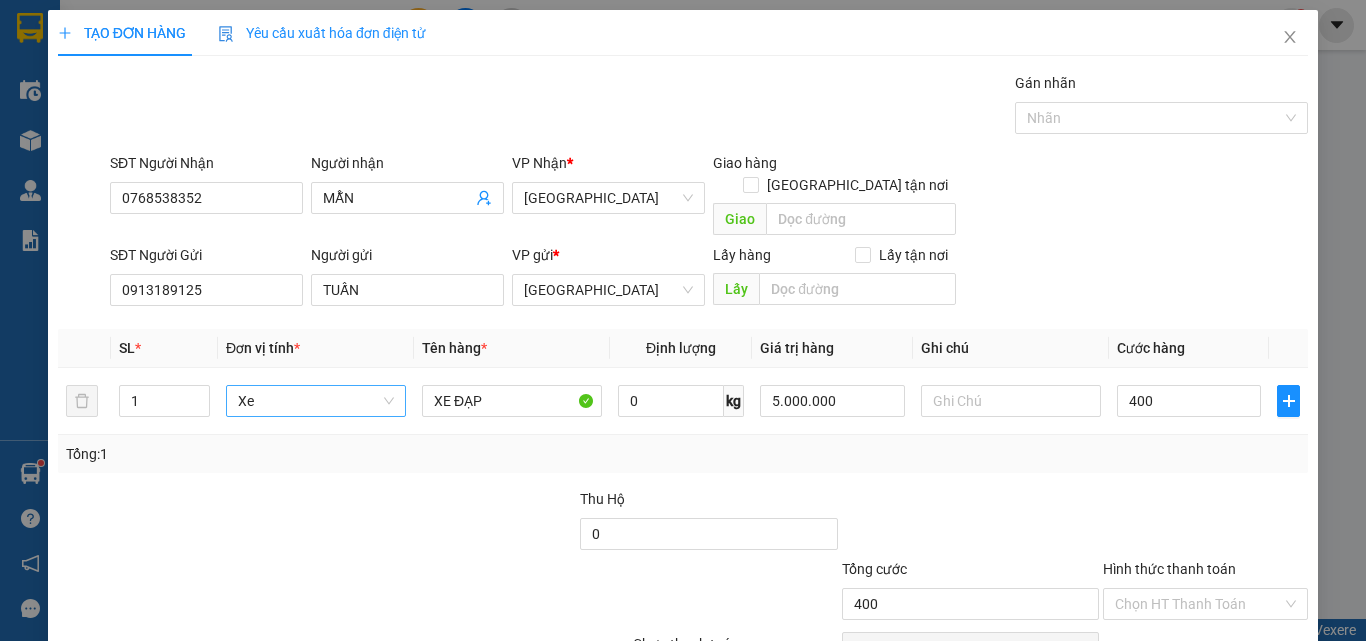 type on "400.000" 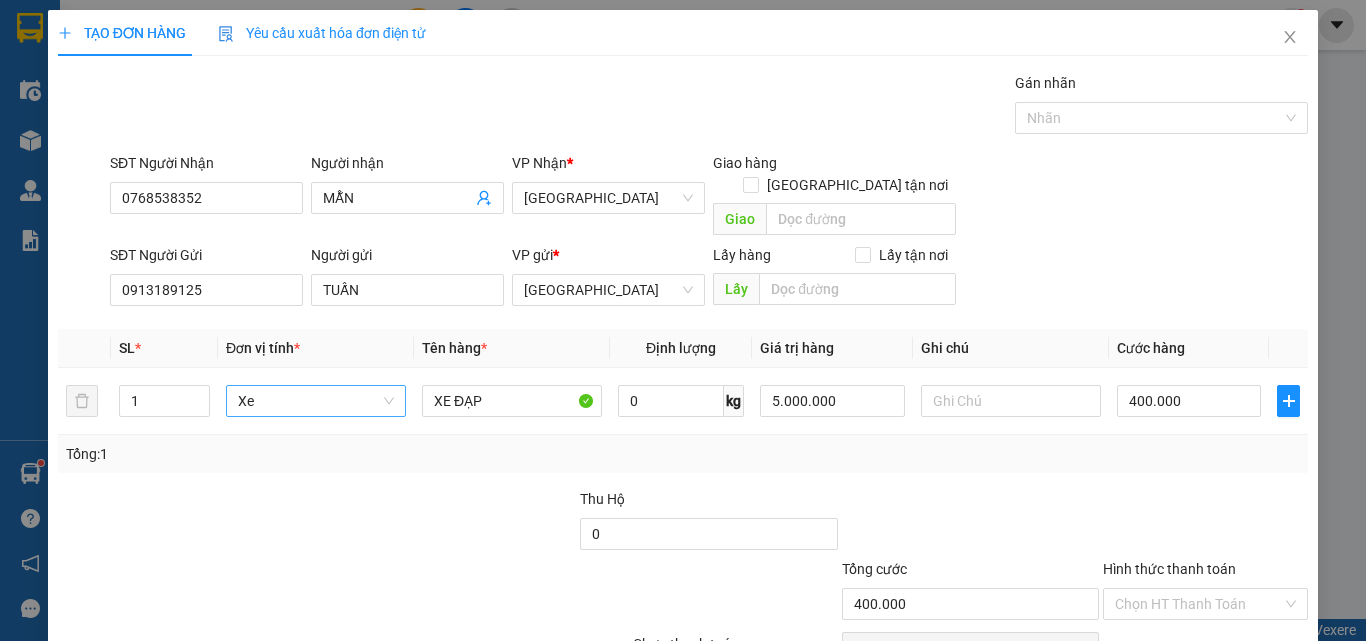 click on "Tổng:  1" at bounding box center (683, 454) 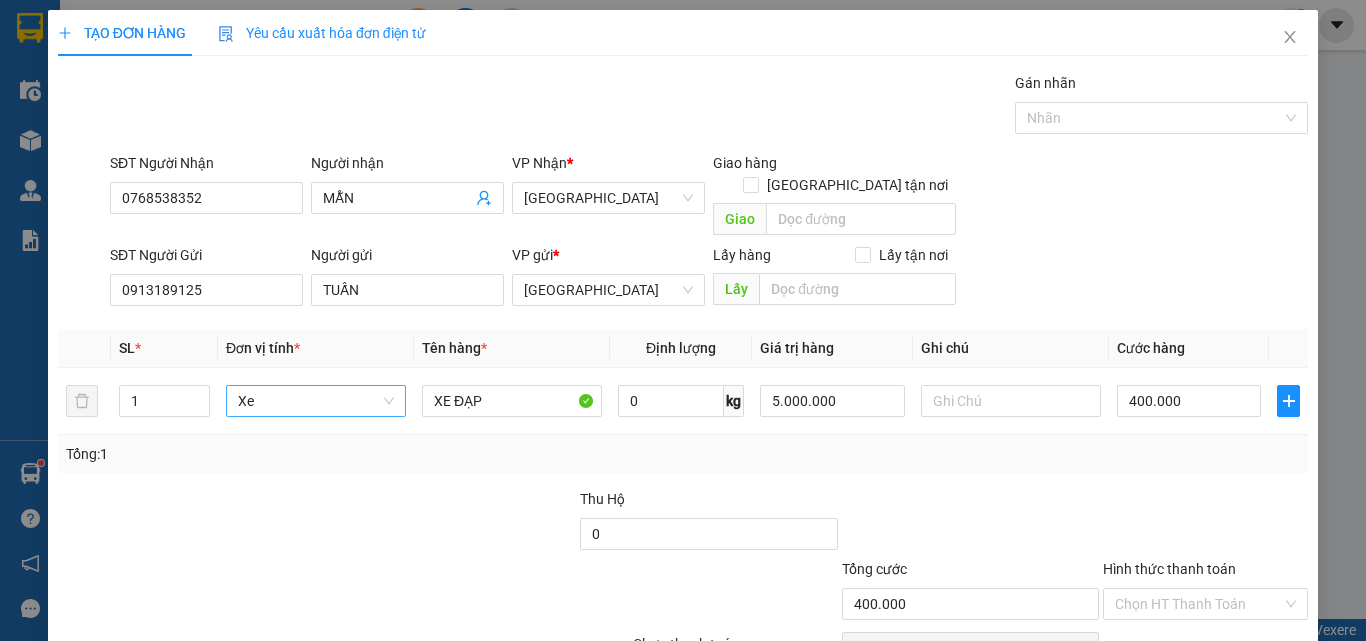 click on "SĐT Người Nhận 0768538352 Người nhận MẪN VP Nhận  * Đà Nẵng Giao hàng Giao tận nơi Giao" at bounding box center [709, 198] 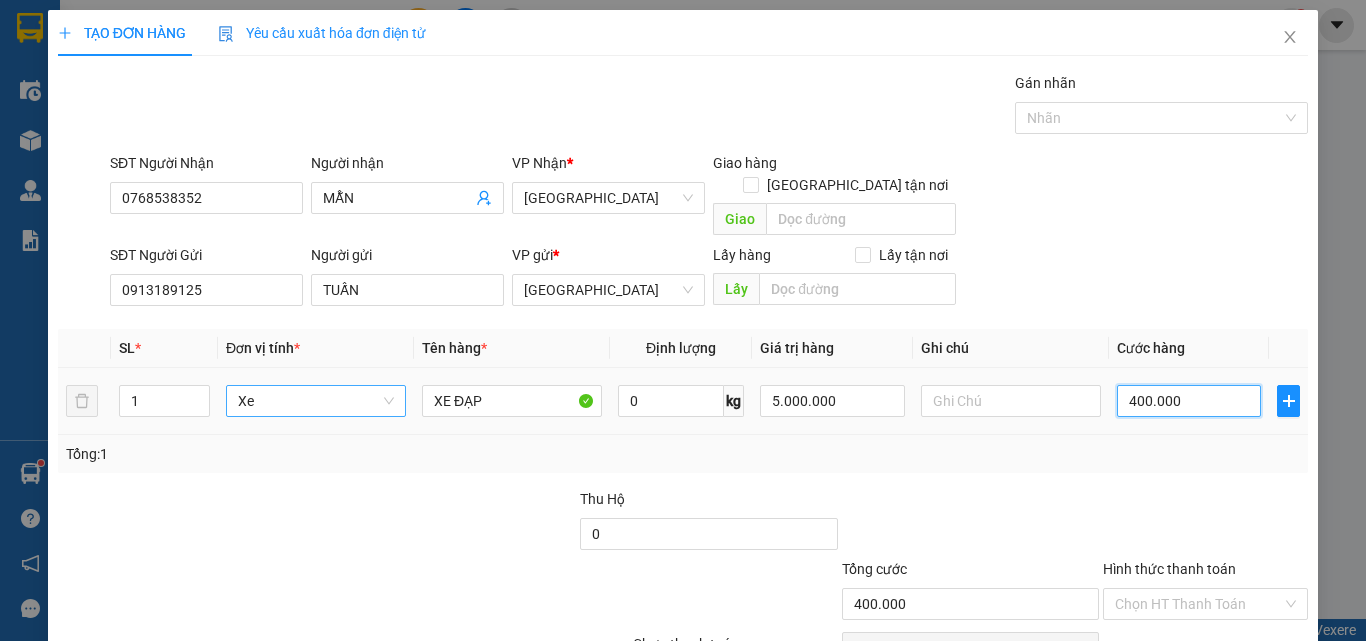 click on "400.000" at bounding box center (1189, 401) 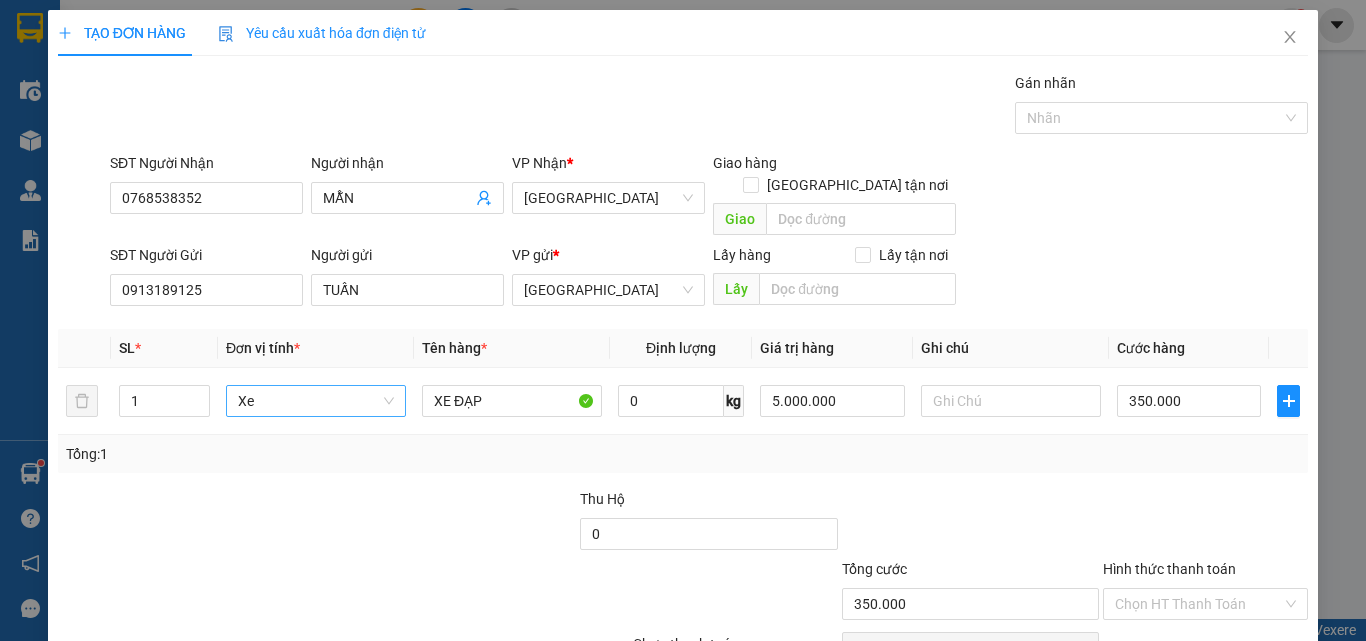 click at bounding box center [1205, 523] 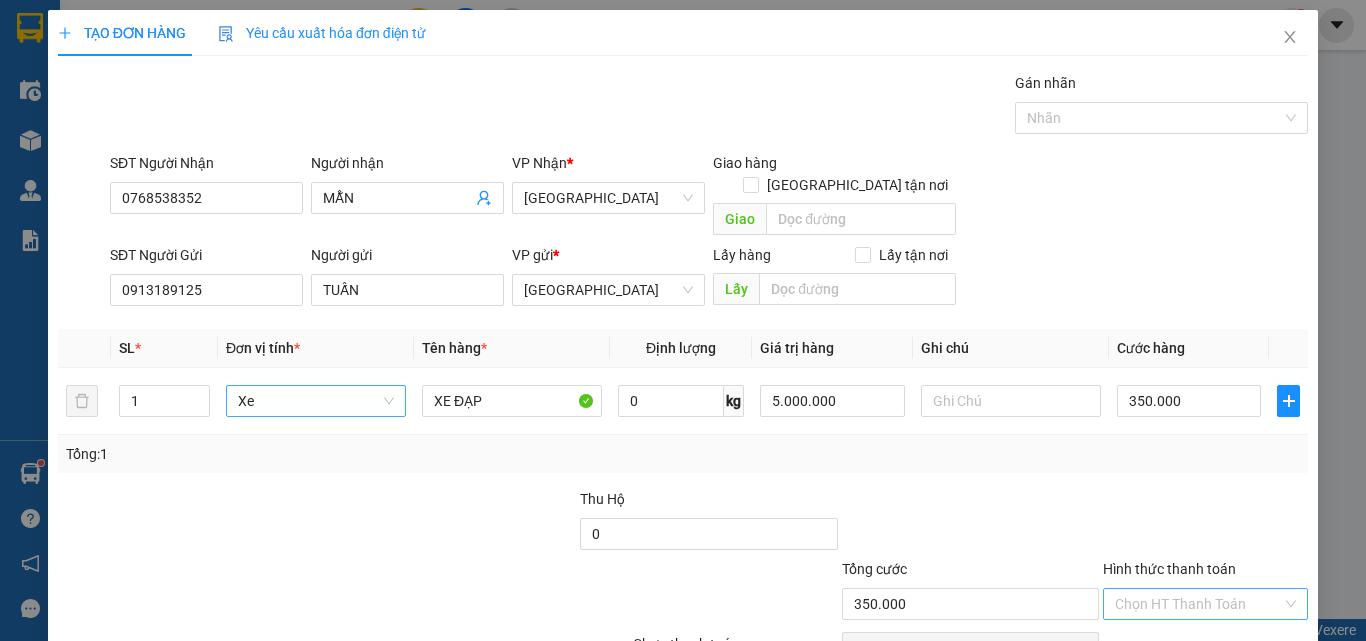 click on "Hình thức thanh toán" at bounding box center (1198, 604) 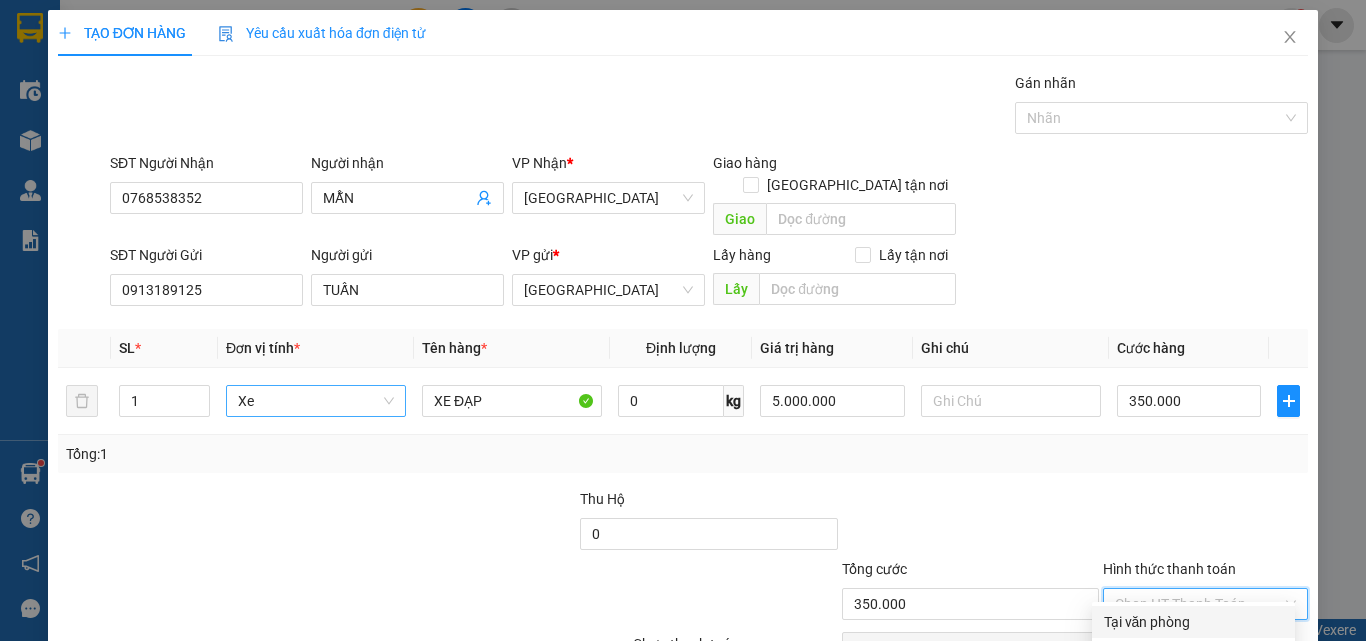 click on "Tại văn phòng" at bounding box center (1193, 622) 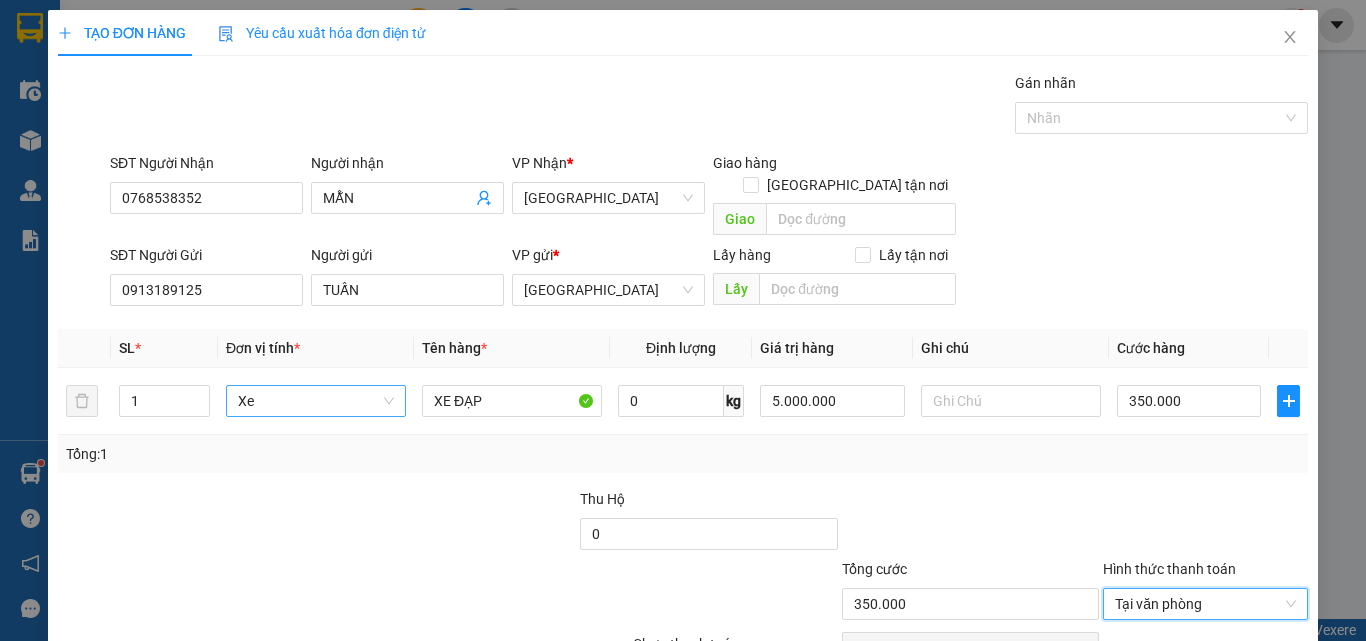 click on "Lưu và In" at bounding box center [1263, 699] 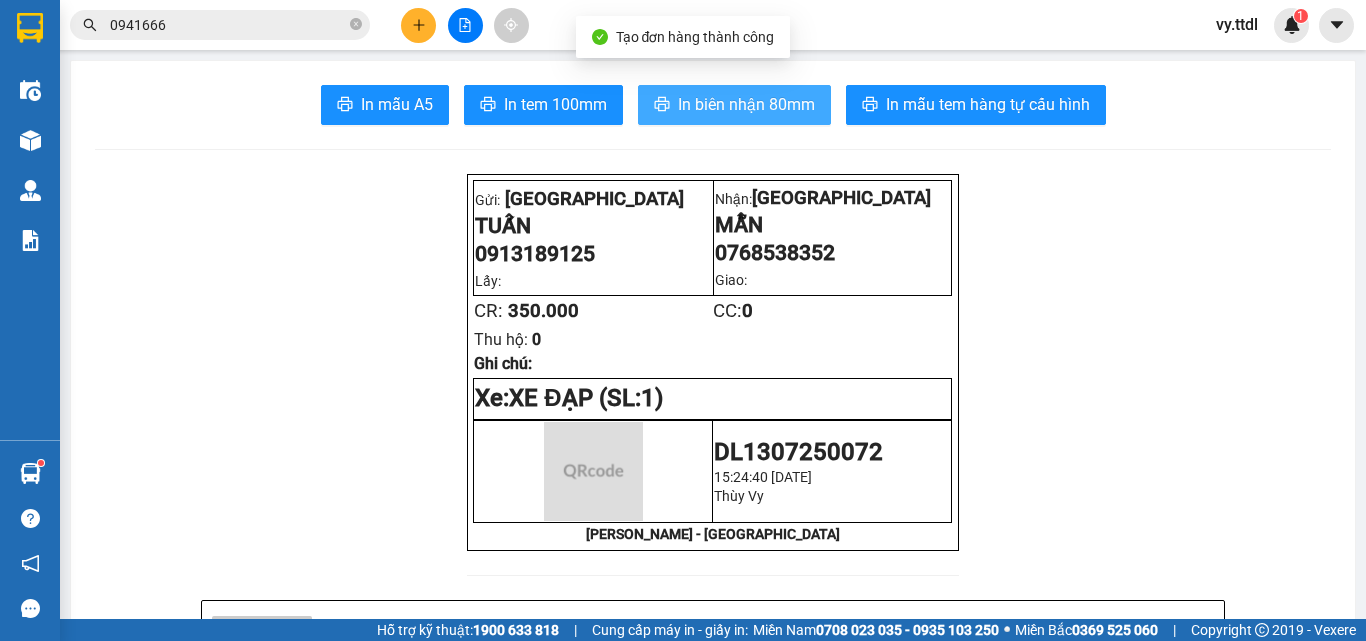 click on "In biên nhận 80mm" at bounding box center (746, 104) 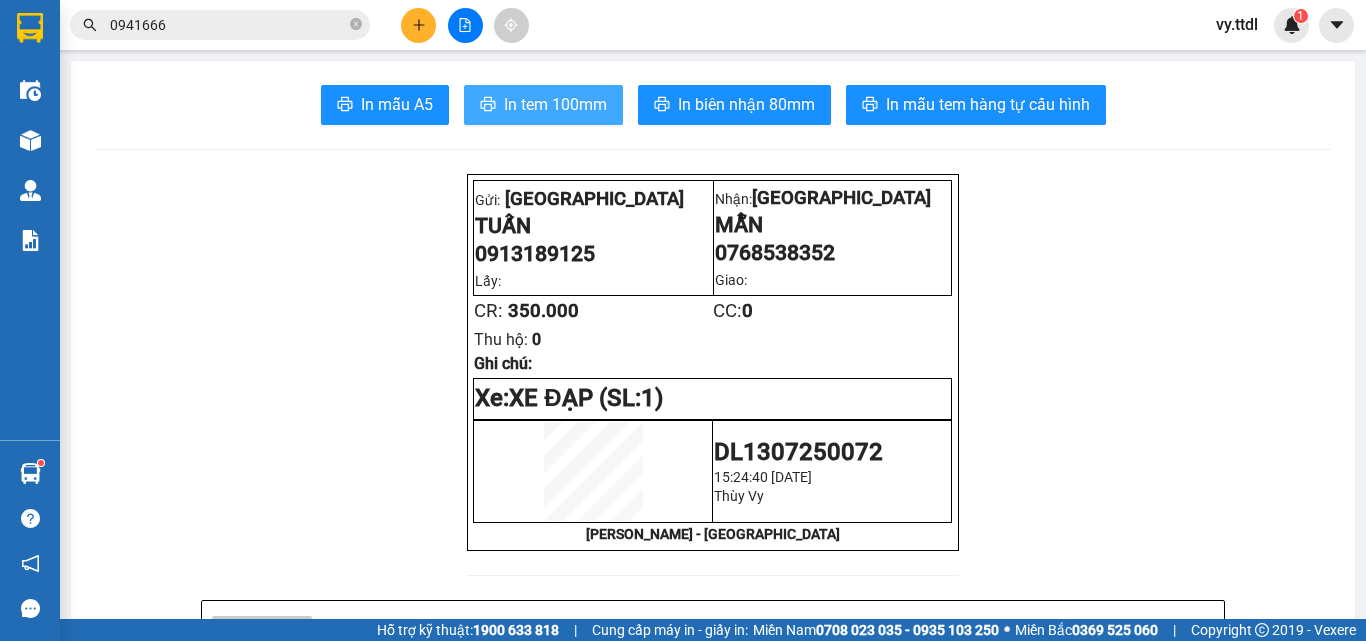 click on "In tem 100mm" at bounding box center (555, 104) 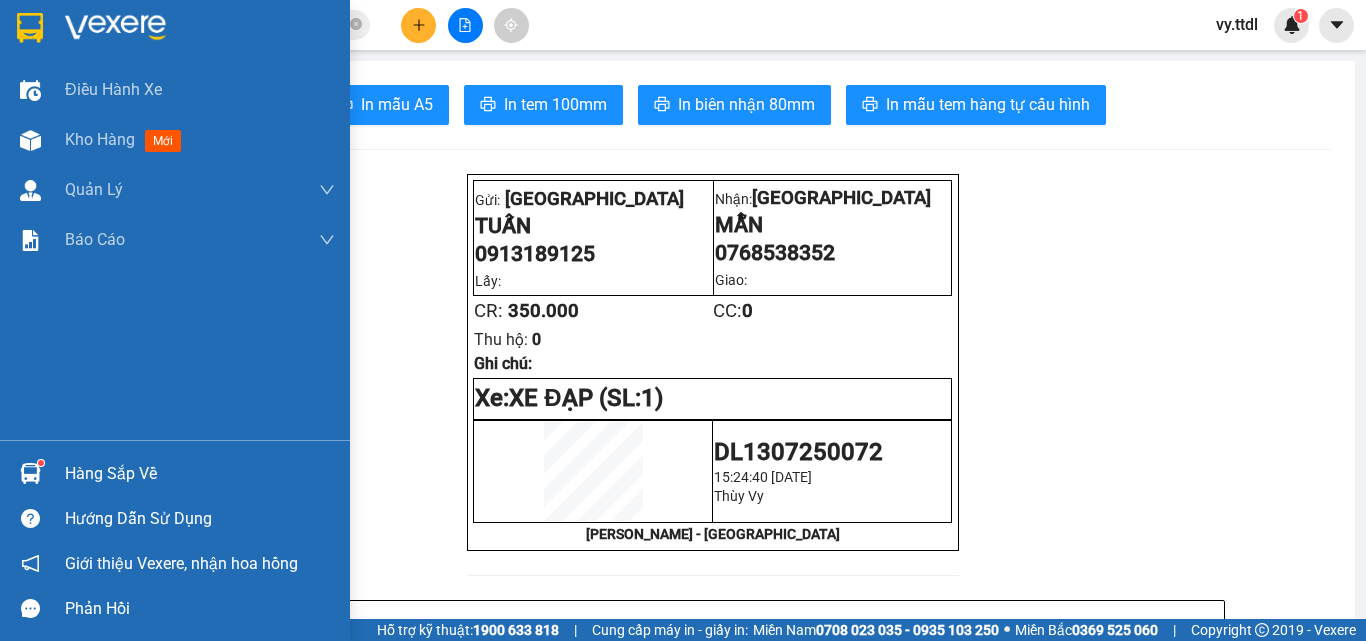 click at bounding box center [175, 32] 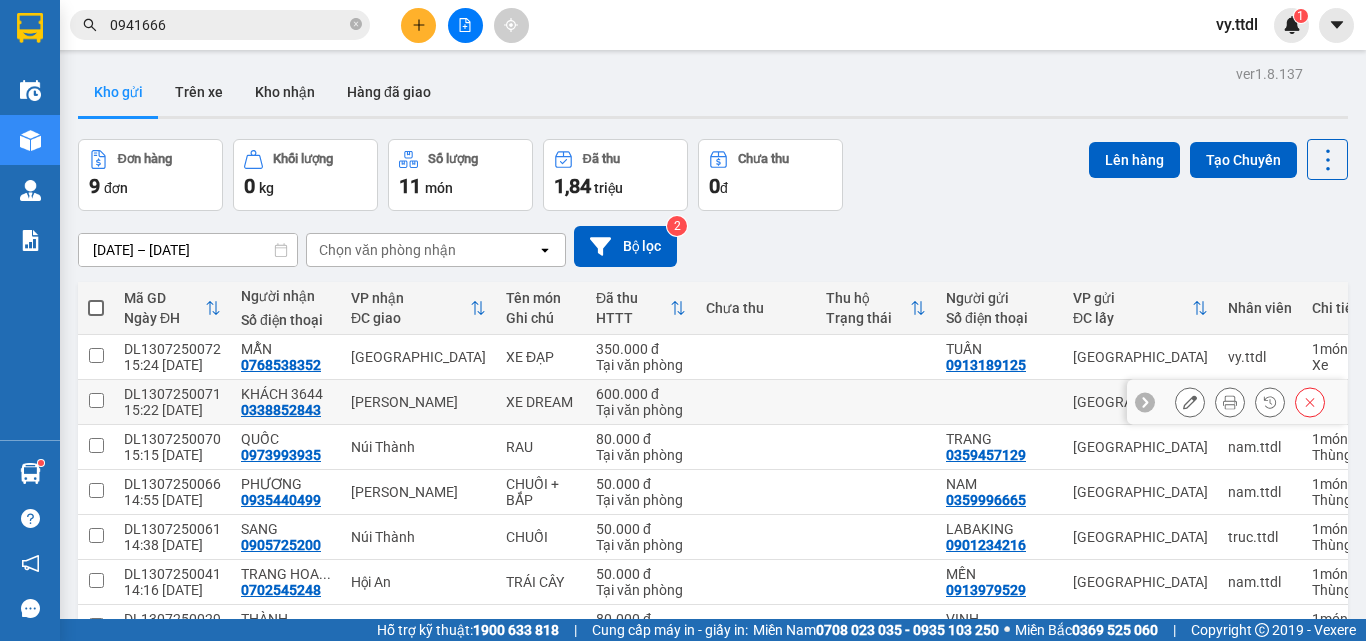 click at bounding box center [96, 400] 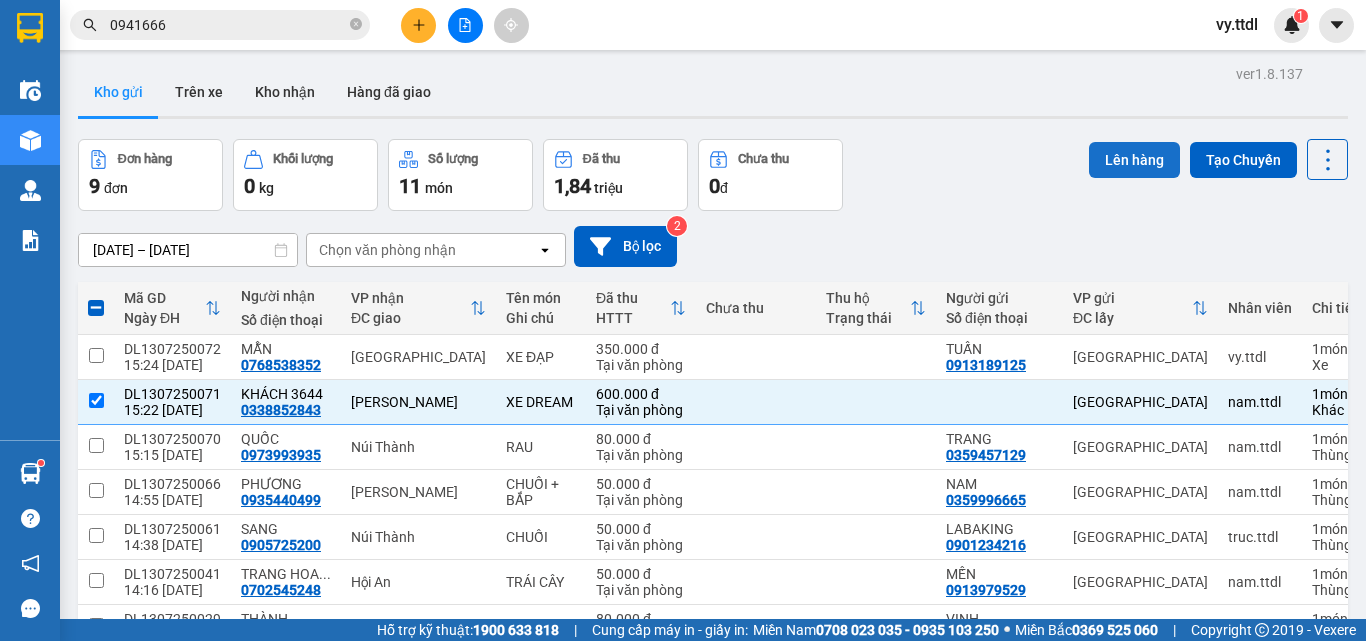 click on "Lên hàng" at bounding box center (1134, 160) 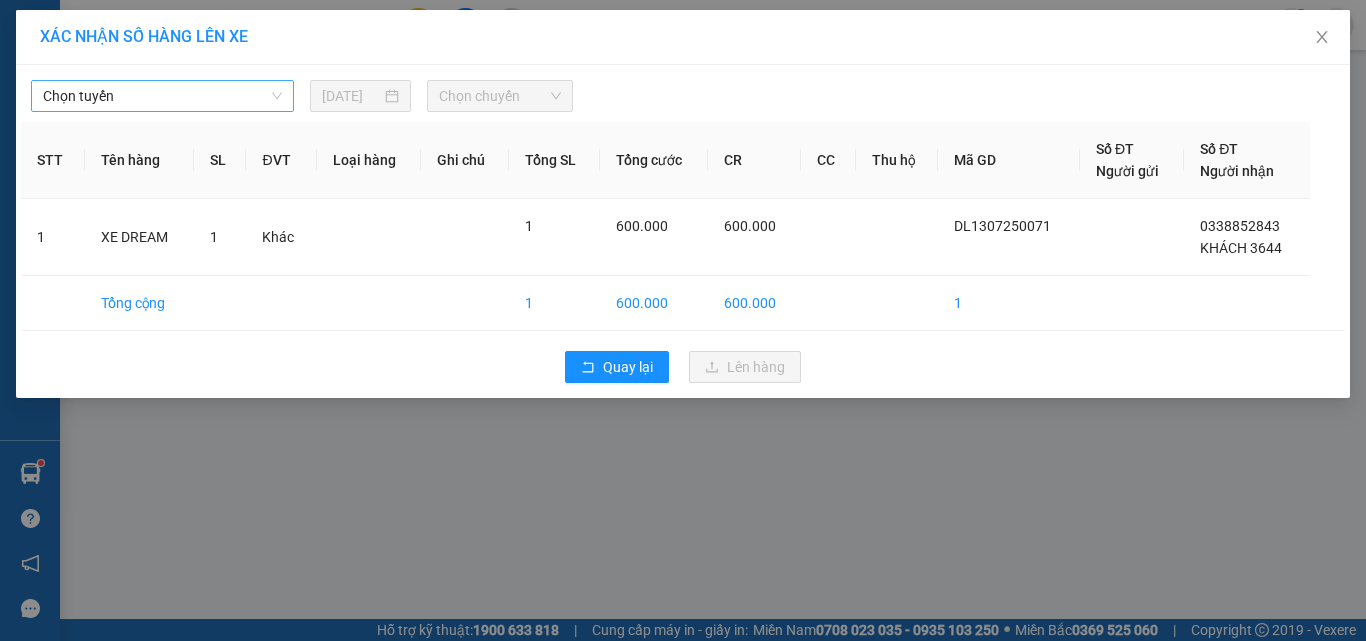 click on "Chọn tuyến" at bounding box center [162, 96] 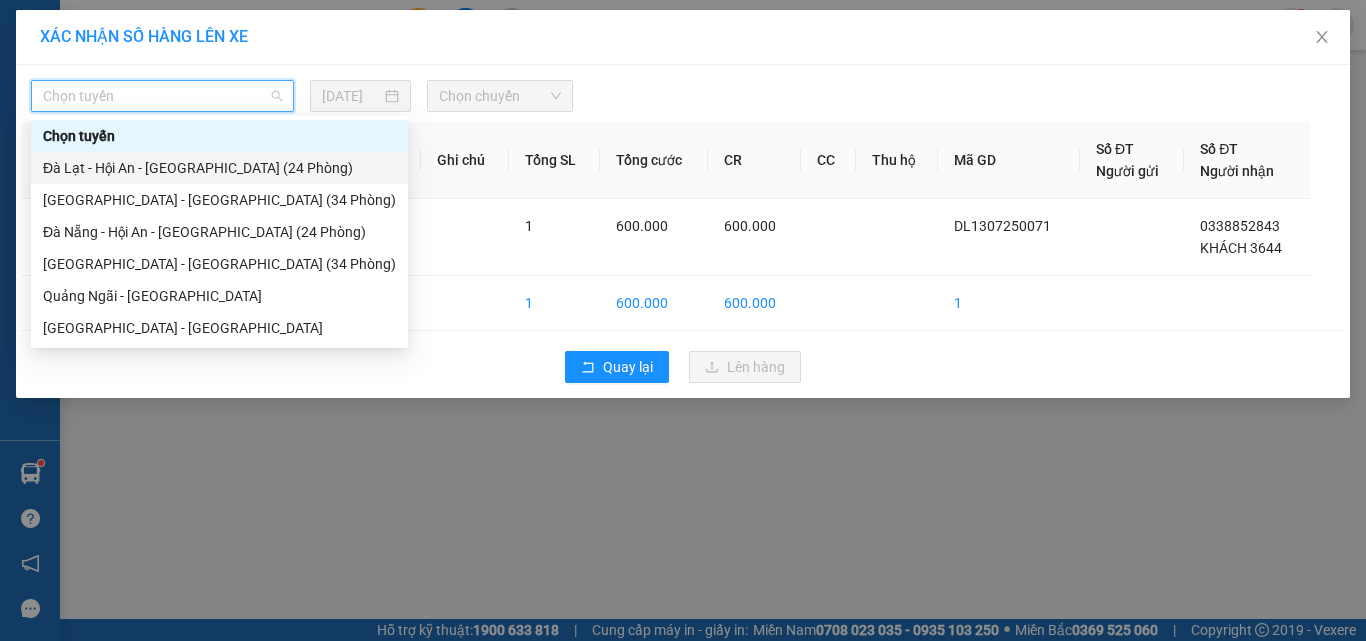 click on "Đà Lạt - Hội An - Đà Nẵng (24 Phòng)" at bounding box center (219, 168) 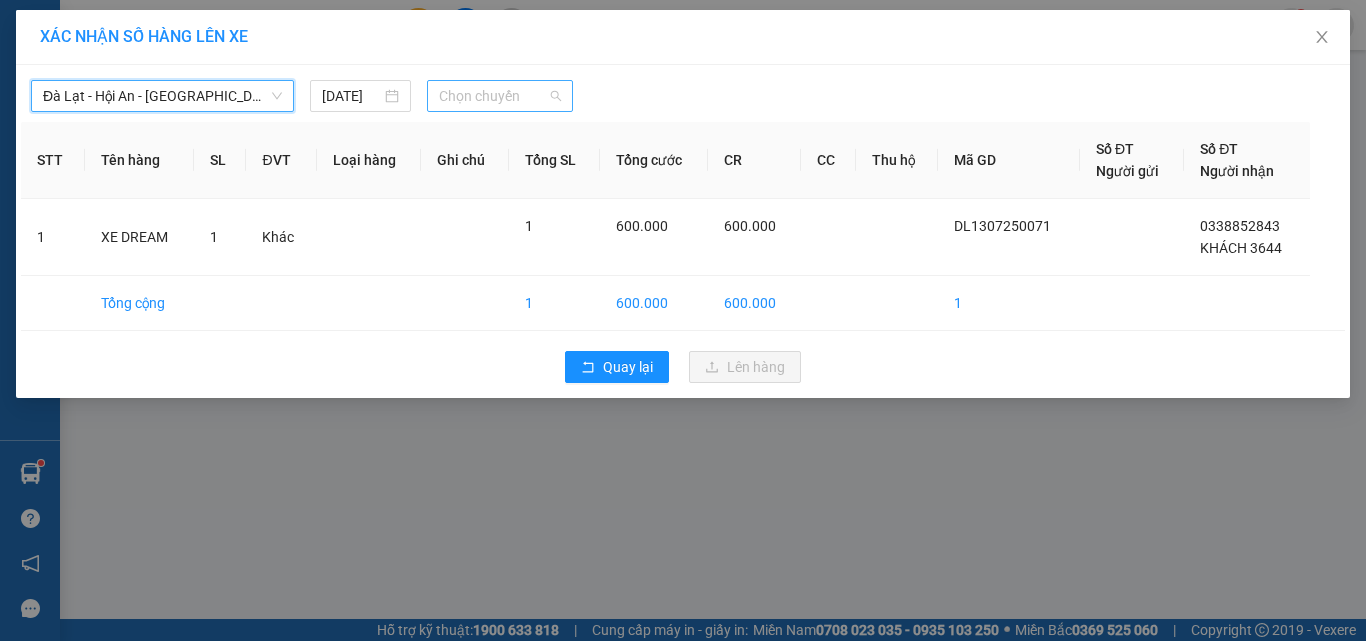 click on "Chọn chuyến" at bounding box center (500, 96) 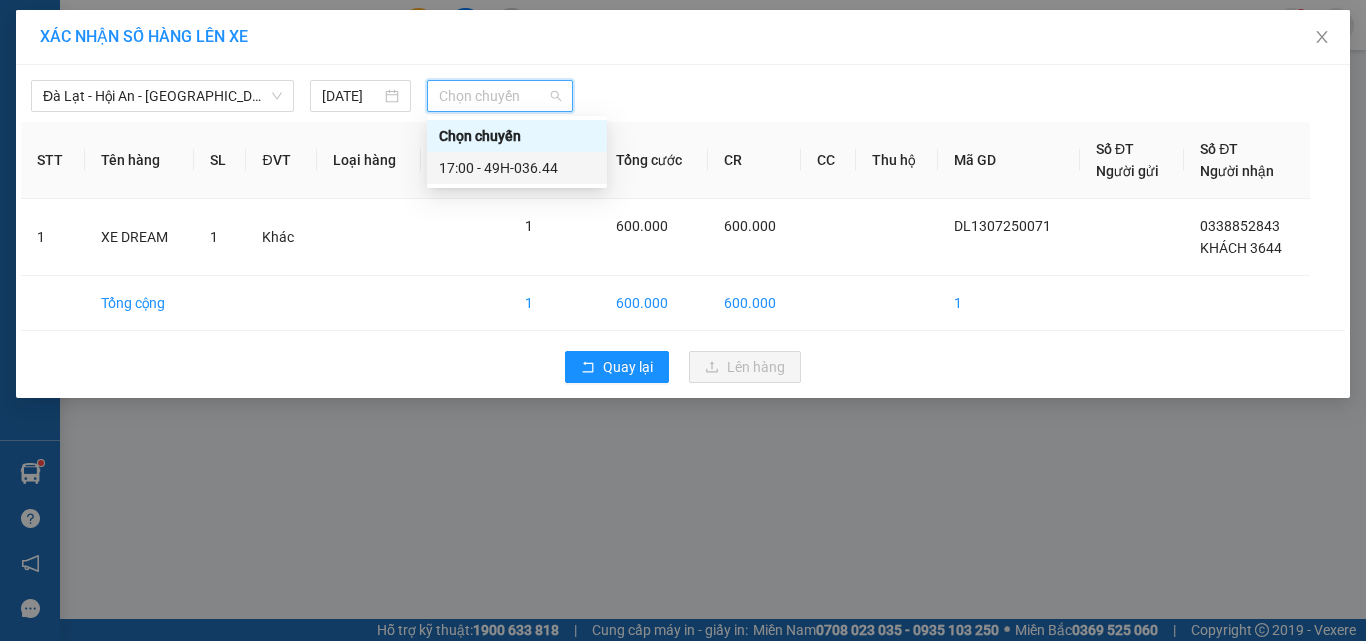 click on "17:00     - 49H-036.44" at bounding box center (517, 168) 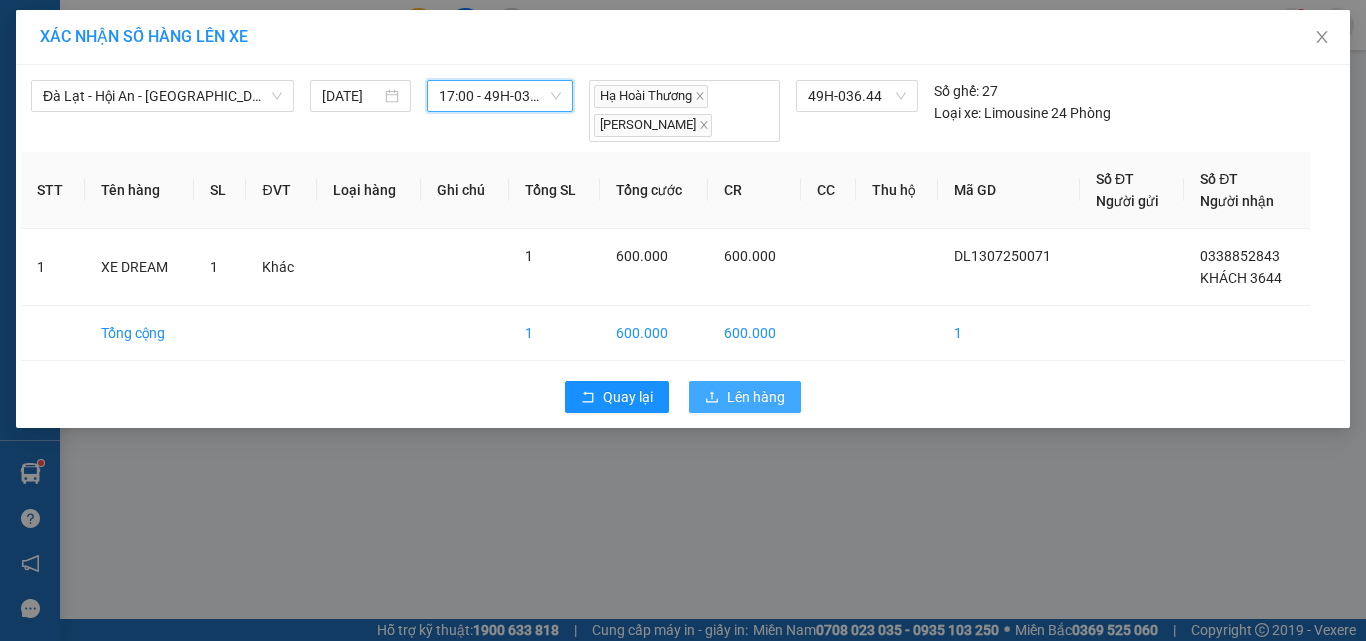 click on "Lên hàng" at bounding box center (756, 397) 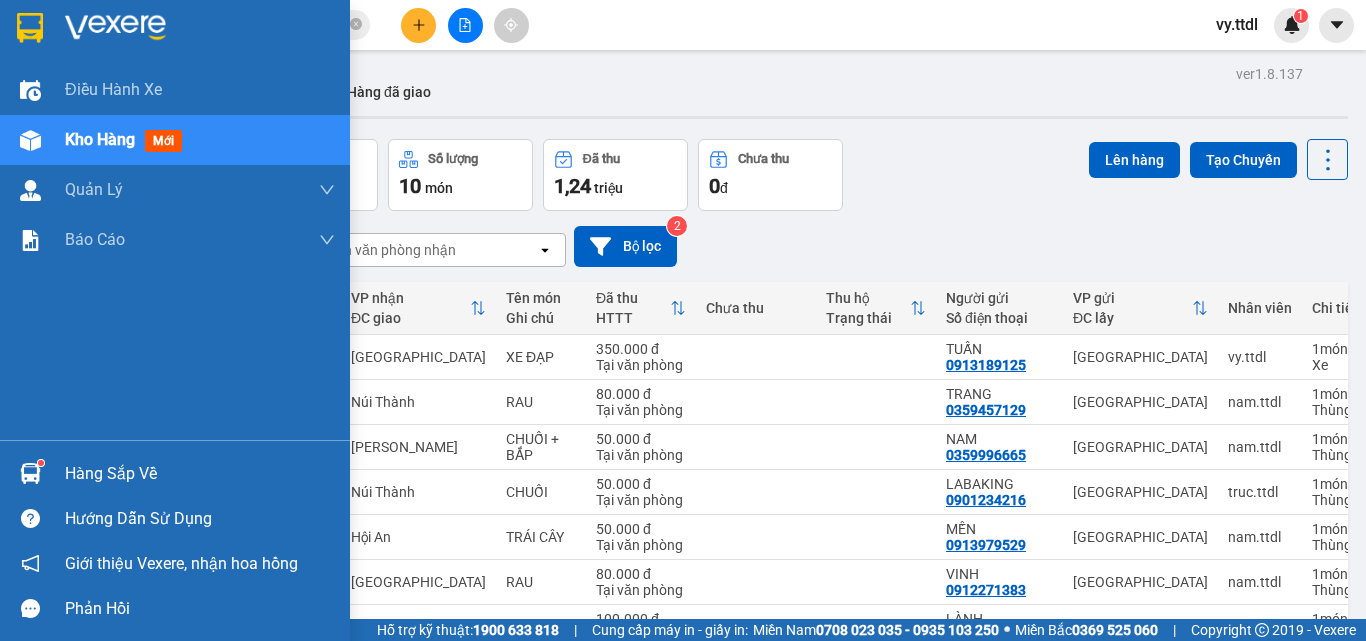 click at bounding box center (30, 28) 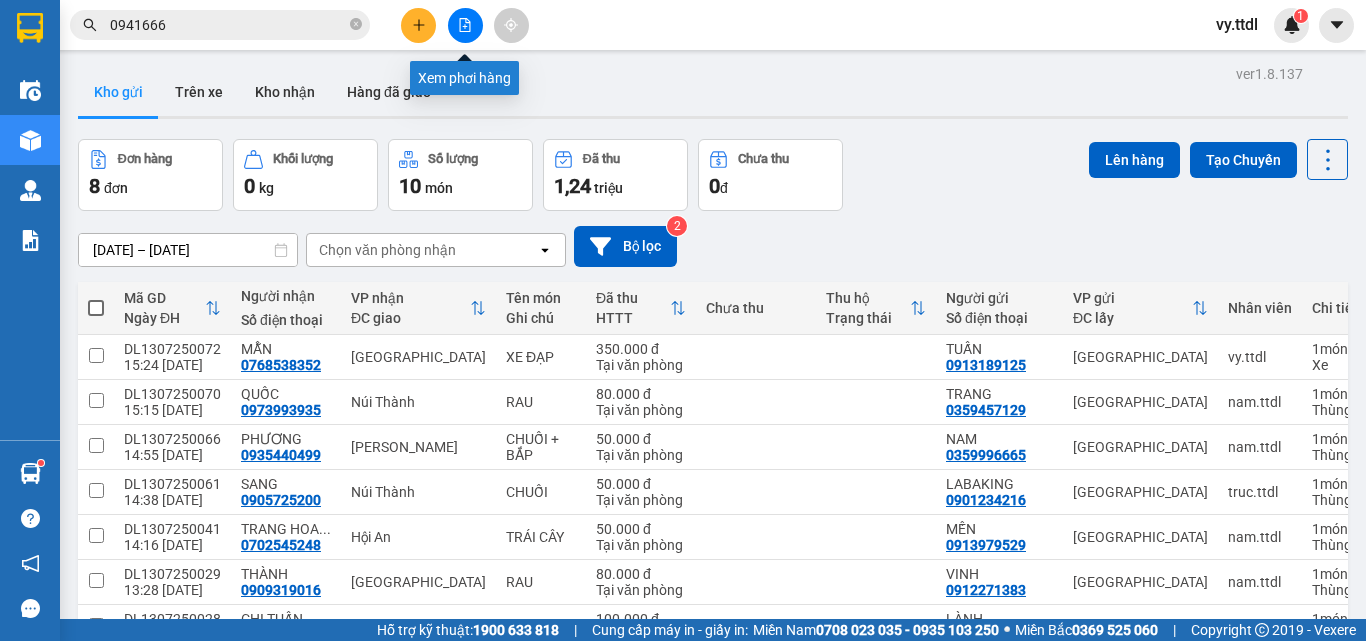 click at bounding box center (465, 25) 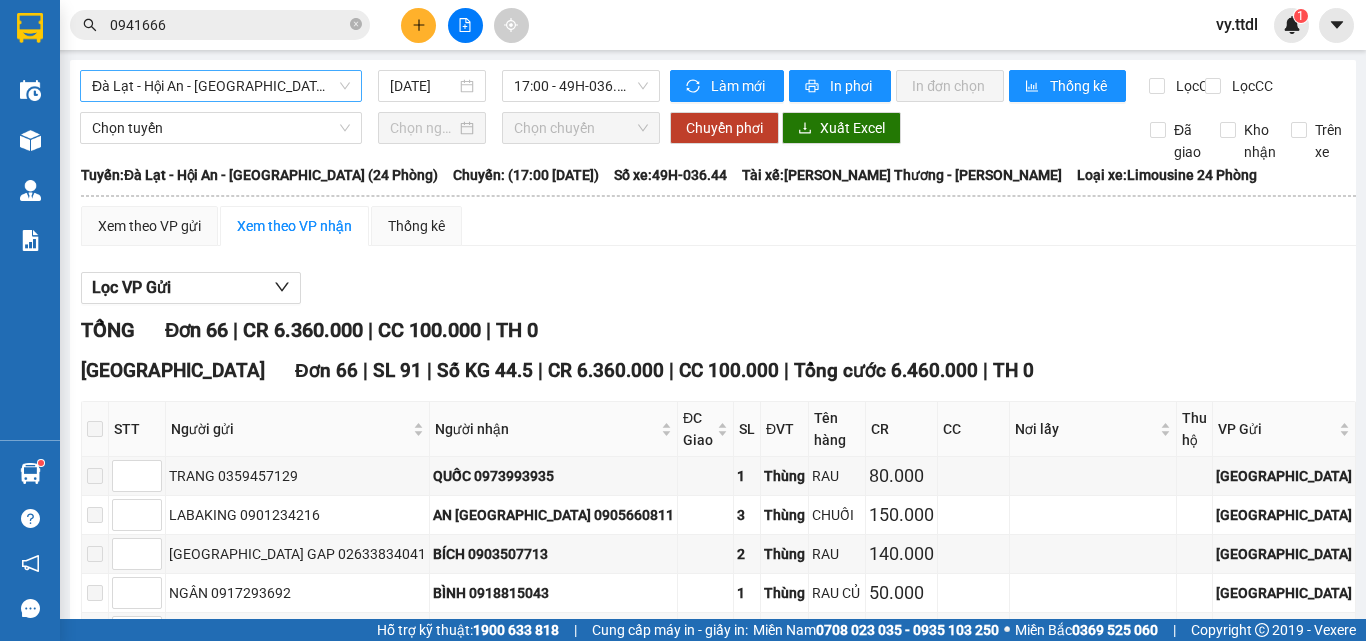 click on "Đà Lạt - Hội An - Đà Nẵng (24 Phòng)" at bounding box center [221, 86] 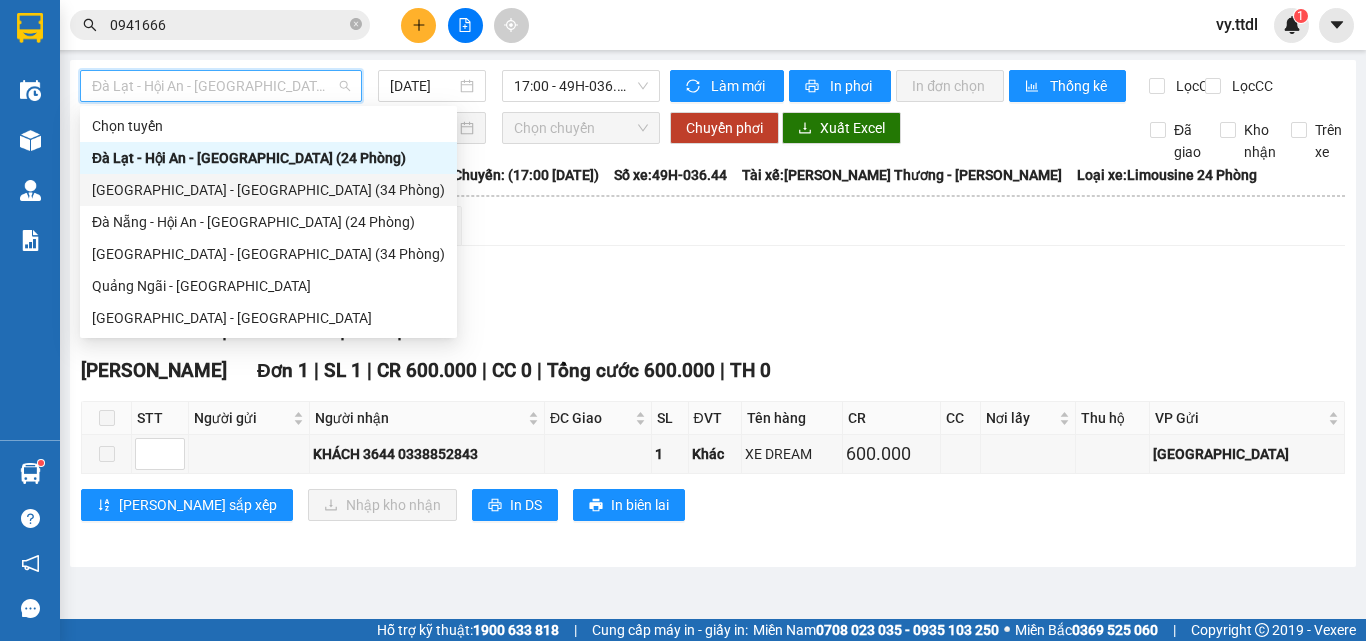click on "Đà Lạt - Đà Nẵng (34 Phòng)" at bounding box center (268, 190) 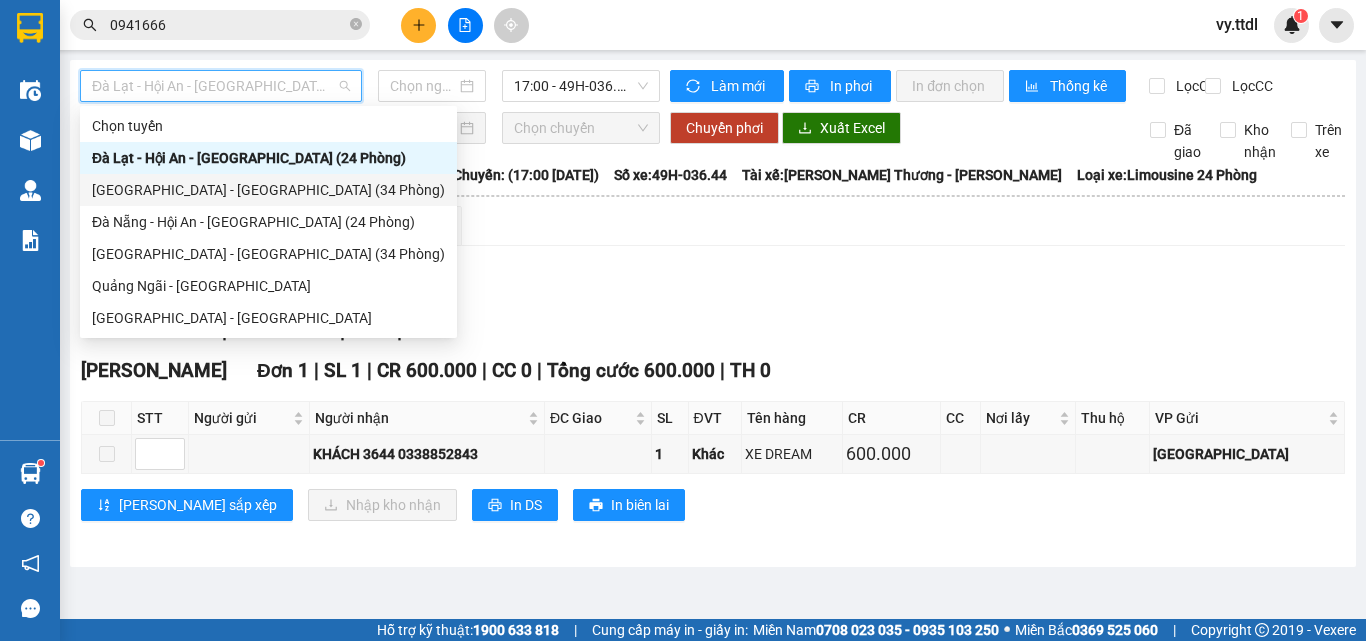 type on "[DATE]" 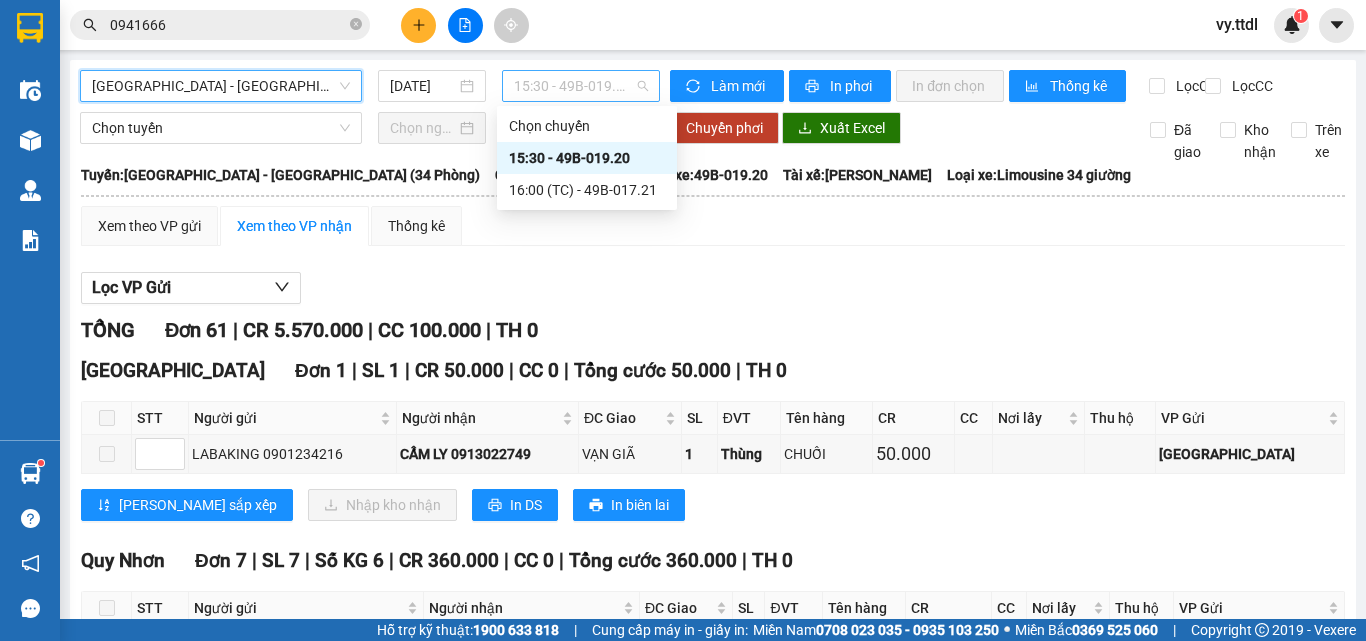 click on "15:30     - 49B-019.20" at bounding box center (581, 86) 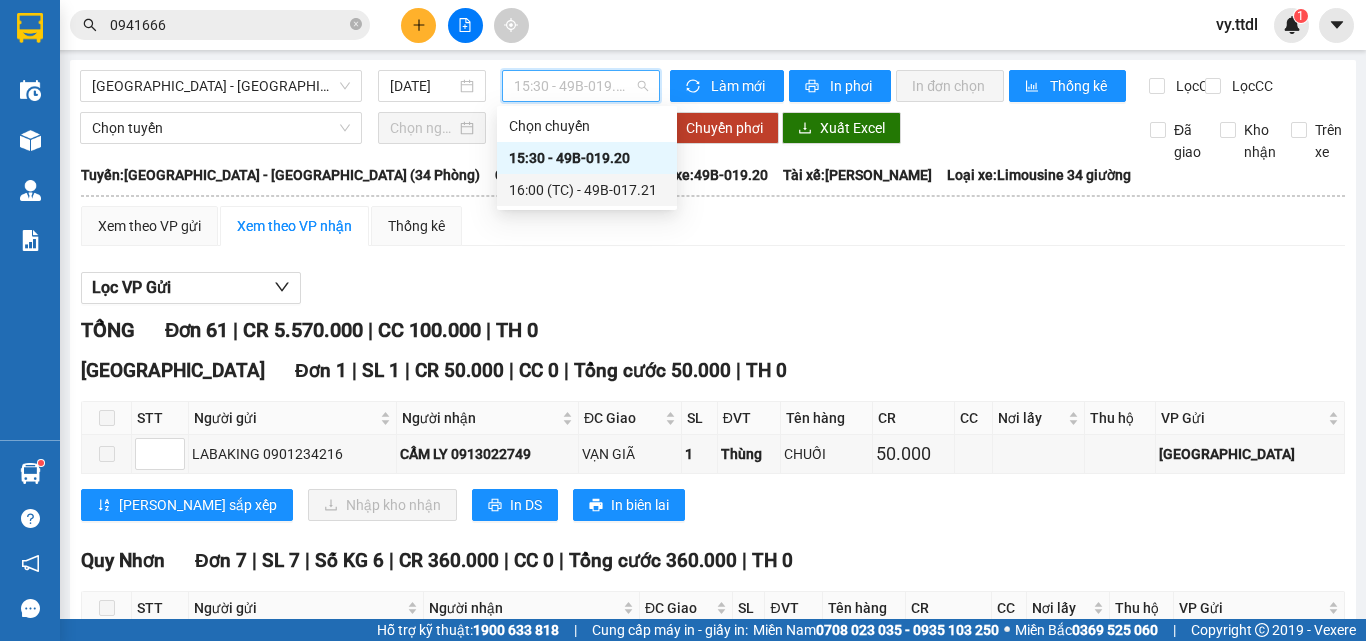 drag, startPoint x: 659, startPoint y: 263, endPoint x: 625, endPoint y: 260, distance: 34.132095 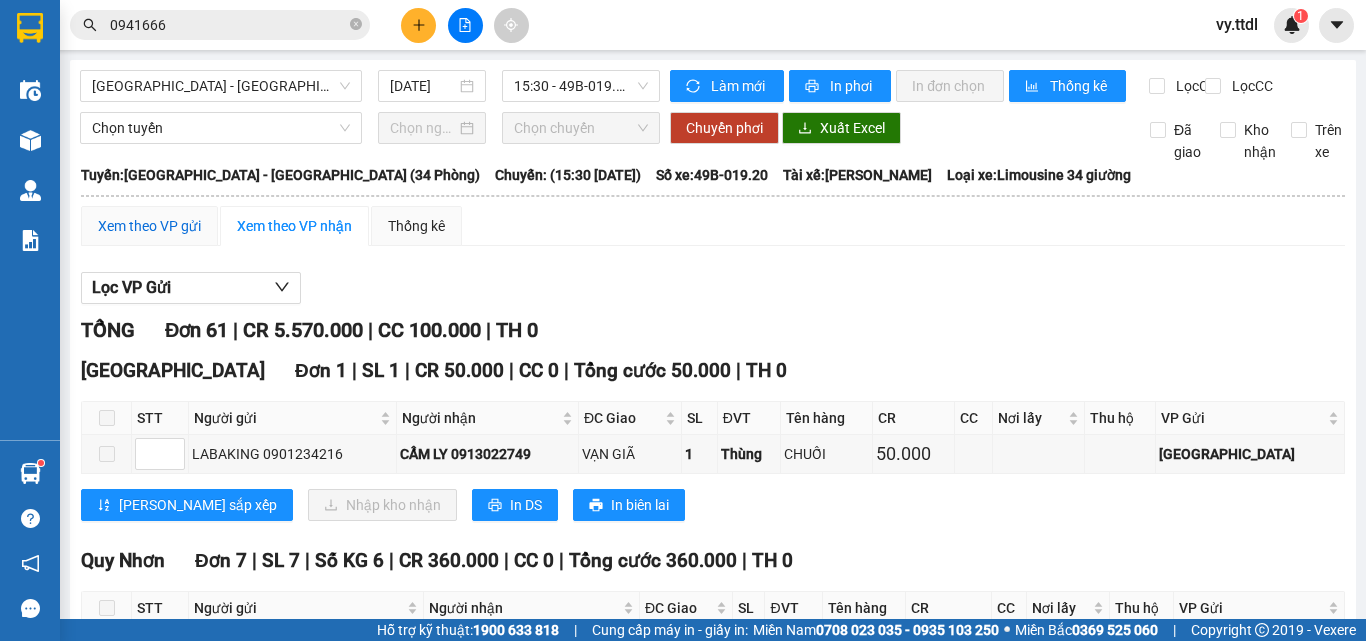 click on "Xem theo VP gửi" at bounding box center (149, 226) 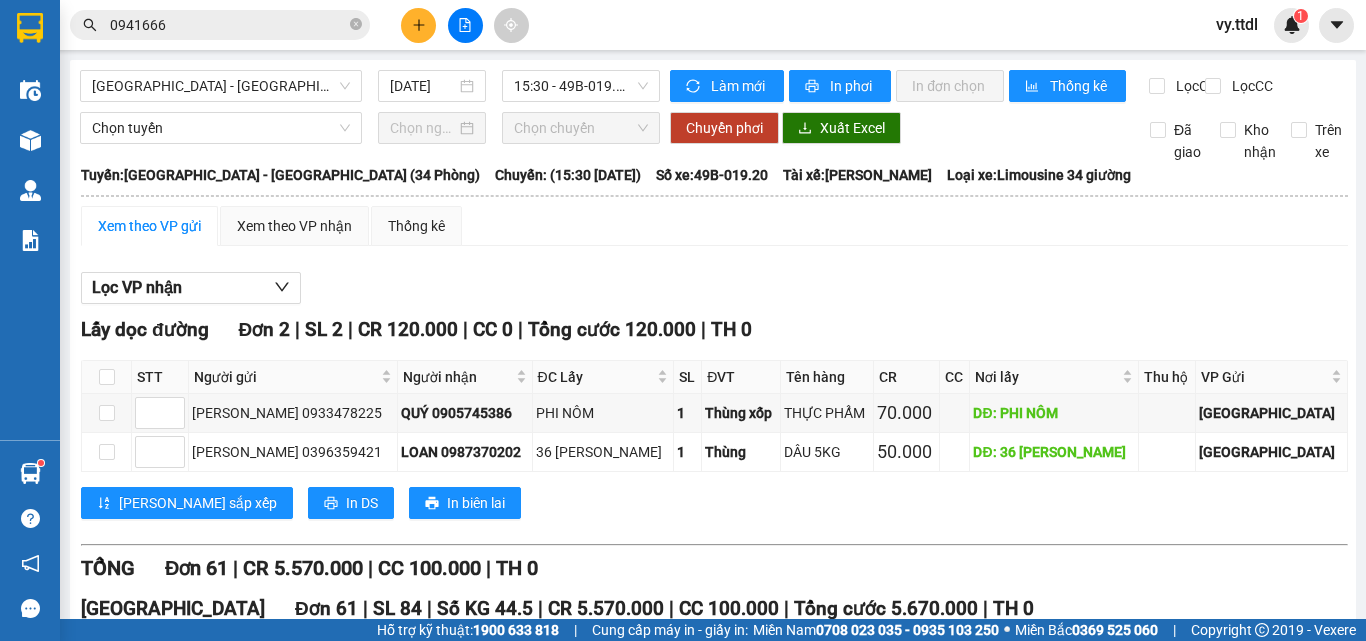 click at bounding box center [95, 876] 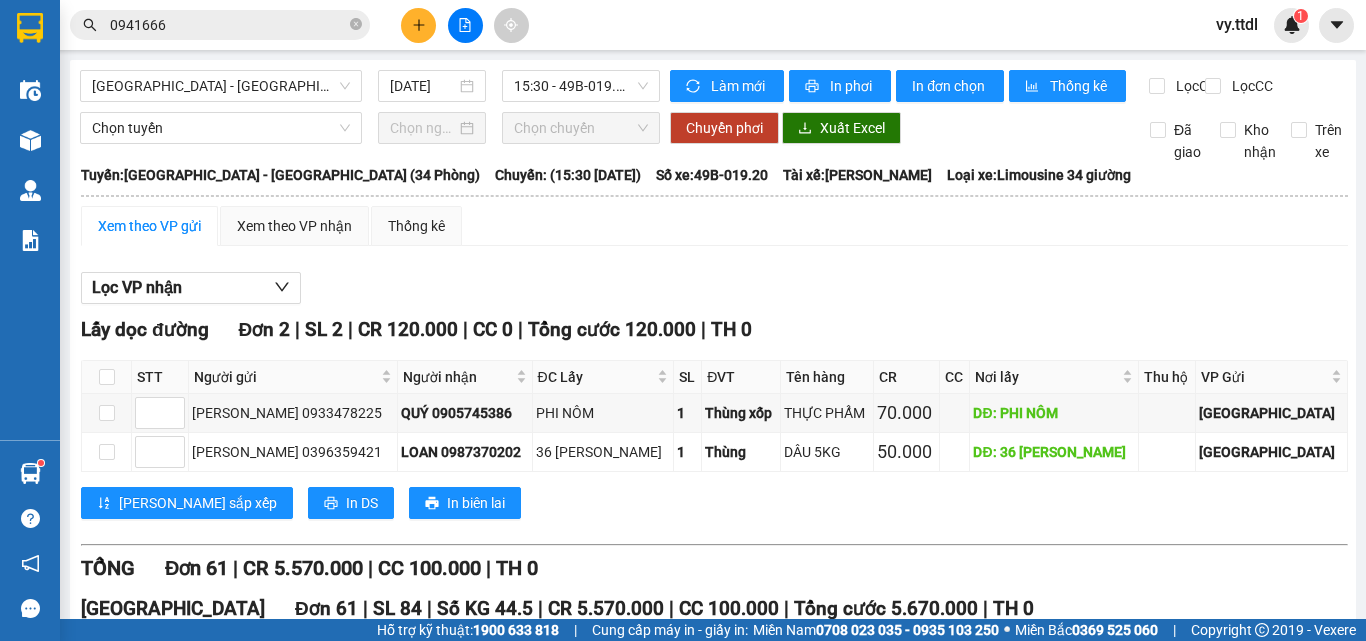 click on "Xuống kho gửi" at bounding box center [391, 3471] 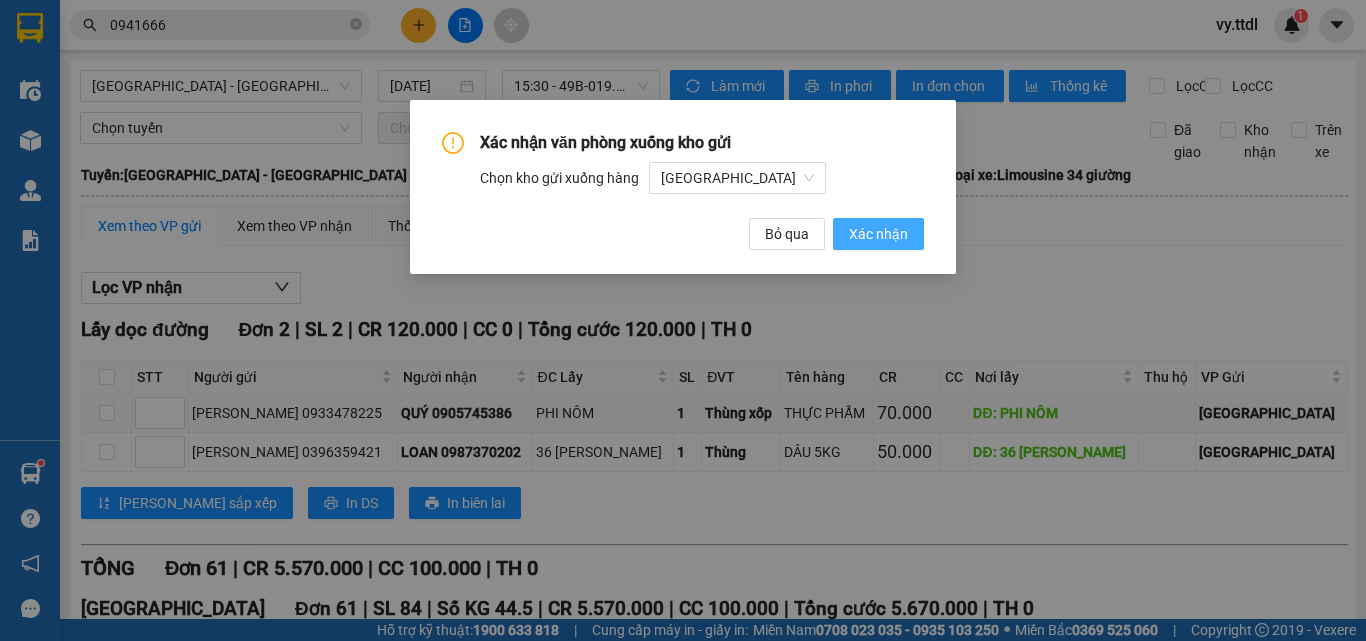 click on "Xác nhận" at bounding box center (878, 234) 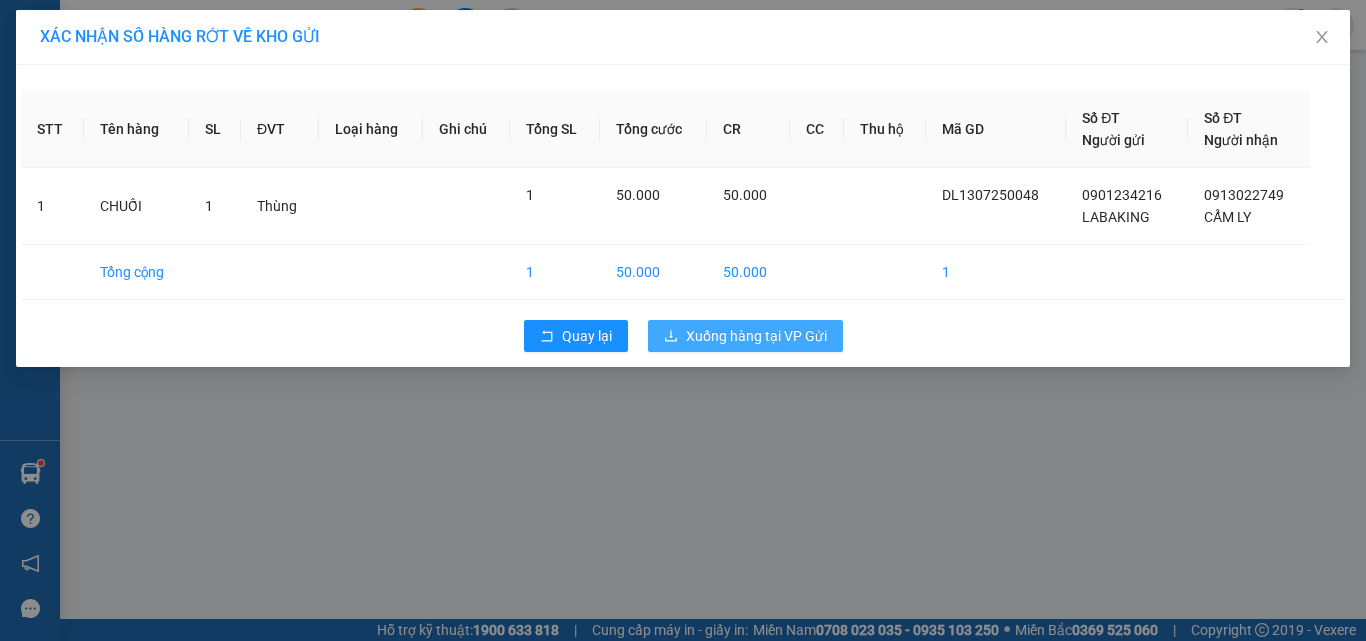 click on "Xuống hàng tại VP Gửi" at bounding box center (756, 336) 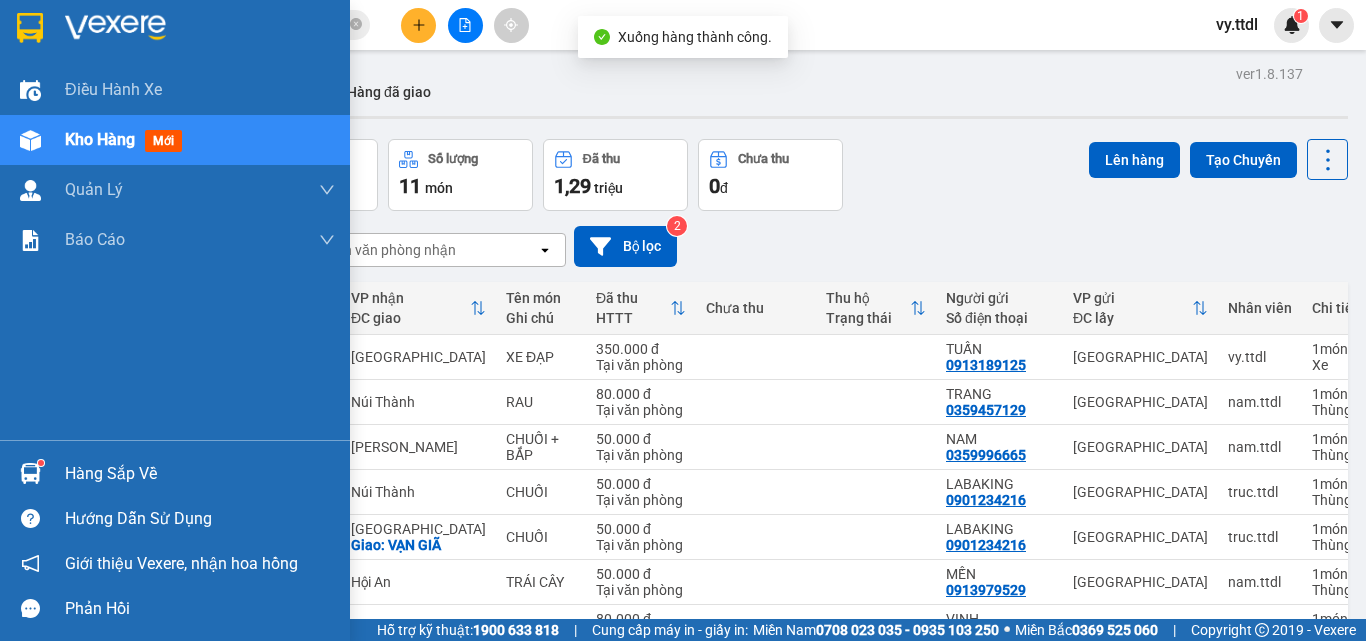 click at bounding box center (30, 28) 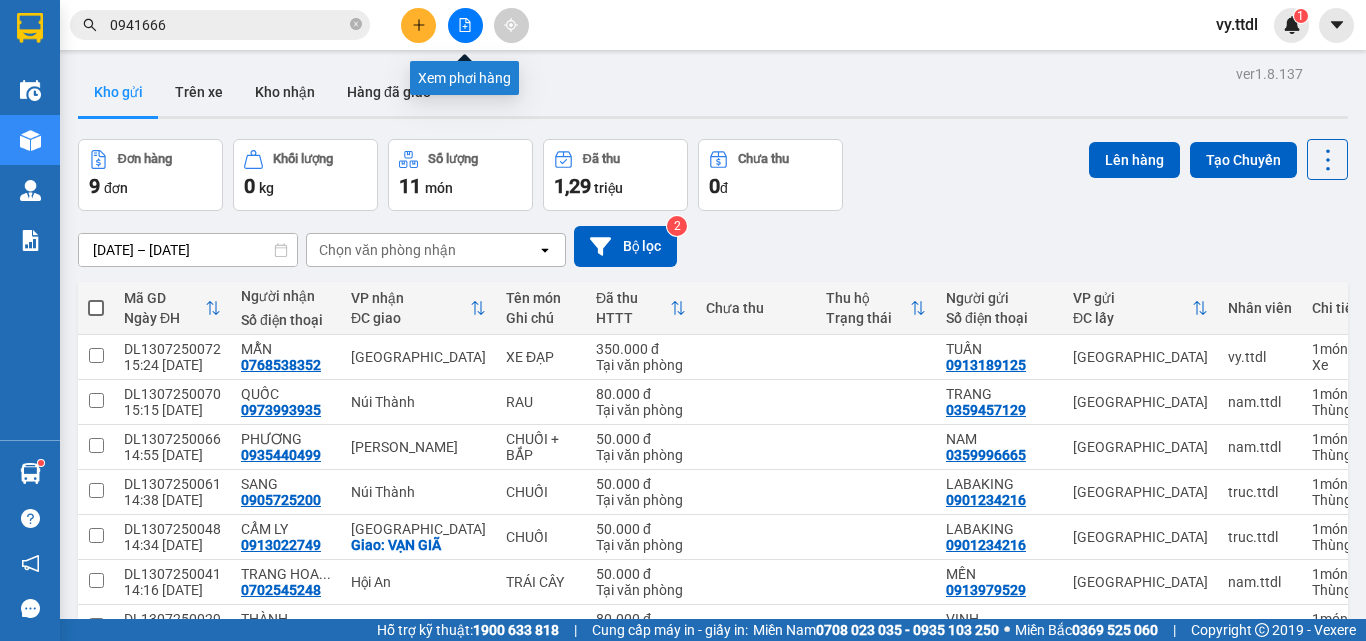 click 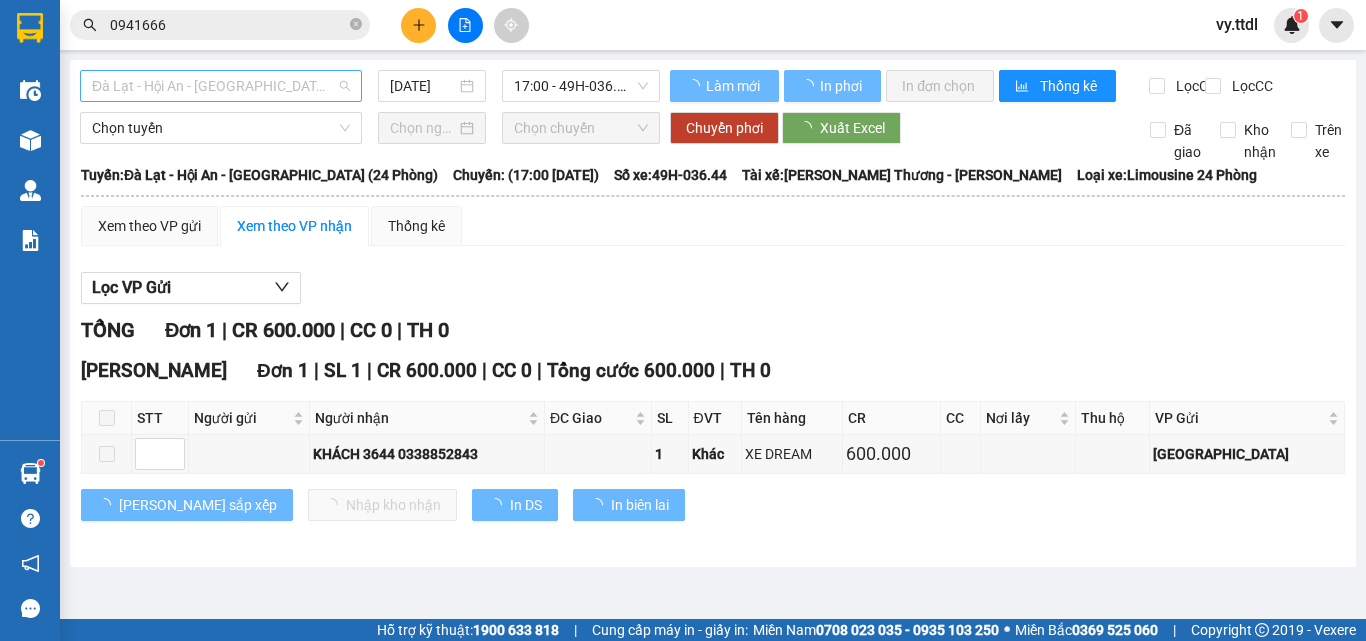 click on "Đà Lạt - Hội An - Đà Nẵng (24 Phòng)" at bounding box center [221, 86] 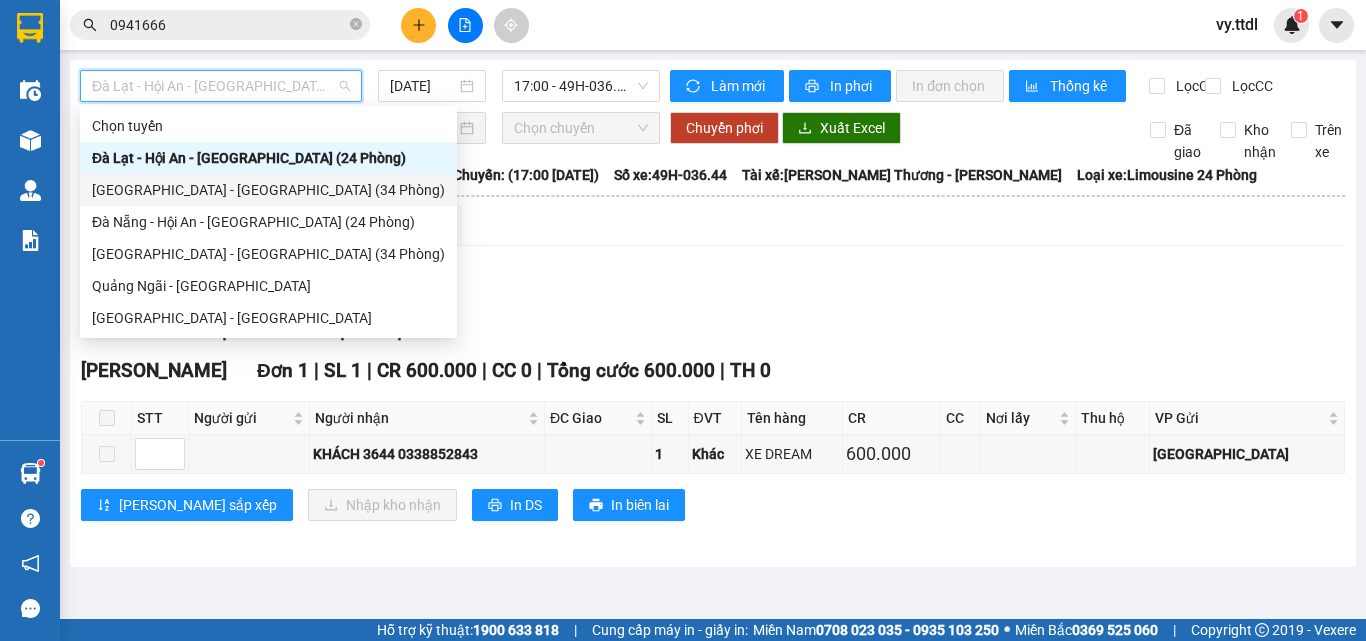 click on "Đà Lạt - Đà Nẵng (34 Phòng)" at bounding box center [268, 190] 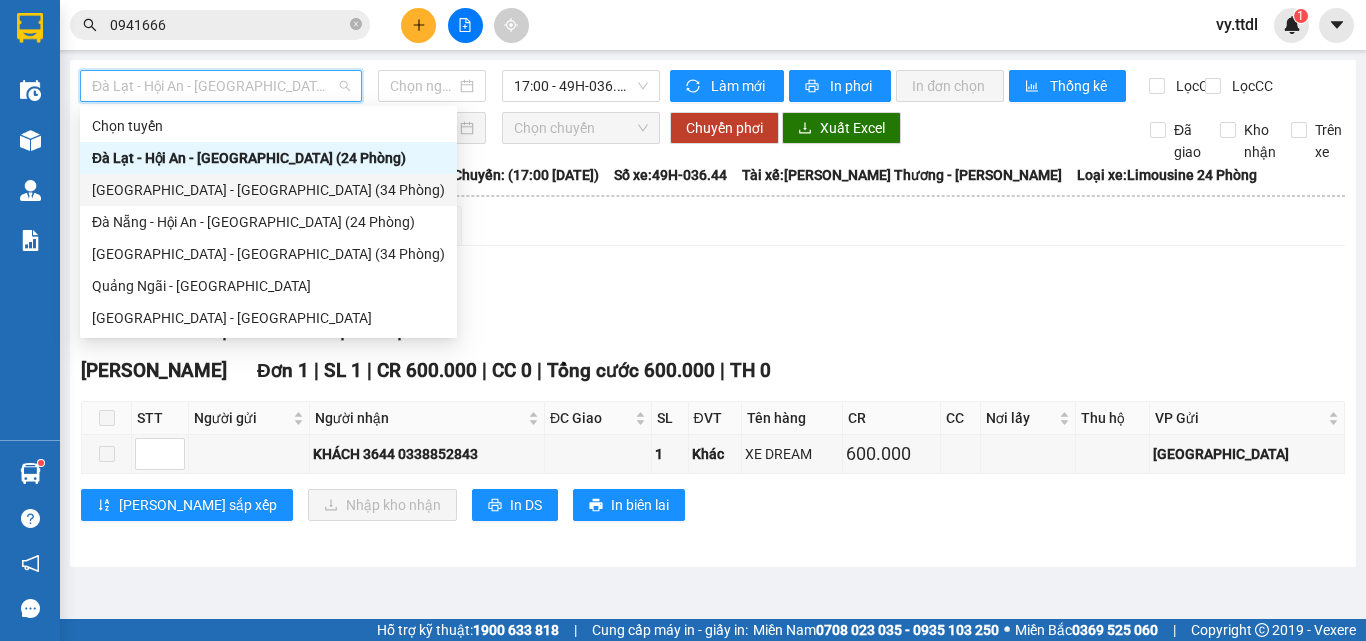 type on "[DATE]" 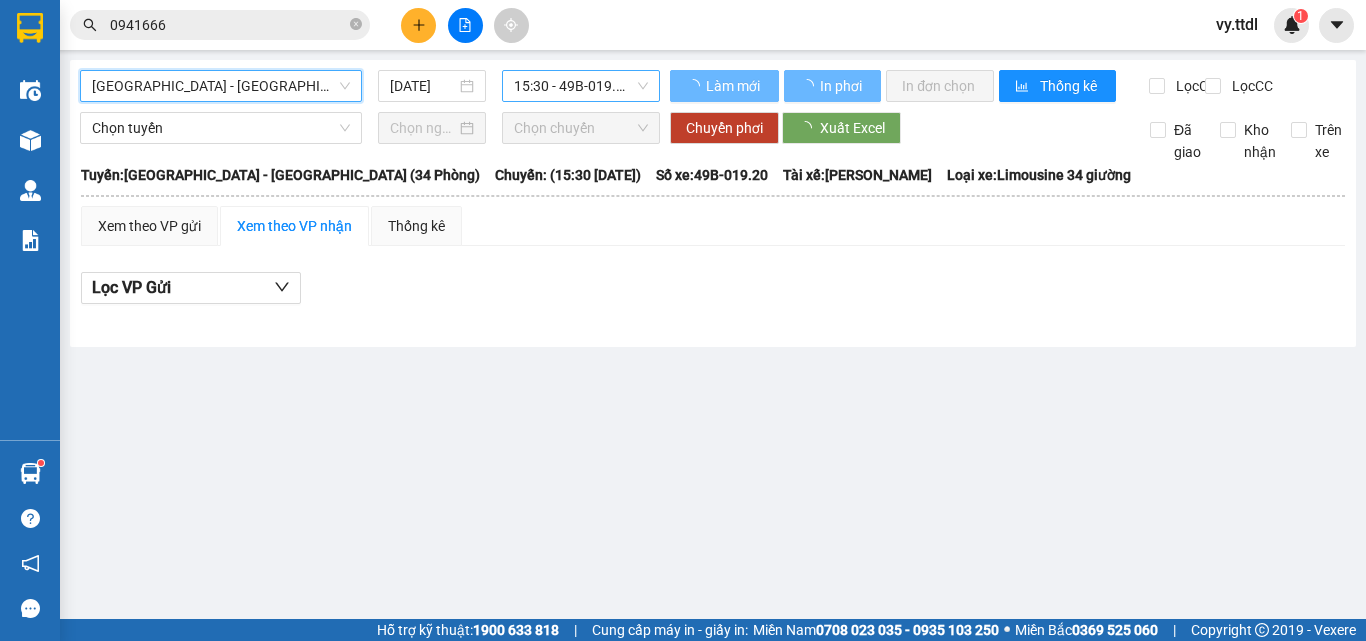 click on "15:30     - 49B-019.20" at bounding box center (581, 86) 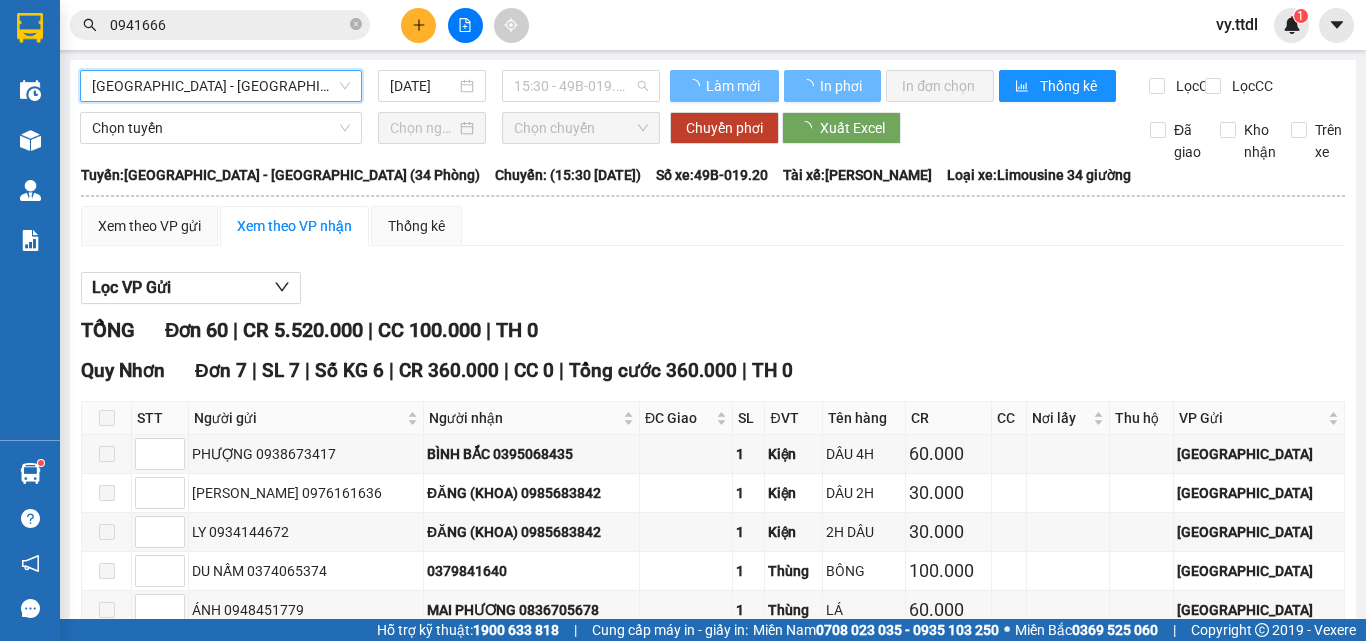 click on "Xem theo VP gửi Xem theo VP nhận Thống kê" at bounding box center [713, 226] 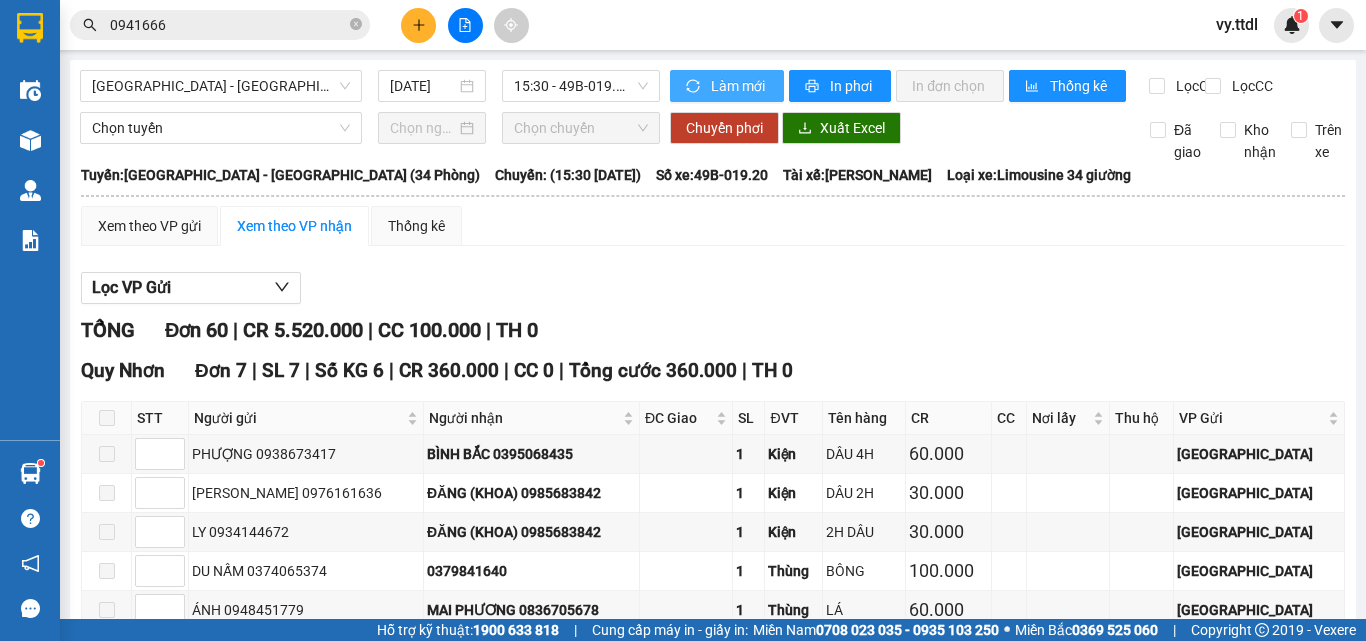 click on "Làm mới" at bounding box center [739, 86] 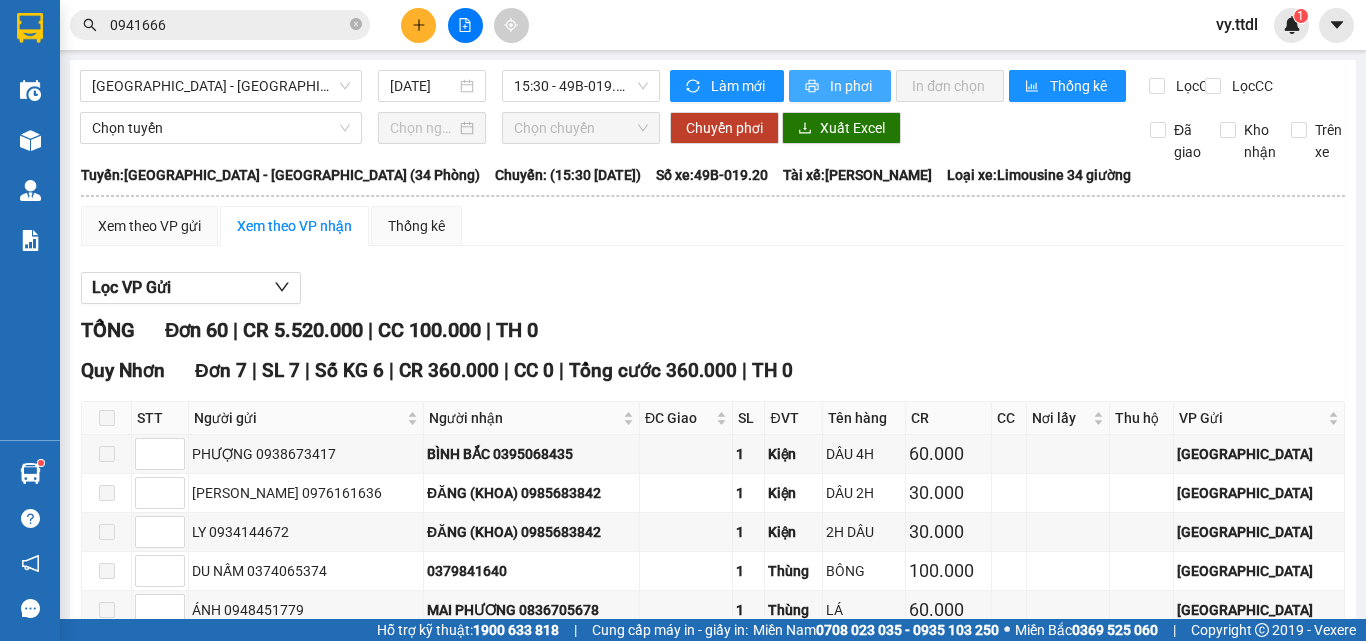 click on "In phơi" at bounding box center [852, 86] 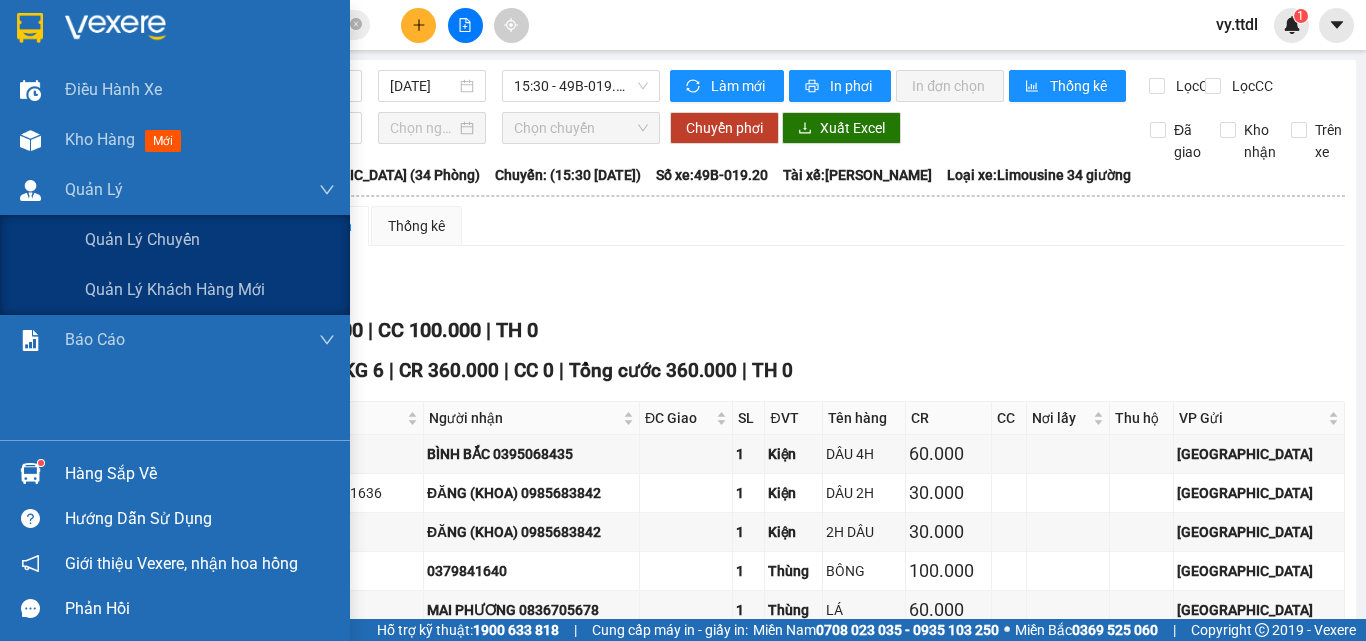 click at bounding box center (175, 32) 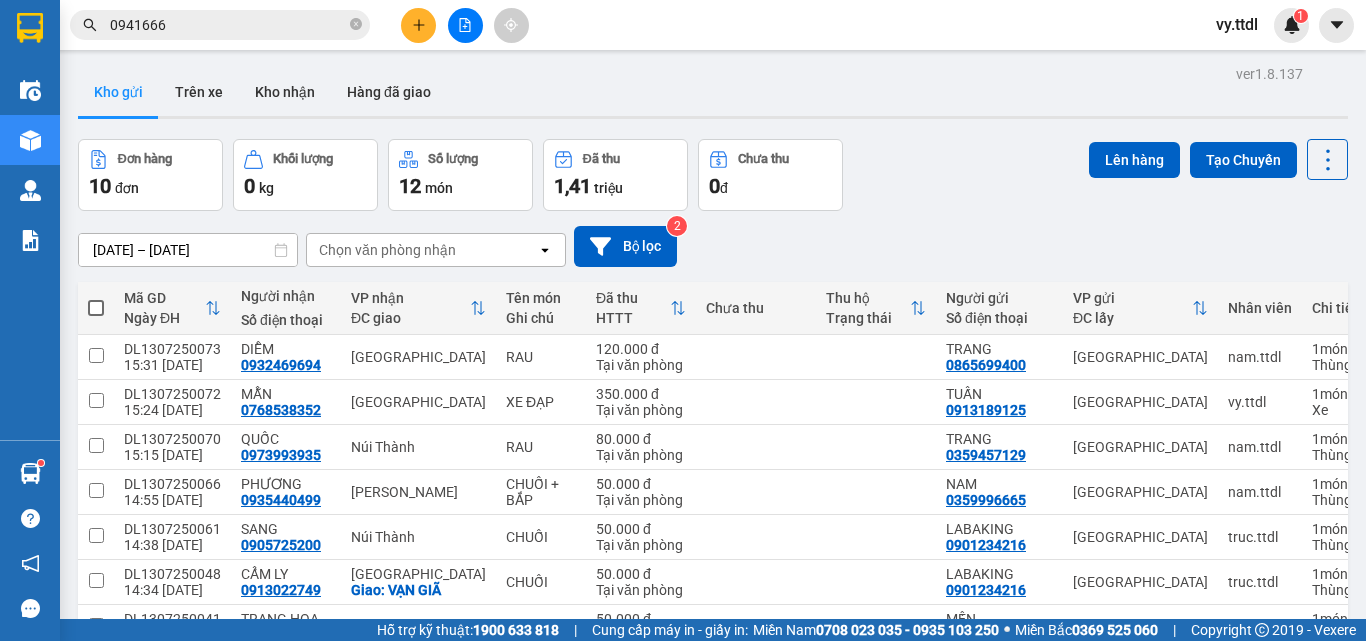 click 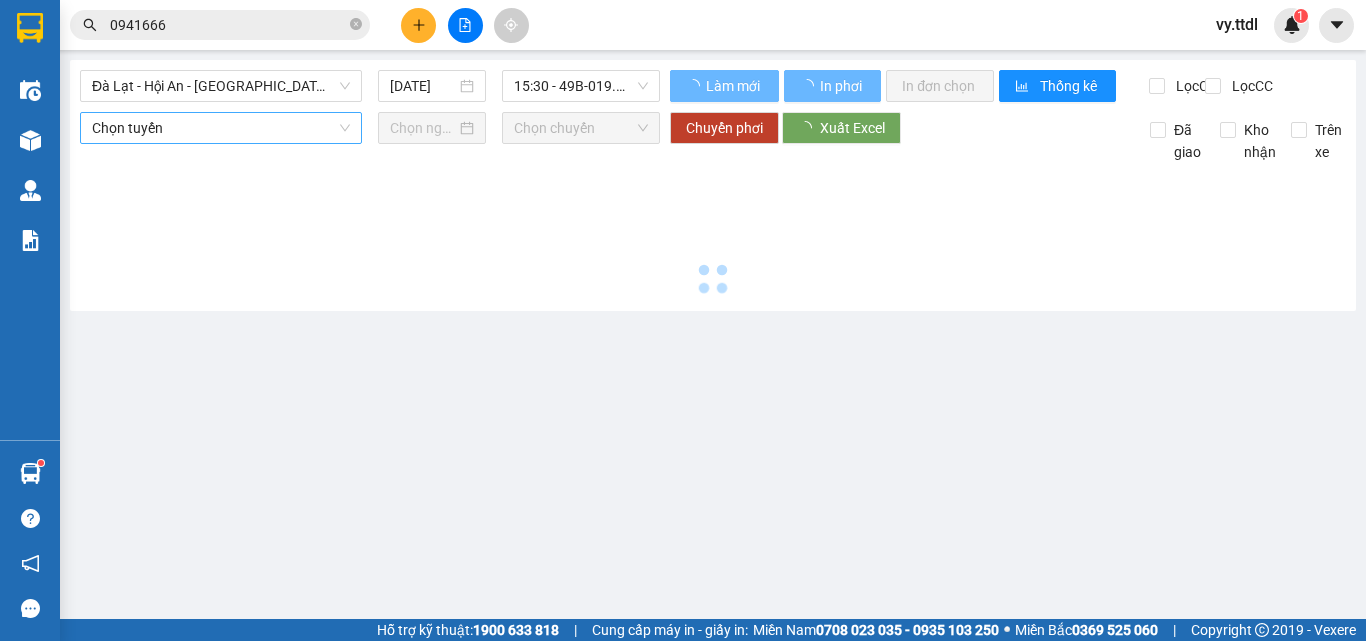 click on "Đà Lạt - Hội An - Đà Nẵng (24 Phòng)" at bounding box center [221, 86] 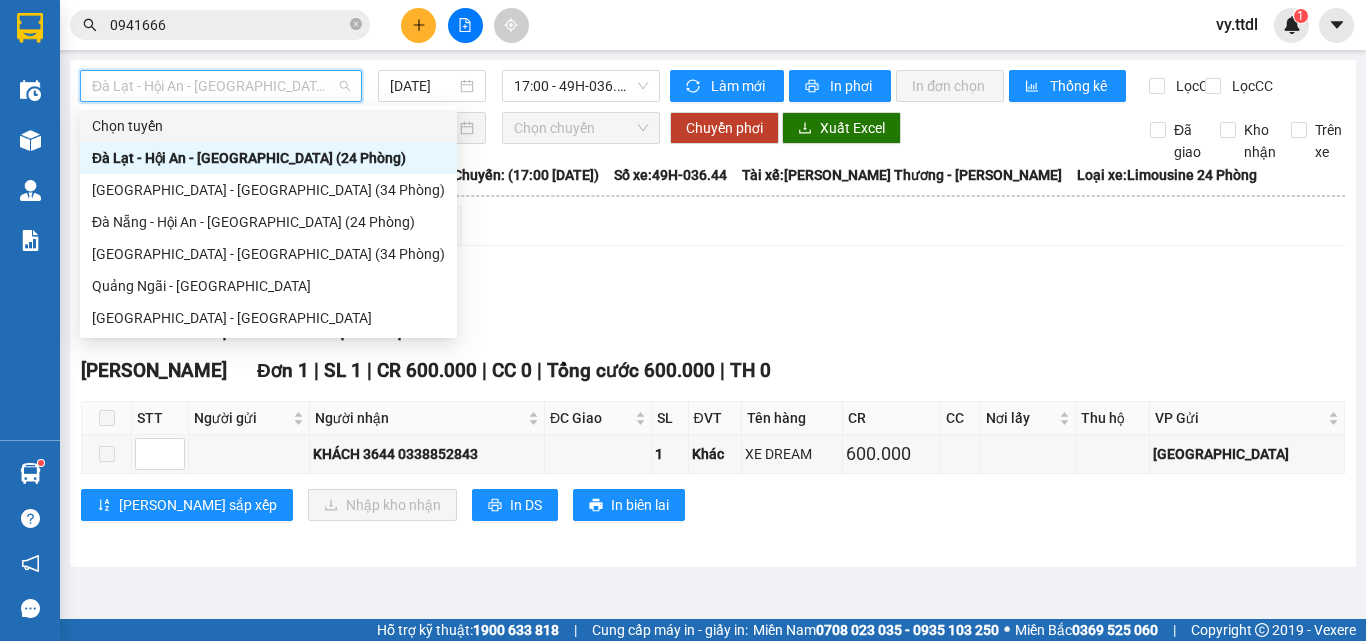 click on "Đà Lạt - Hội An - Đà Nẵng (24 Phòng)" at bounding box center [221, 86] 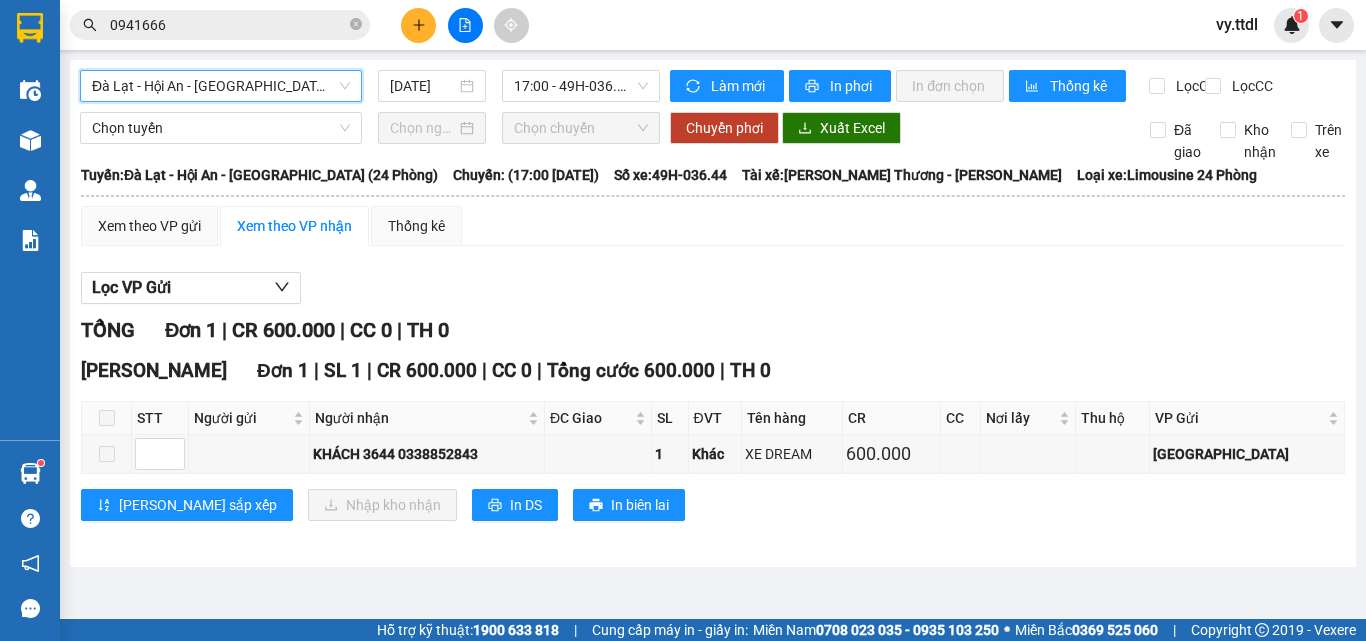 click on "Đà Lạt - Hội An - Đà Nẵng (24 Phòng) Đà Lạt - Hội An - Đà Nẵng (24 Phòng) 13/07/2025 17:00     - 49H-036.44  Làm mới In phơi In đơn chọn Thống kê Lọc  CR Lọc  CC Chọn tuyến Chọn chuyến Chuyển phơi Xuất Excel Đã giao Kho nhận Trên xe Thanh Thủy - Đà Lạt   063 3823 151   296 Nguyên Tử Lực 15:32 - 13/07/2025 Tuyến:  Đà Lạt - Hội An - Đà Nẵng (24 Phòng) Chuyến:   (17:00 - 13/07/2025) Tài xế:  Hạ Hoài Thương - Lương Ngọc Cảnh   Số xe:  49H-036.44 Loại xe:  Limousine 24 Phòng Tuyến:  Đà Lạt - Hội An - Đà Nẵng (24 Phòng) Chuyến:   (17:00 - 13/07/2025) Số xe:  49H-036.44 Tài xế:  Hạ Hoài Thương - Lương Ngọc Cảnh Loại xe:  Limousine 24 Phòng Xem theo VP gửi Xem theo VP nhận Thống kê Lọc VP Gửi TỔNG Đơn   1 | CR   600.000 | CC   0 | TH   0 Hà Lam Đơn   1 | SL   1 | CR   600.000 | CC   0 | Tổng cước   600.000 | TH   0 STT Người gửi Người nhận ĐC Giao SL" at bounding box center [713, 313] 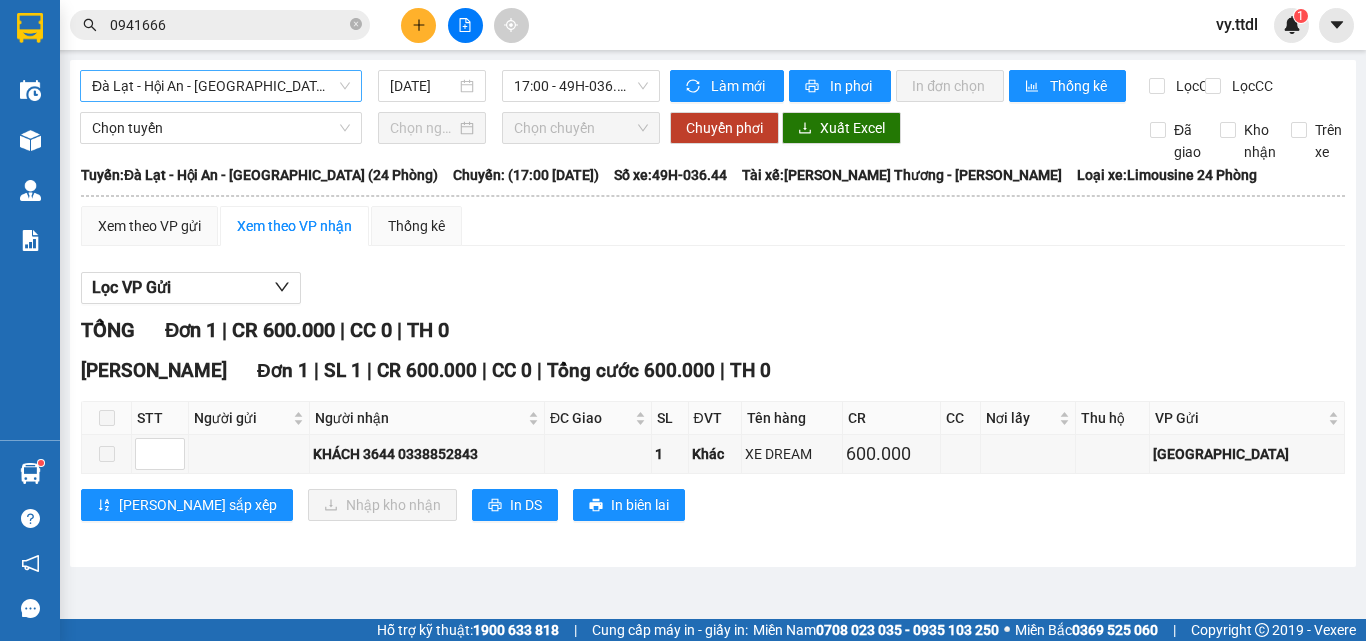 click on "Đà Lạt - Hội An - Đà Nẵng (24 Phòng)" at bounding box center [221, 86] 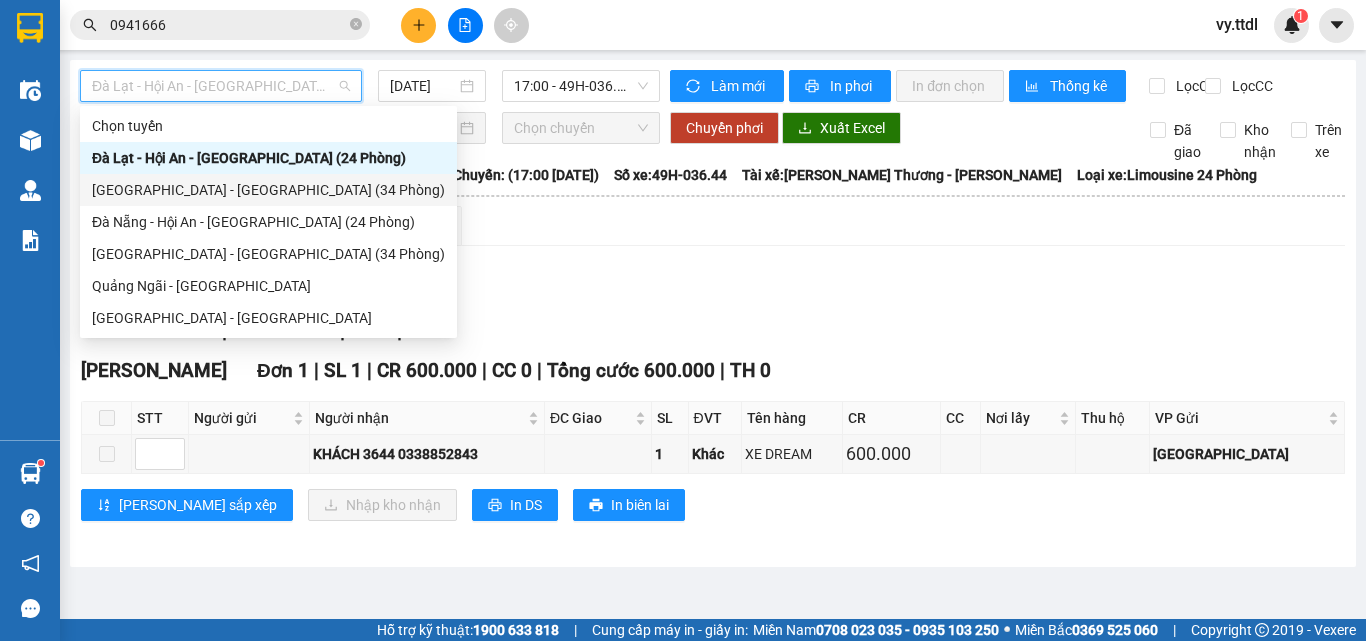 click on "Đà Lạt - Đà Nẵng (34 Phòng)" at bounding box center [268, 190] 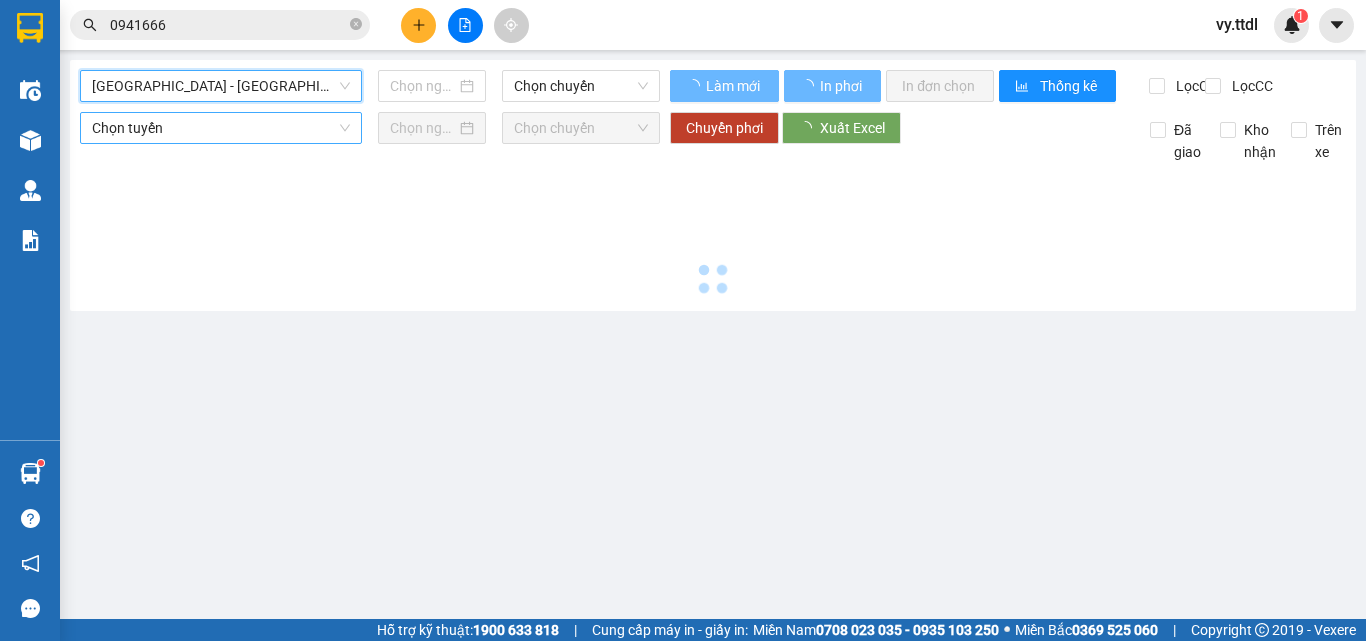type on "[DATE]" 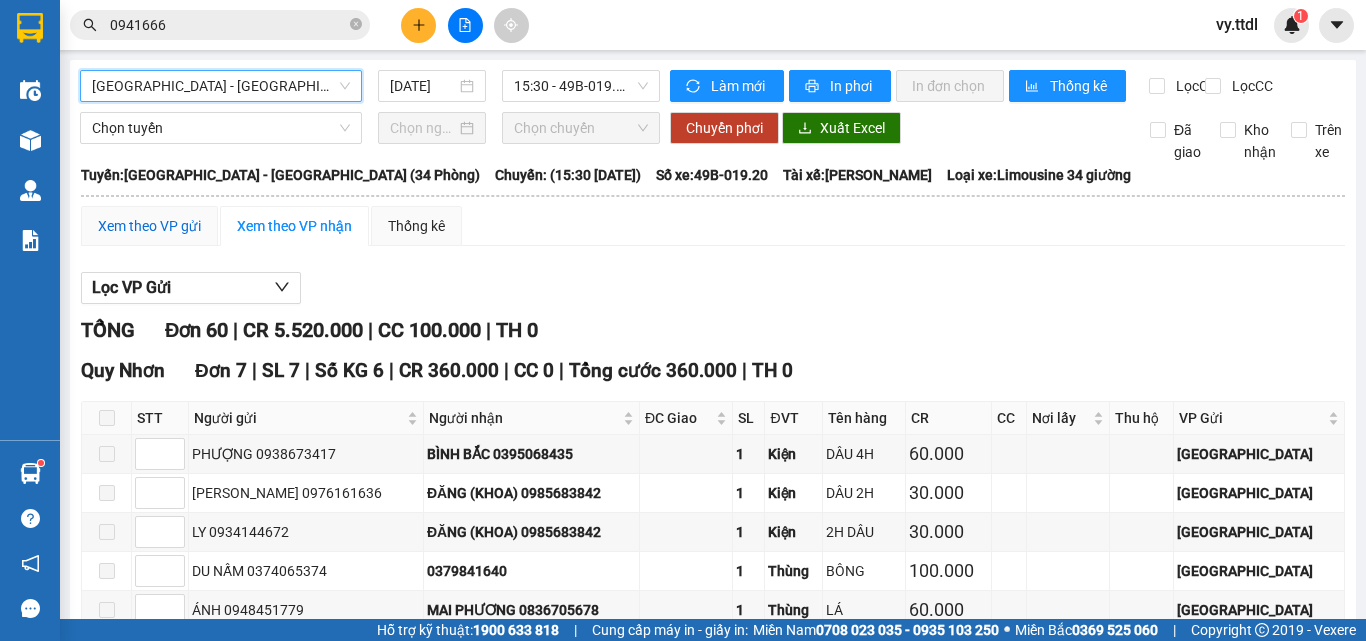 click on "Xem theo VP gửi" at bounding box center (149, 226) 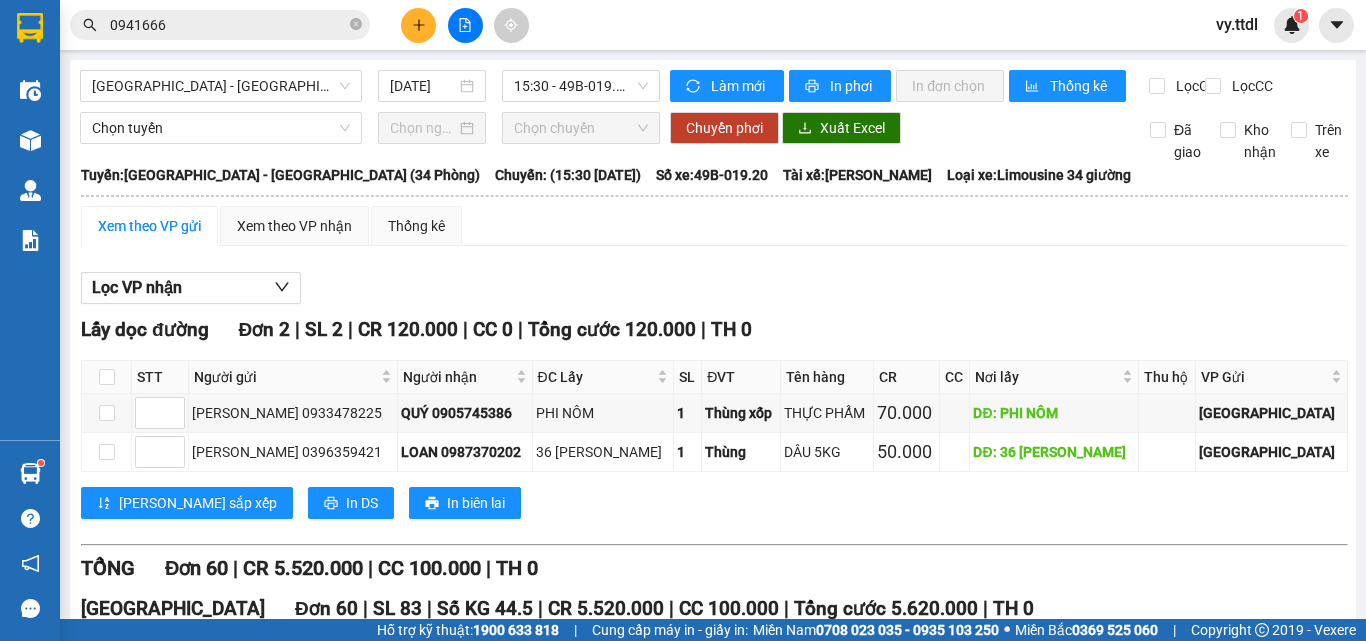 click at bounding box center [95, 954] 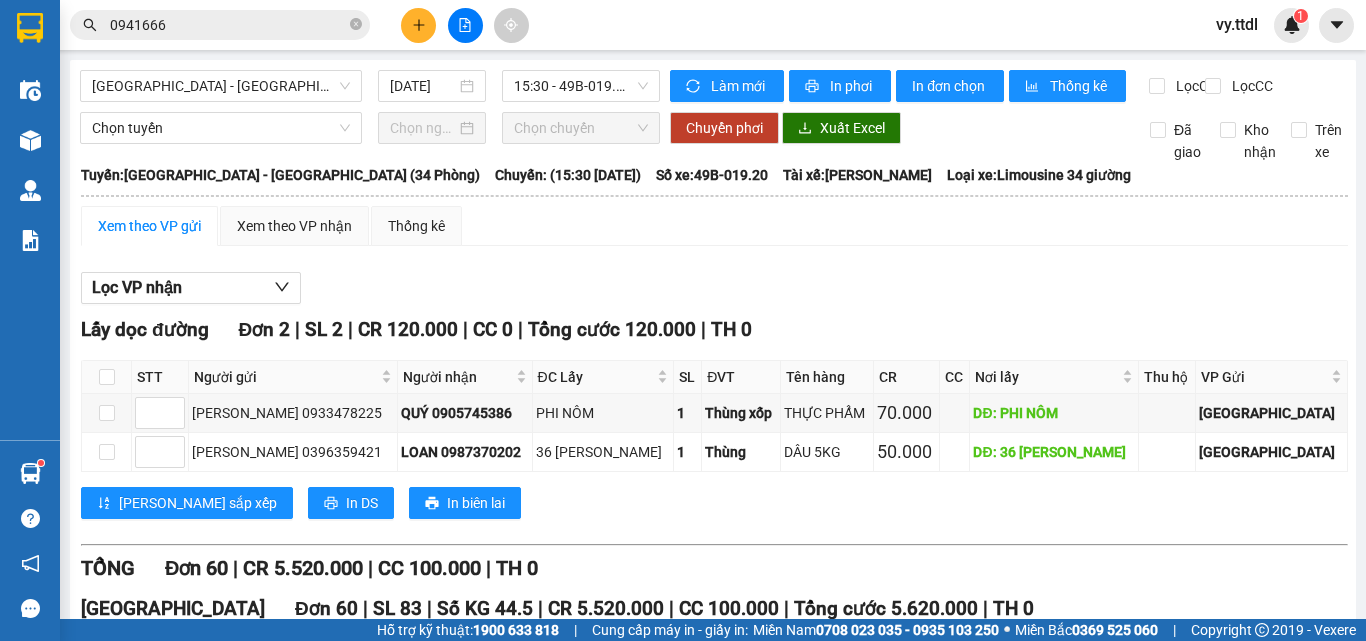 click on "Xuống kho gửi" at bounding box center [391, 3420] 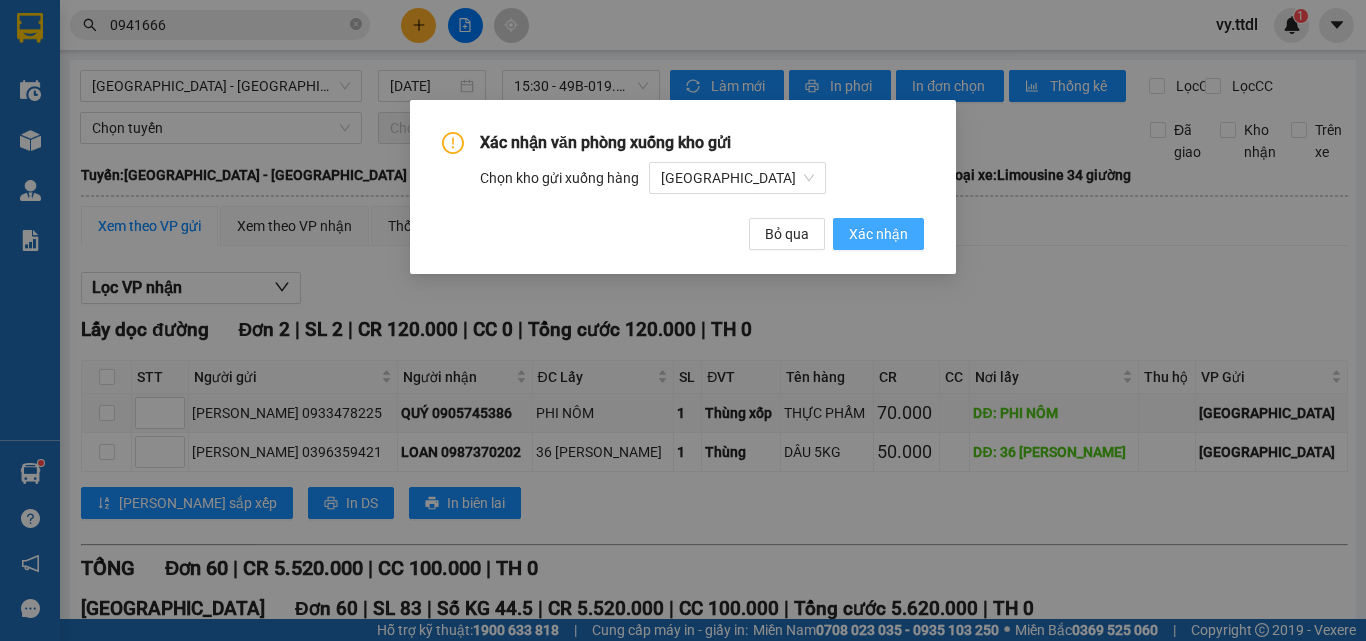 click on "Xác nhận" at bounding box center [878, 234] 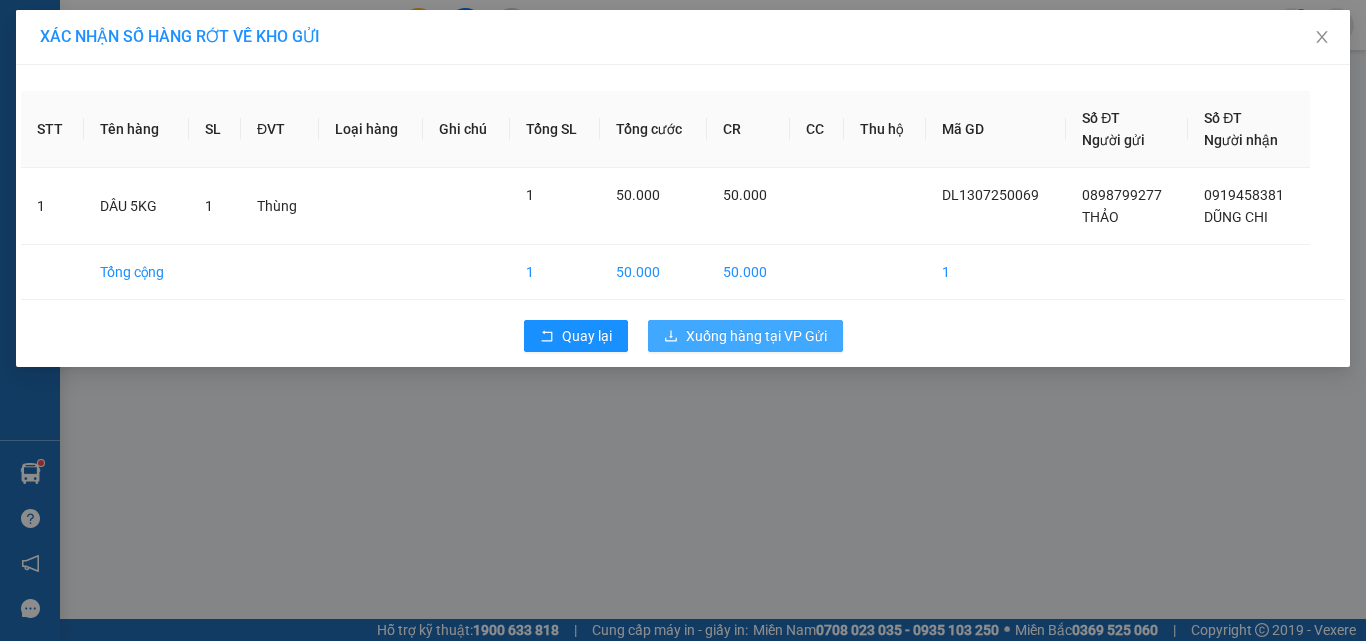 click on "Xuống hàng tại VP Gửi" at bounding box center (756, 336) 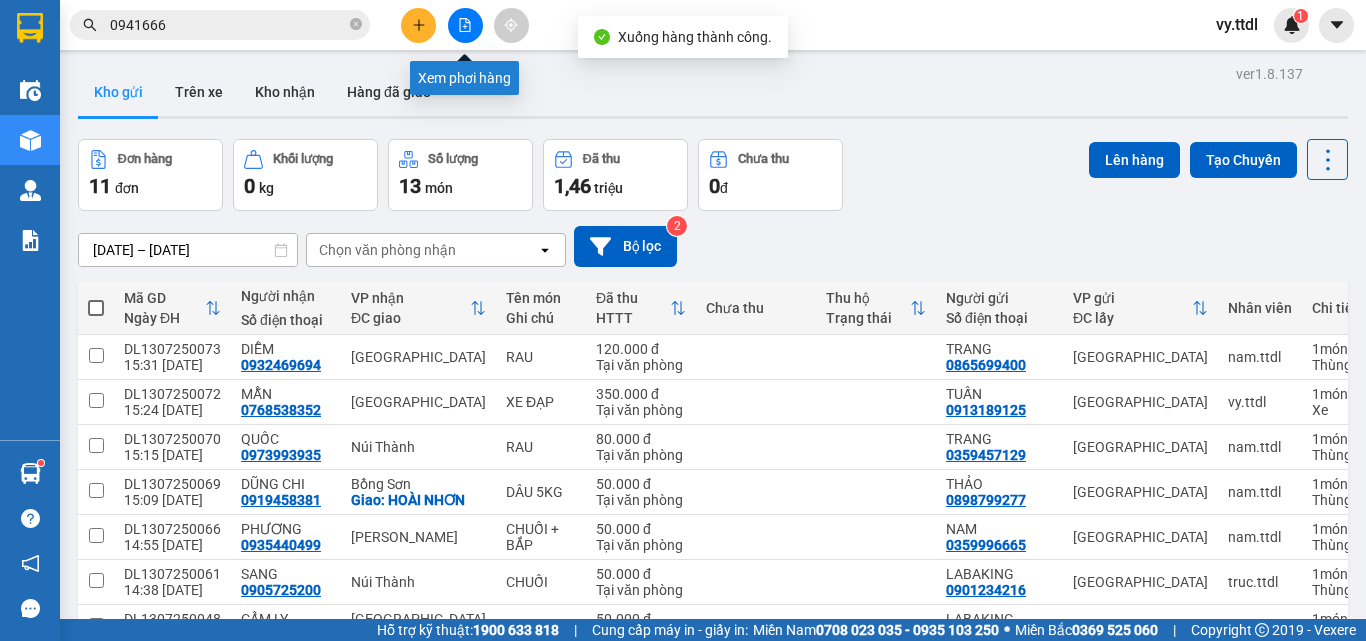 click at bounding box center (465, 25) 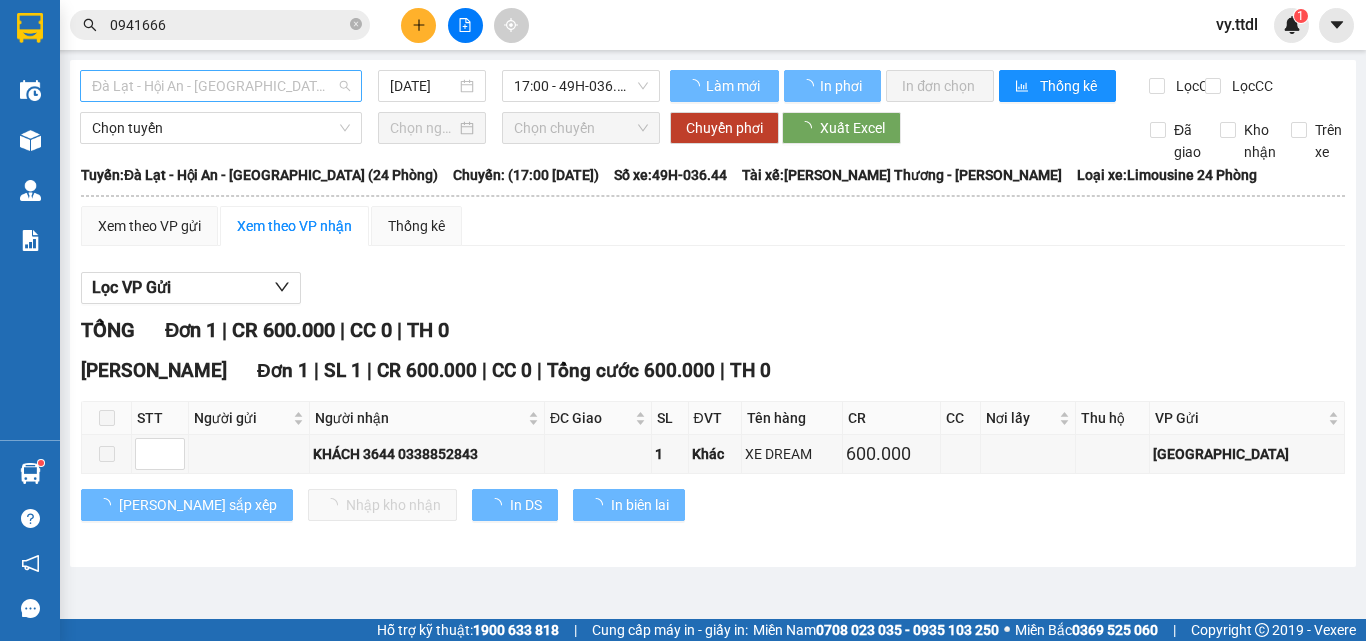 click on "Đà Lạt - Hội An - Đà Nẵng (24 Phòng)" at bounding box center (221, 86) 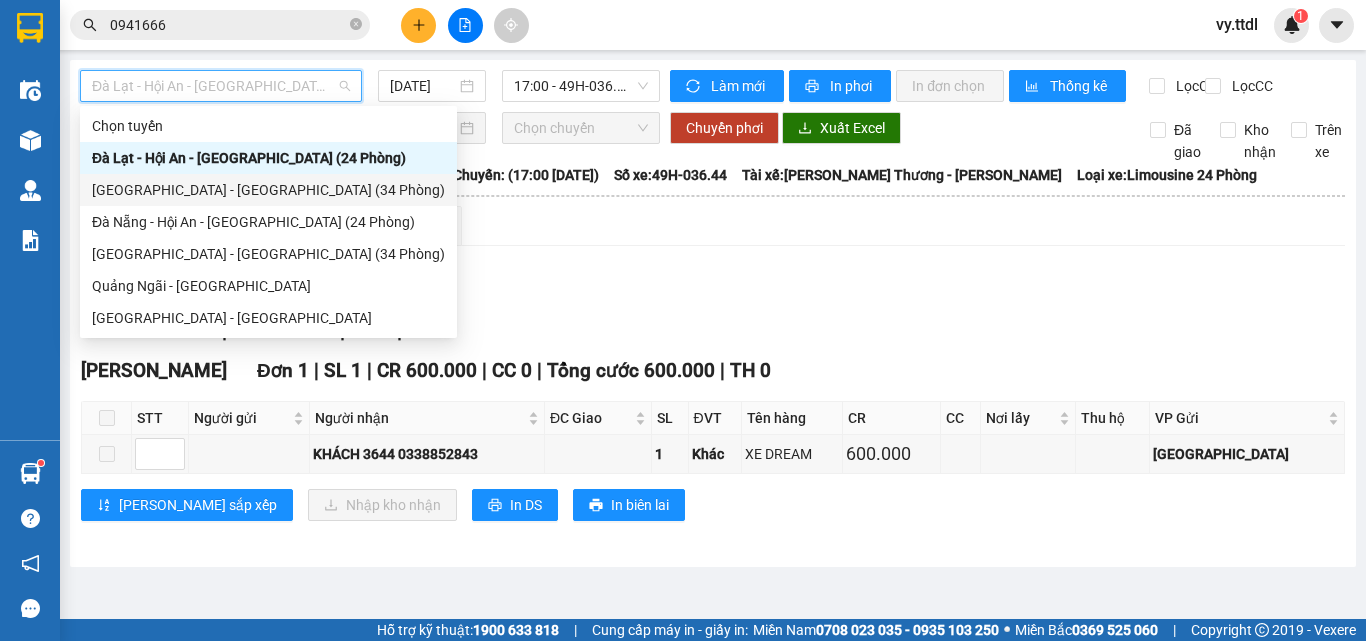 click on "Đà Lạt - Đà Nẵng (34 Phòng)" at bounding box center [268, 190] 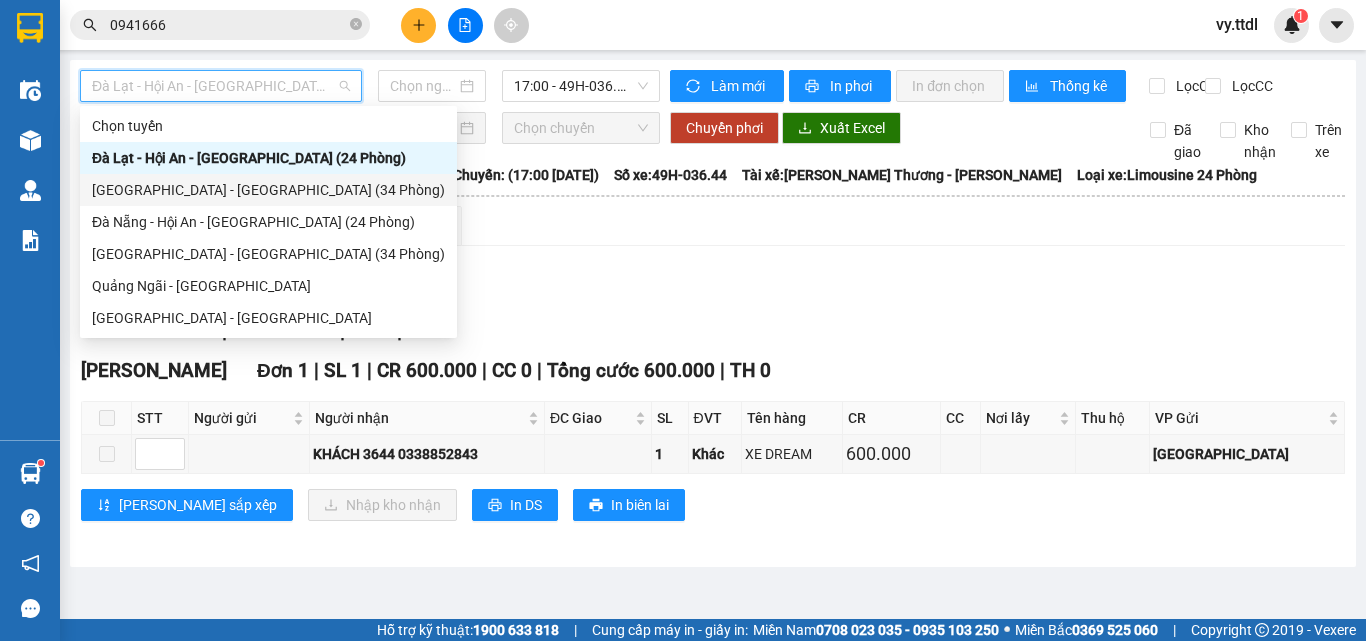type on "[DATE]" 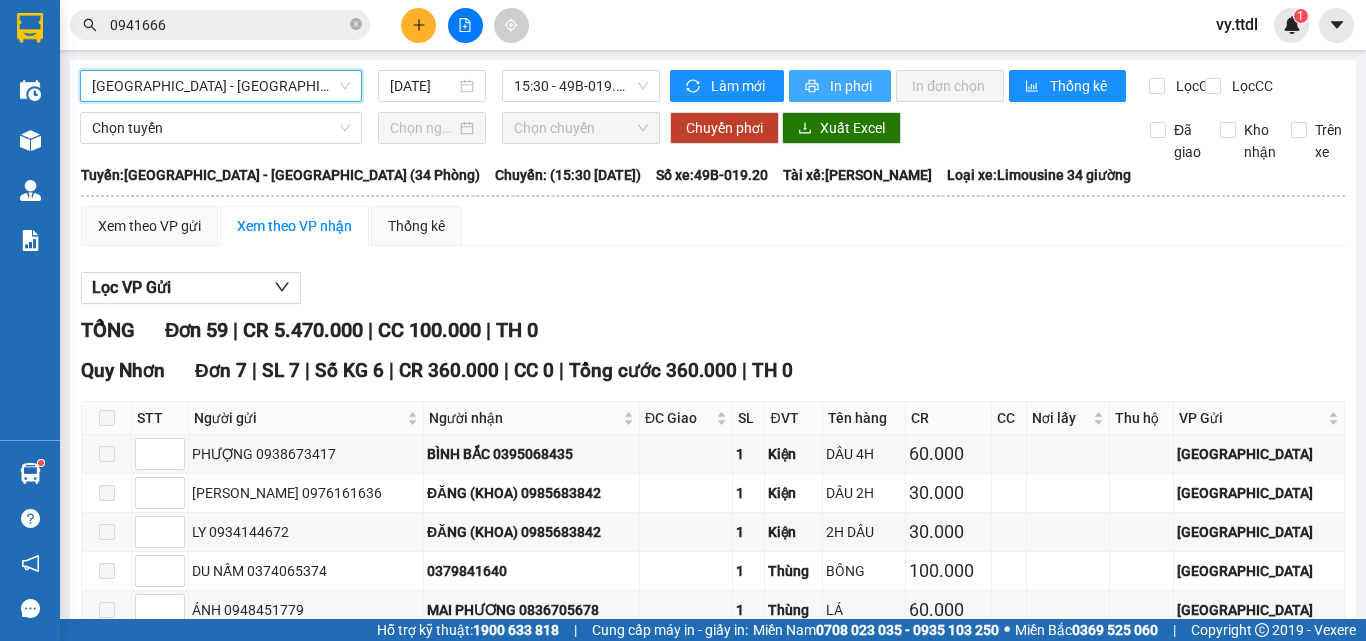click on "In phơi" at bounding box center (852, 86) 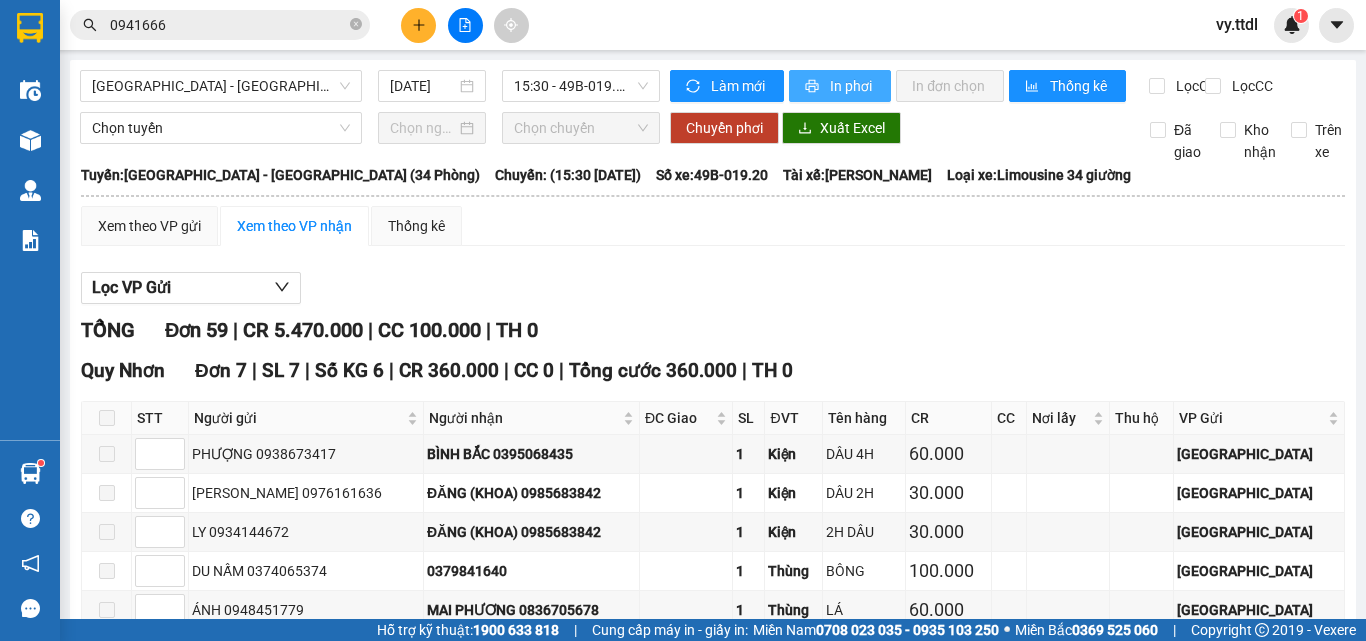 click on "In phơi" at bounding box center [852, 86] 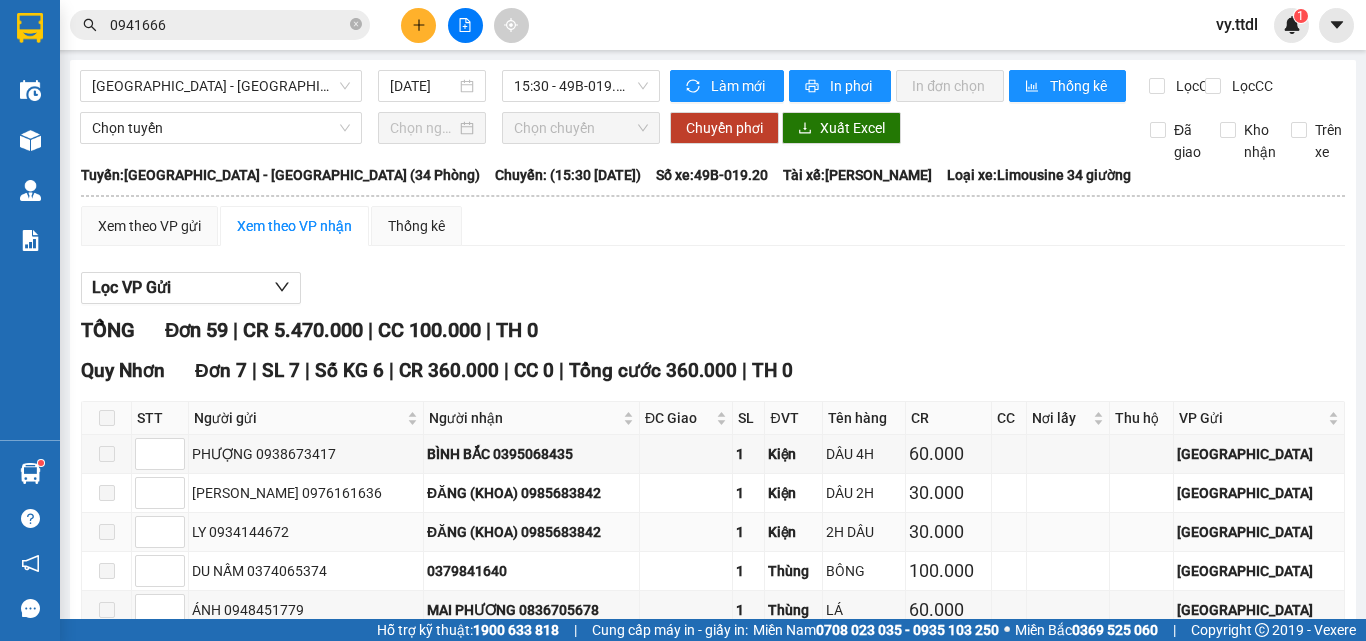 scroll, scrollTop: 0, scrollLeft: 0, axis: both 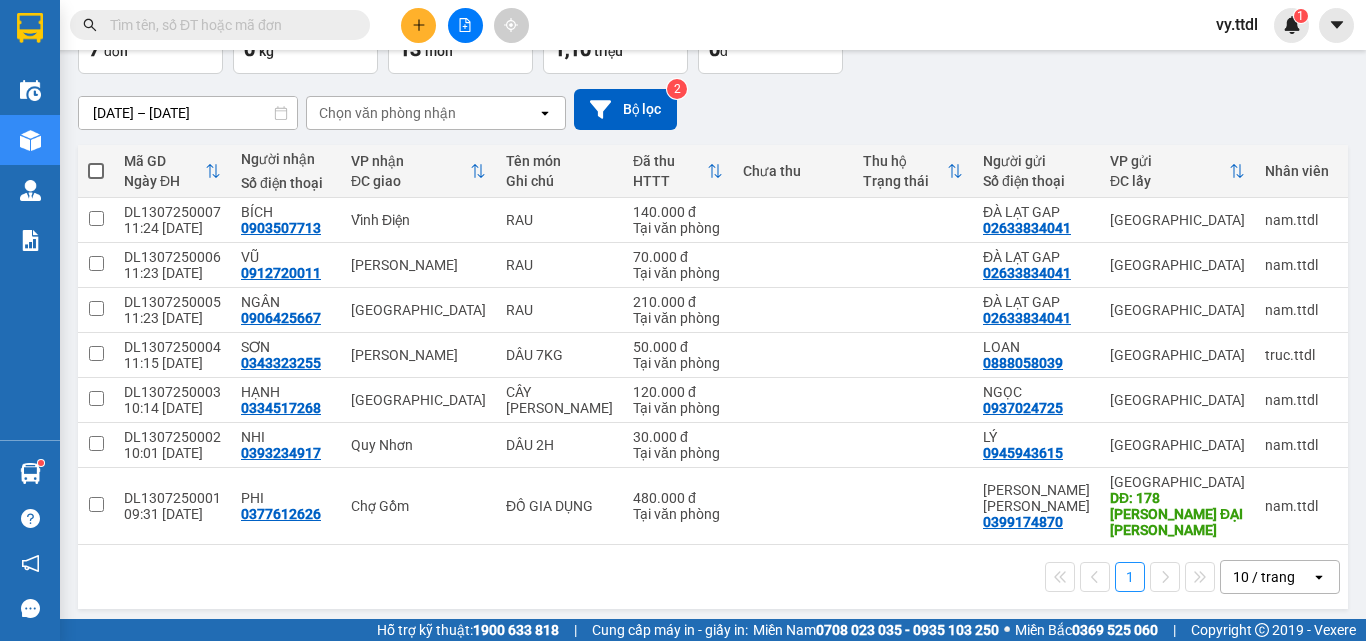 click at bounding box center [228, 25] 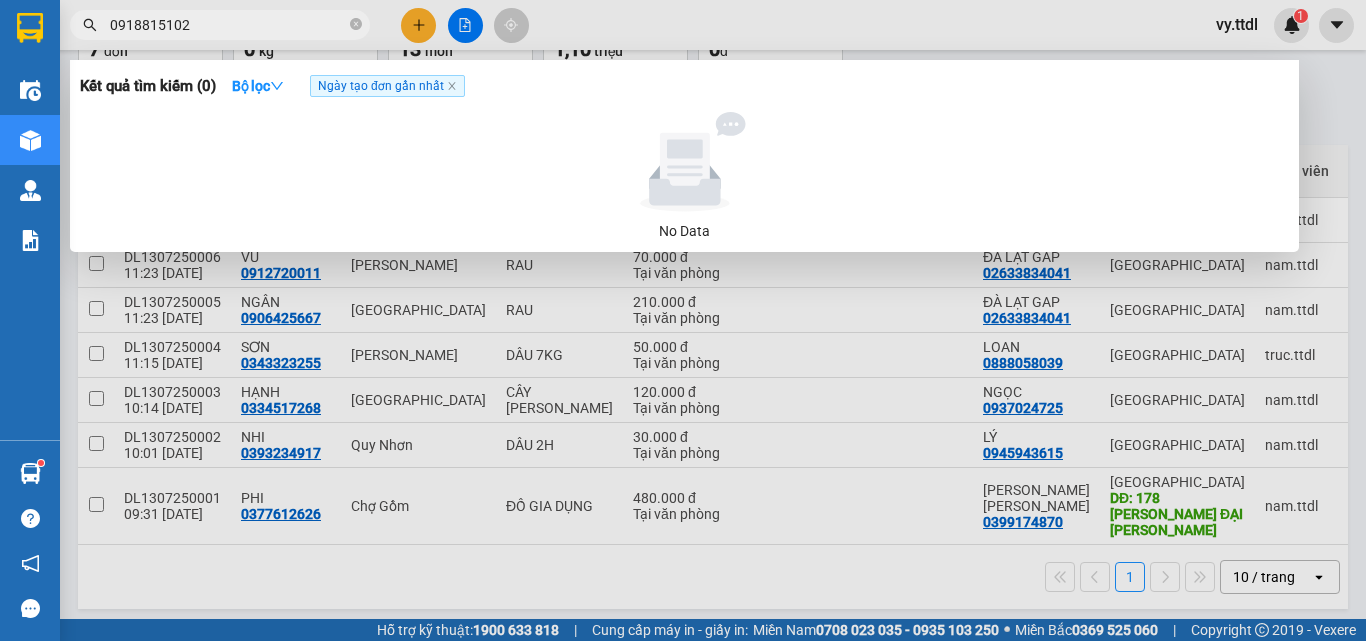 type on "0918815102" 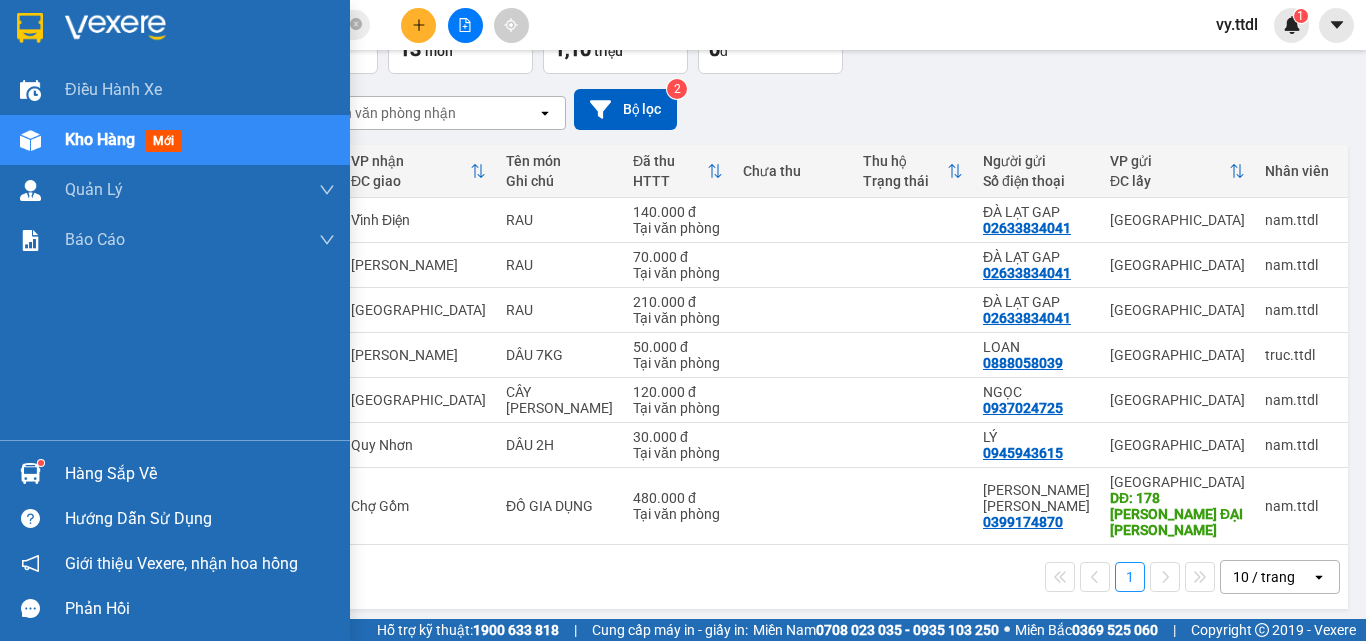 click at bounding box center [30, 28] 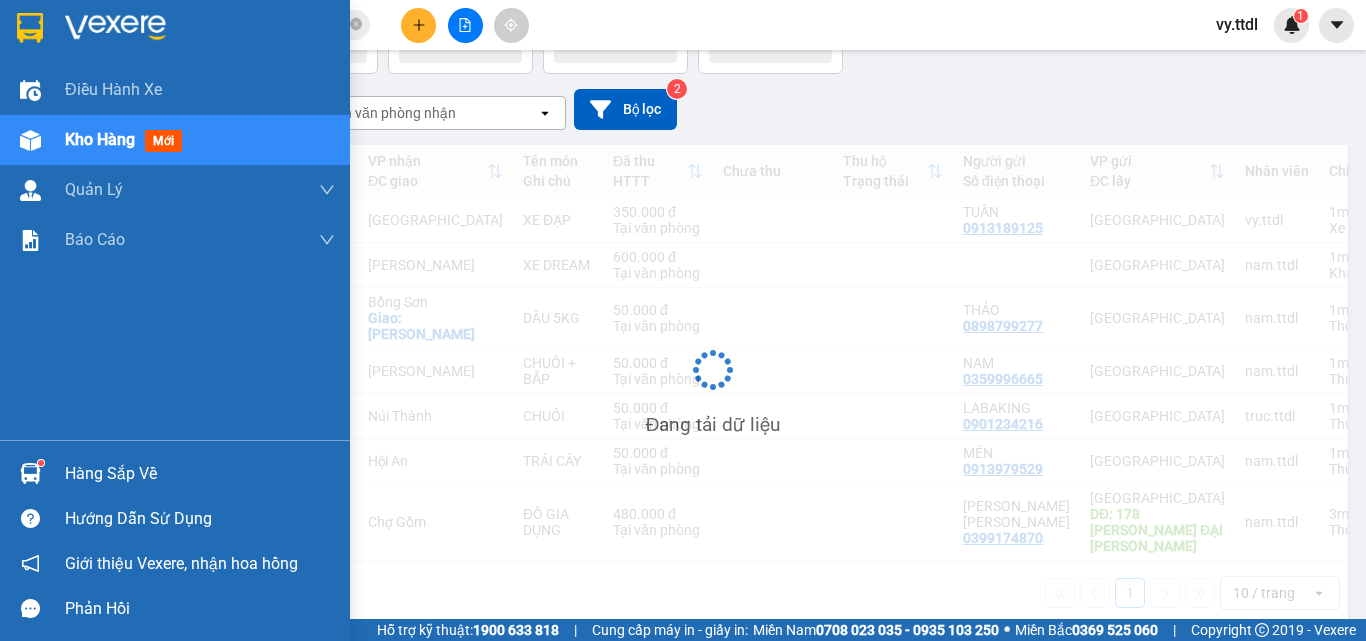 scroll, scrollTop: 137, scrollLeft: 0, axis: vertical 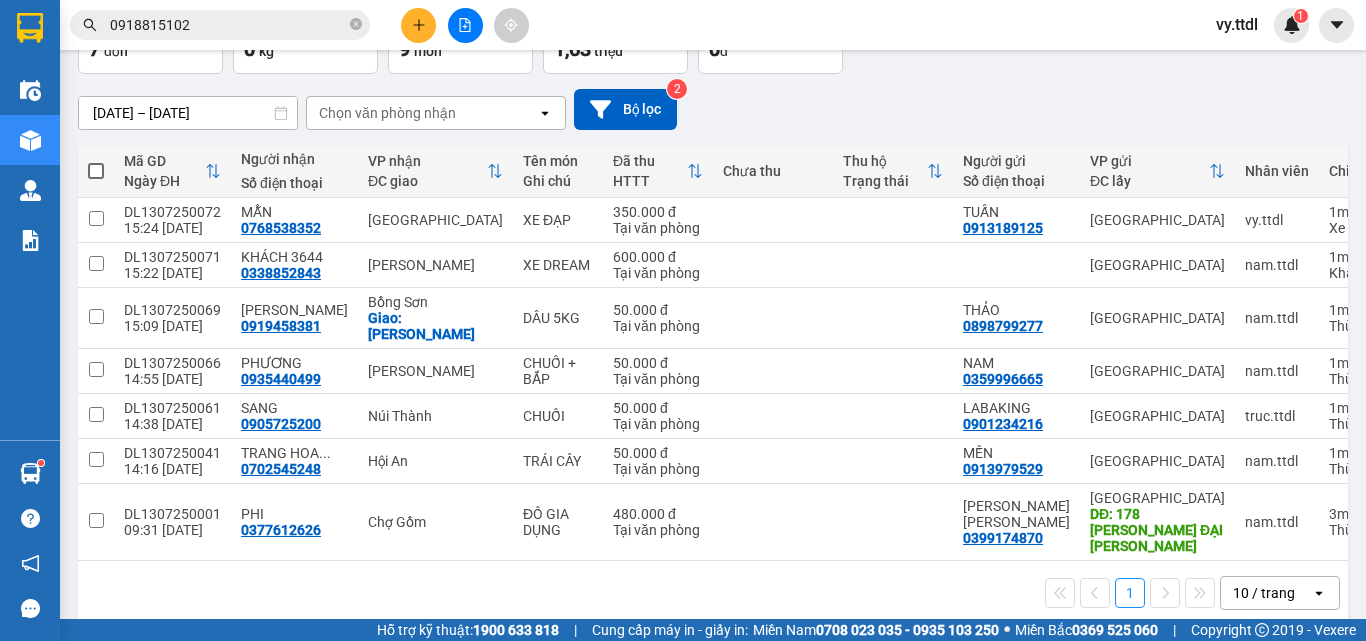 click at bounding box center [96, 171] 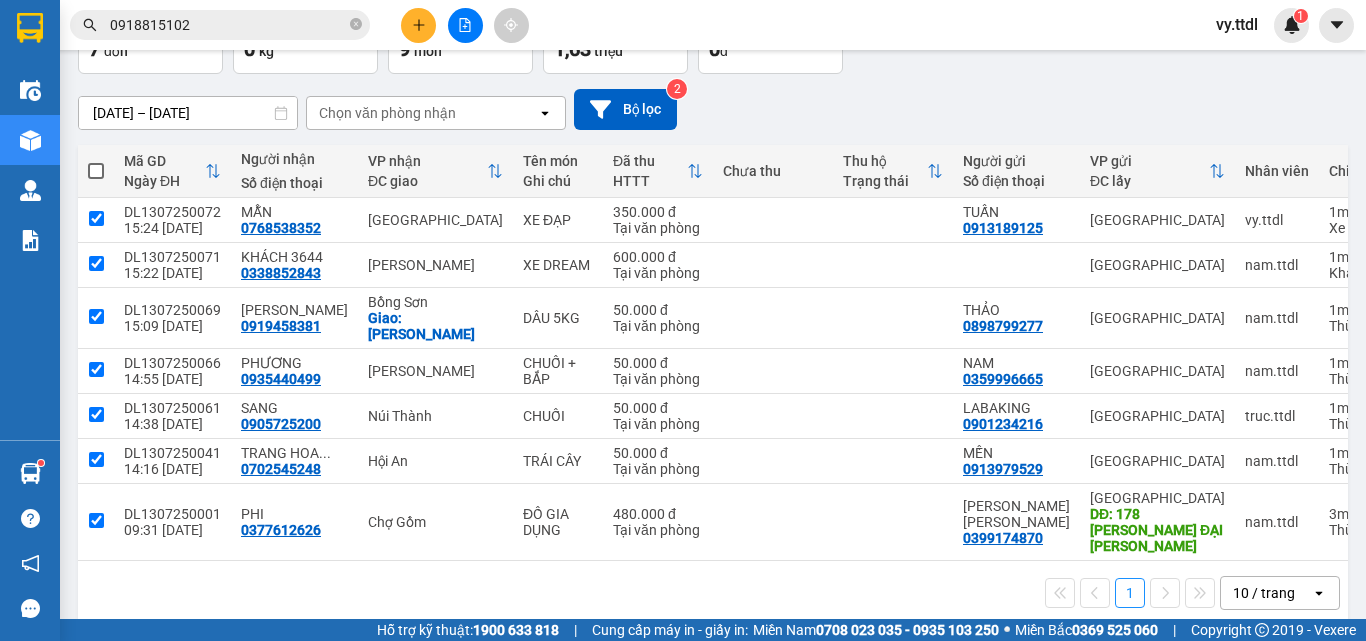 checkbox on "true" 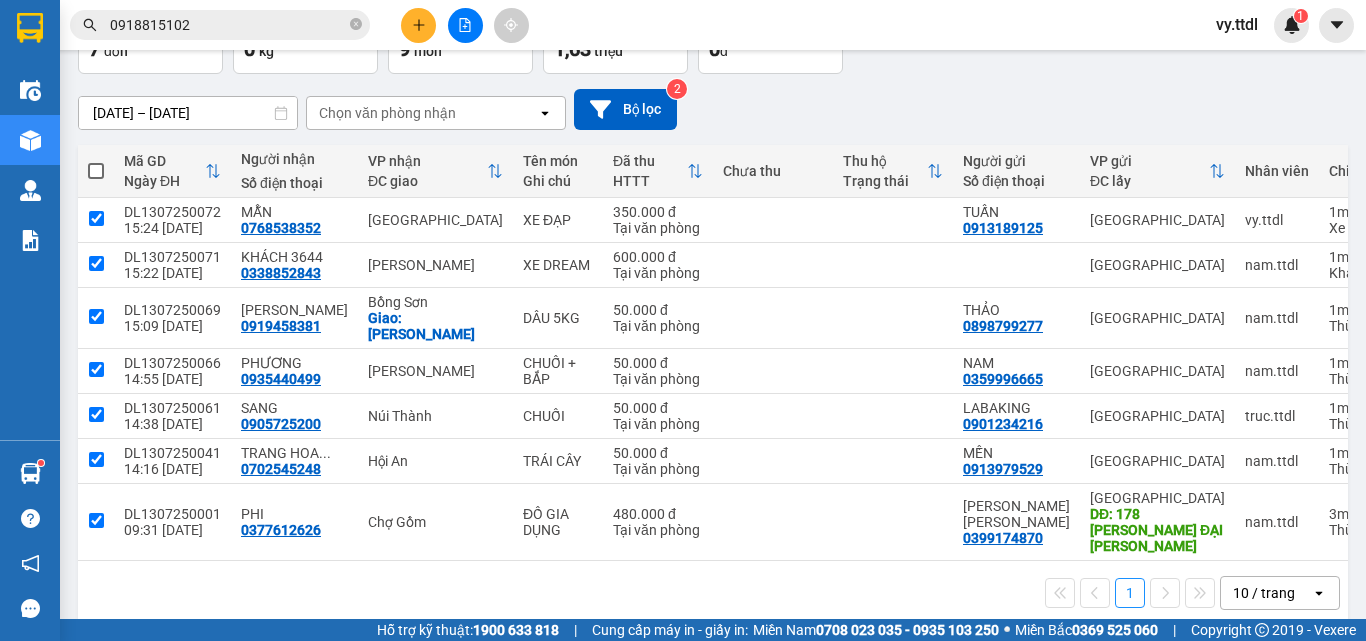 checkbox on "true" 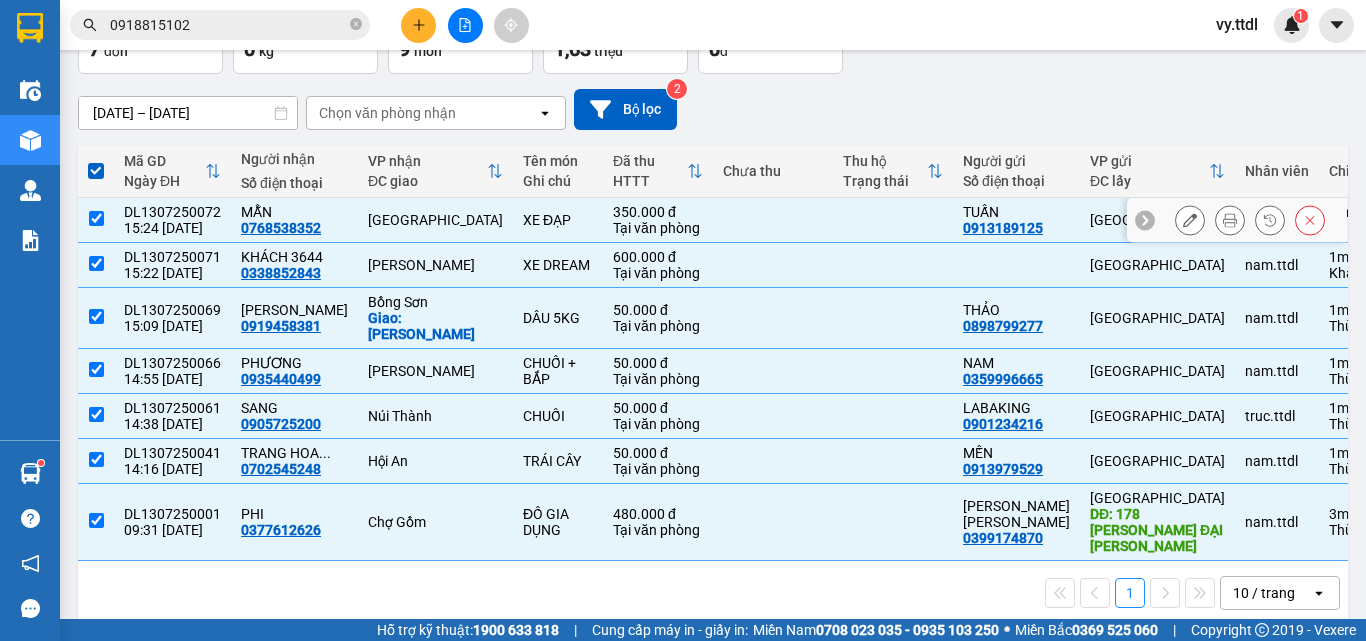 drag, startPoint x: 103, startPoint y: 224, endPoint x: 107, endPoint y: 251, distance: 27.294687 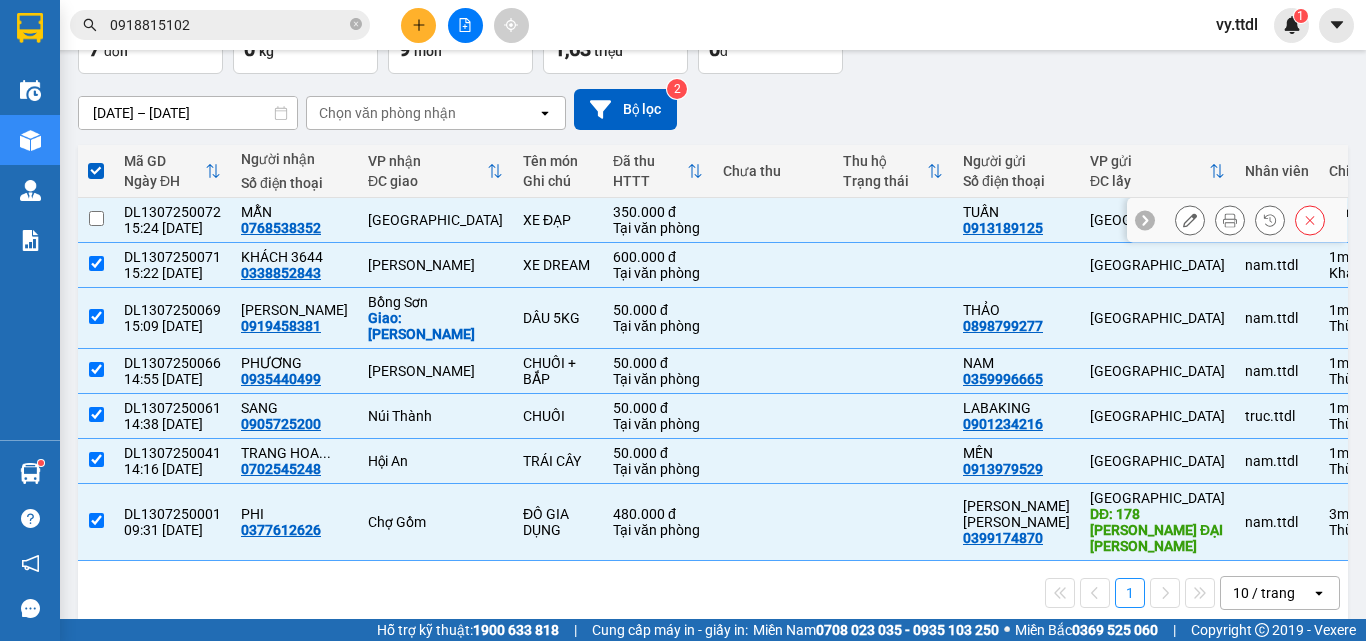 checkbox on "false" 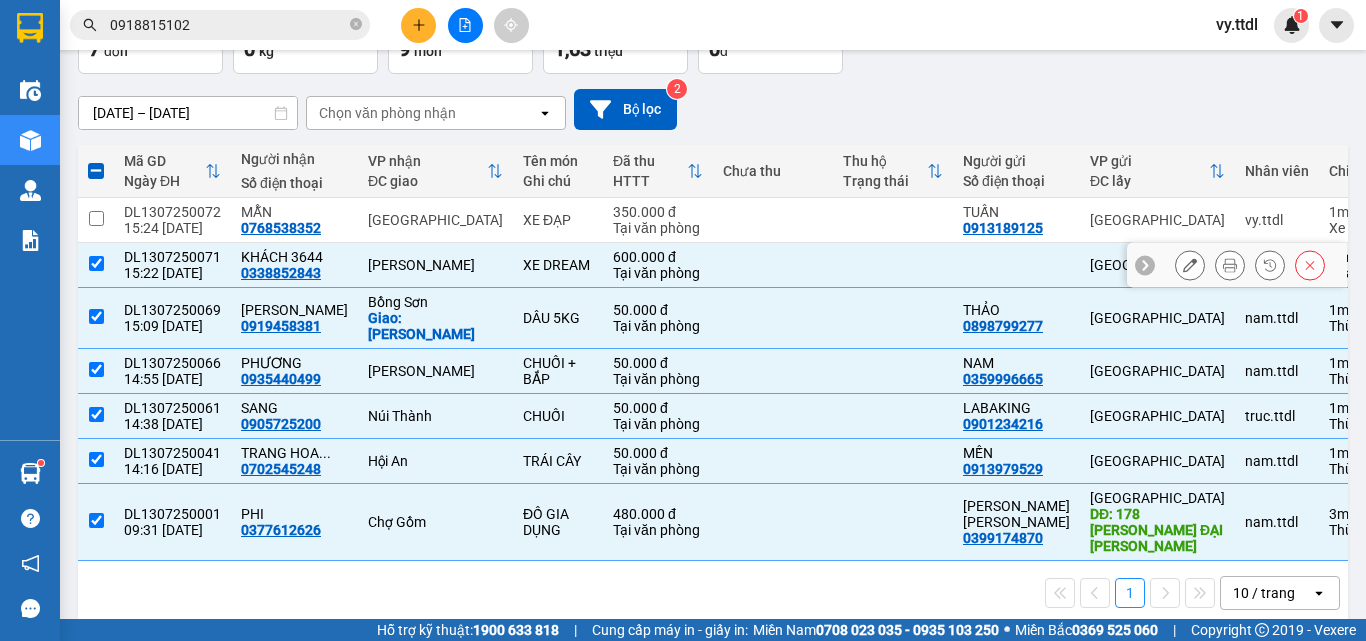 click at bounding box center (96, 265) 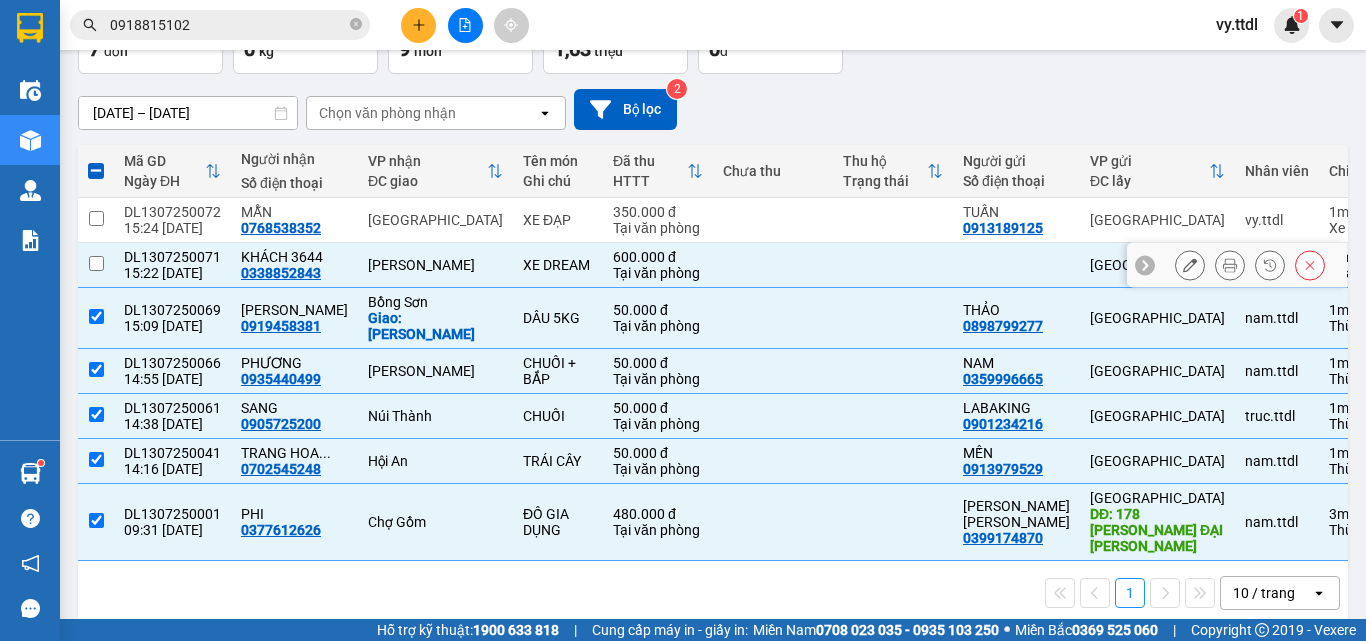 checkbox on "false" 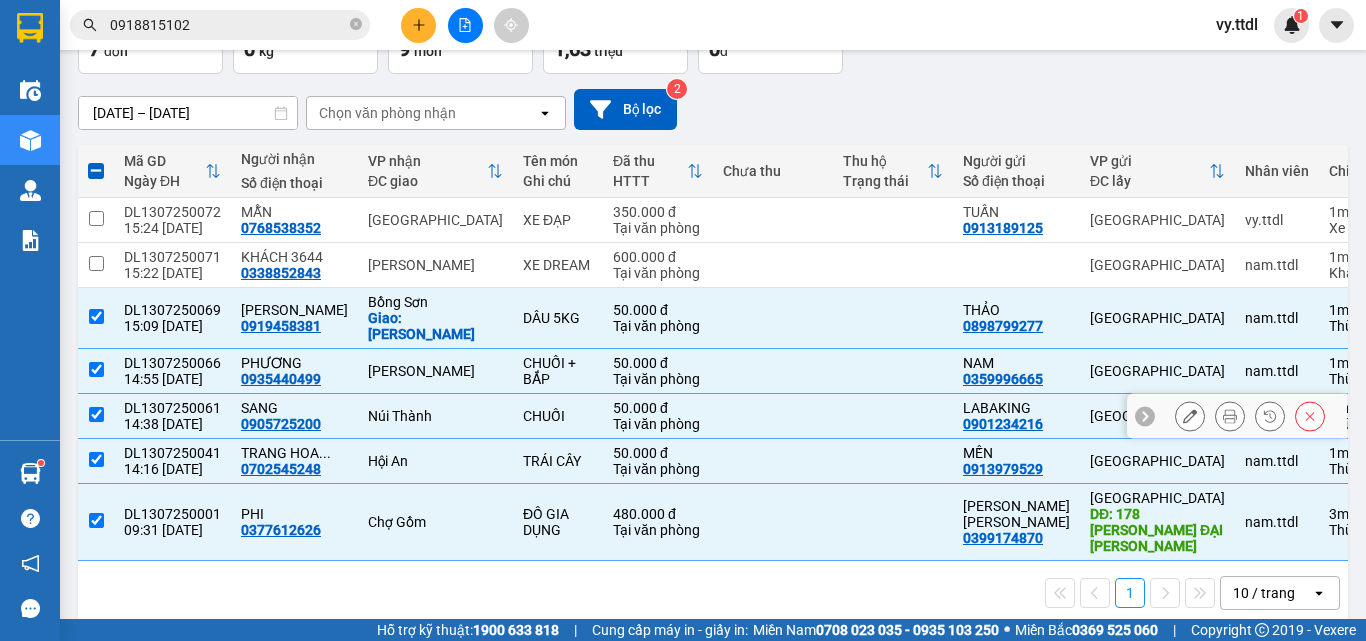 click at bounding box center [96, 414] 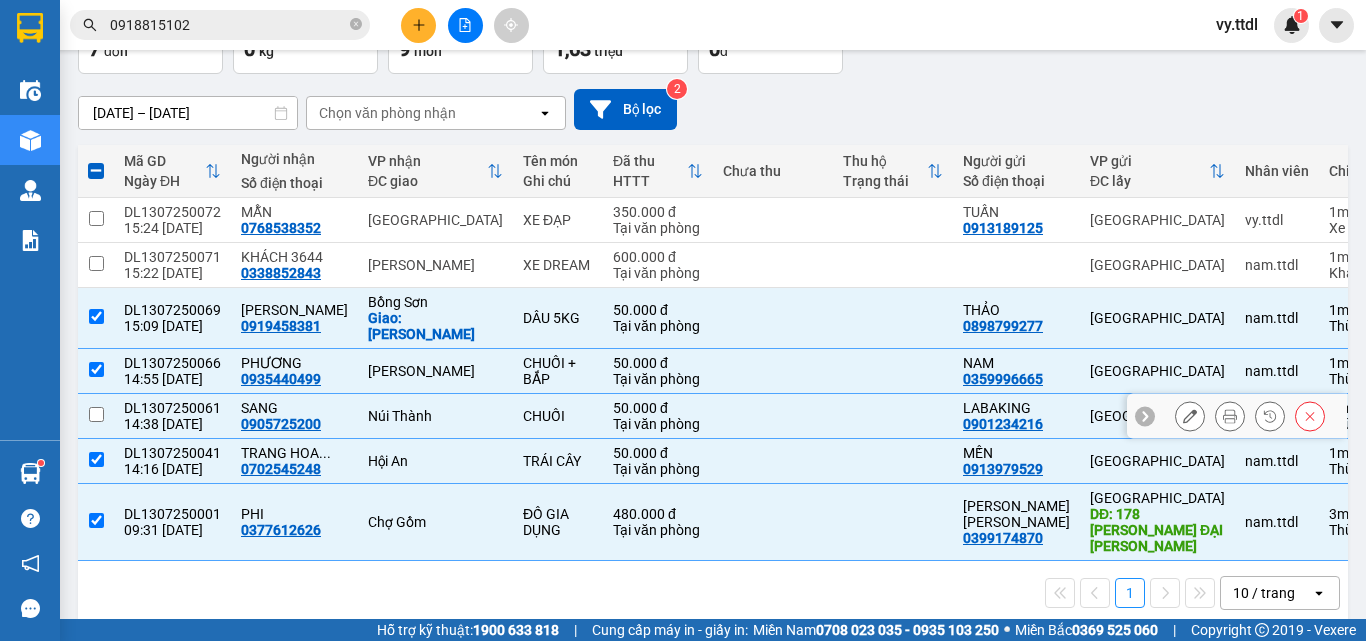 checkbox on "false" 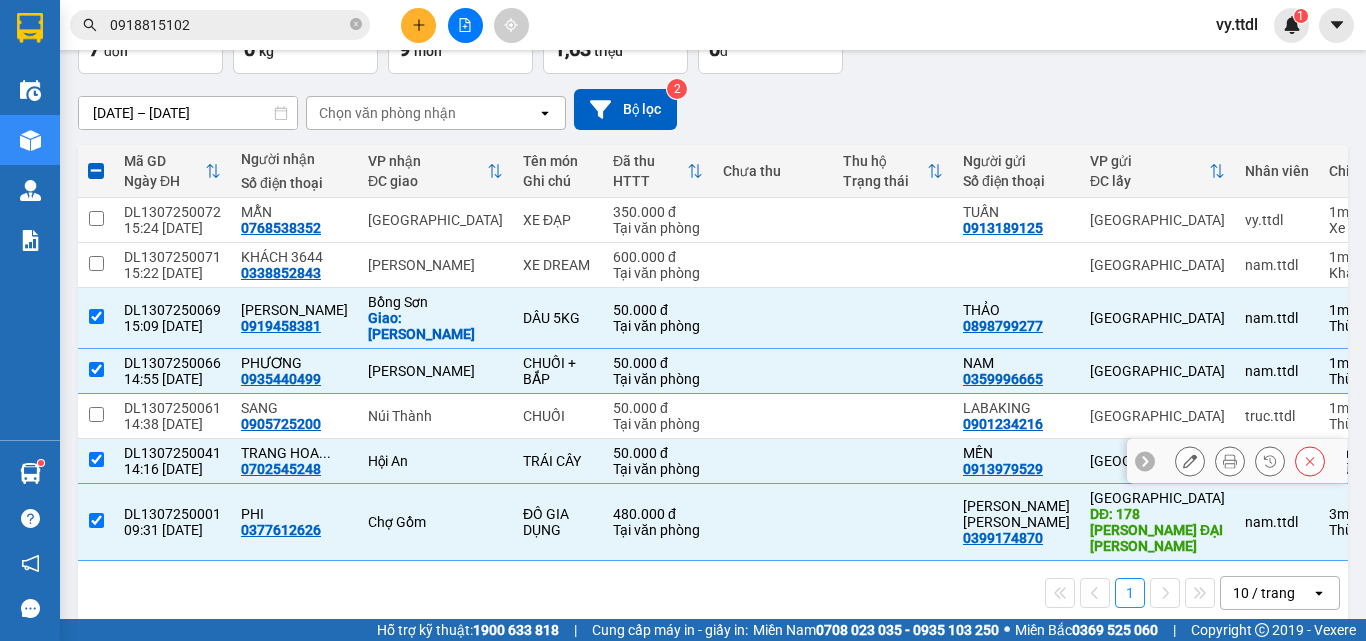 click at bounding box center (96, 459) 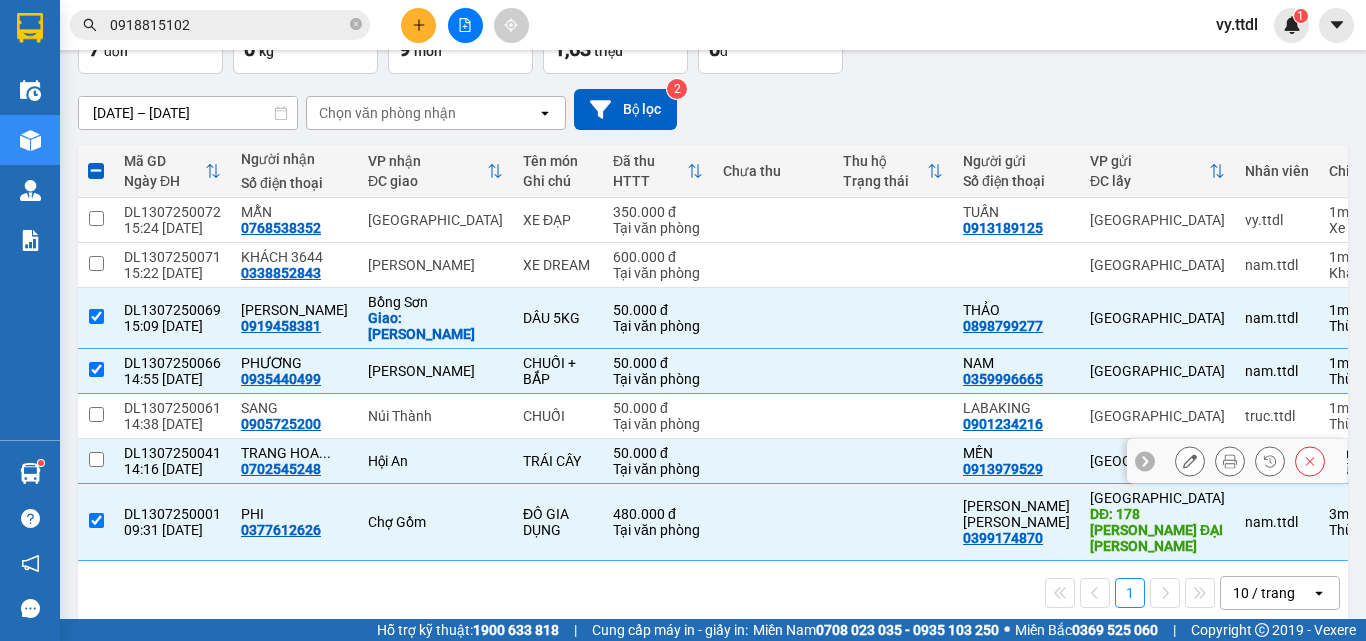 checkbox on "false" 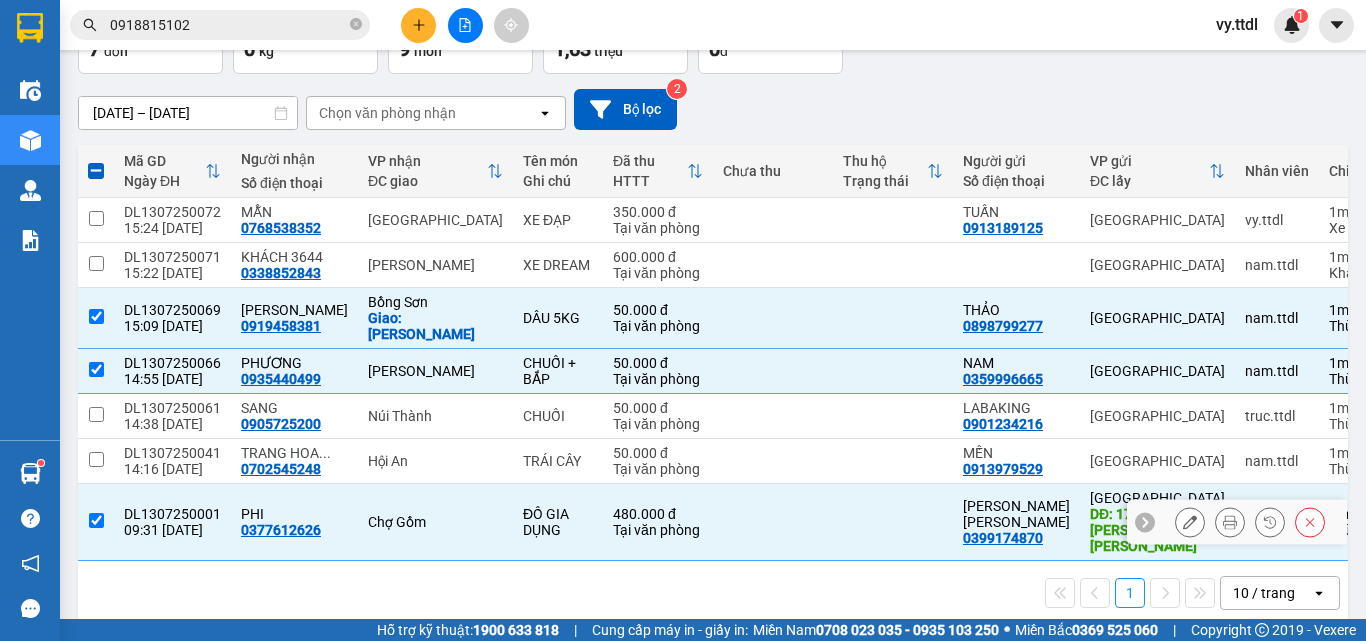 click on "Chợ Gồm" at bounding box center [435, 522] 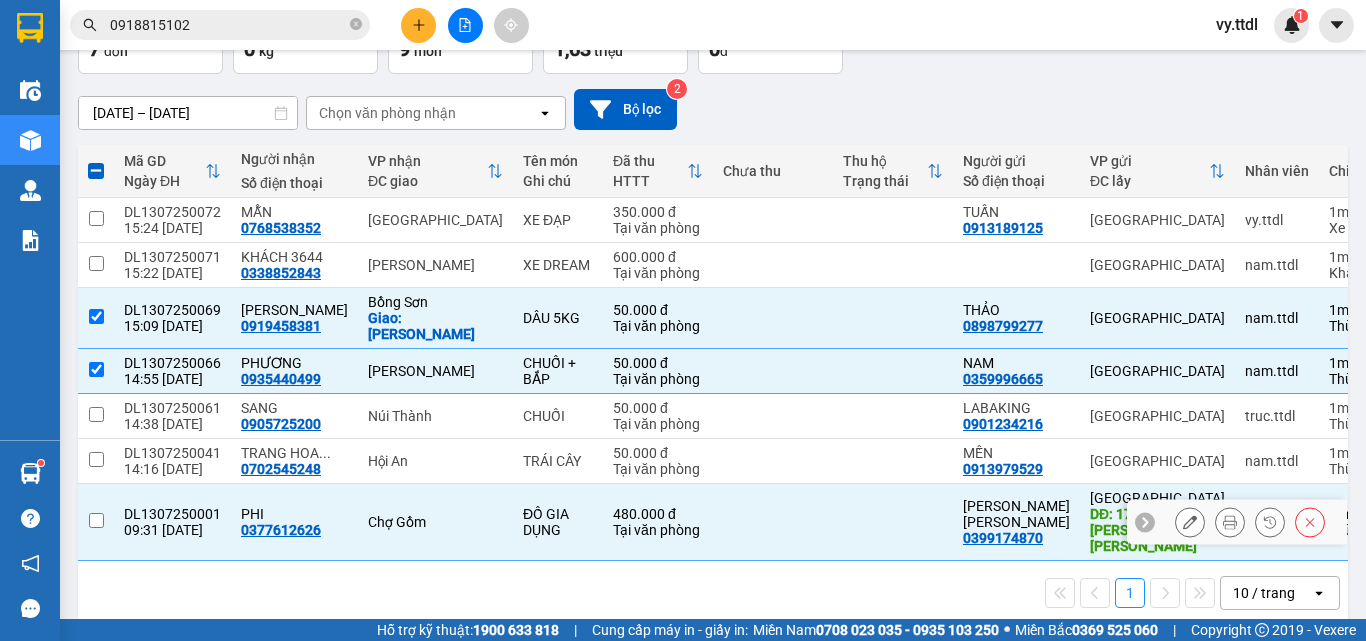 checkbox on "false" 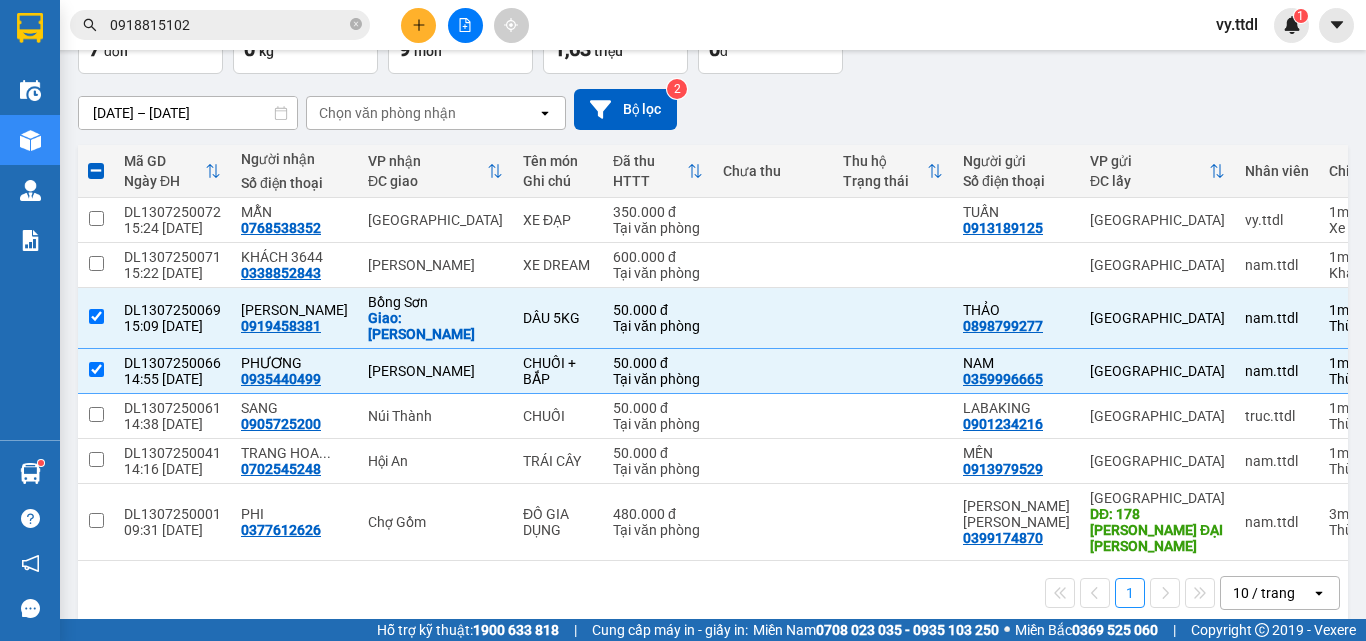 scroll, scrollTop: 0, scrollLeft: 0, axis: both 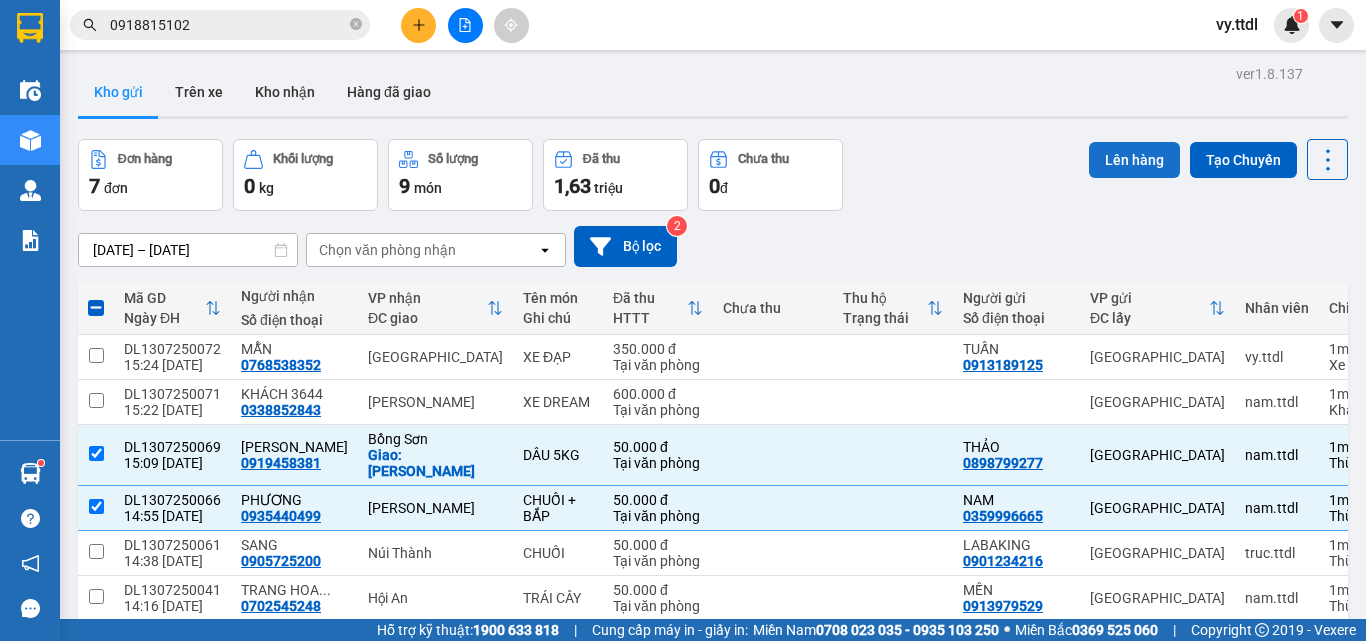 click on "Lên hàng" at bounding box center (1134, 160) 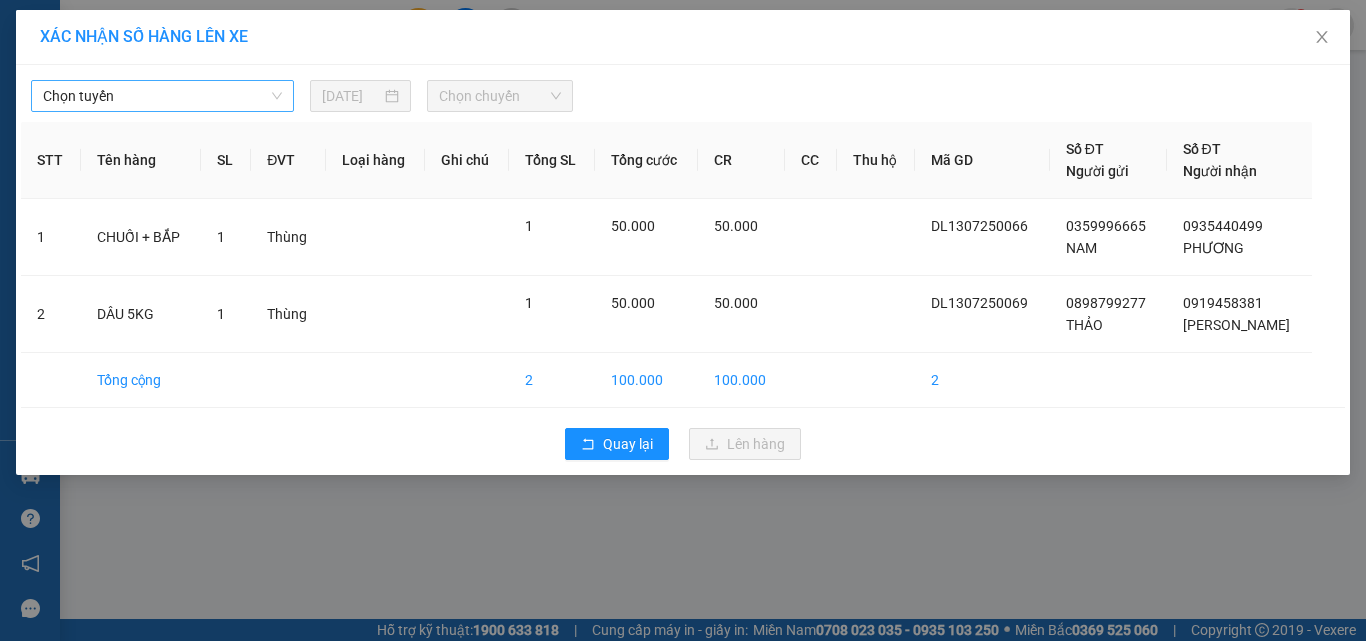 click on "Chọn tuyến" at bounding box center [162, 96] 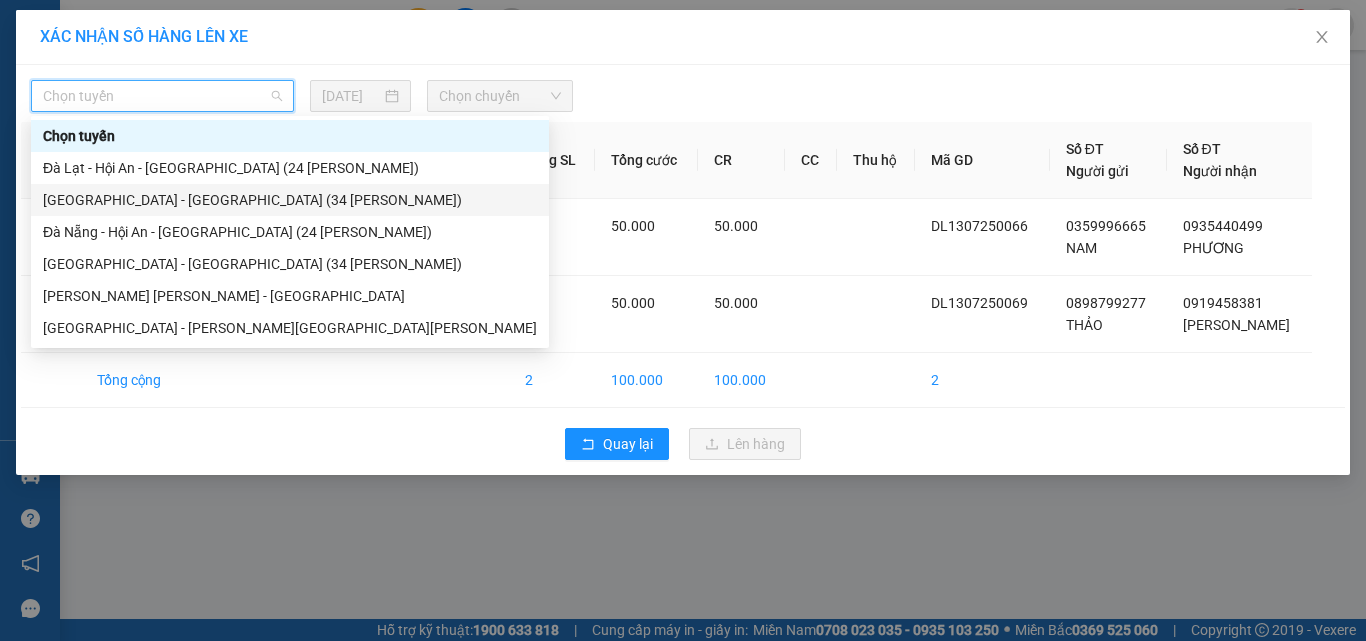 drag, startPoint x: 175, startPoint y: 202, endPoint x: 190, endPoint y: 202, distance: 15 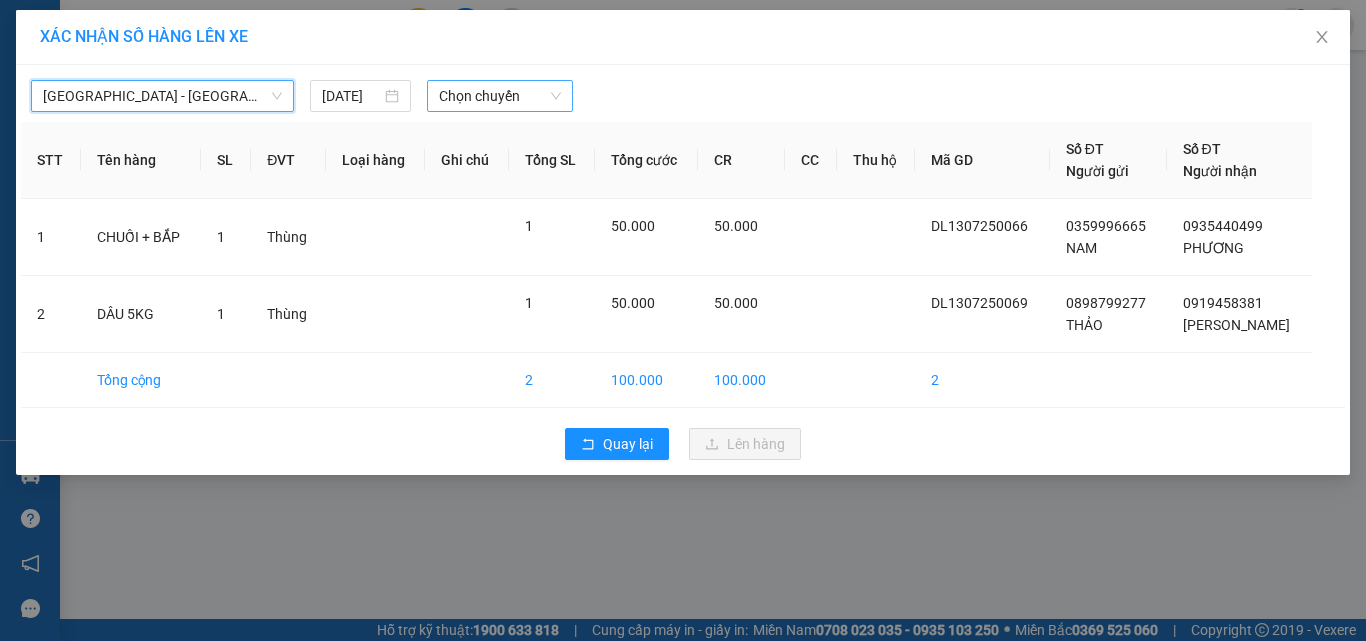 click on "Chọn chuyến" at bounding box center (500, 96) 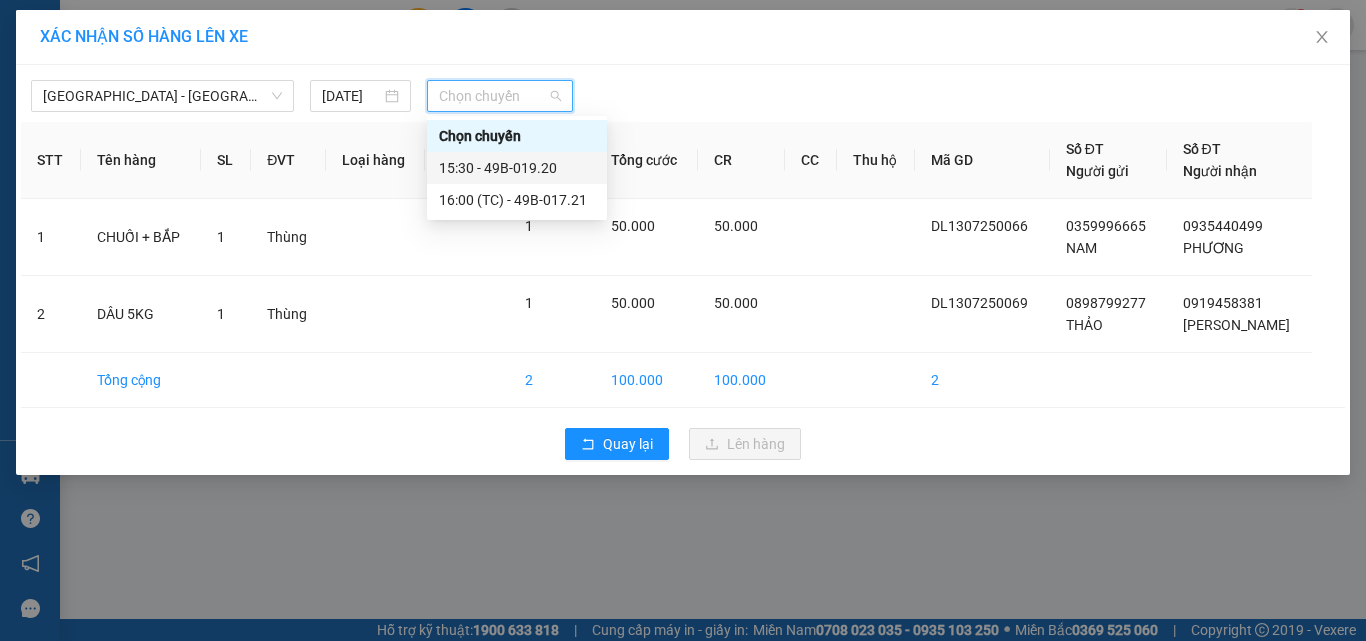 click on "15:30     - 49B-019.20" at bounding box center (517, 168) 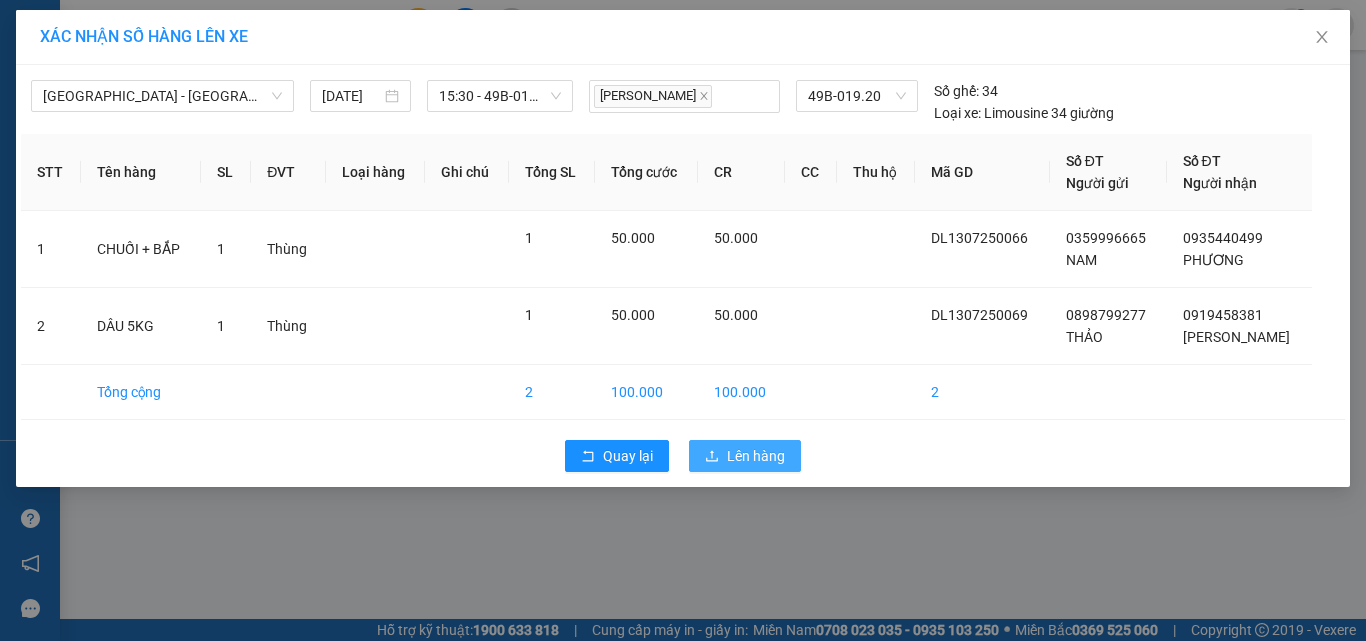 click on "Lên hàng" at bounding box center (756, 456) 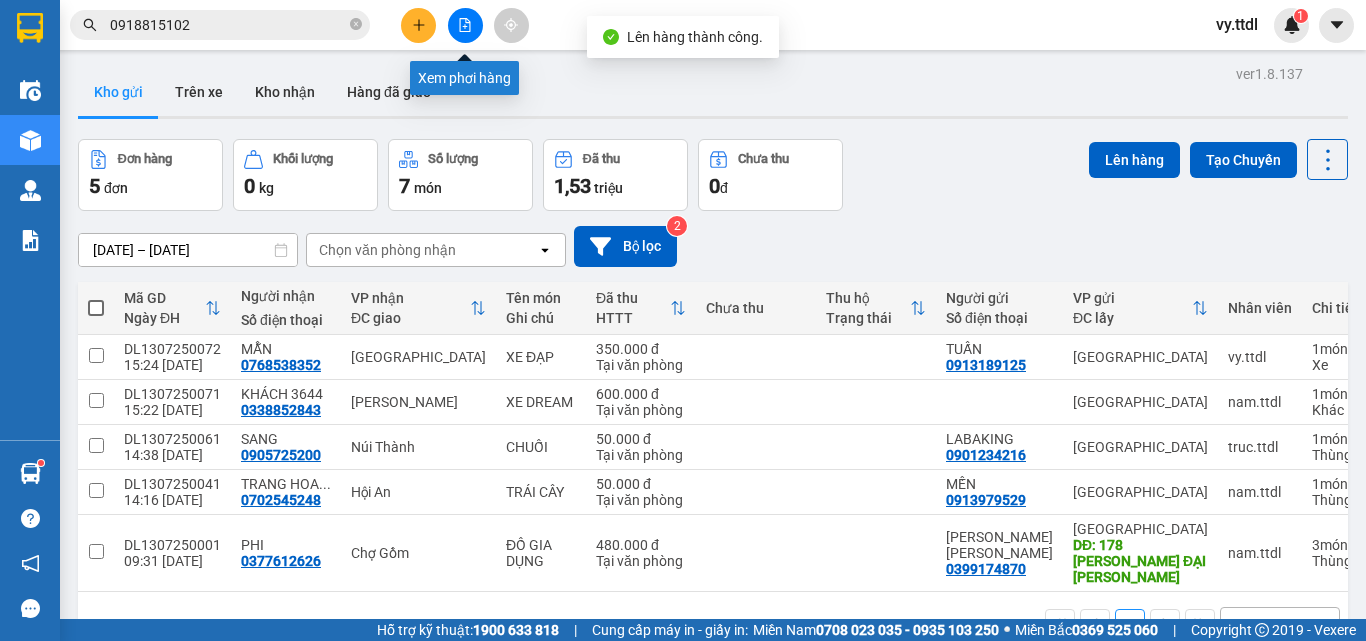 click 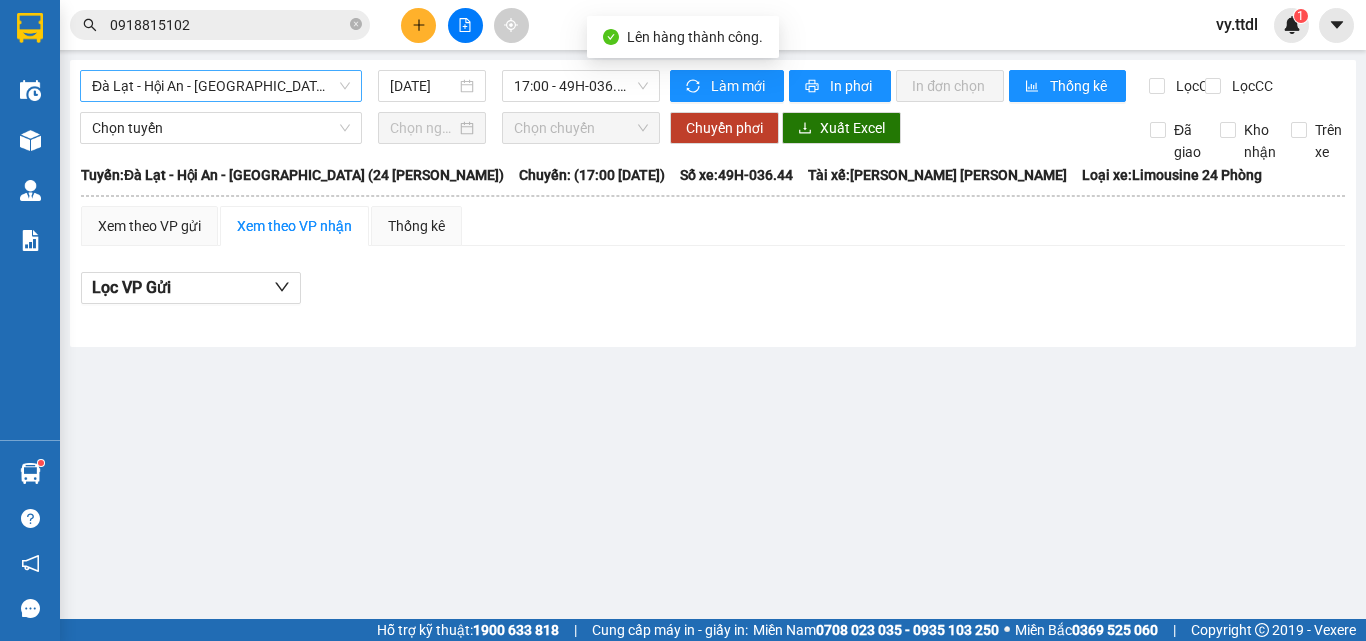 click on "Đà Lạt - Hội An - [GEOGRAPHIC_DATA] (24 Phòng)" at bounding box center (221, 86) 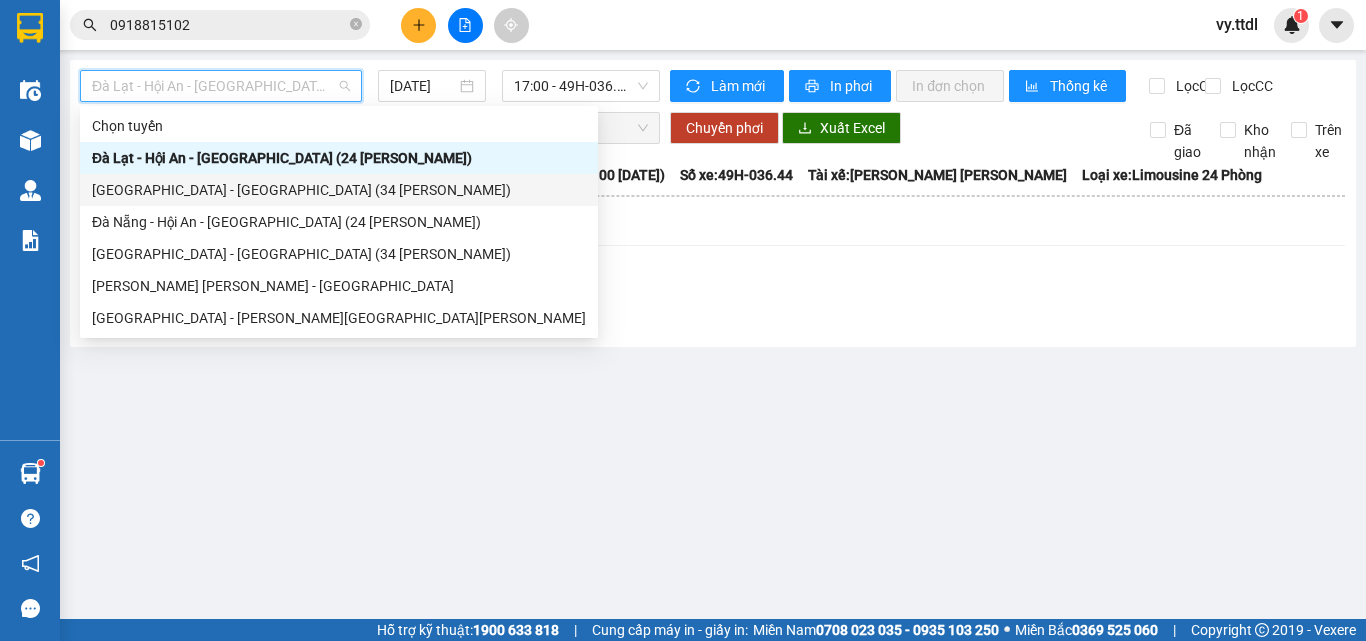 click on "[GEOGRAPHIC_DATA] - [GEOGRAPHIC_DATA] (34 Phòng)" at bounding box center [339, 190] 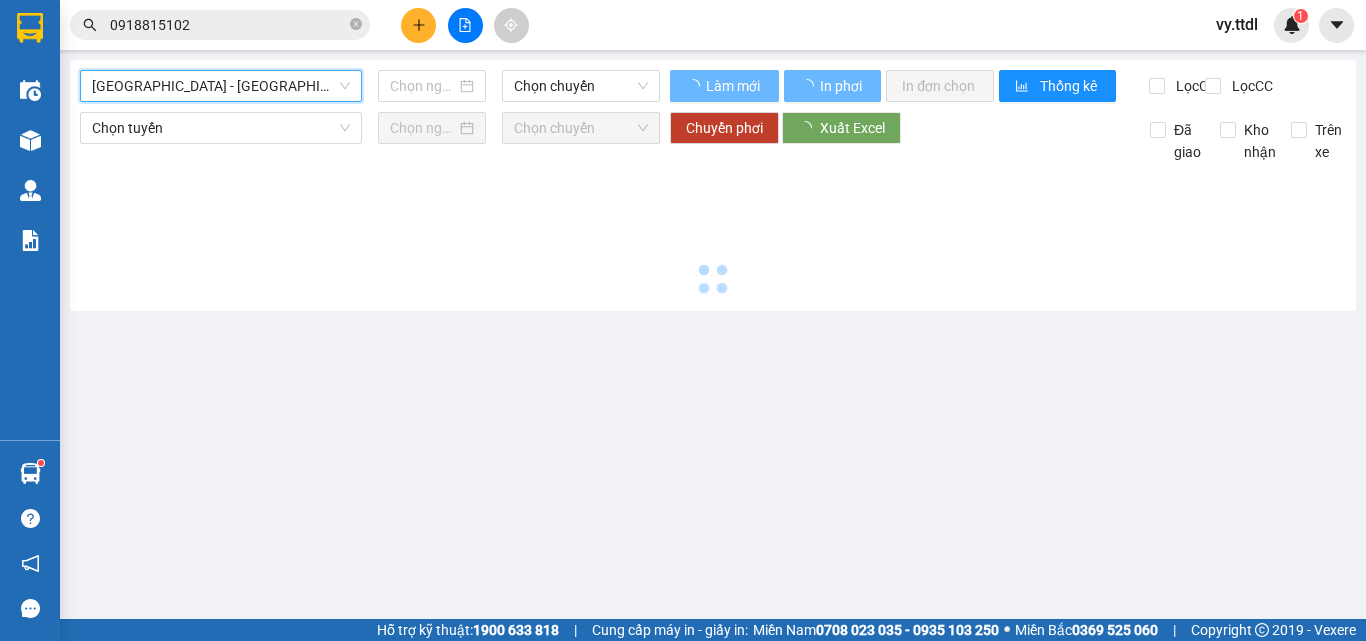 type on "[DATE]" 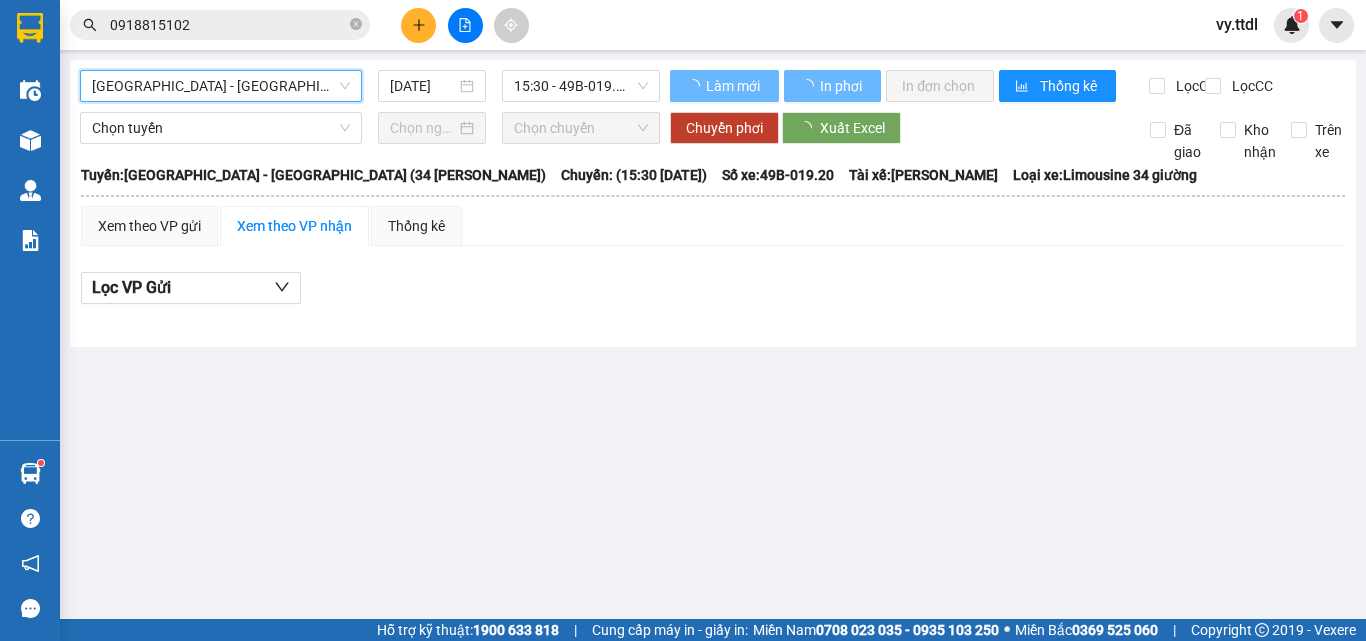click on "15:30     - 49B-019.20" at bounding box center [581, 86] 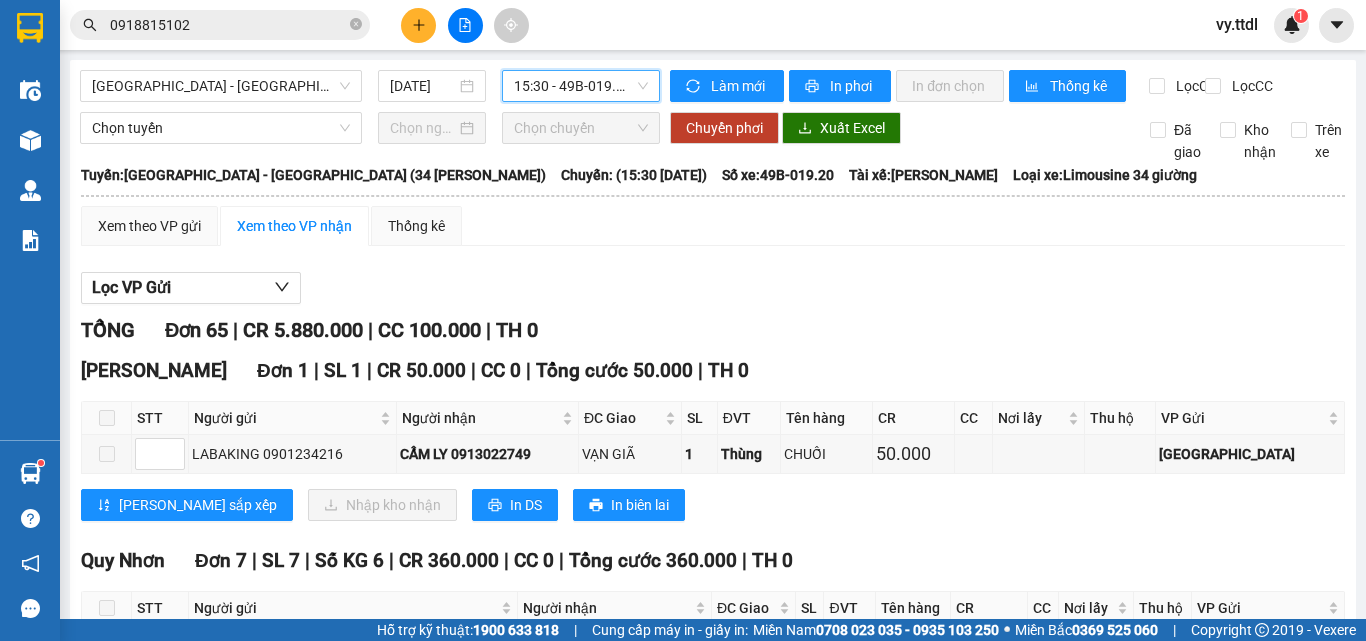 drag, startPoint x: 578, startPoint y: 60, endPoint x: 579, endPoint y: 79, distance: 19.026299 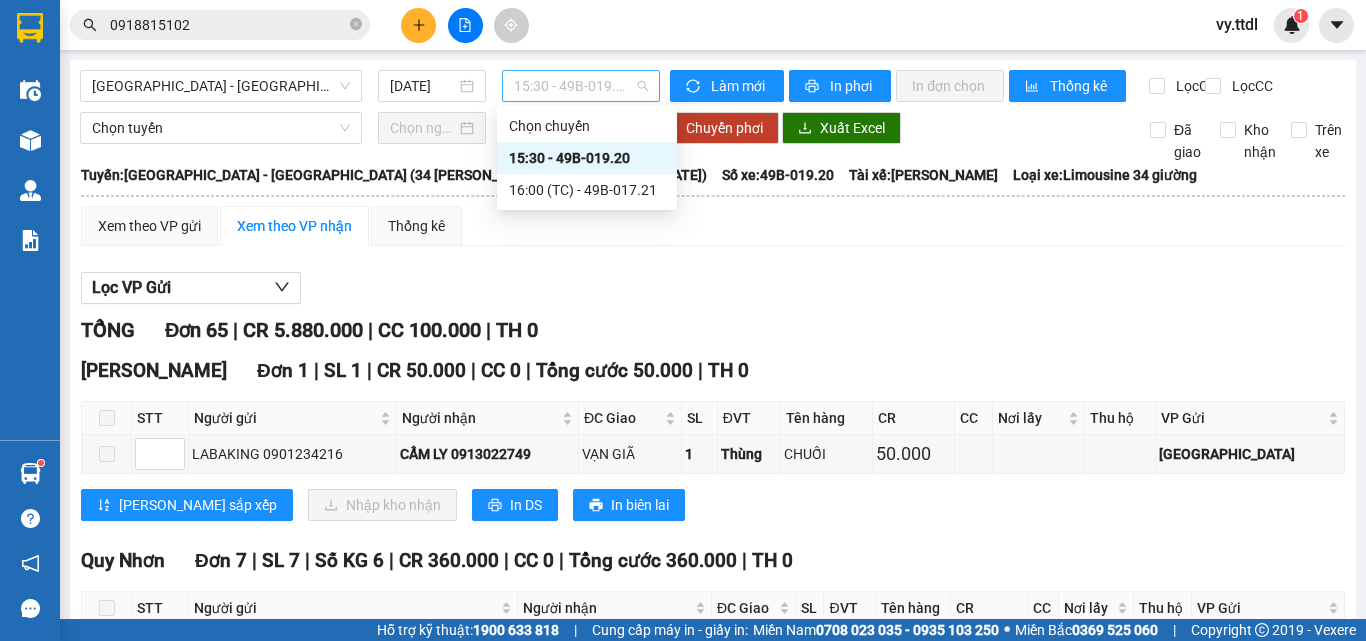 click on "15:30     - 49B-019.20" at bounding box center [581, 86] 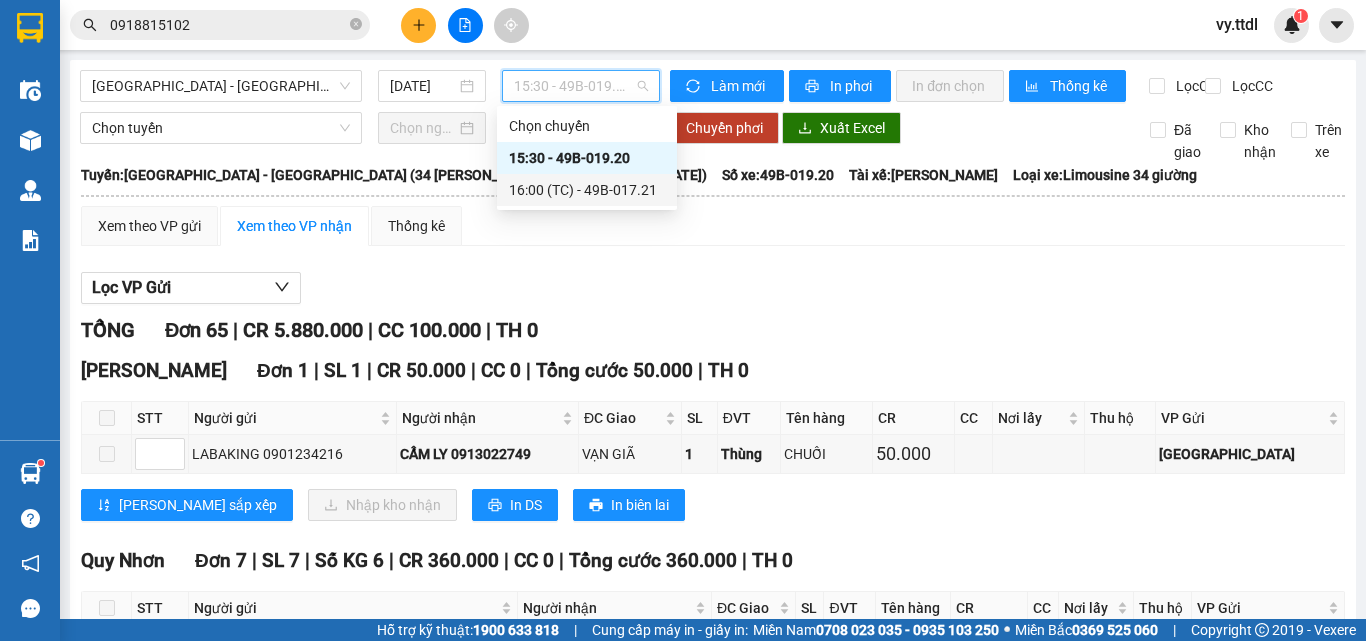 click on "16:00   (TC)   - 49B-017.21" at bounding box center (587, 190) 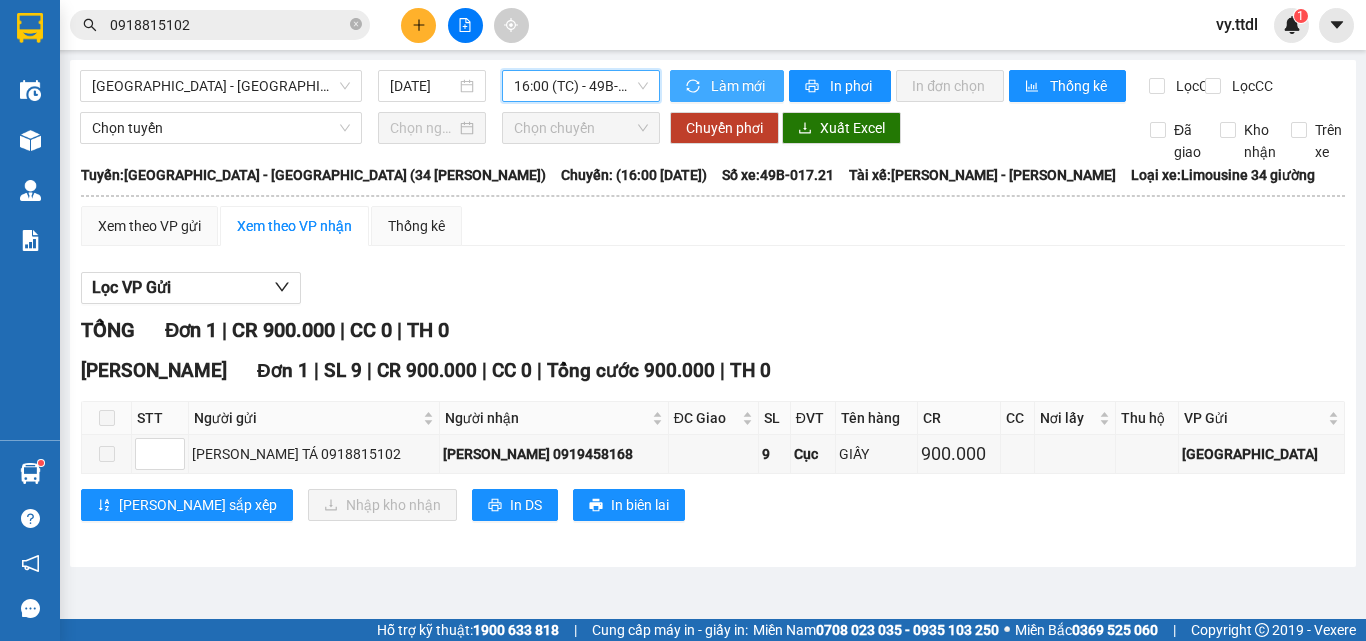 click on "Làm mới" at bounding box center [739, 86] 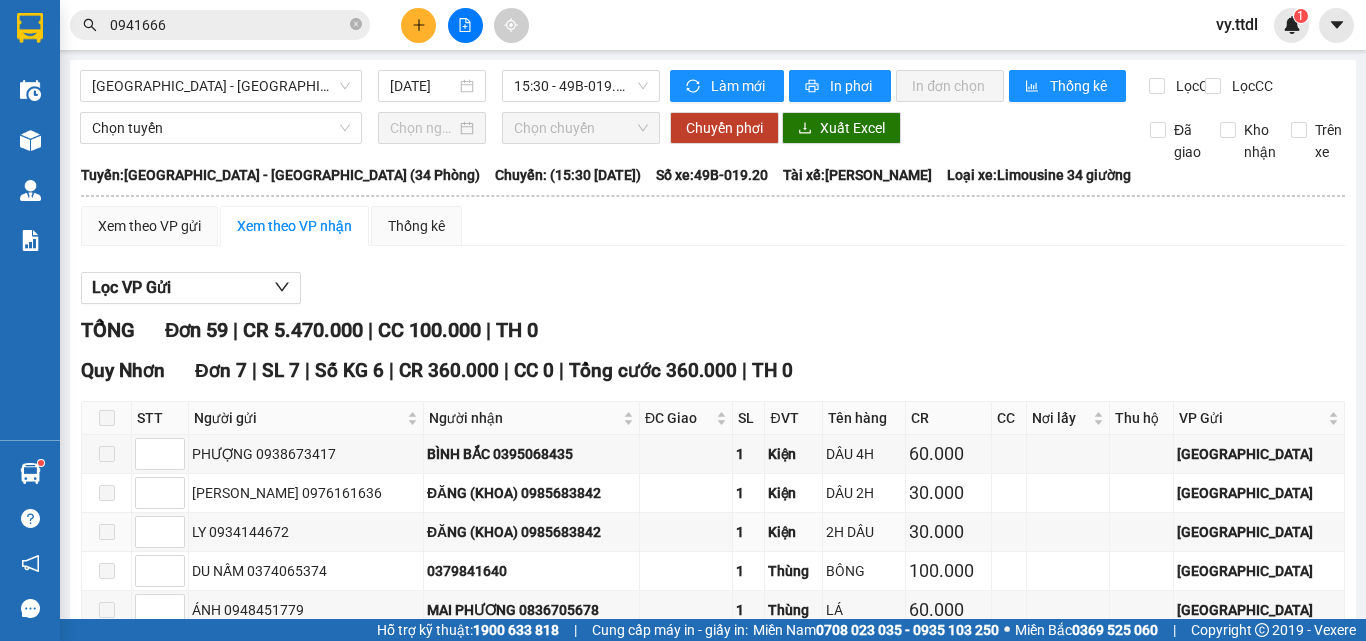 scroll, scrollTop: 0, scrollLeft: 0, axis: both 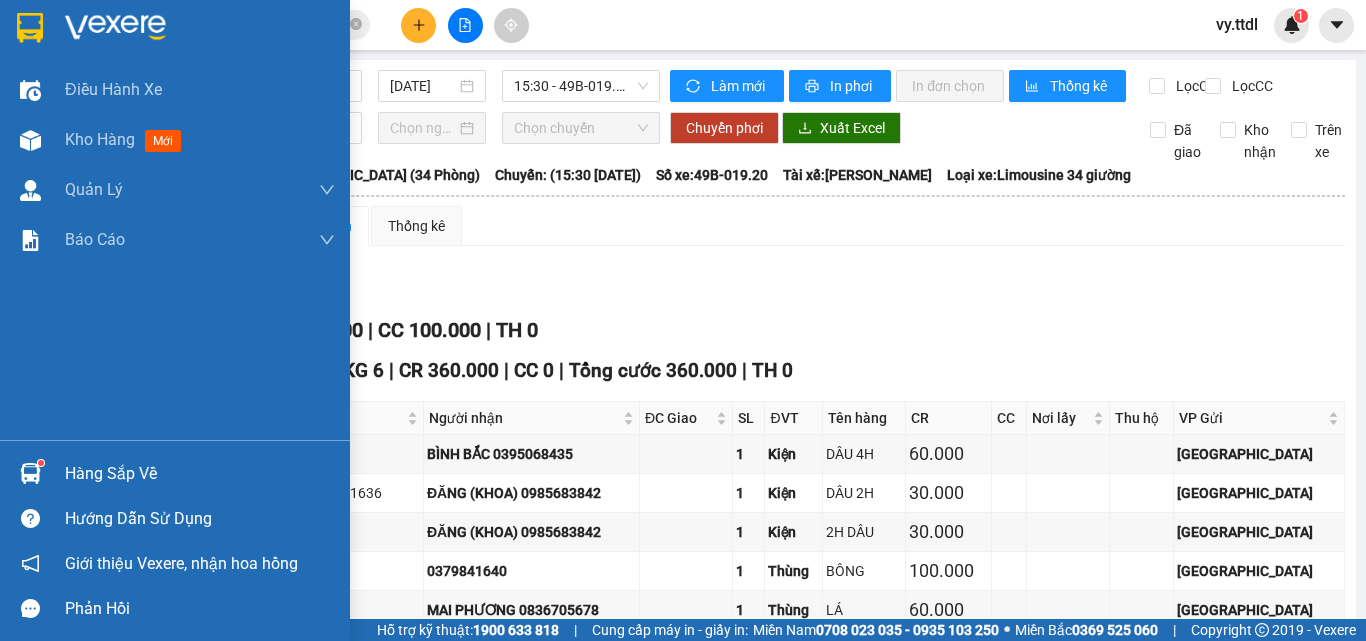click at bounding box center (30, 28) 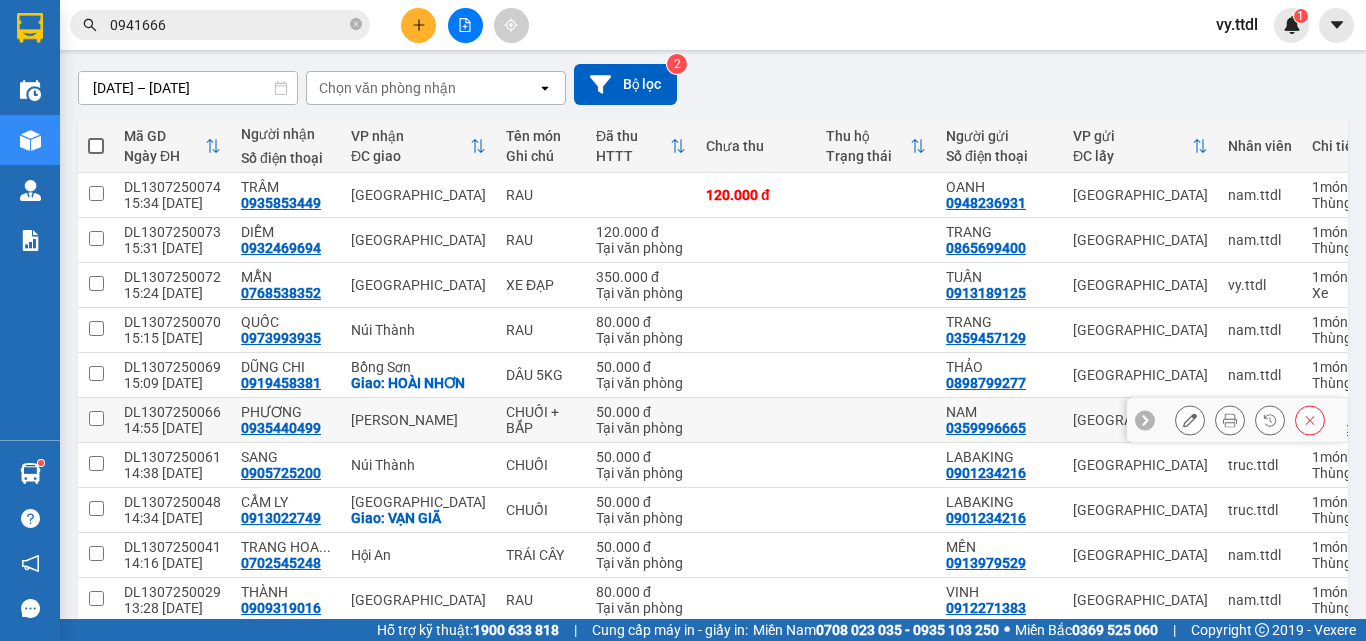 scroll, scrollTop: 62, scrollLeft: 0, axis: vertical 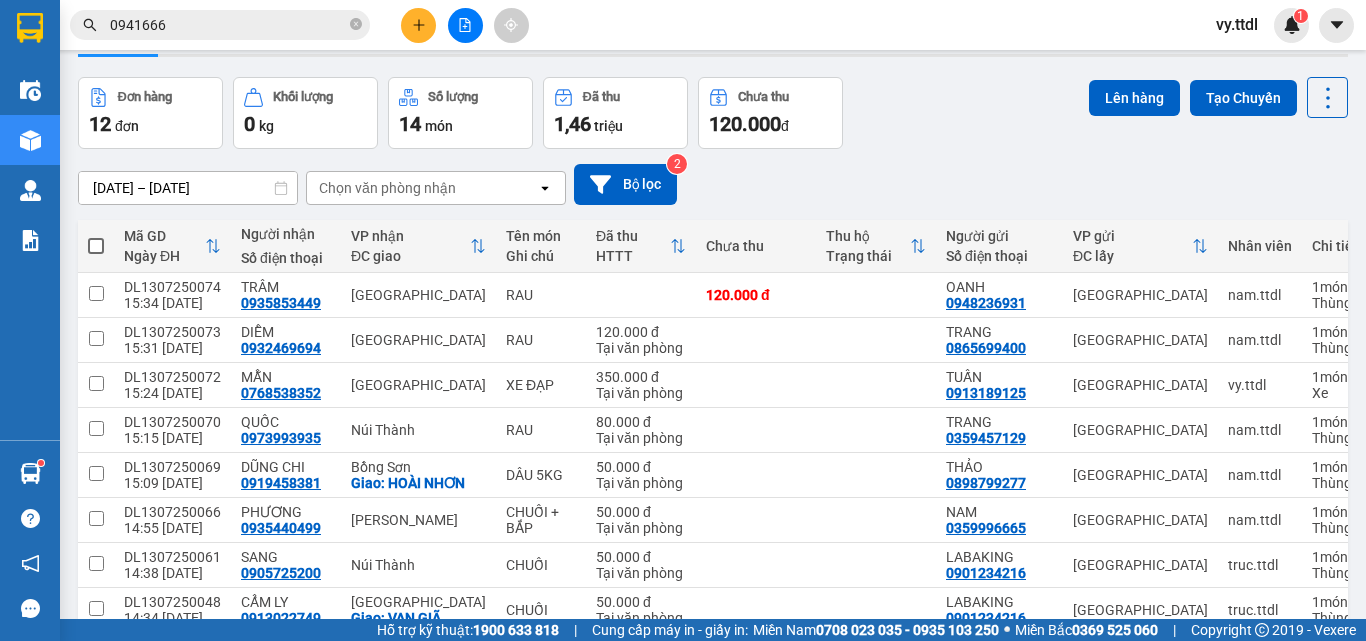 click on "Đơn hàng 12 đơn Khối lượng 0 kg Số lượng 14 món Đã thu 1,46   triệu Chưa thu 120.000  đ Lên hàng Tạo Chuyến" at bounding box center (713, 113) 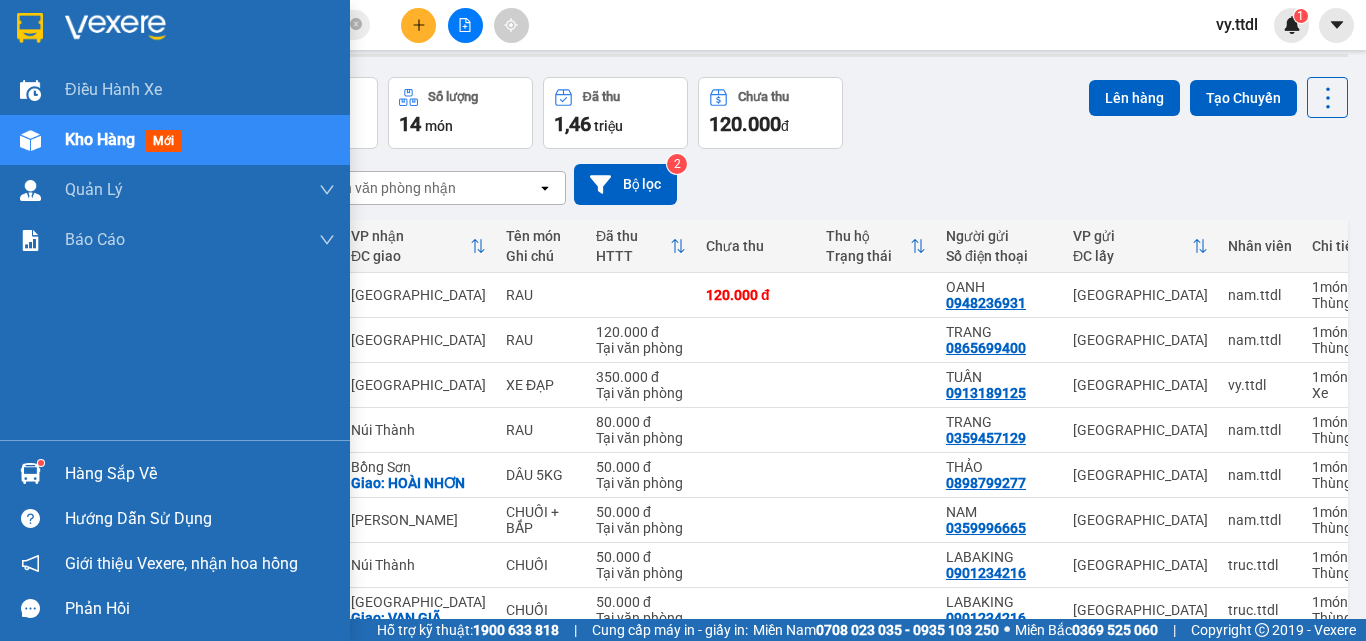 click at bounding box center [30, 27] 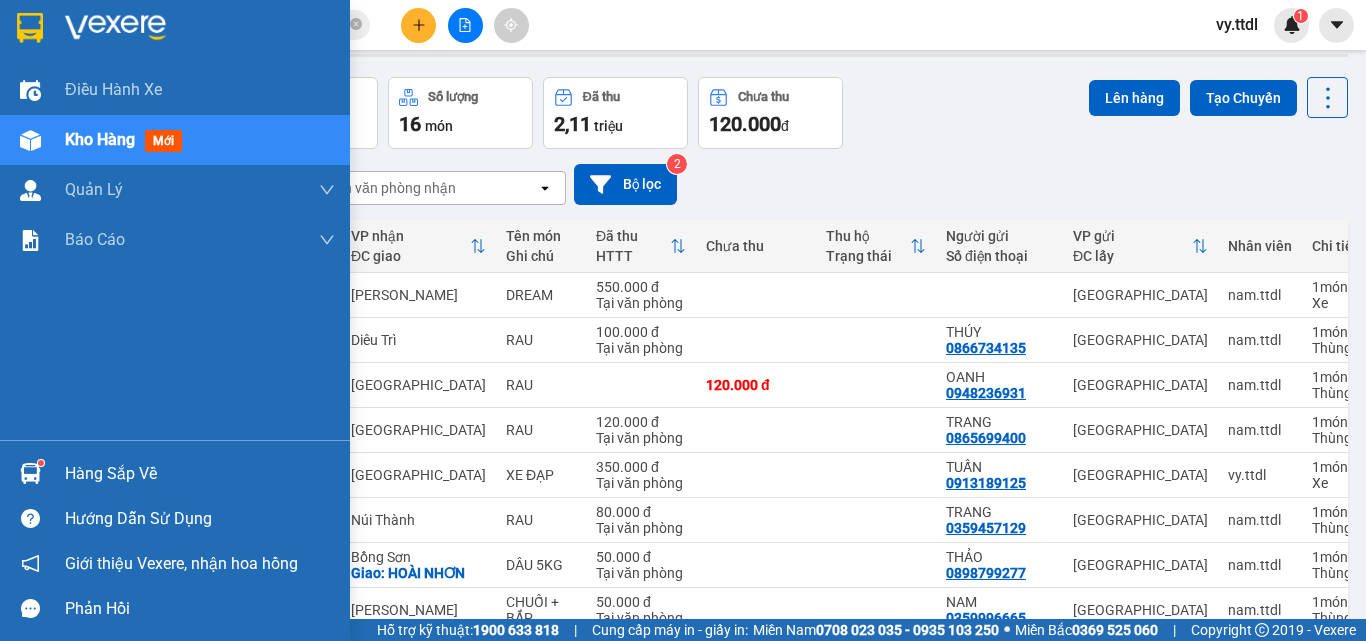 click at bounding box center (30, 27) 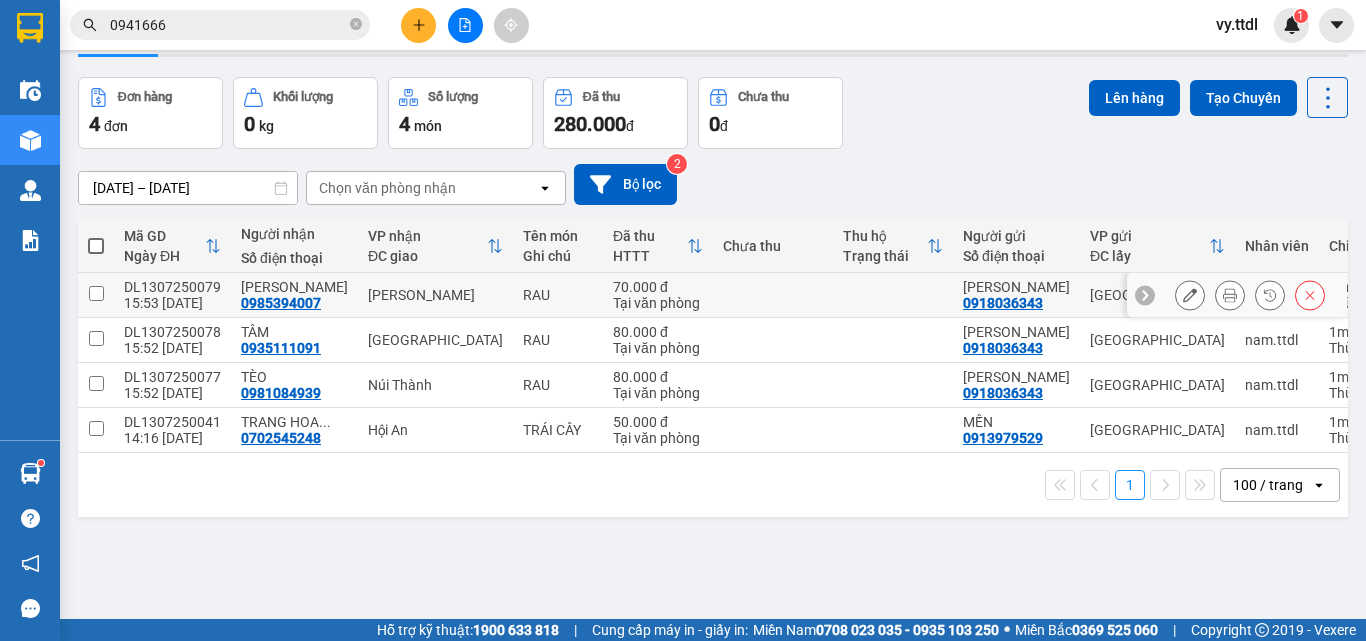 click at bounding box center [96, 293] 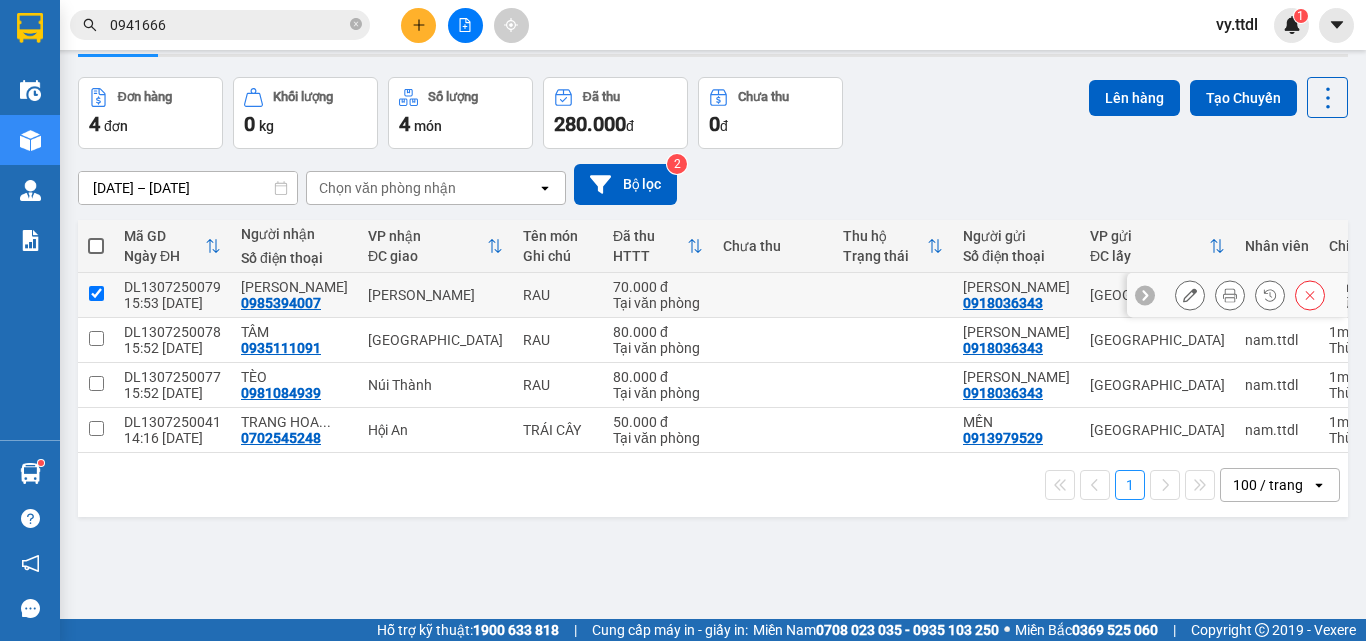 checkbox on "true" 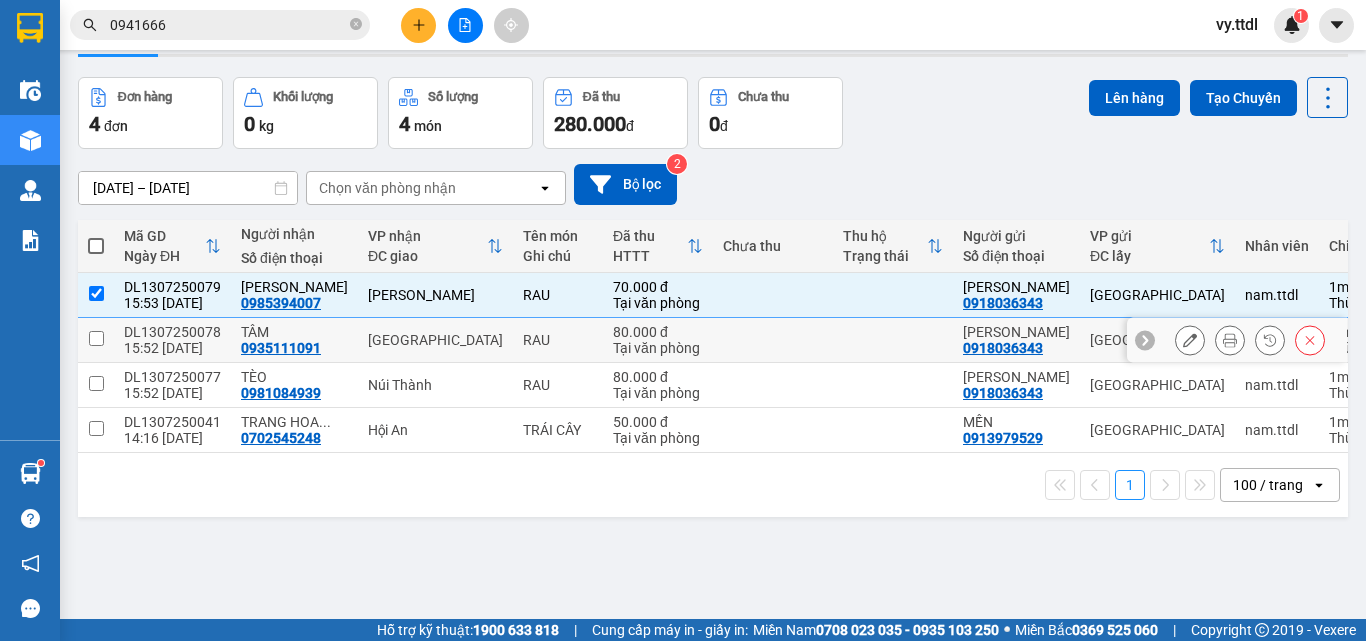 drag, startPoint x: 106, startPoint y: 361, endPoint x: 103, endPoint y: 406, distance: 45.099888 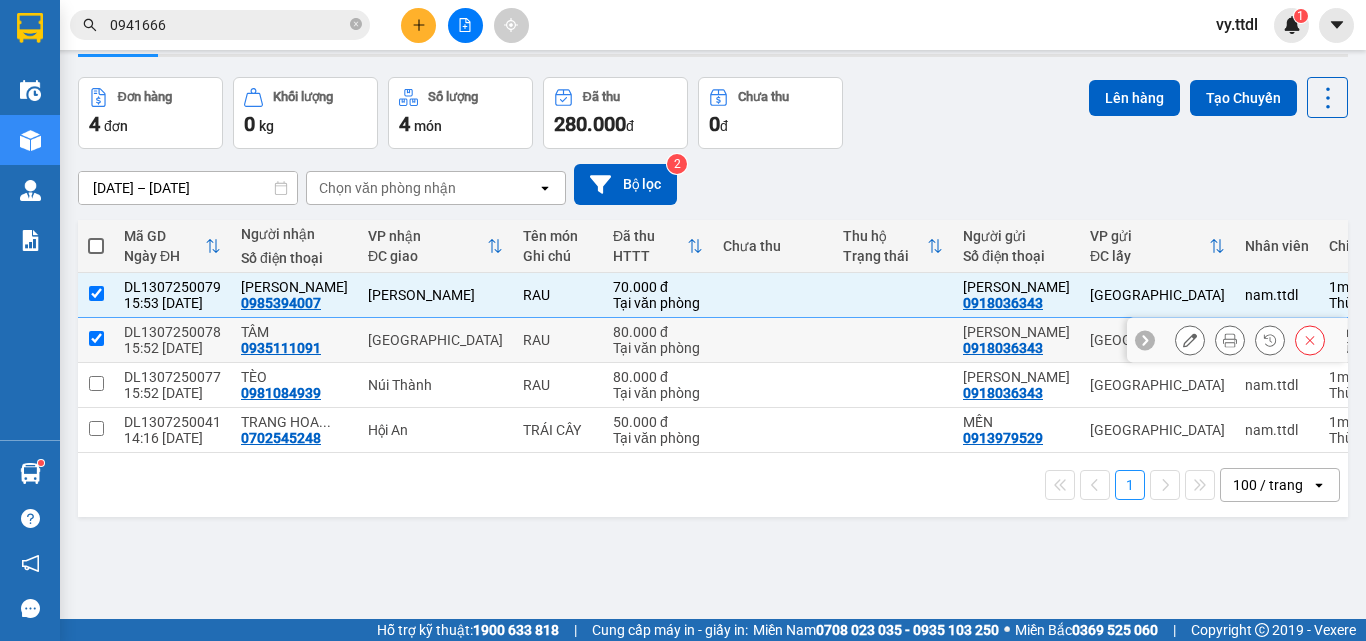 checkbox on "true" 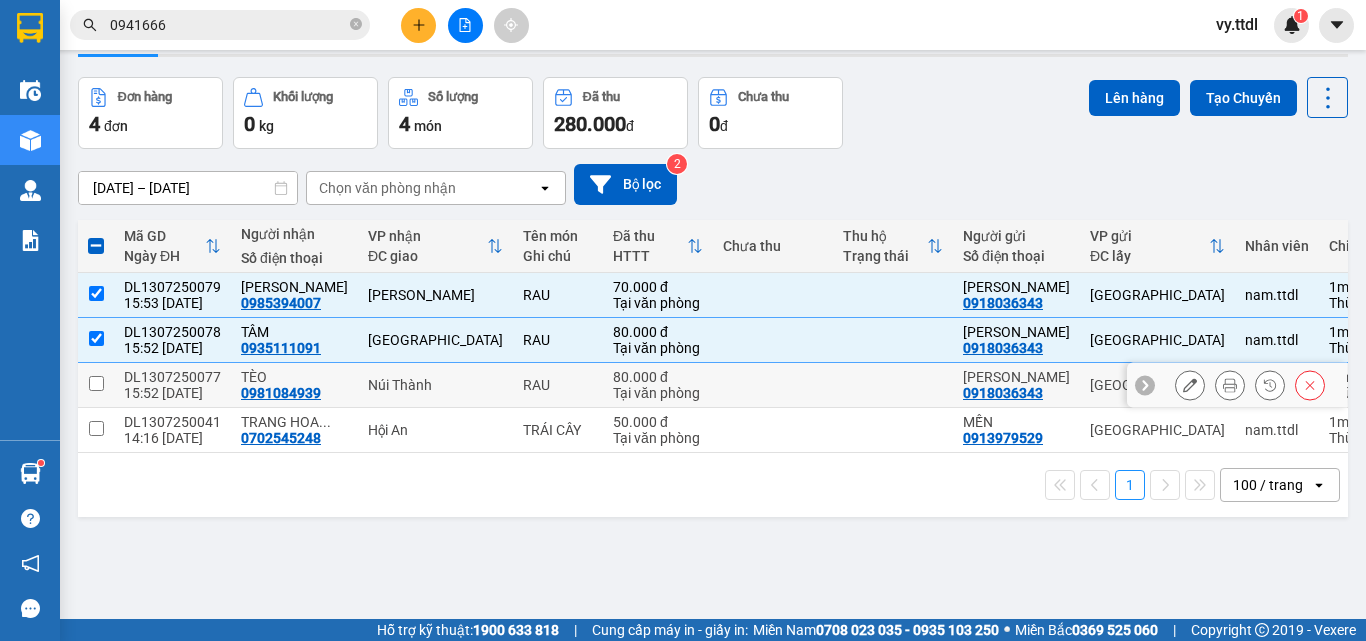 click at bounding box center (96, 383) 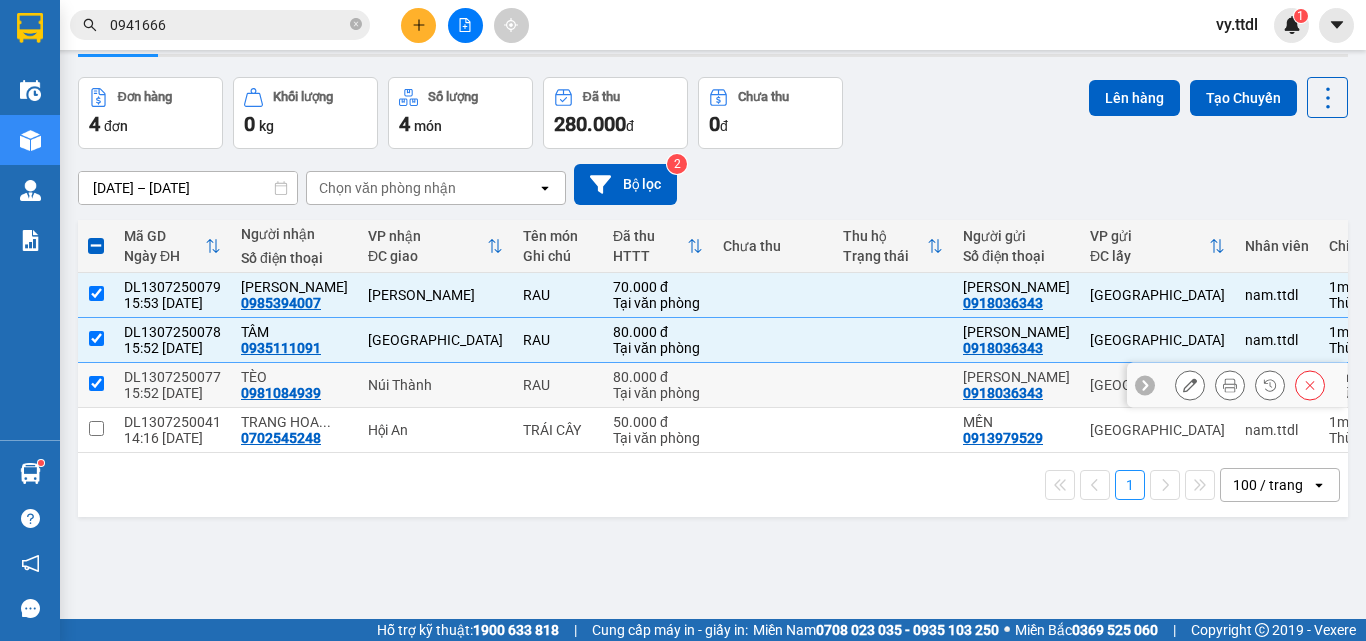 checkbox on "true" 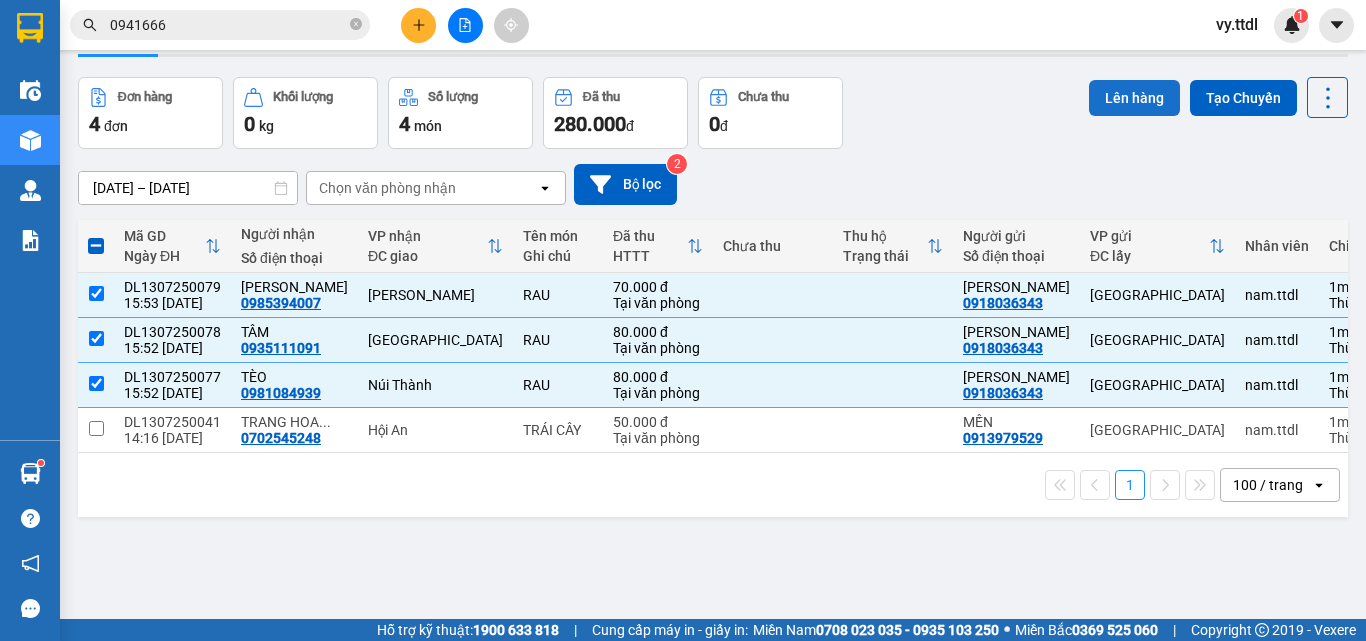 click on "Lên hàng" at bounding box center [1134, 98] 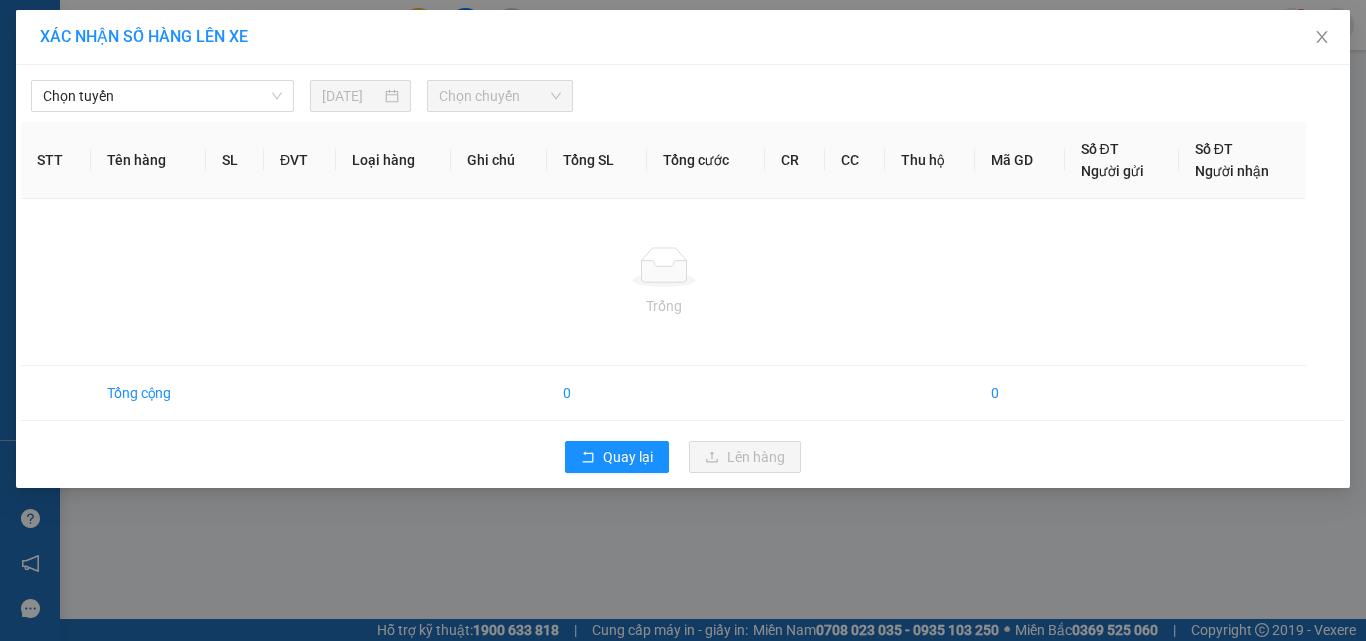 scroll, scrollTop: 0, scrollLeft: 0, axis: both 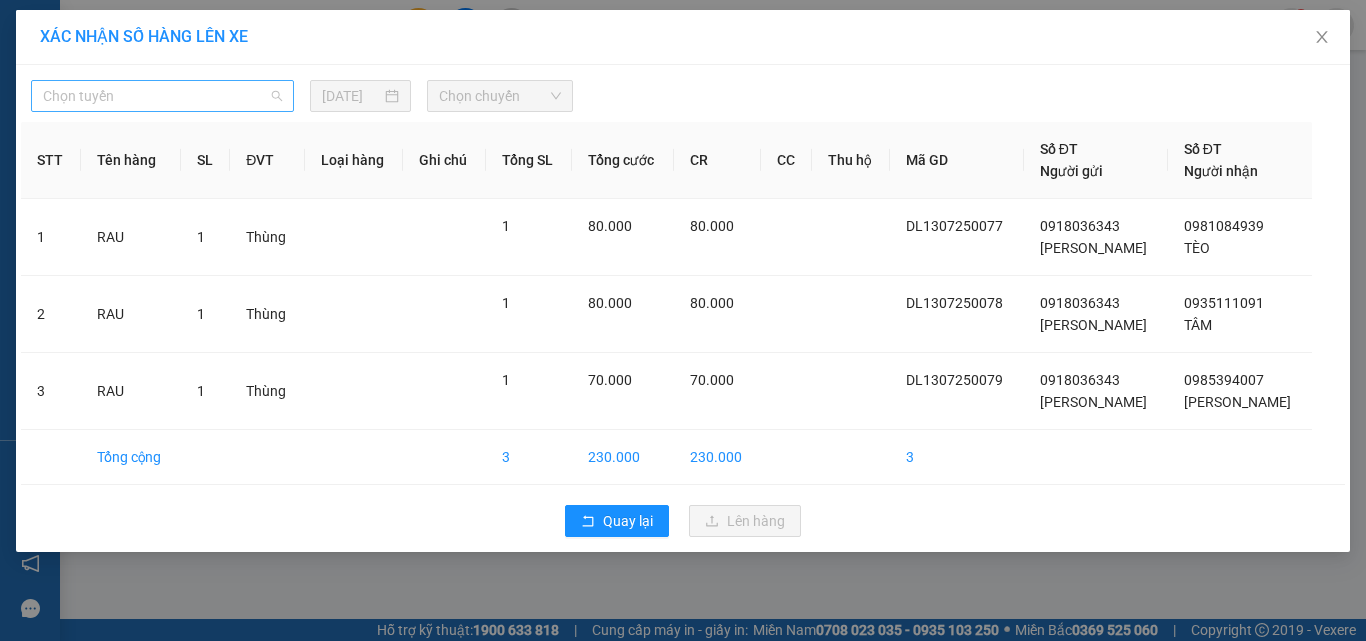 click on "Chọn tuyến" at bounding box center [162, 96] 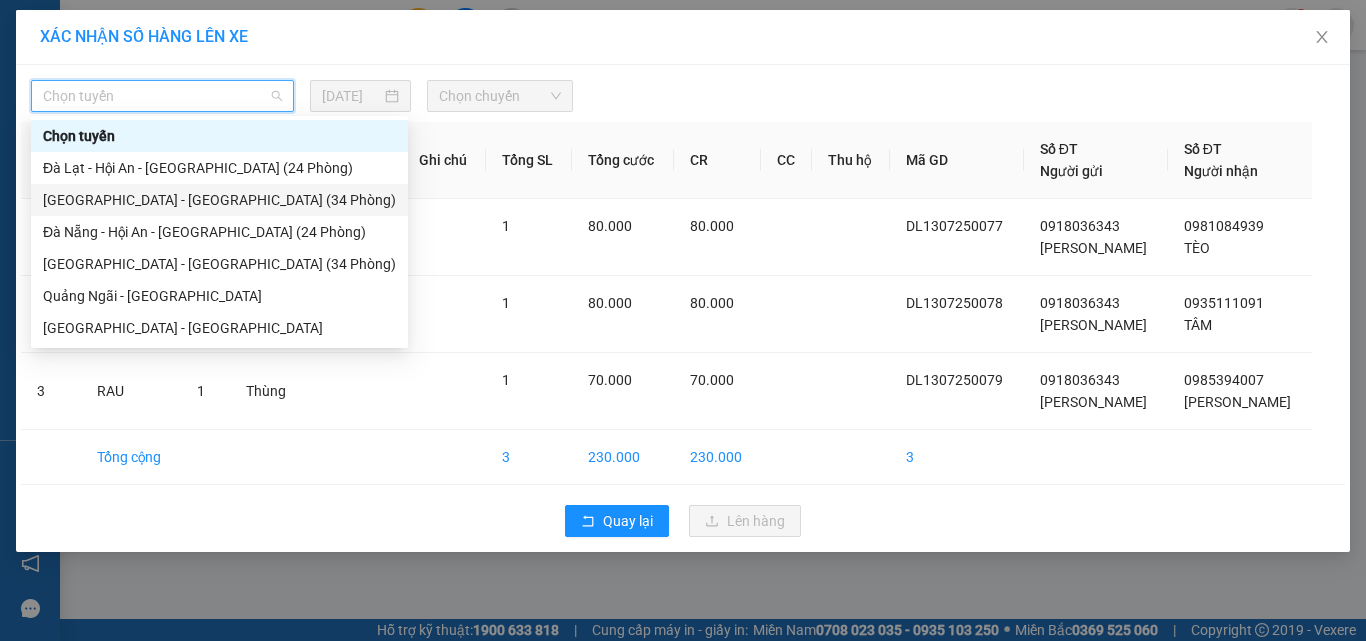 click on "[GEOGRAPHIC_DATA] - [GEOGRAPHIC_DATA] (34 Phòng)" at bounding box center (219, 200) 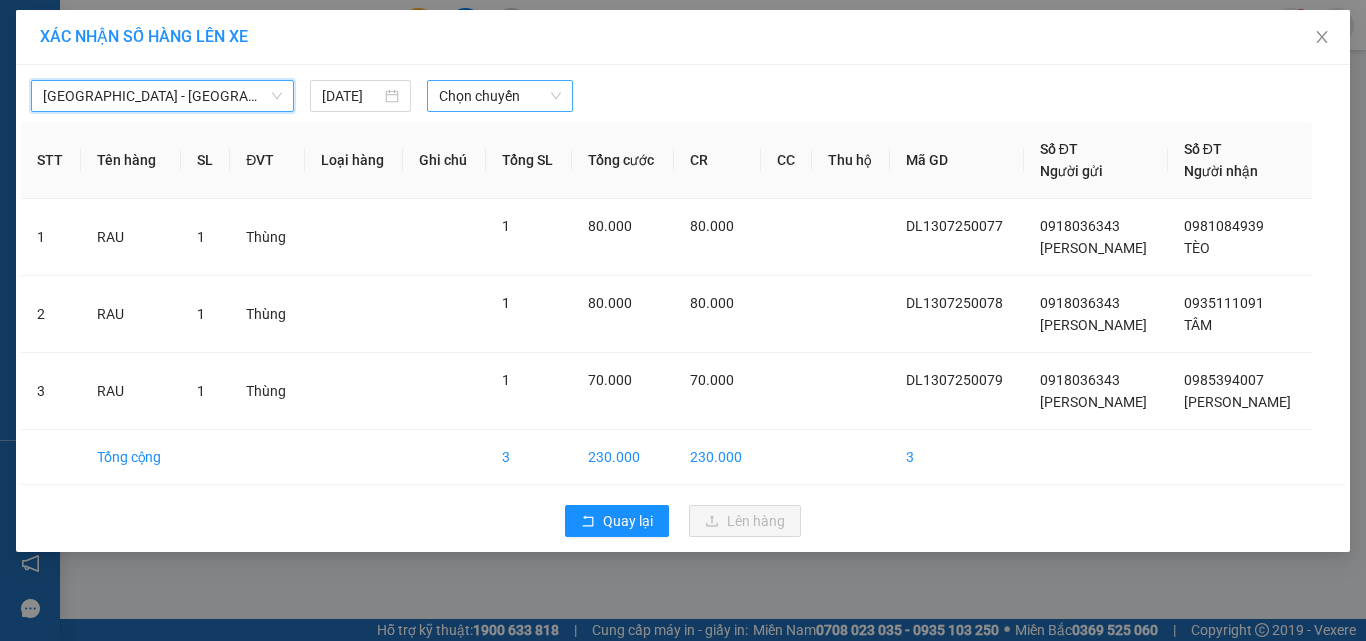 click on "Chọn chuyến" at bounding box center [500, 96] 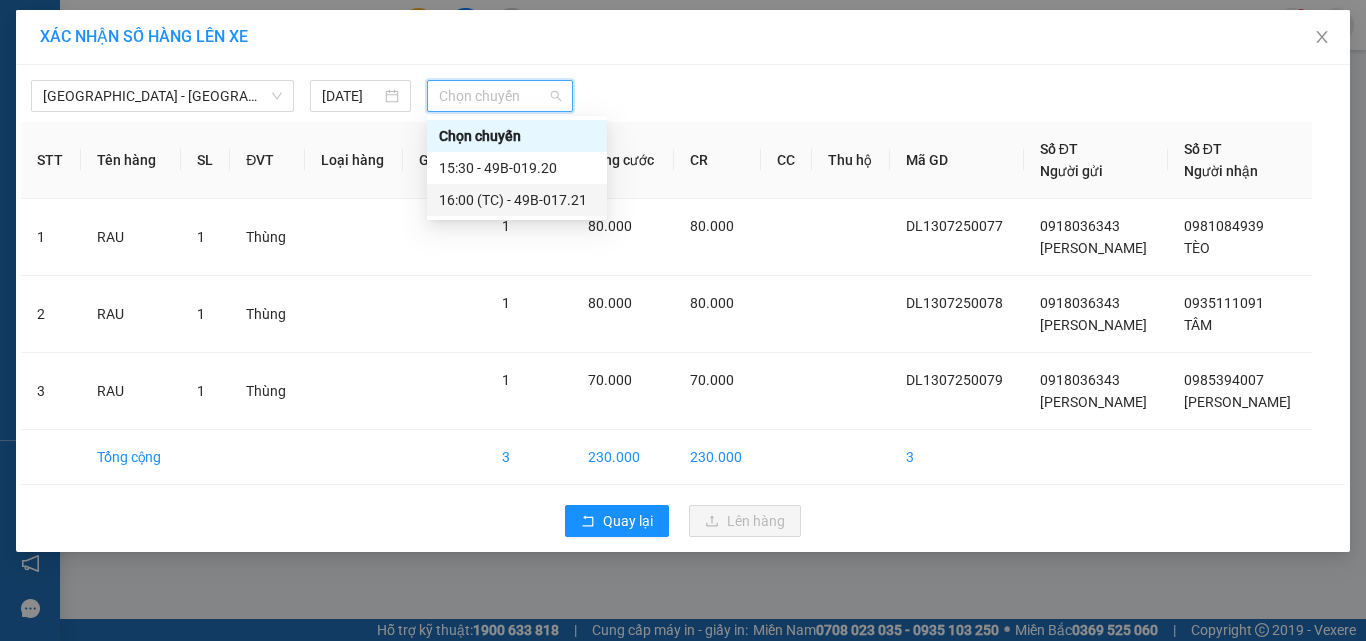 click on "16:00   (TC)   - 49B-017.21" at bounding box center (517, 200) 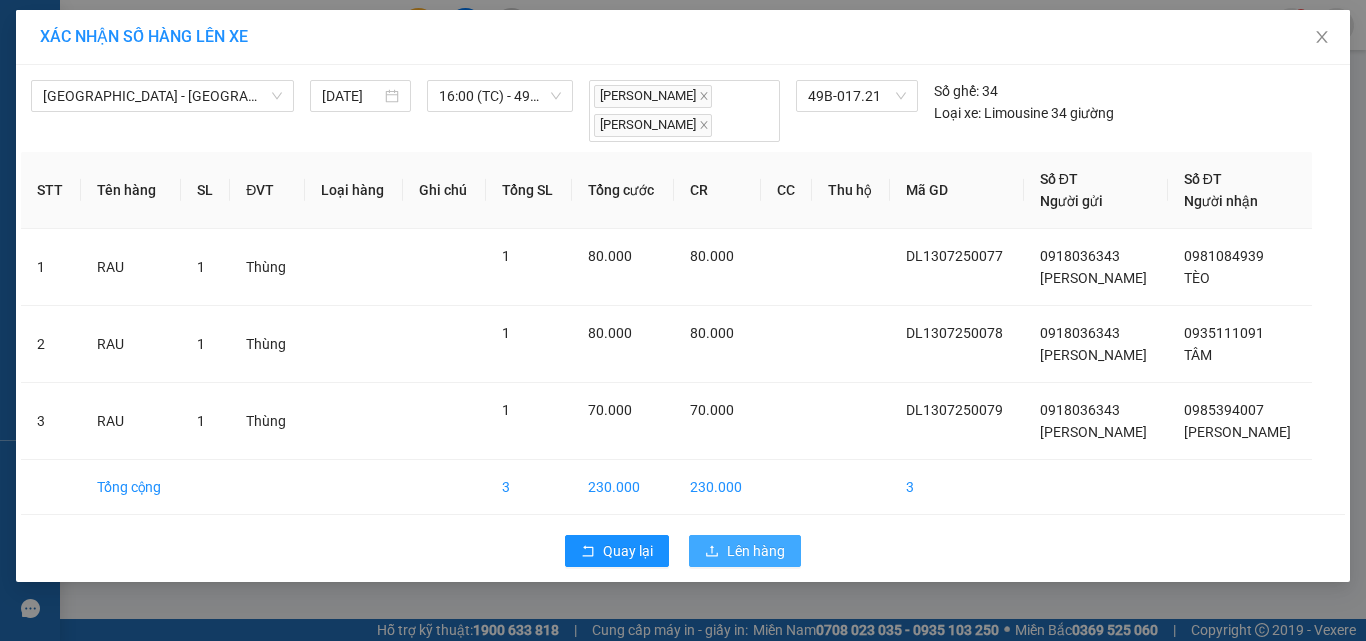 click on "Lên hàng" at bounding box center (745, 551) 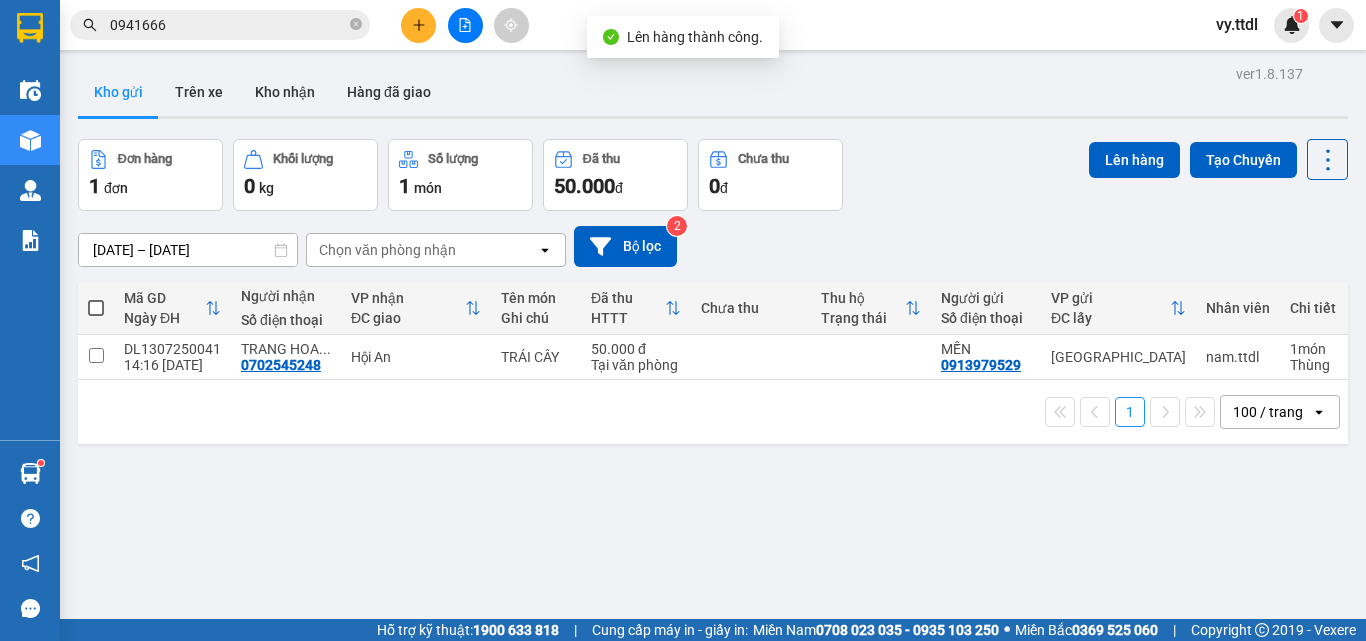 click on "Đơn hàng 1 đơn Khối lượng 0 kg Số lượng 1 món Đã thu 50.000  đ Chưa thu 0  đ Lên hàng Tạo Chuyến" at bounding box center (713, 175) 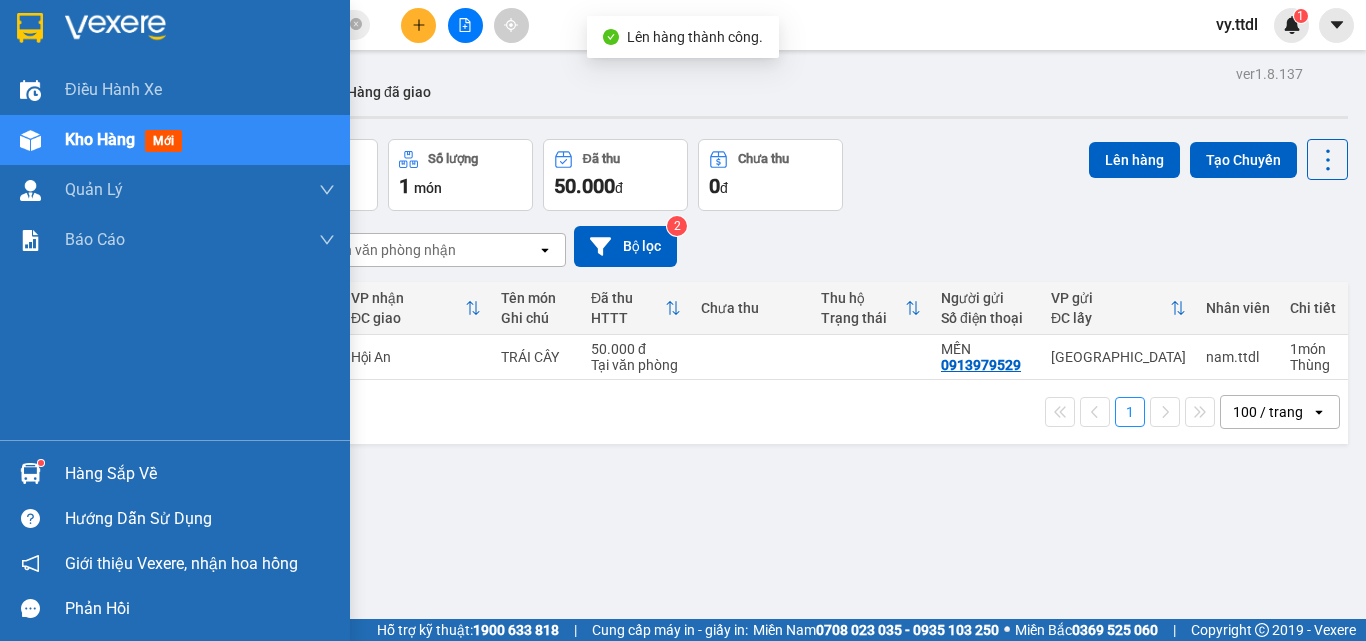 click at bounding box center [30, 28] 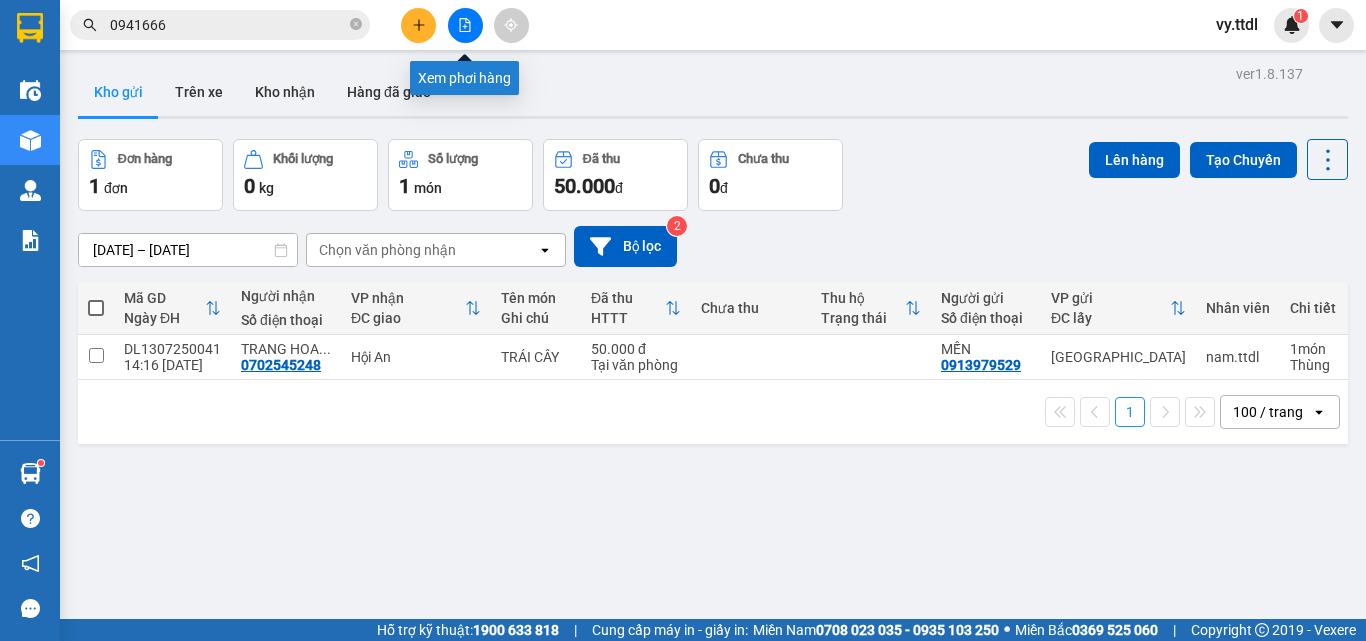 click 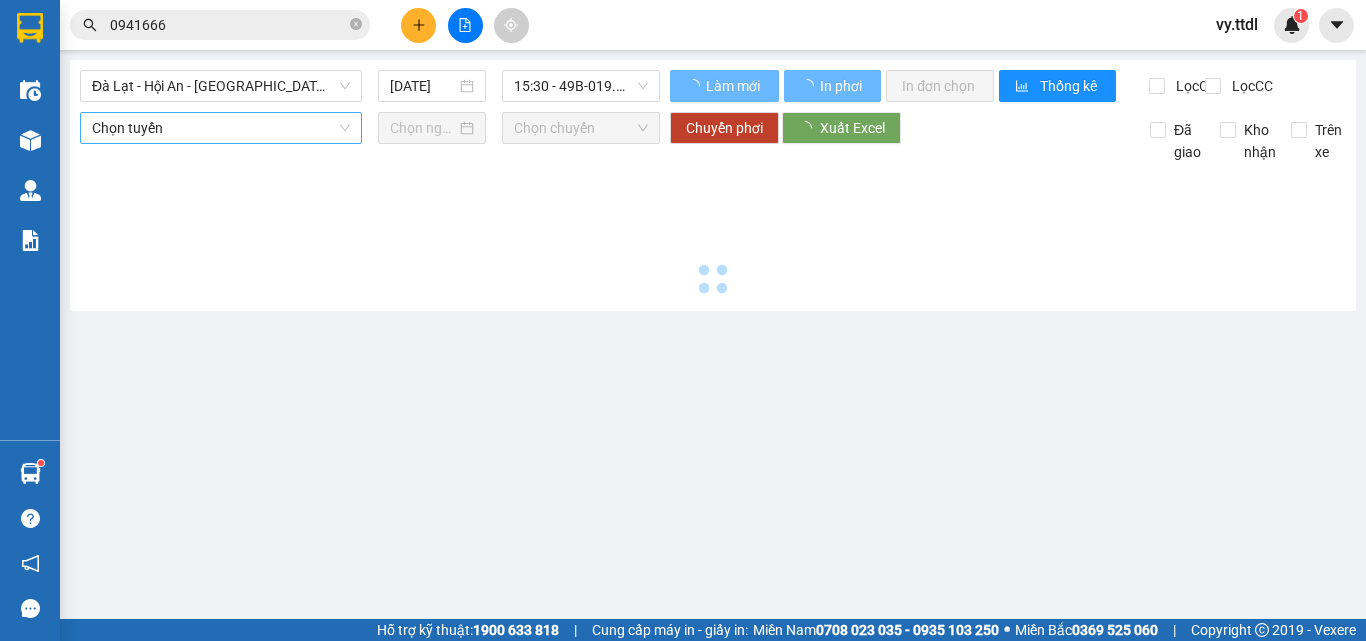 click on "Đà Lạt - Hội An - [GEOGRAPHIC_DATA] (24 Phòng)" at bounding box center (221, 86) 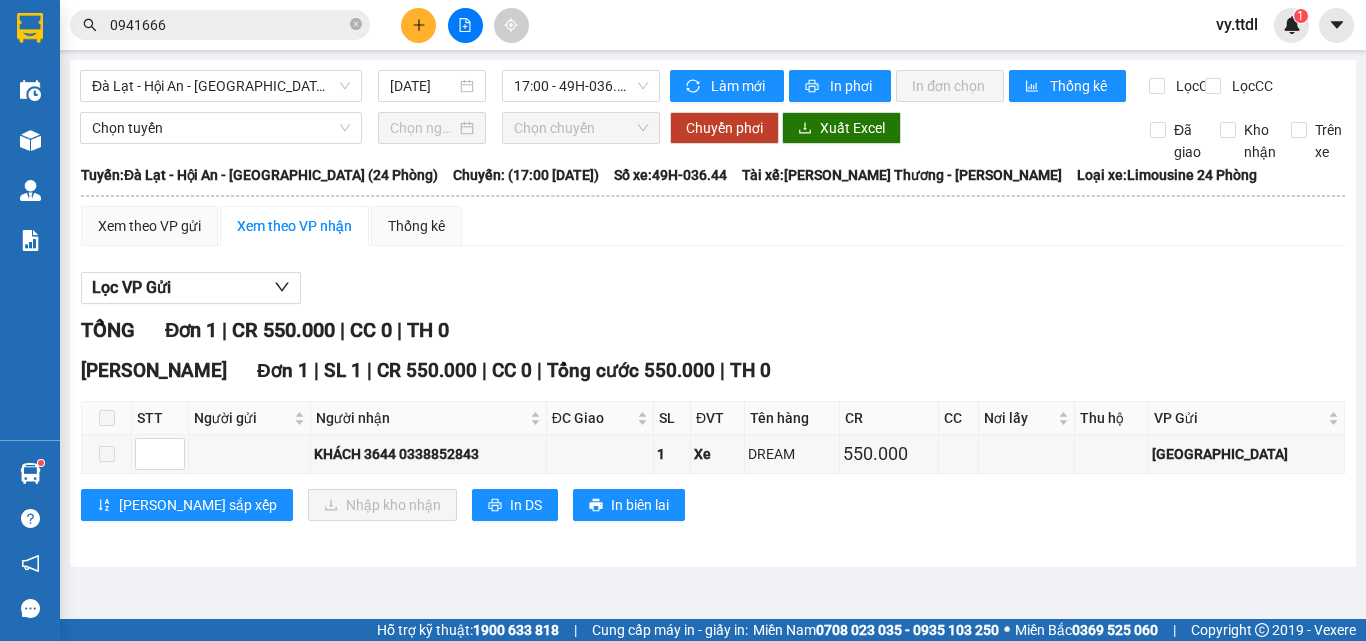 click on "Lọc VP Gửi TỔNG Đơn   1 | CR   550.000 | CC   0 | TH   0 Hà Lam Đơn   1 | SL   1 | CR   550.000 | CC   0 | Tổng cước   550.000 | TH   0 STT Người gửi Người nhận ĐC Giao SL ĐVT Tên hàng CR CC Nơi lấy Thu hộ VP Gửi Ký nhận                               KHÁCH 3644  0338852843 1 Xe DREAM  550.000 Đà Lạt  Lưu sắp xếp Nhập kho nhận In DS In biên lai Thanh Thuỷ   063 3823 151   296 Nguyên Tử Lực Đà Lạt   -  15:55 - 13/07/2025 Tuyến:  Đà Lạt - Hội An - Đà Nẵng (24 Phòng) Chuyến:   (17:00 - 13/07/2025) Tài xế:  Hạ Hoài Thương - Lương Ngọc Cảnh   Phụ xe:  Số xe:  49H-036.44   Loại xe:  Limousine 24 Phòng STT Người gửi Người nhận ĐC Giao SL ĐVT Tên hàng CR CC Nơi lấy Thu hộ VP Gửi Ký nhận Hà Lam Đơn   1 | SL   1 | CR   550.000 | CC   0 | Tổng cước   550.000 | TH   0 1   KHÁCH 3644  0338852843 1 Xe DREAM  550.000 Đà Lạt  Tổng 1 550.000 0 0 Cước rồi :   550.000 :" at bounding box center [713, 404] 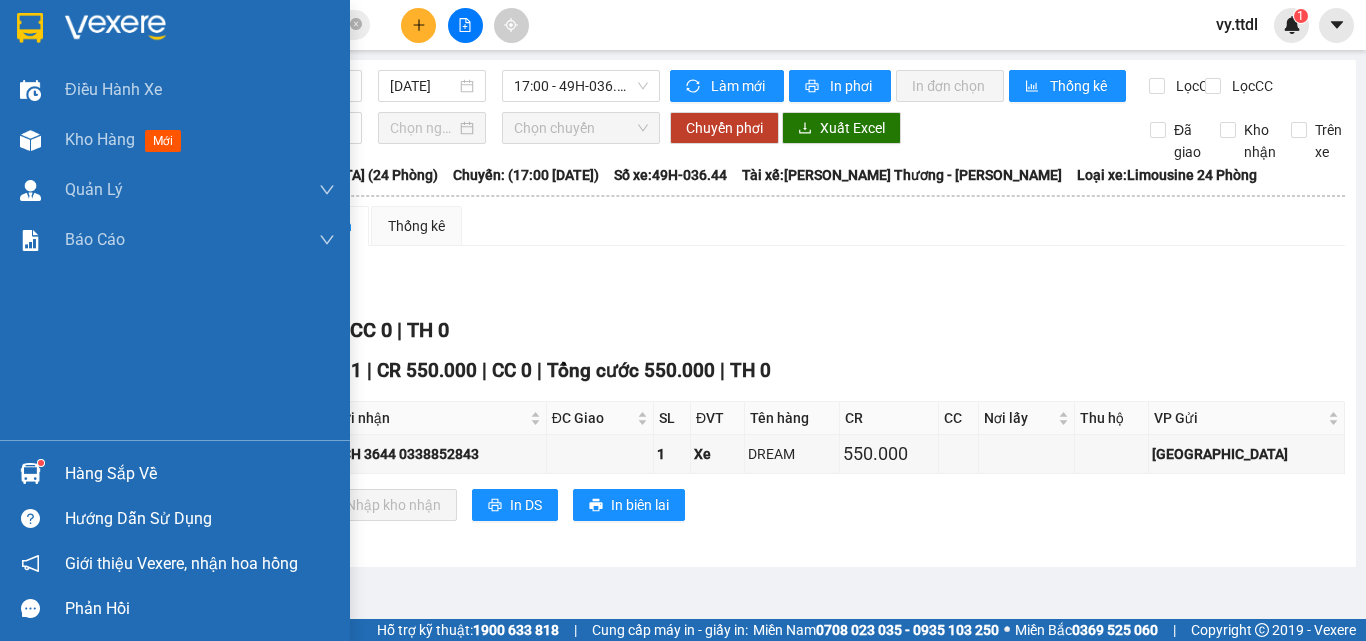 click at bounding box center [30, 28] 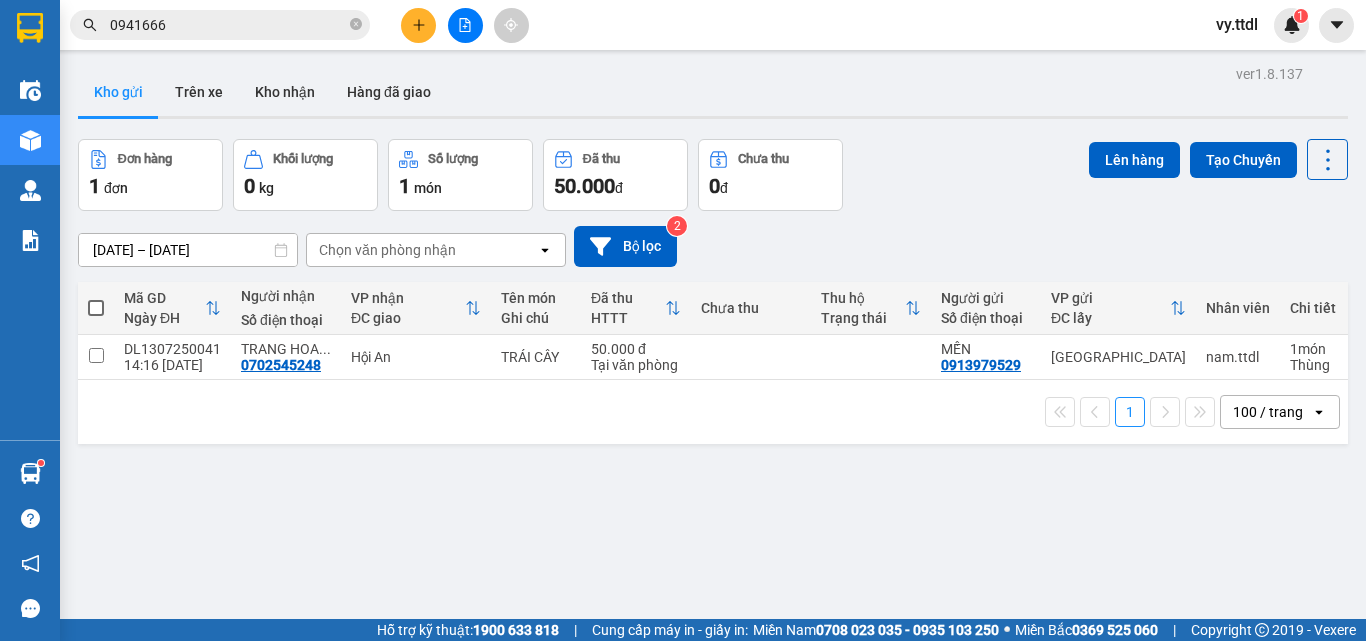 drag, startPoint x: 464, startPoint y: 39, endPoint x: 458, endPoint y: 2, distance: 37.48333 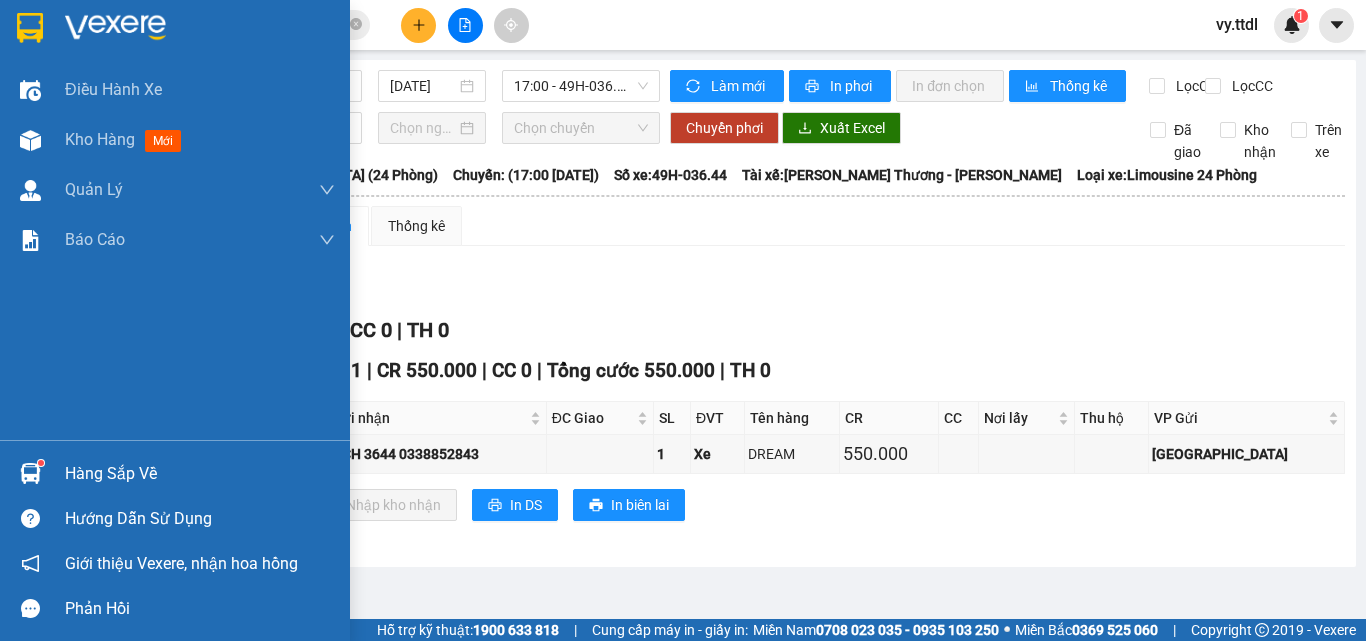 click at bounding box center [30, 27] 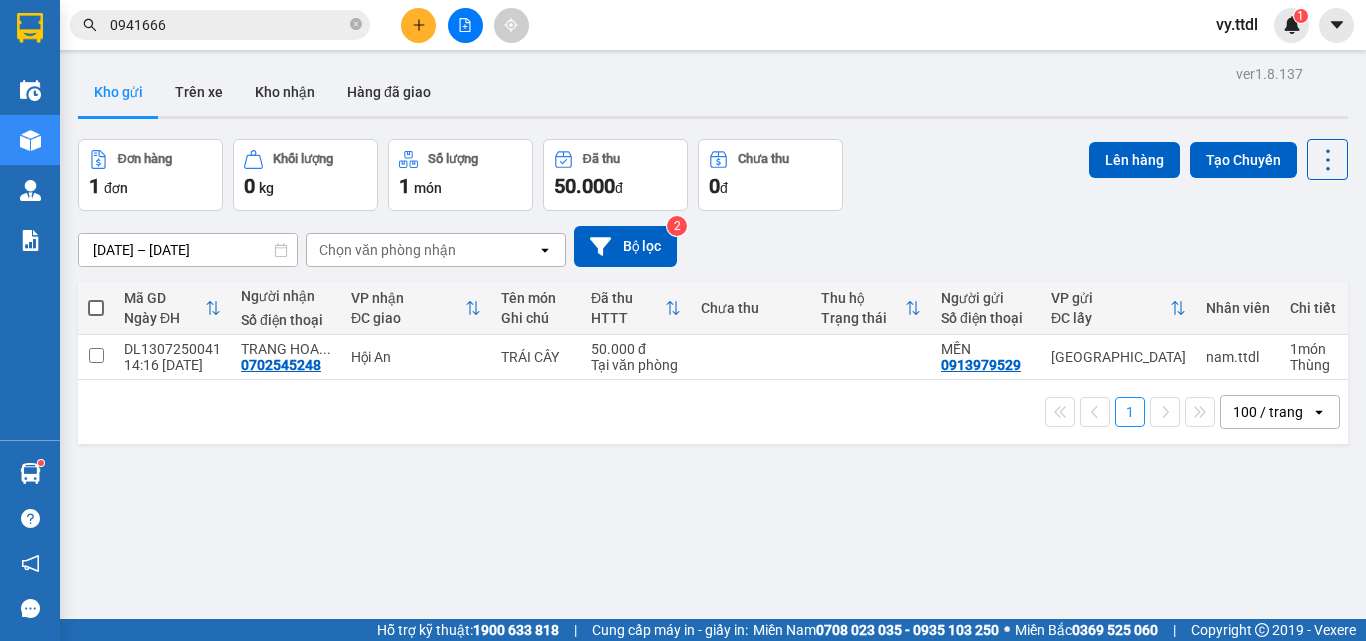 click on "ver  1.8.137 Kho gửi Trên xe Kho nhận Hàng đã giao Đơn hàng 1 đơn Khối lượng 0 kg Số lượng 1 món Đã thu 50.000  đ Chưa thu 0  đ Lên hàng Tạo Chuyến 07/07/2025 – 13/07/2025 Press the down arrow key to interact with the calendar and select a date. Press the escape button to close the calendar. Selected date range is from 07/07/2025 to 13/07/2025. Chọn văn phòng nhận open Bộ lọc 2 Mã GD Ngày ĐH Người nhận Số điện thoại VP nhận ĐC giao Tên món Ghi chú Đã thu HTTT Chưa thu Thu hộ Trạng thái Người gửi Số điện thoại VP gửi ĐC lấy Nhân viên Chi tiết DL1307250041 14:16 13/07 TRANG HOA ... 0702545248 Hội An TRÁI CÂY 50.000 đ Tại văn phòng MẾN 0913979529 Đà Lạt  nam.ttdl 1  món Thùng 1 100 / trang open Đang tải dữ liệu" at bounding box center (713, 380) 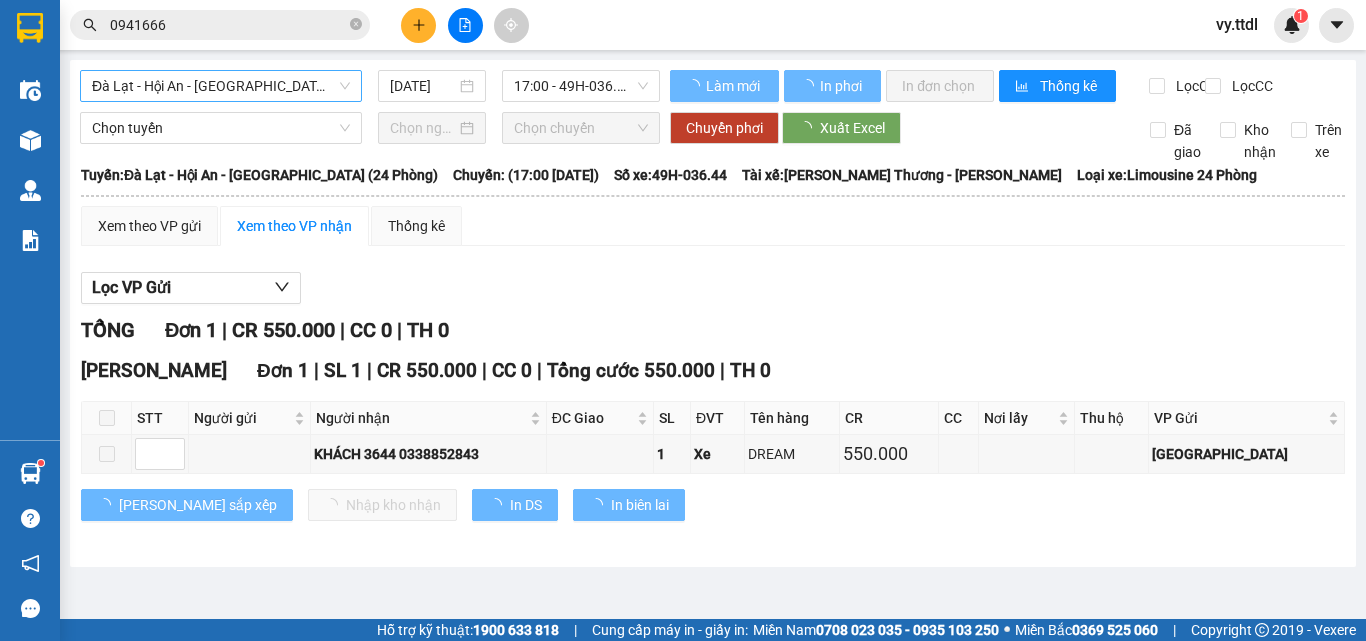 click on "Đà Lạt - Hội An - Đà Nẵng (24 Phòng)" at bounding box center (221, 86) 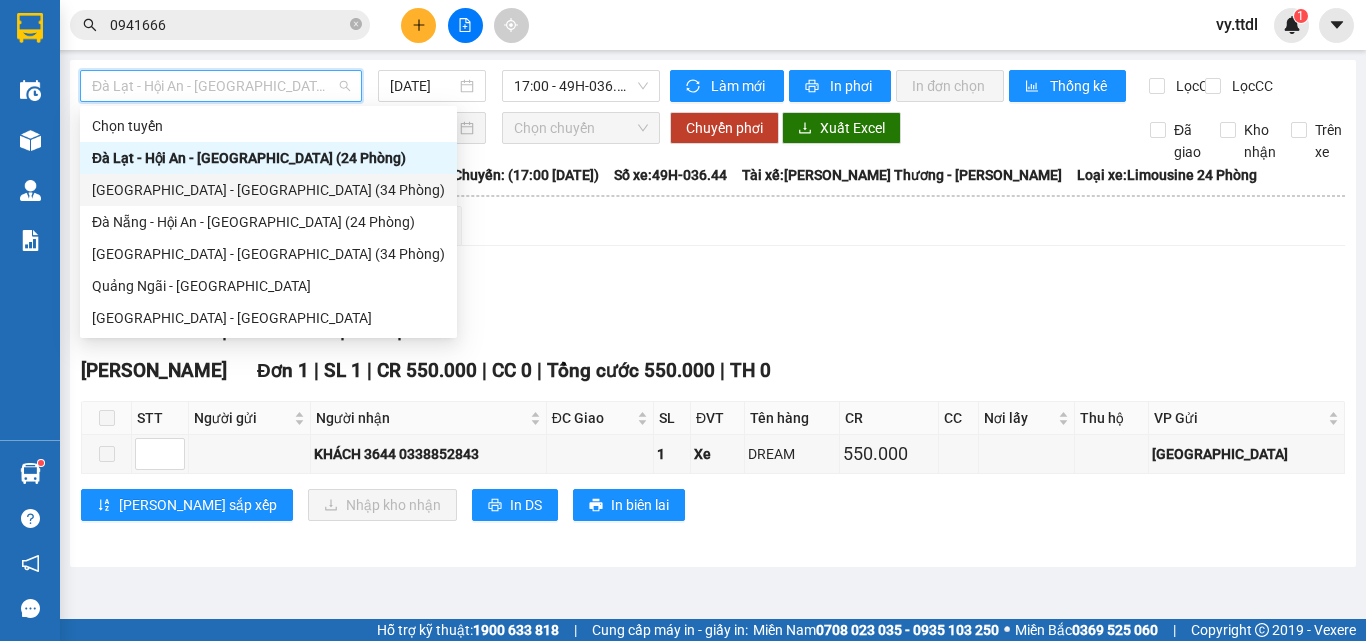 click on "Đà Lạt - Đà Nẵng (34 Phòng)" at bounding box center [268, 190] 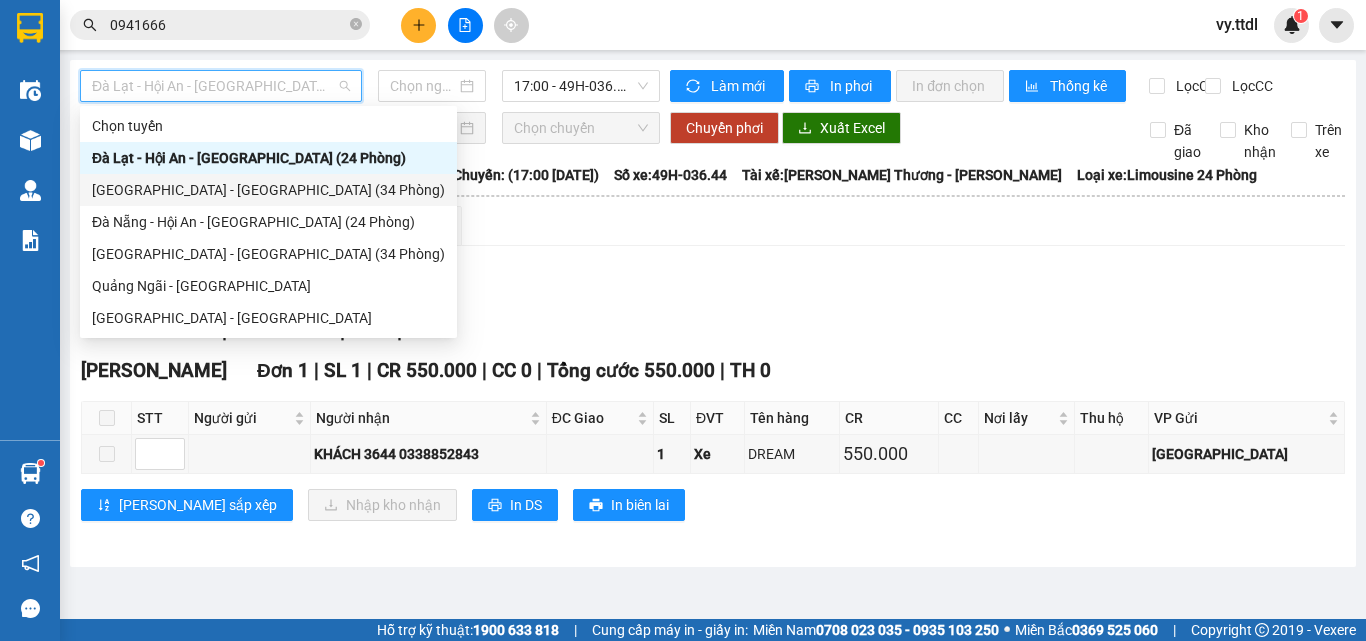 type on "[DATE]" 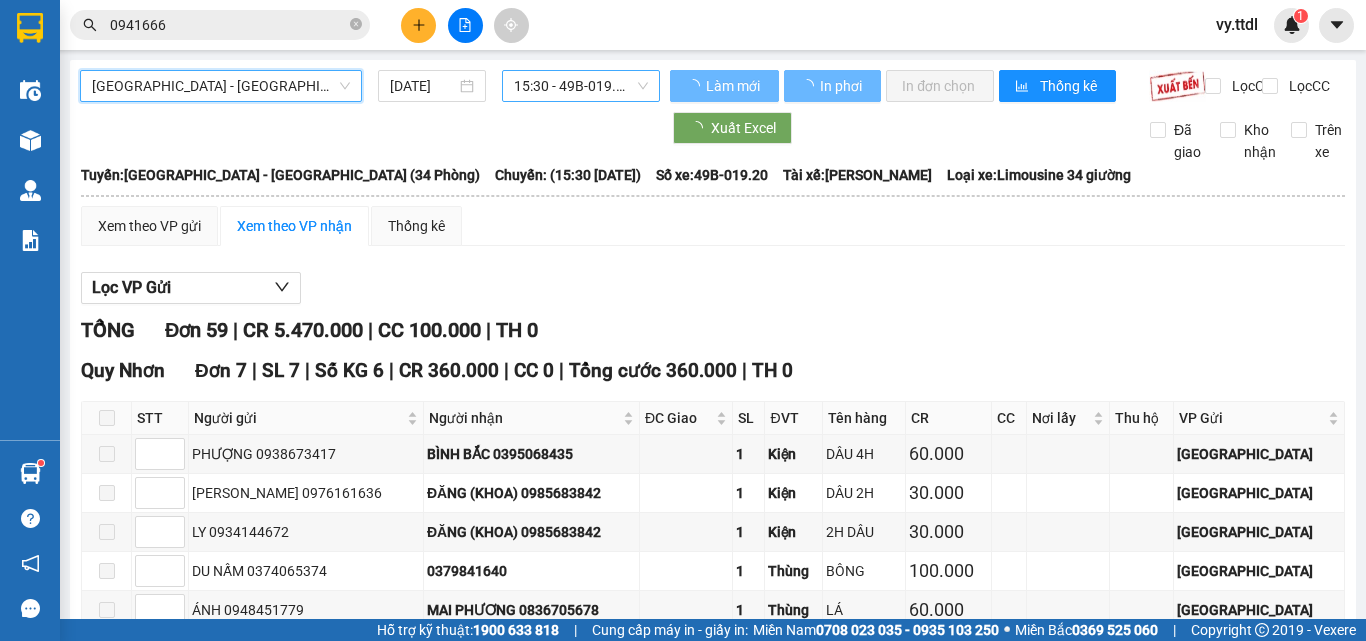 click on "15:30     - 49B-019.20" at bounding box center (581, 86) 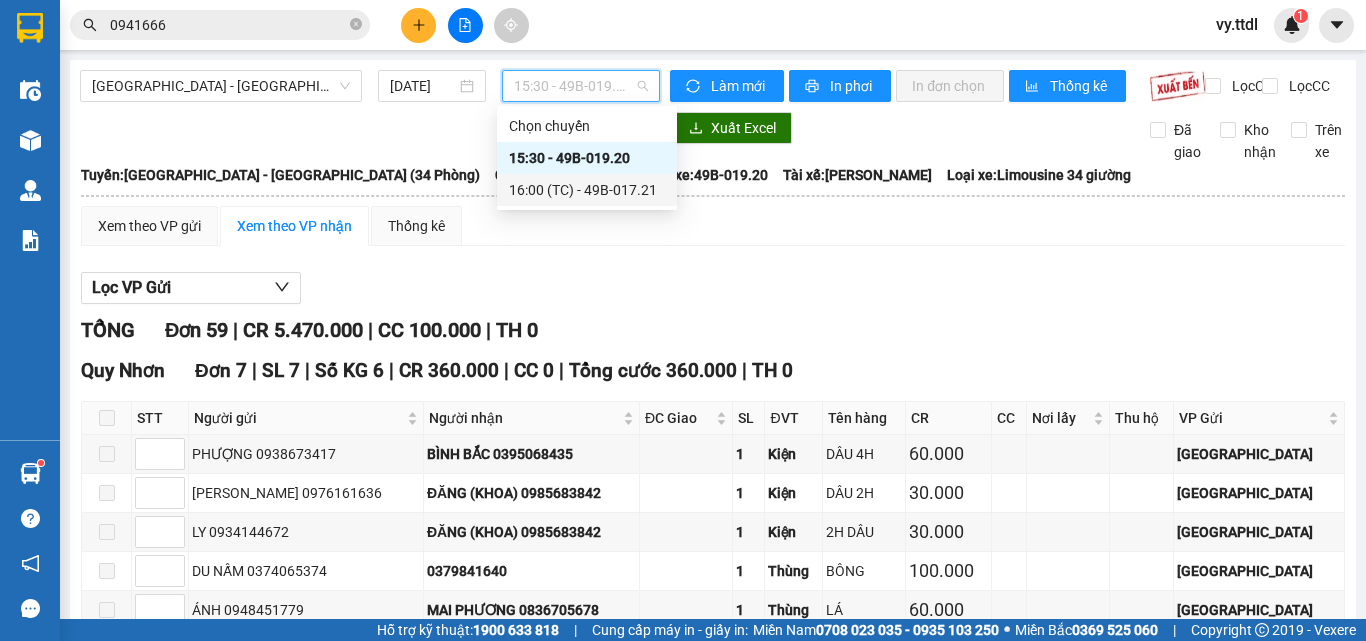 click on "16:00   (TC)   - 49B-017.21" at bounding box center (587, 190) 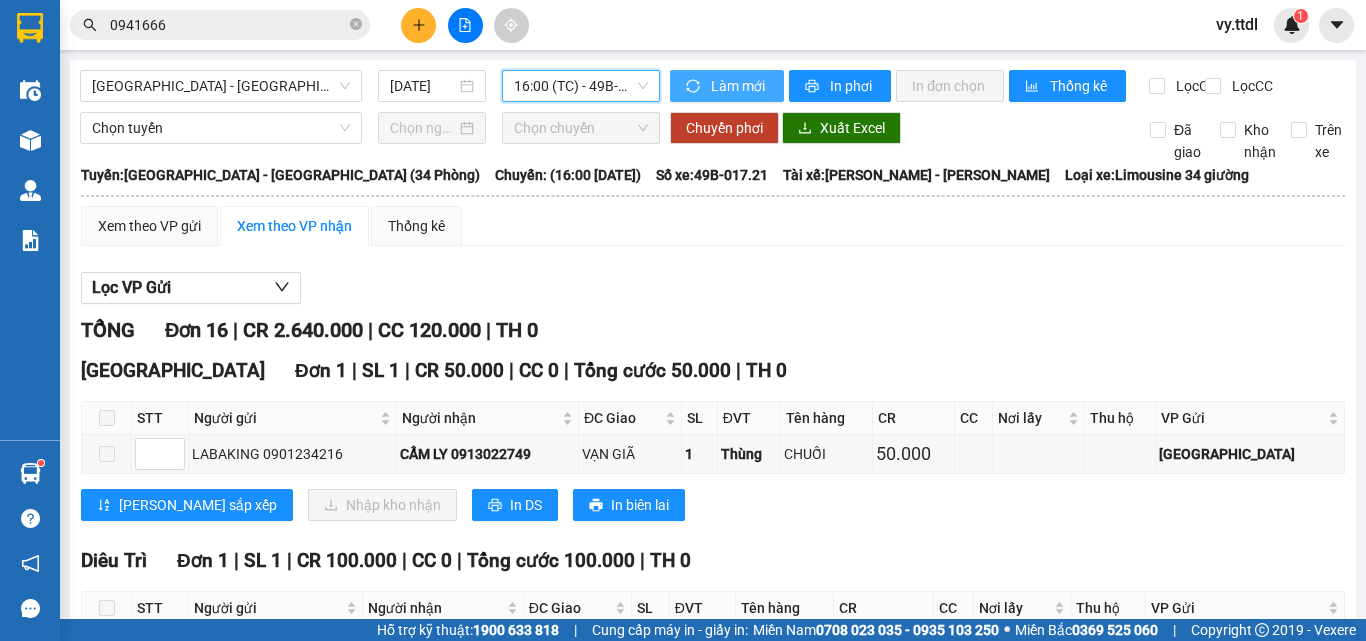 click on "Làm mới" at bounding box center (739, 86) 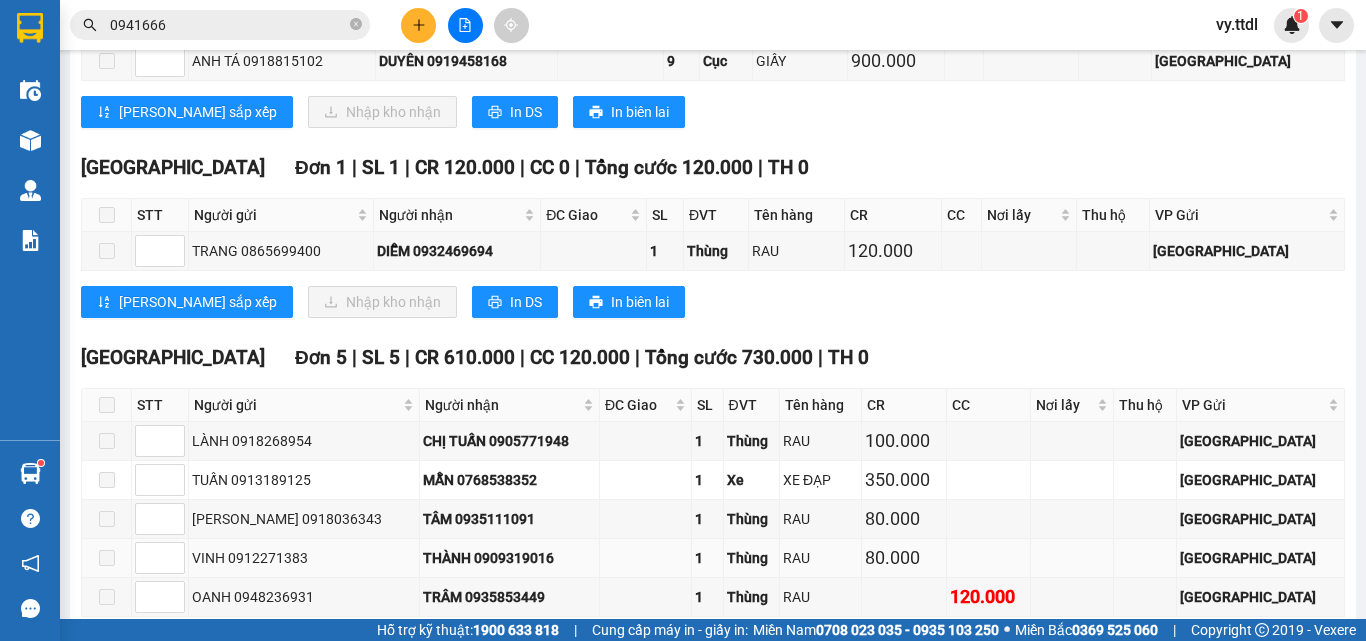 scroll, scrollTop: 1918, scrollLeft: 0, axis: vertical 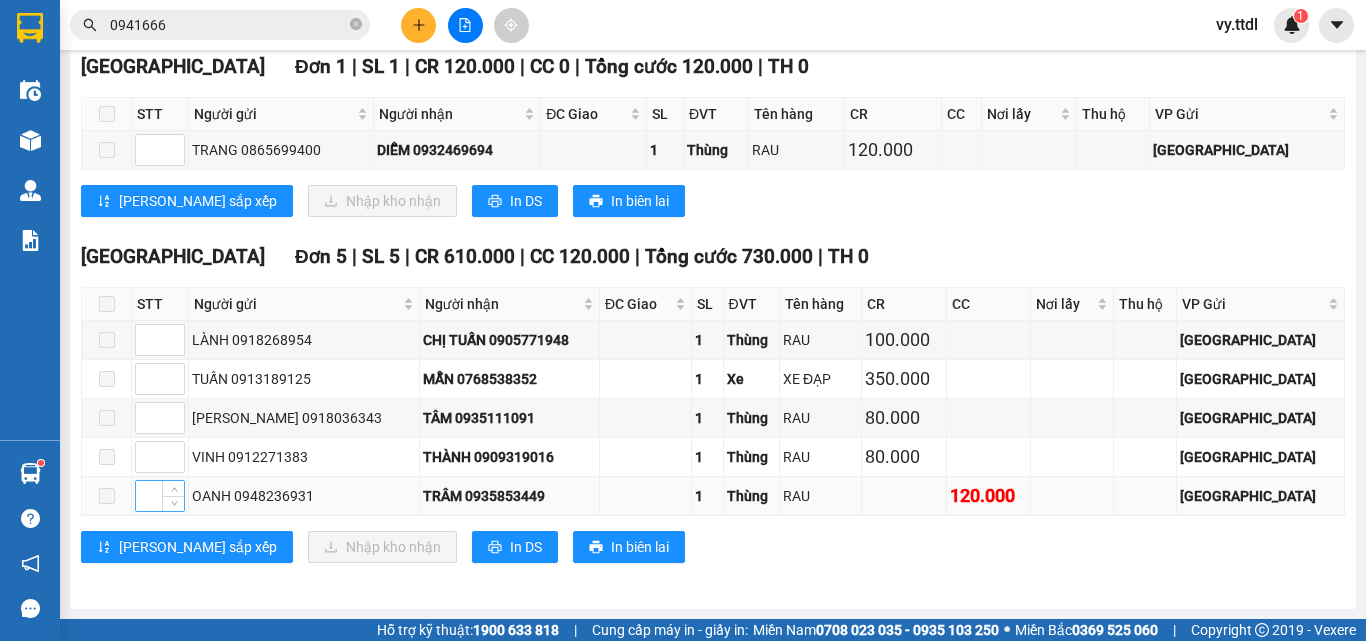 click at bounding box center [160, 496] 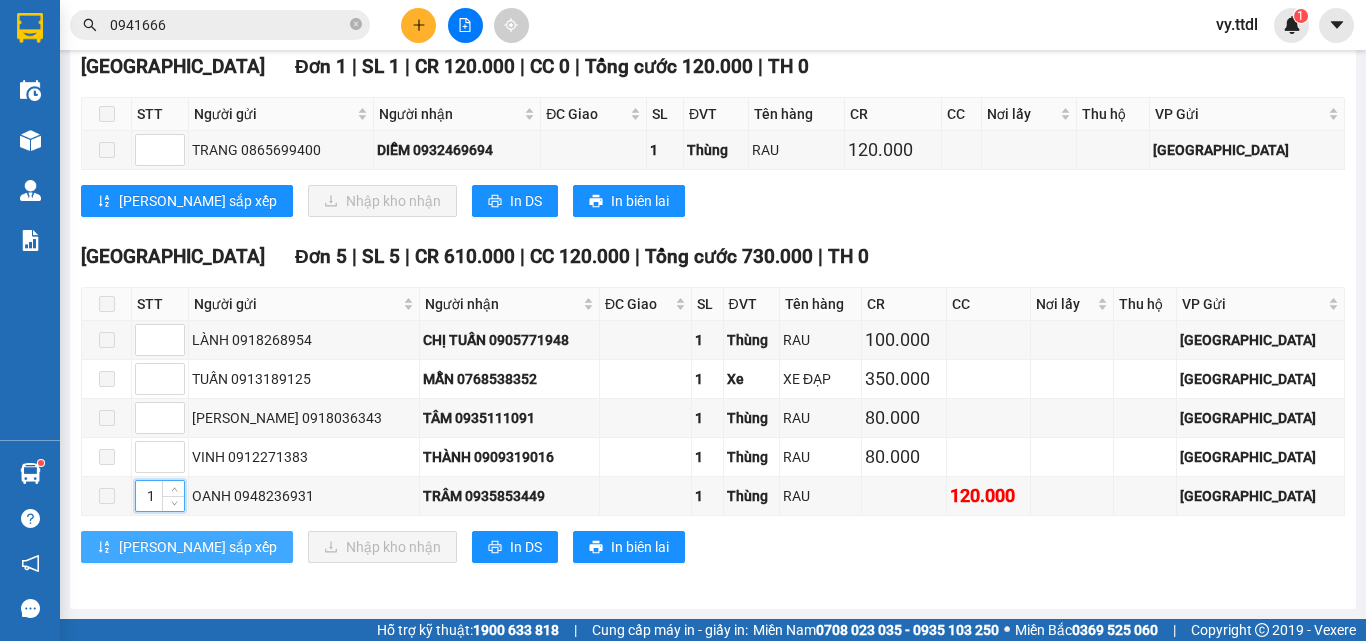 type on "1" 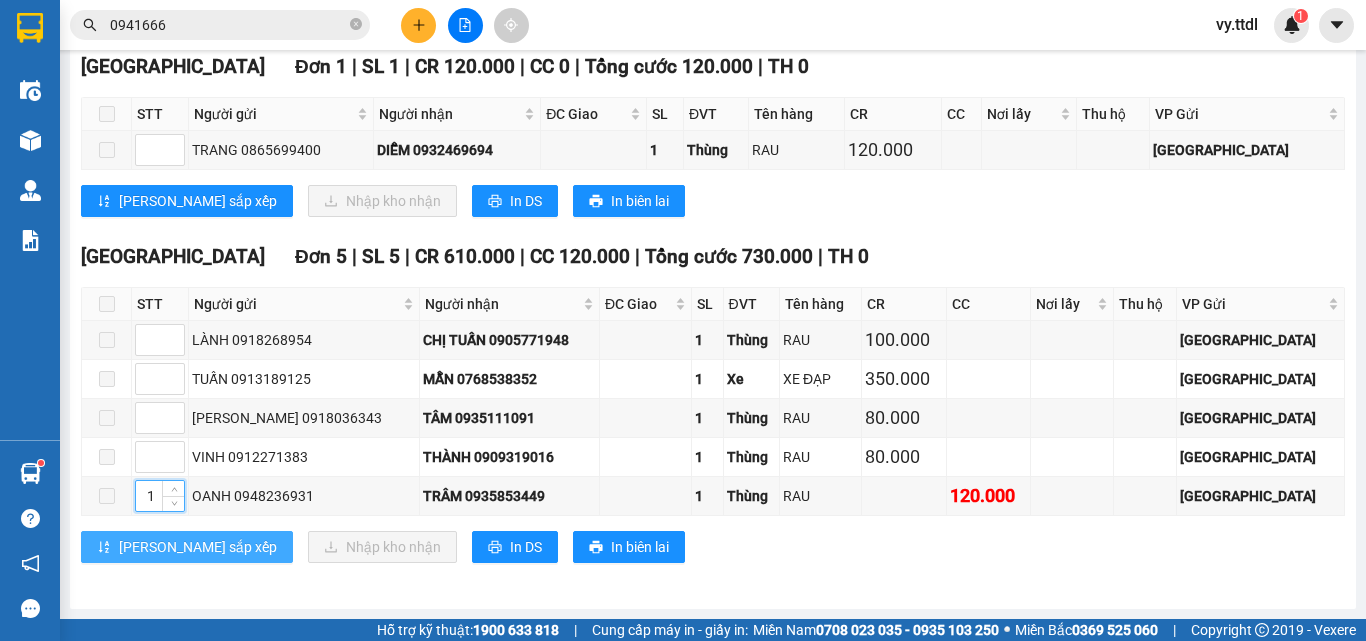 click on "Lưu sắp xếp" at bounding box center (187, 547) 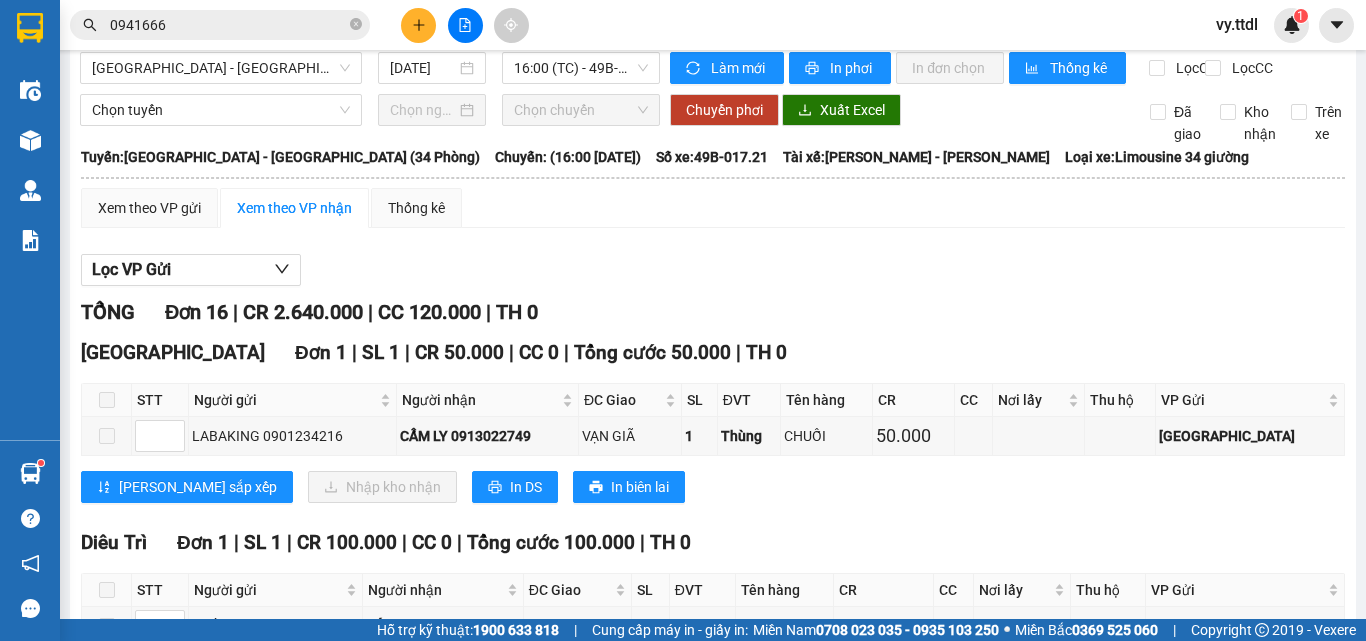 scroll, scrollTop: 0, scrollLeft: 0, axis: both 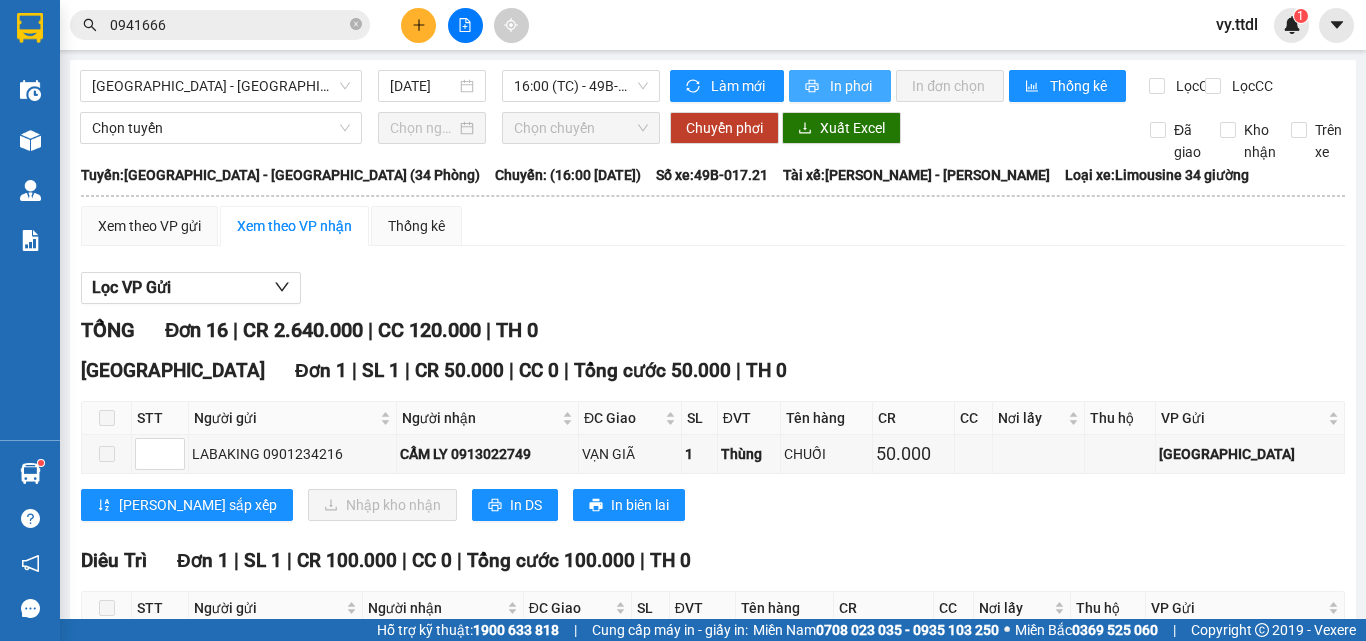 click on "In phơi" at bounding box center (852, 86) 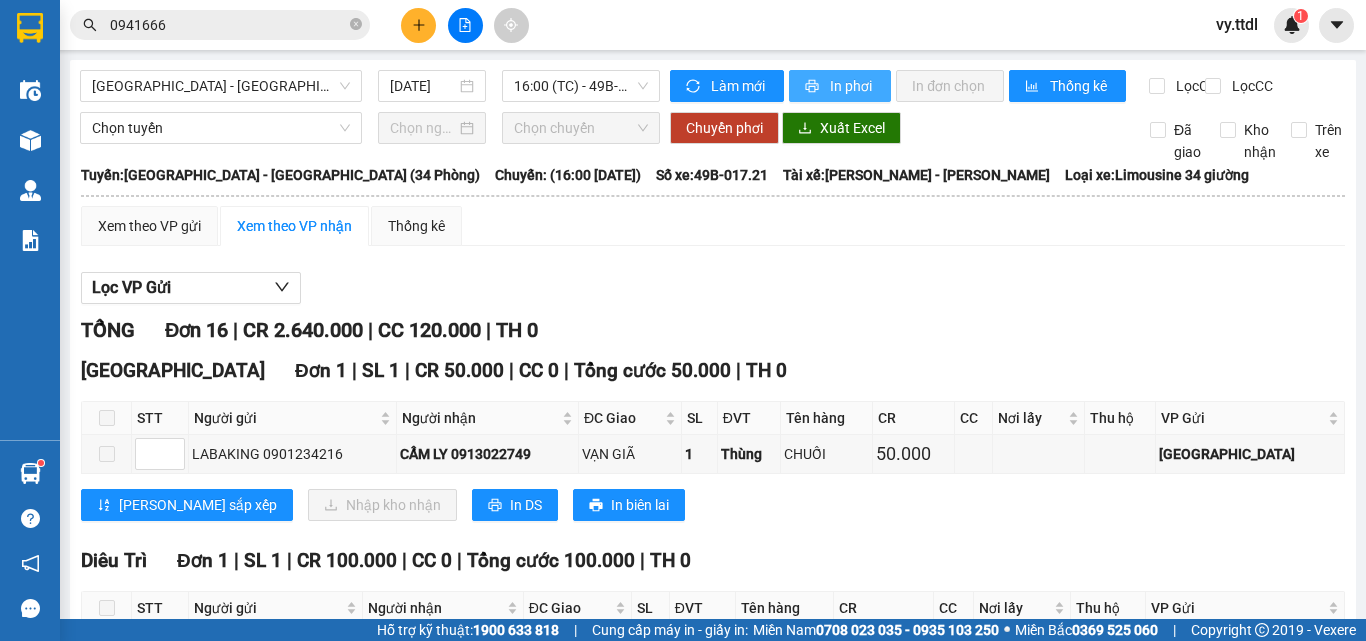 scroll, scrollTop: 0, scrollLeft: 0, axis: both 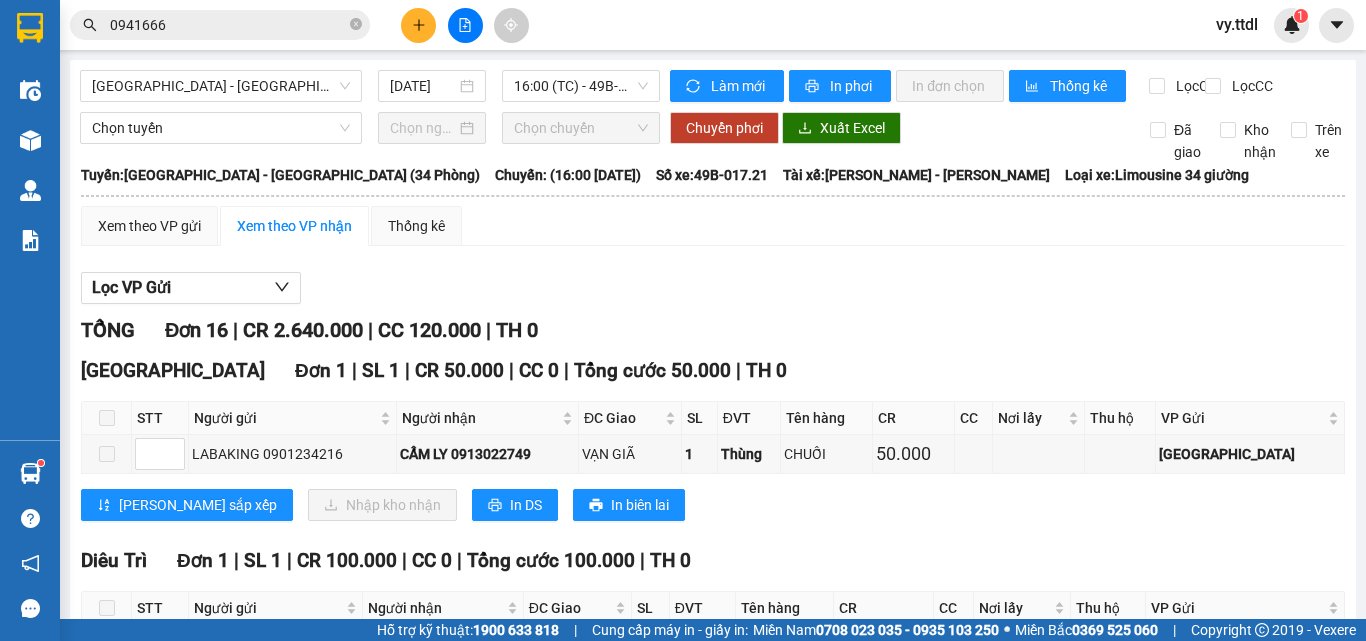 click on "TỔNG Đơn   16 | CR   2.640.000 | CC   120.000 | TH   0" at bounding box center [713, 330] 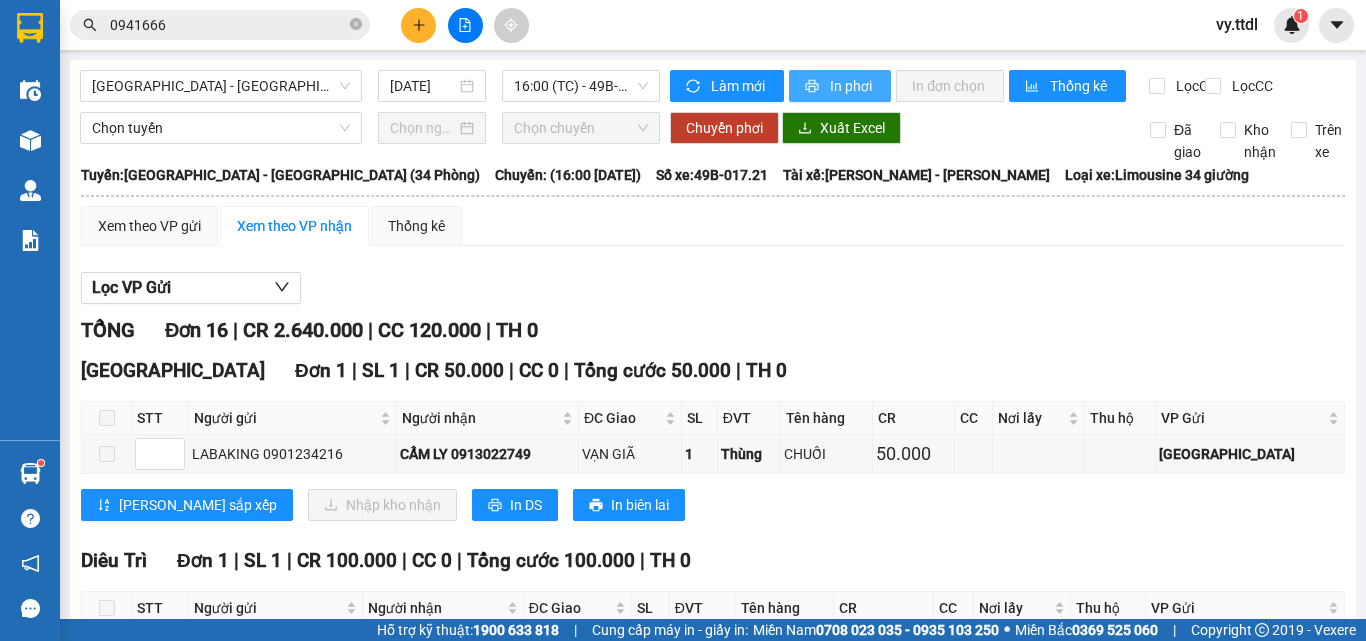 click on "In phơi" at bounding box center (852, 86) 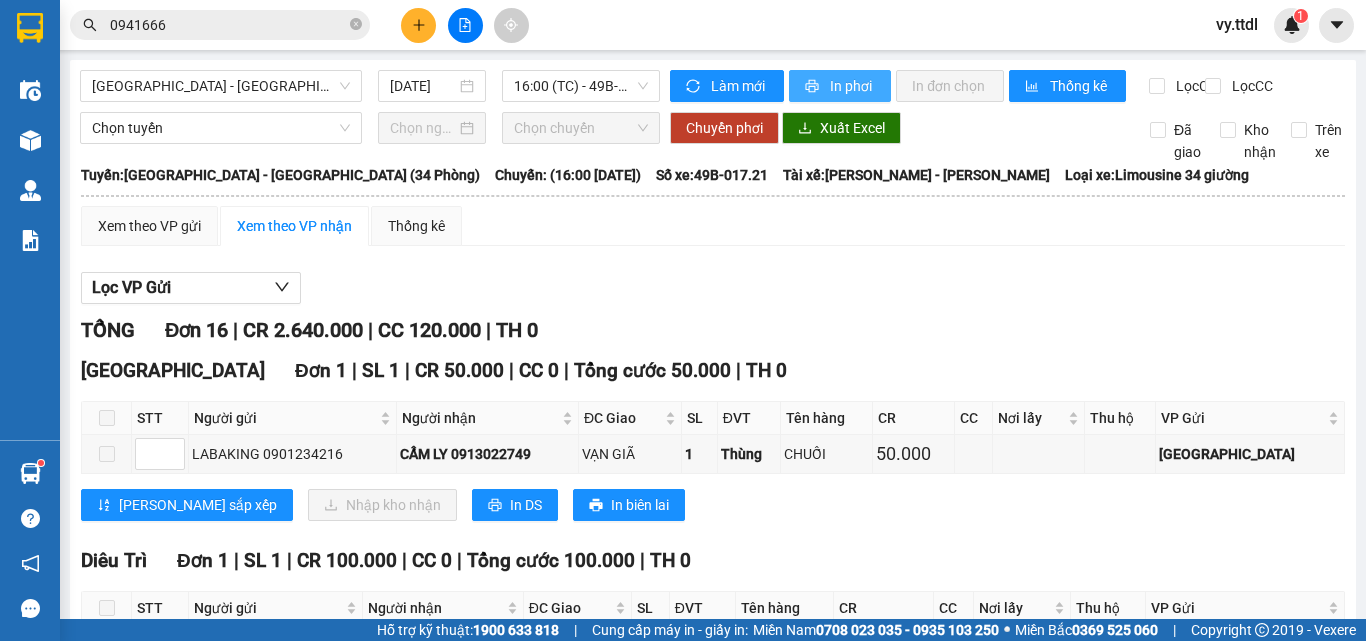scroll, scrollTop: 0, scrollLeft: 0, axis: both 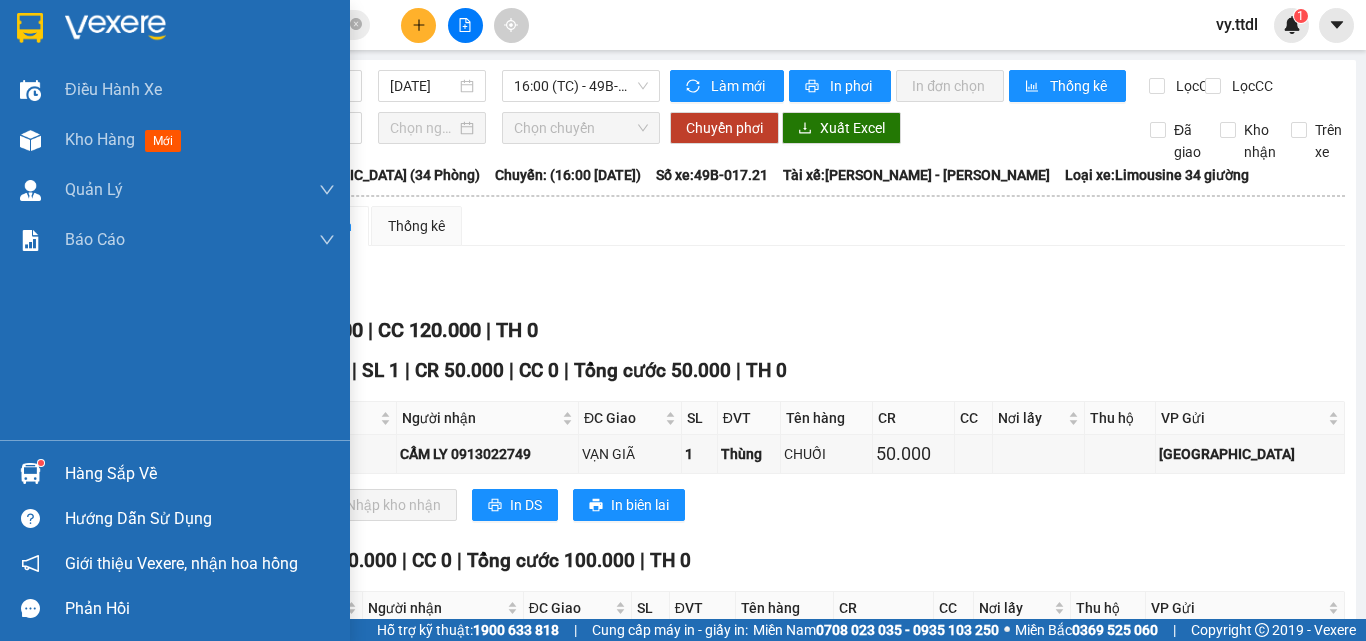 click at bounding box center [30, 28] 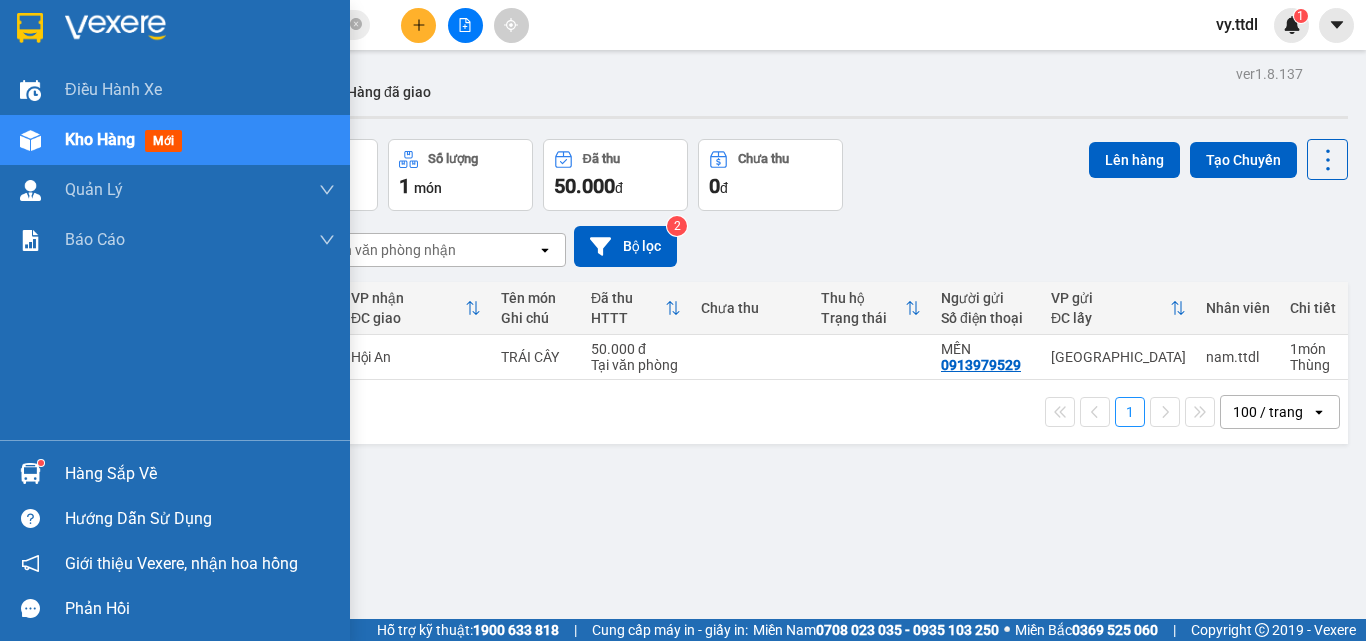 click at bounding box center (30, 27) 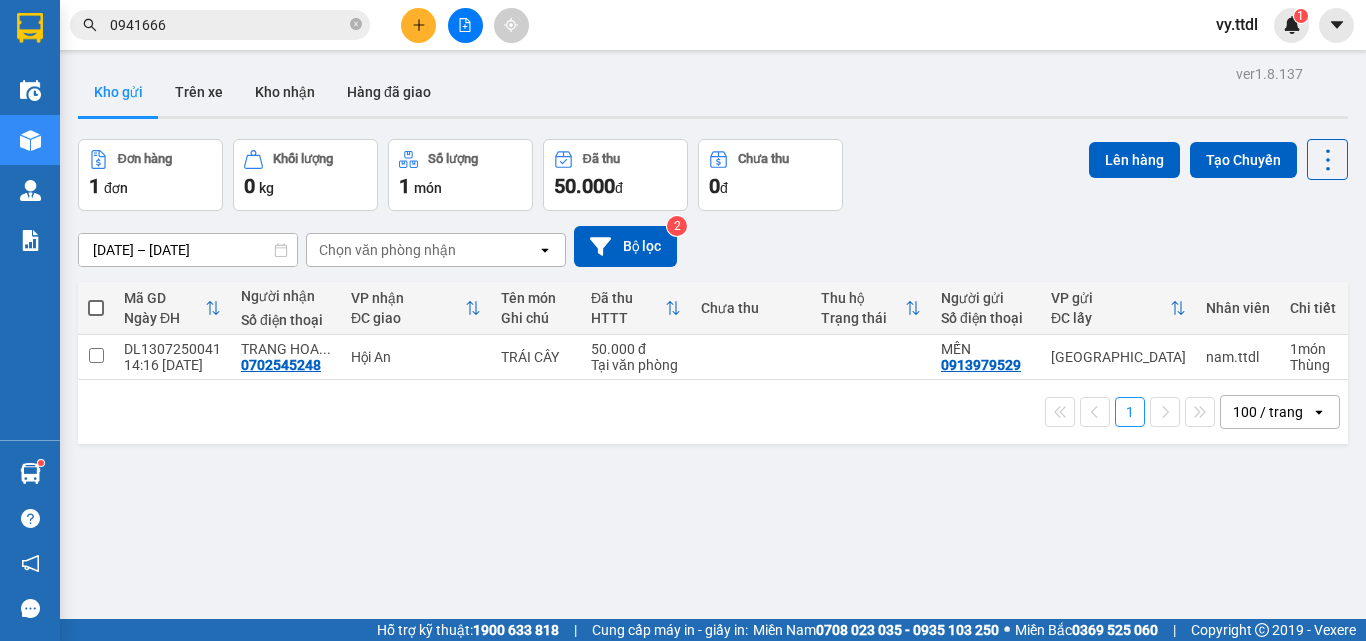 click on "ver  1.8.137 Kho gửi Trên xe Kho nhận Hàng đã giao Đơn hàng 1 đơn Khối lượng 0 kg Số lượng 1 món Đã thu 50.000  đ Chưa thu 0  đ Lên hàng Tạo Chuyến 07/07/2025 – 13/07/2025 Press the down arrow key to interact with the calendar and select a date. Press the escape button to close the calendar. Selected date range is from 07/07/2025 to 13/07/2025. Chọn văn phòng nhận open Bộ lọc 2 Mã GD Ngày ĐH Người nhận Số điện thoại VP nhận ĐC giao Tên món Ghi chú Đã thu HTTT Chưa thu Thu hộ Trạng thái Người gửi Số điện thoại VP gửi ĐC lấy Nhân viên Chi tiết DL1307250041 14:16 13/07 TRANG HOA ... 0702545248 Hội An TRÁI CÂY 50.000 đ Tại văn phòng MẾN 0913979529 Đà Lạt  nam.ttdl 1  món Thùng 1 100 / trang open Đang tải dữ liệu" at bounding box center (713, 380) 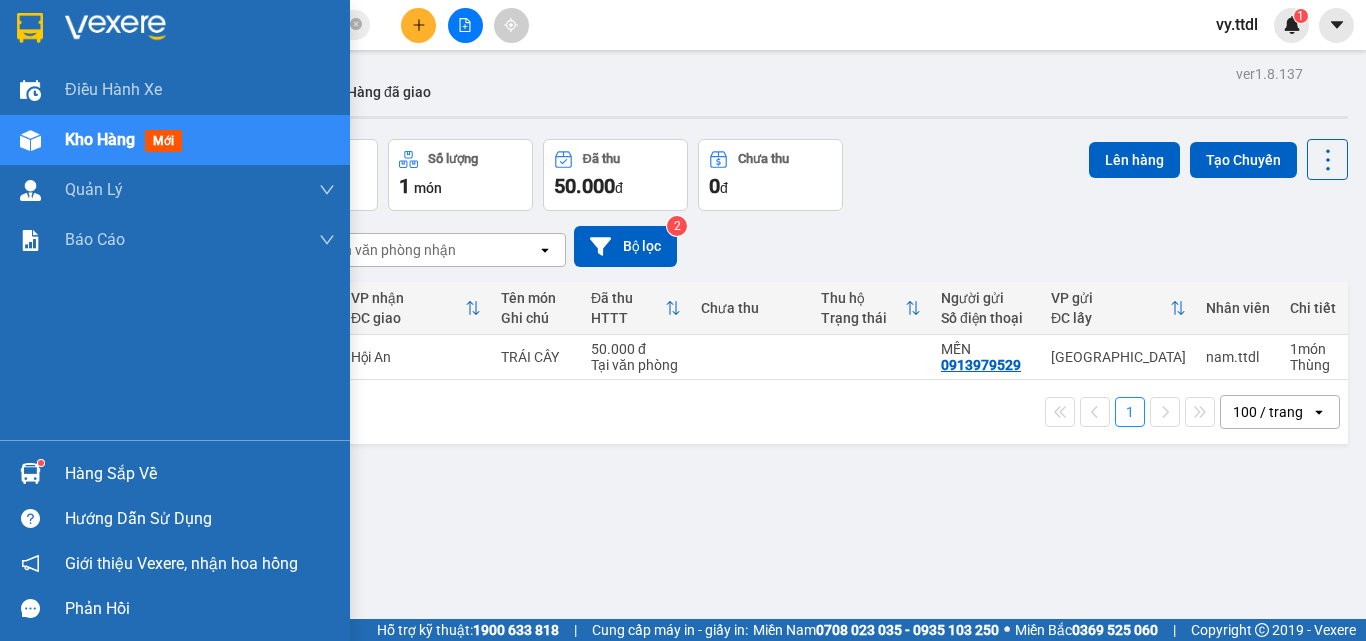 click at bounding box center (30, 27) 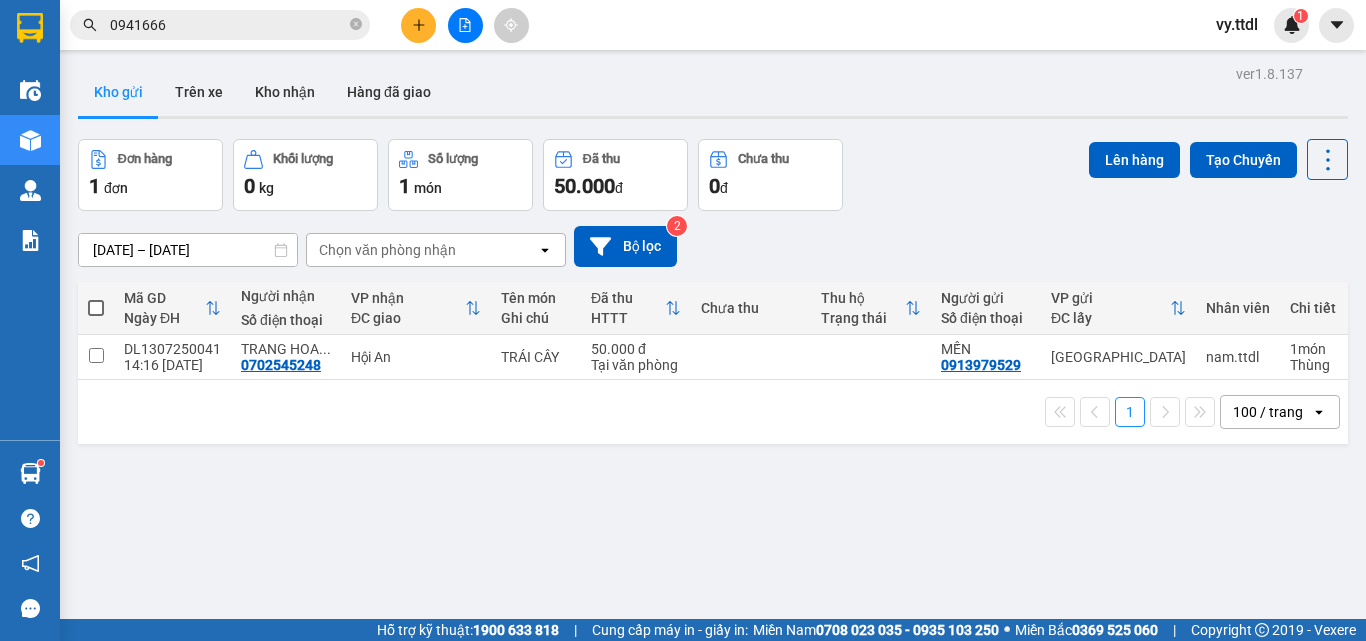 drag, startPoint x: 576, startPoint y: 420, endPoint x: 513, endPoint y: 412, distance: 63.505905 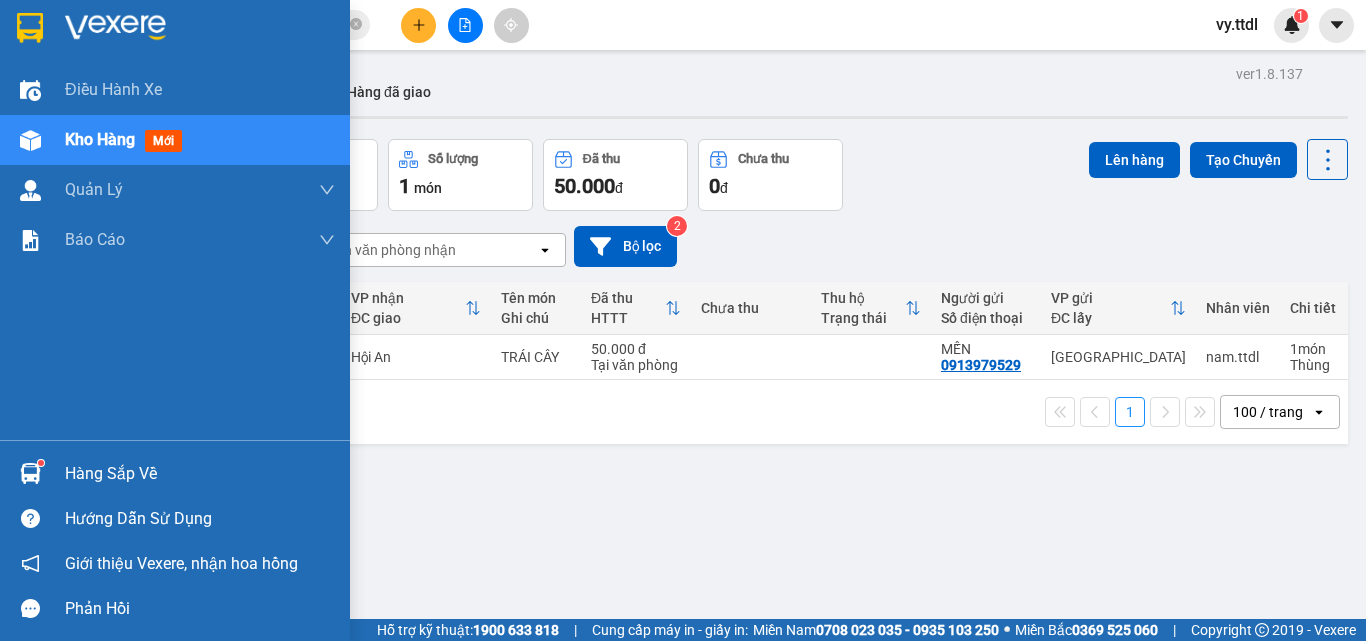 click at bounding box center [30, 28] 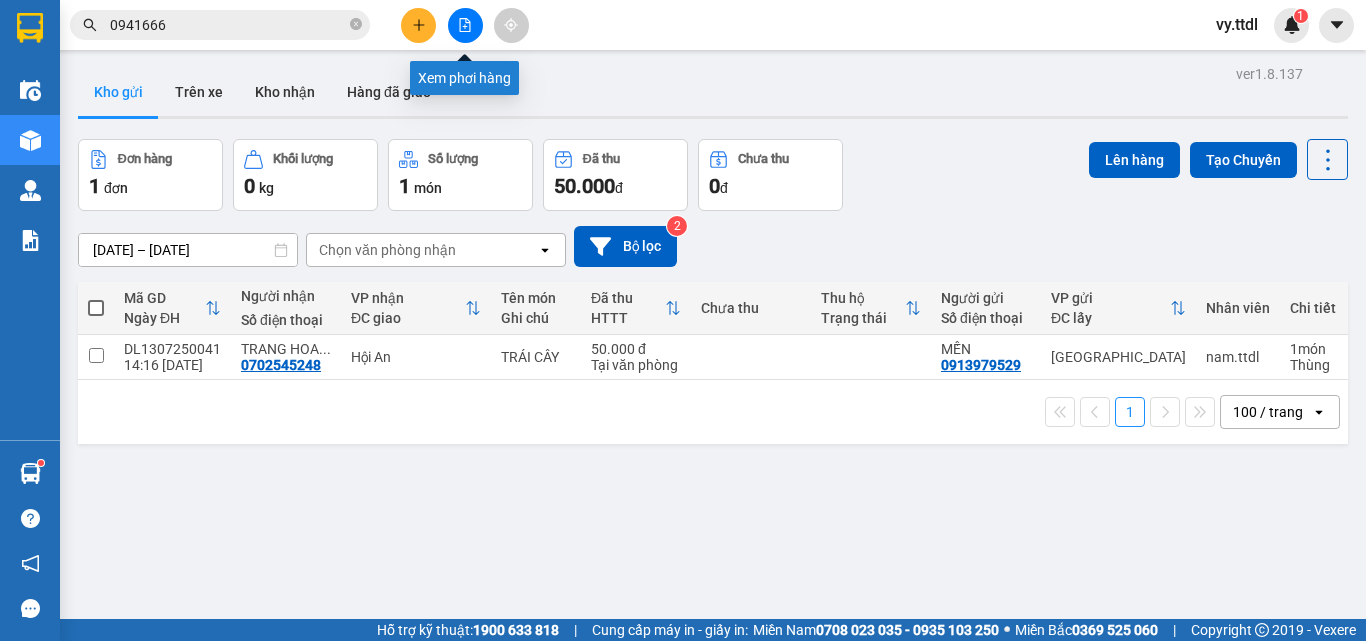 click at bounding box center [465, 25] 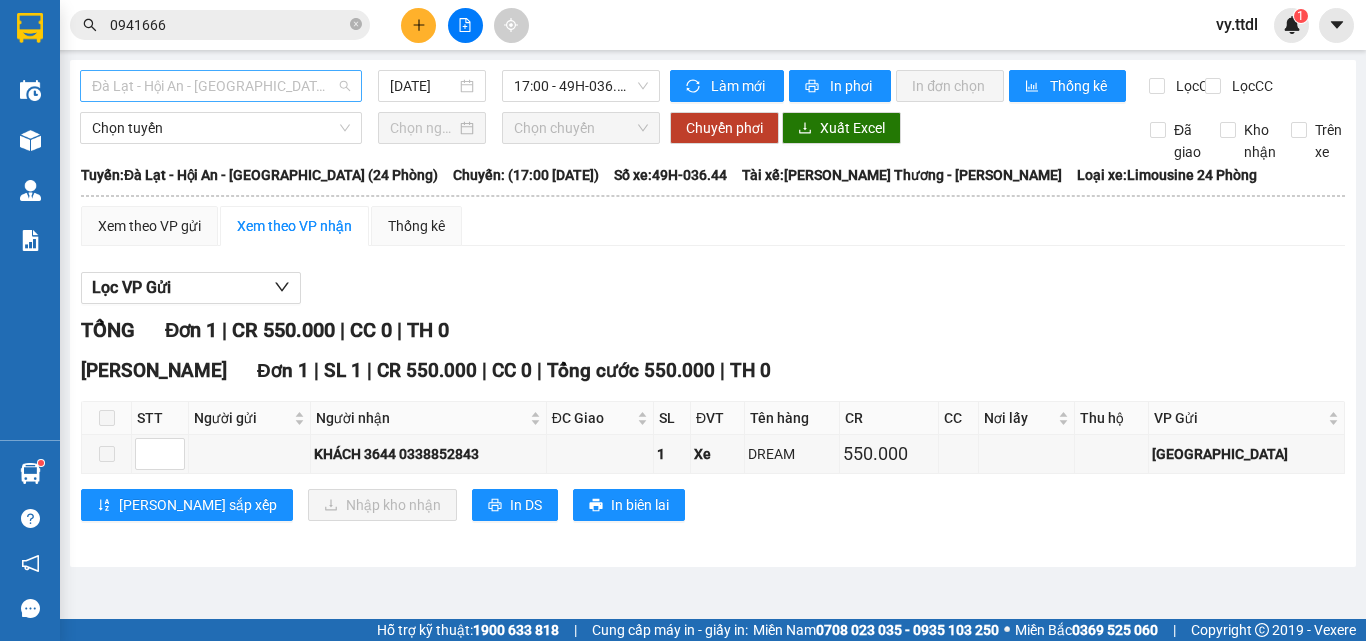 click on "Đà Lạt - Hội An - Đà Nẵng (24 Phòng)" at bounding box center (221, 86) 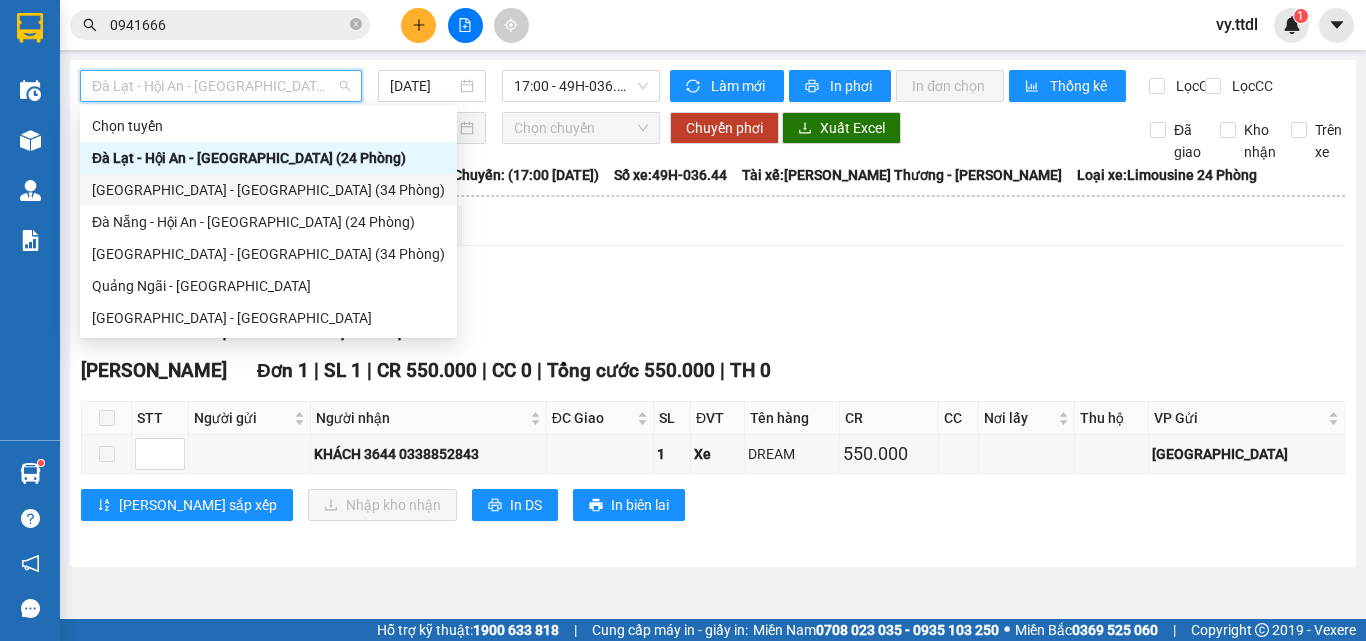 click on "Đà Lạt - Đà Nẵng (34 Phòng)" at bounding box center [268, 190] 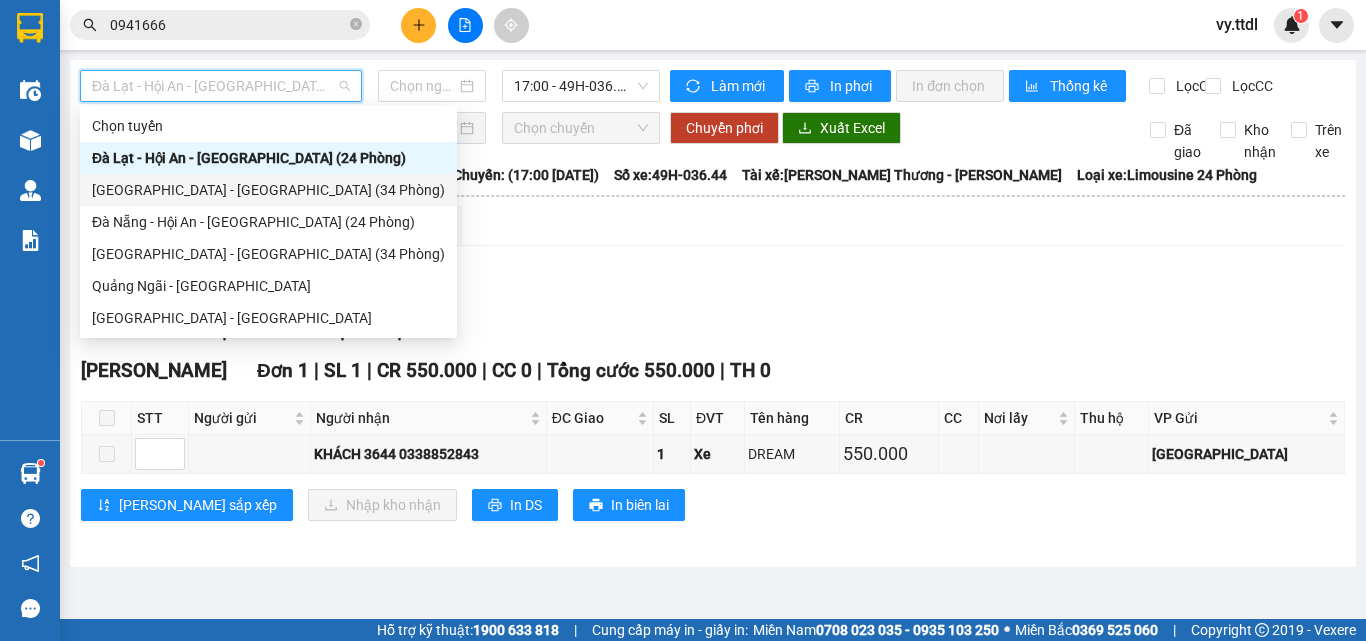 type on "[DATE]" 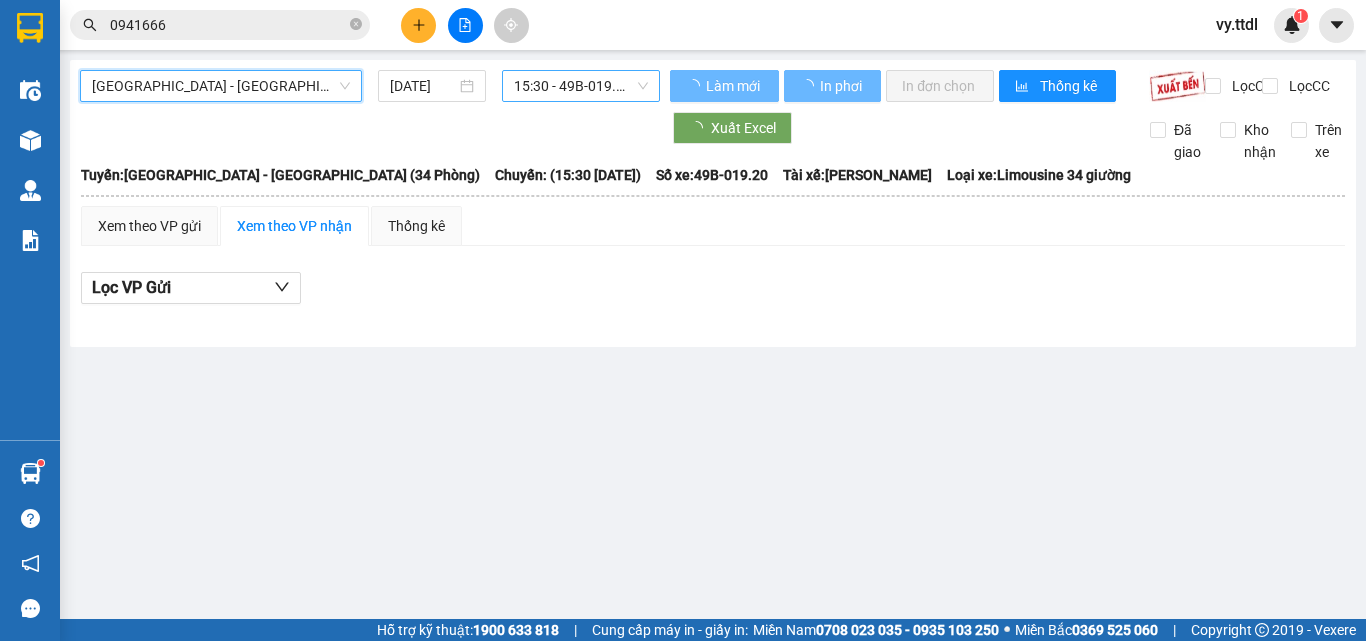 click on "15:30     - 49B-019.20" at bounding box center (581, 86) 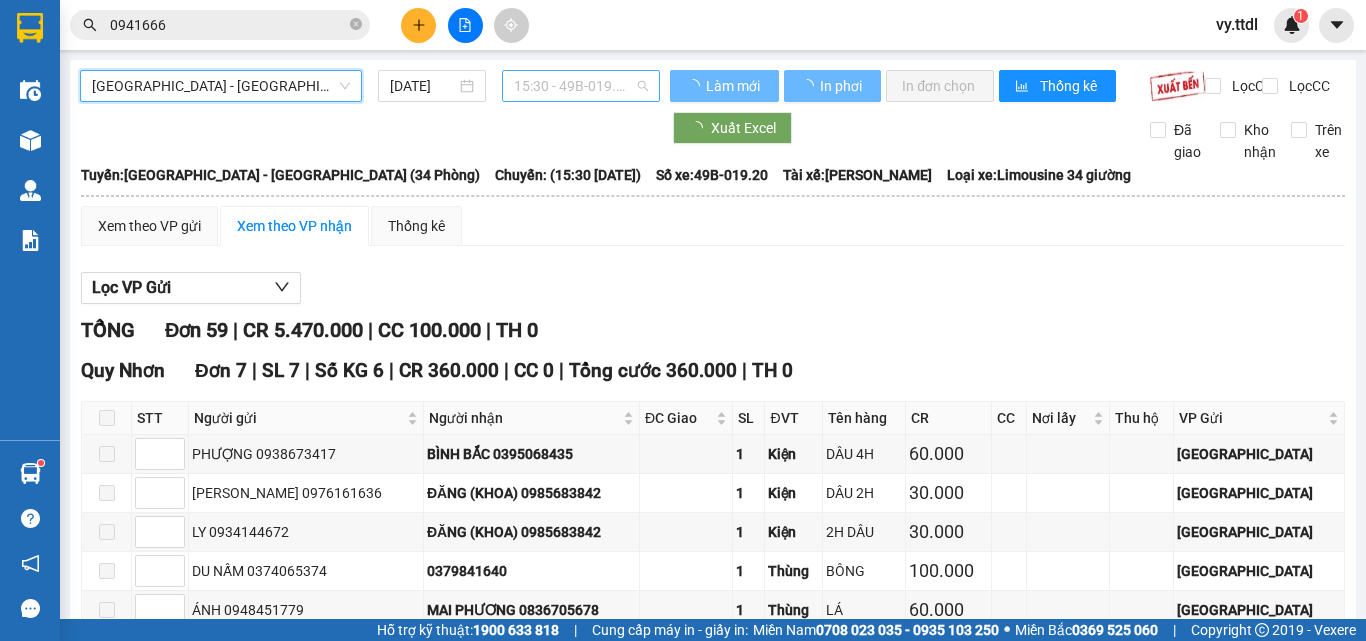 click on "15:30     - 49B-019.20" at bounding box center [581, 86] 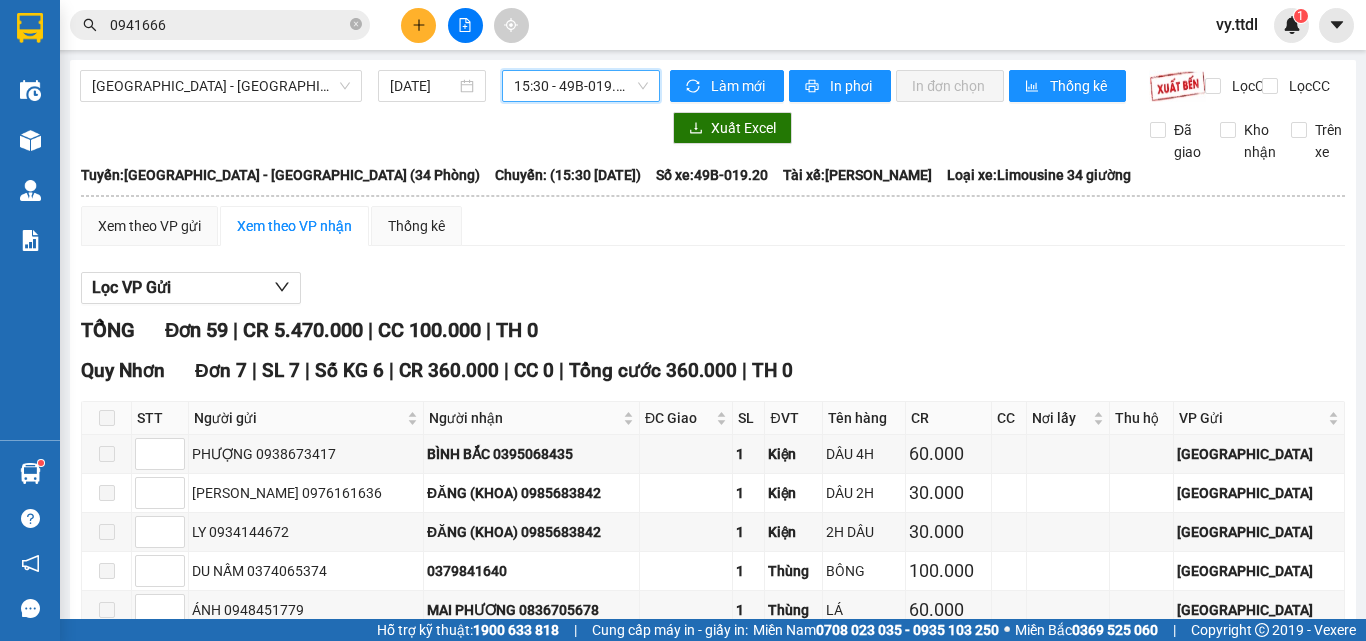 click on "15:30     - 49B-019.20" at bounding box center [581, 86] 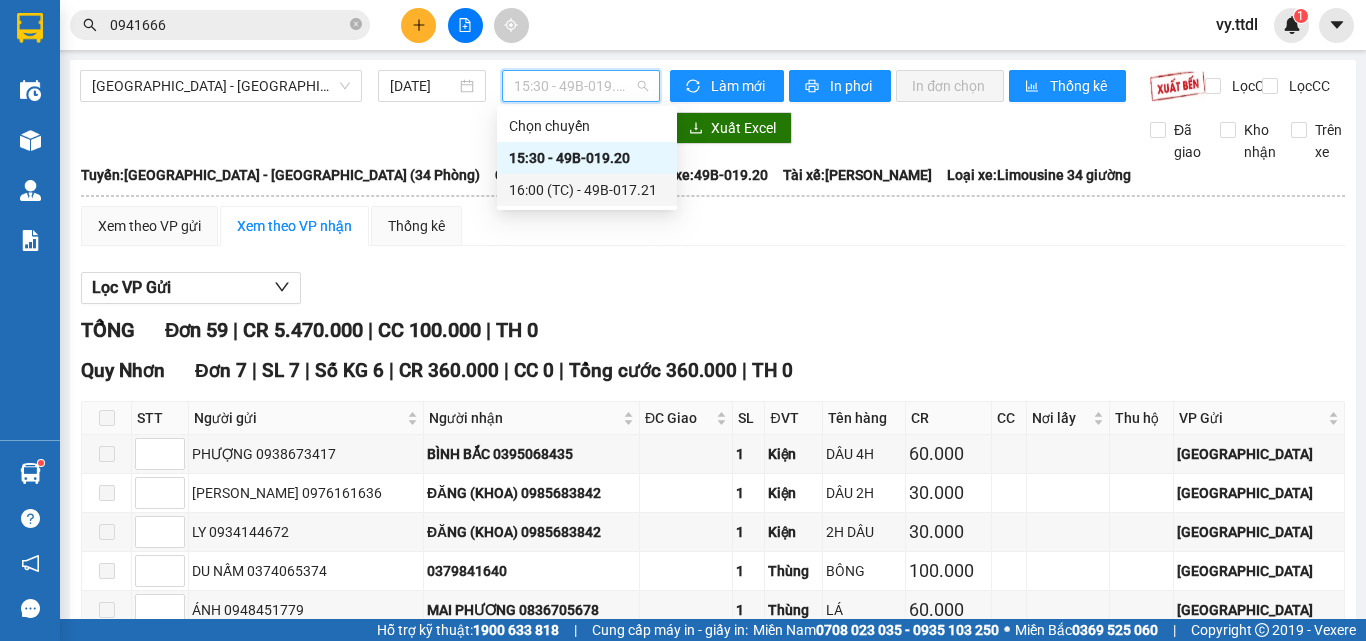 click on "16:00   (TC)   - 49B-017.21" at bounding box center (587, 190) 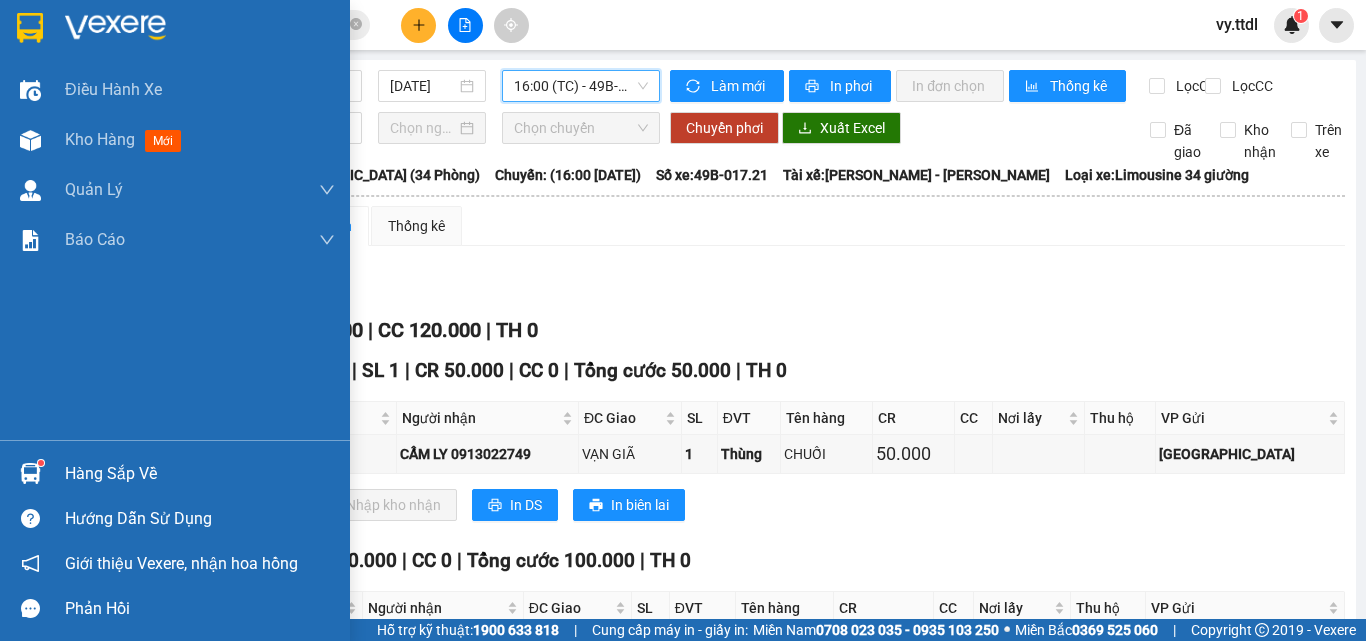 click at bounding box center [30, 27] 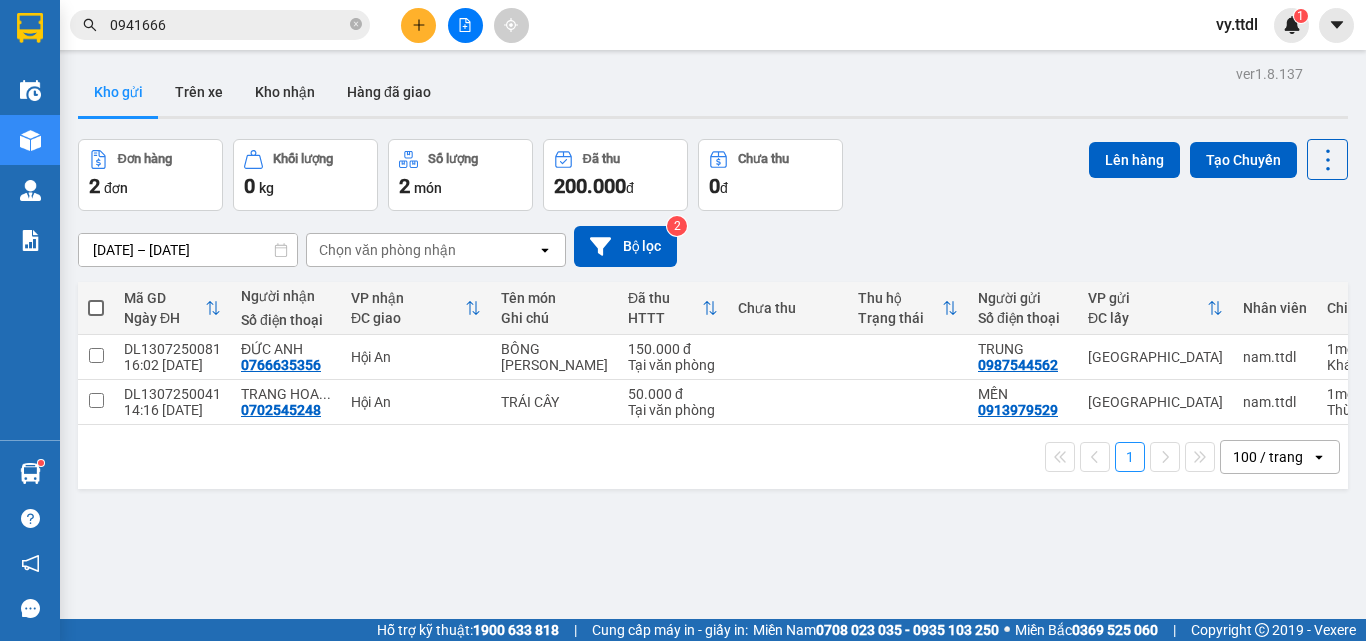 click 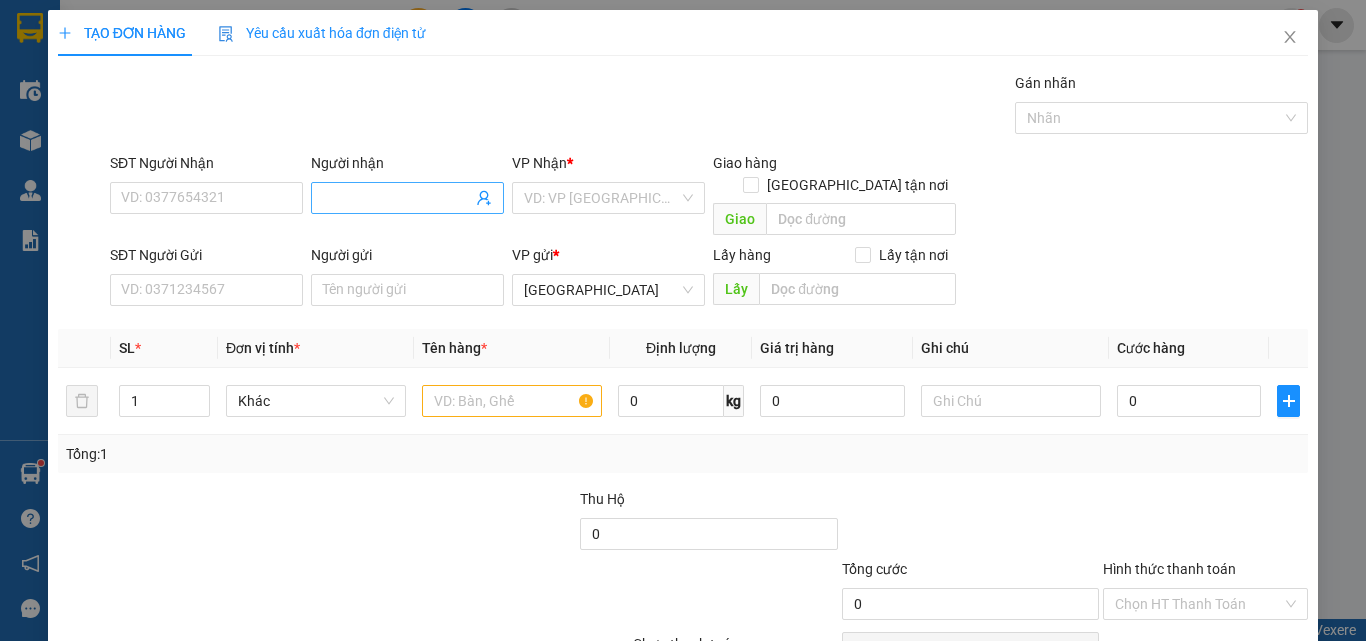 click on "Người nhận" at bounding box center (397, 198) 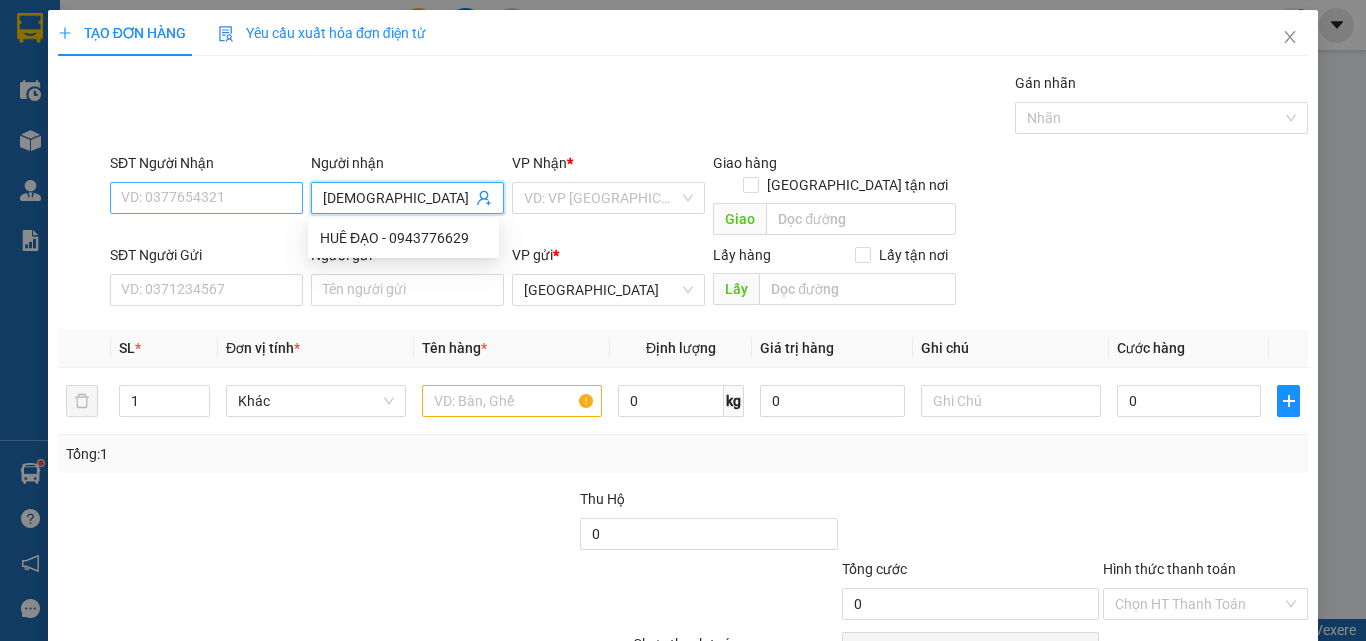 type on "HUÊ ĐẠO" 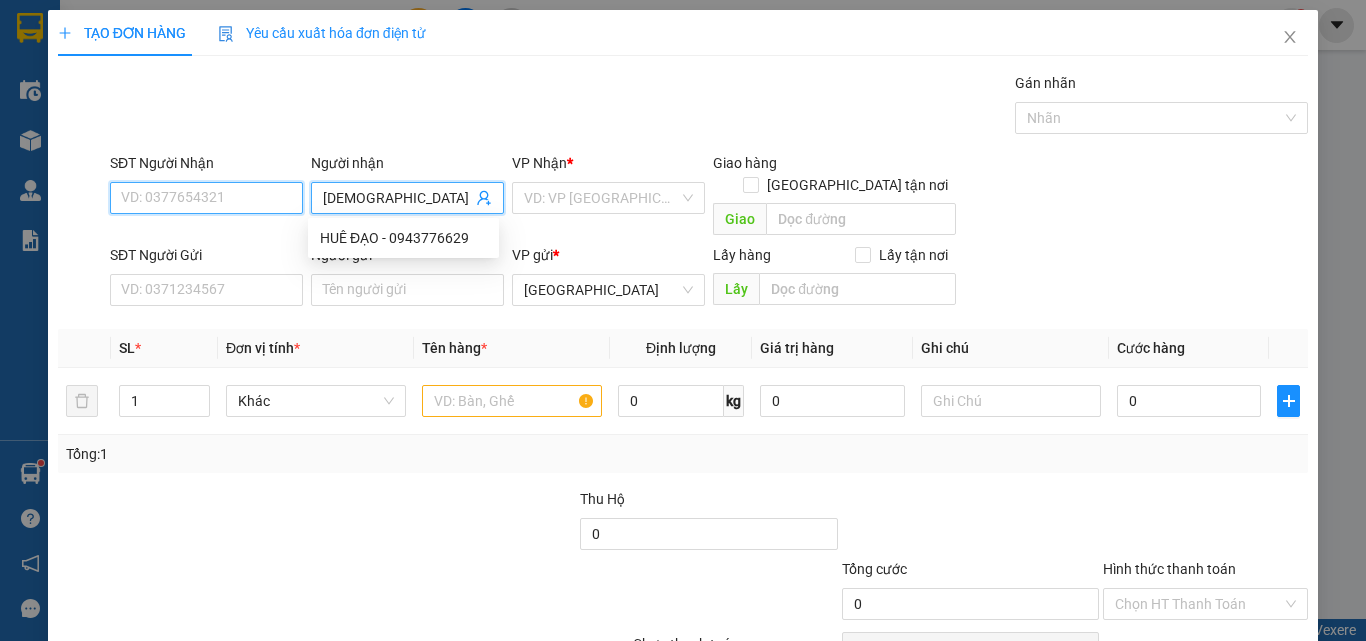 click on "SĐT Người Nhận" at bounding box center (206, 198) 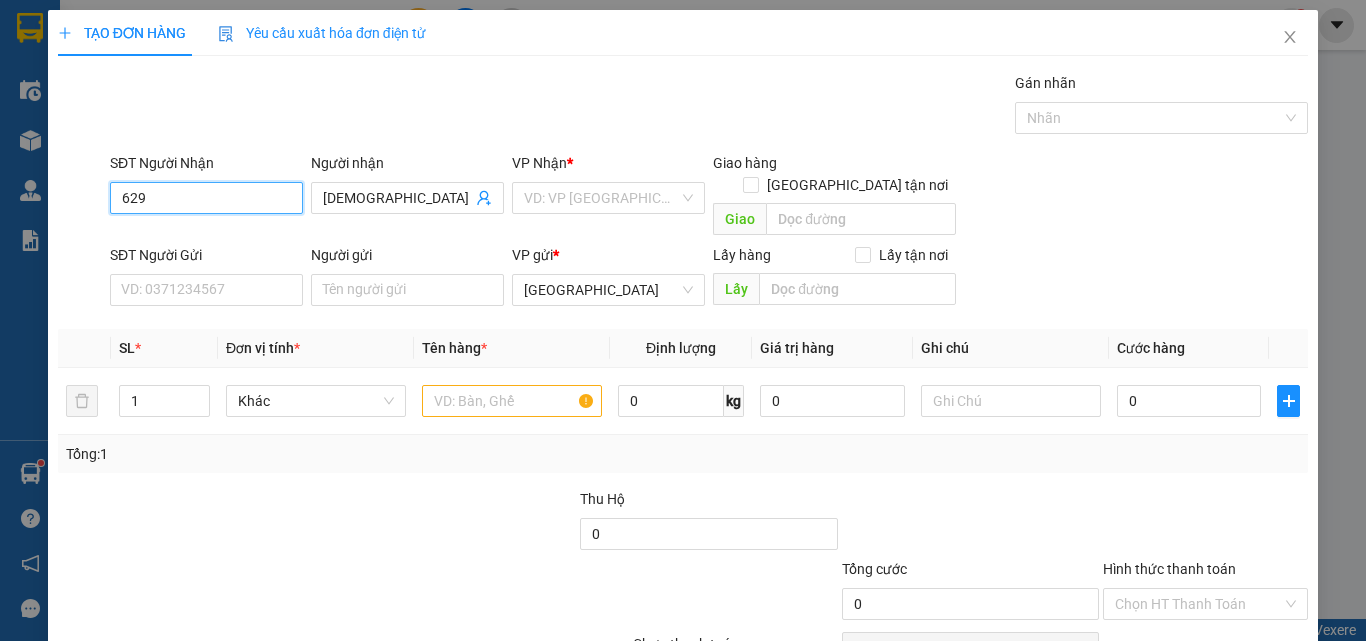 click on "629" at bounding box center (206, 198) 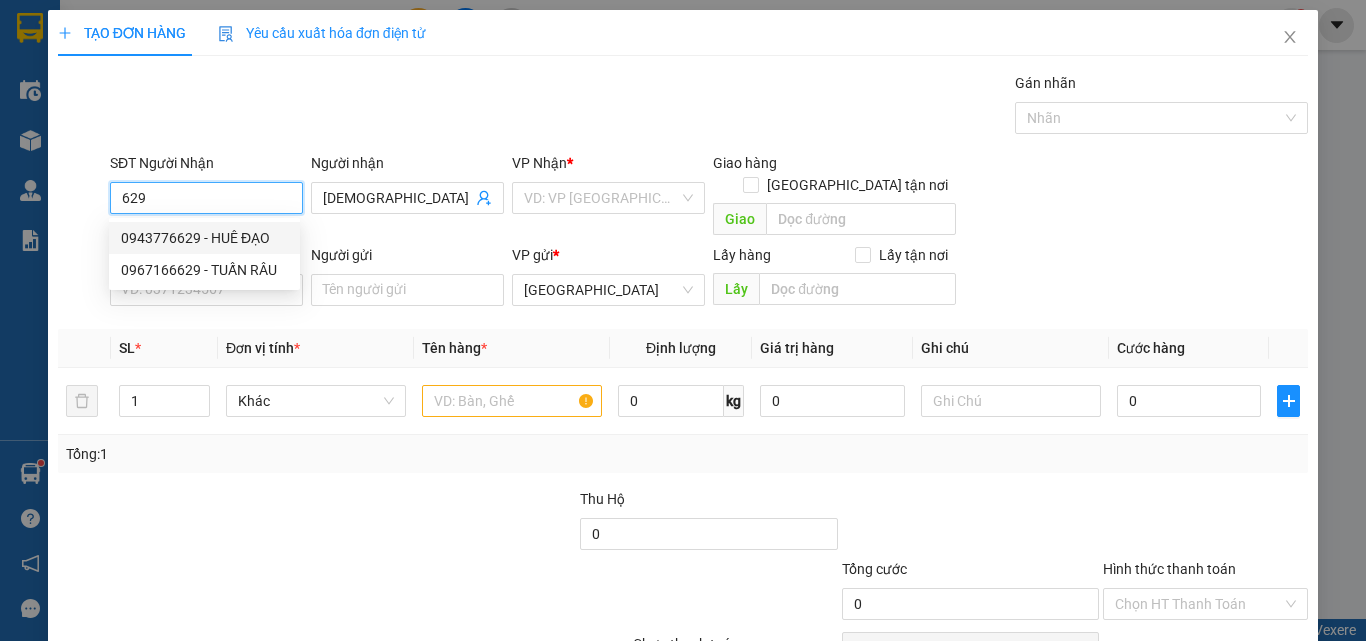 click on "0943776629 - HUÊ ĐẠO" at bounding box center [204, 238] 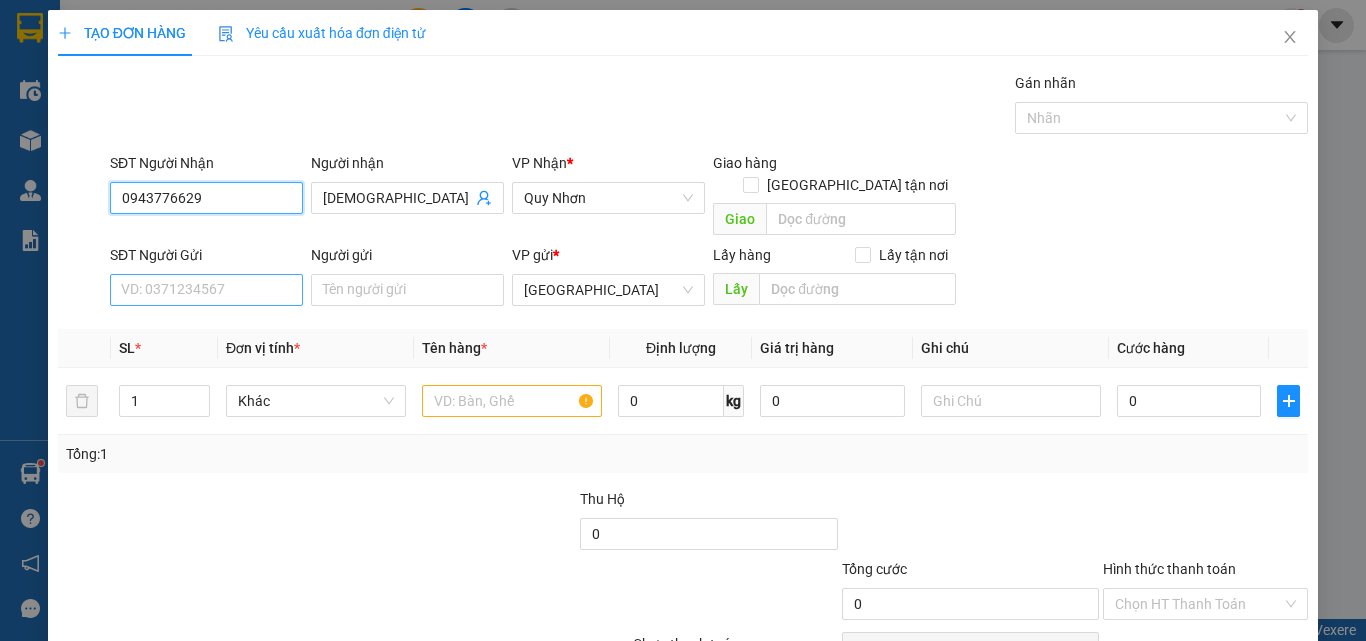 type on "0943776629" 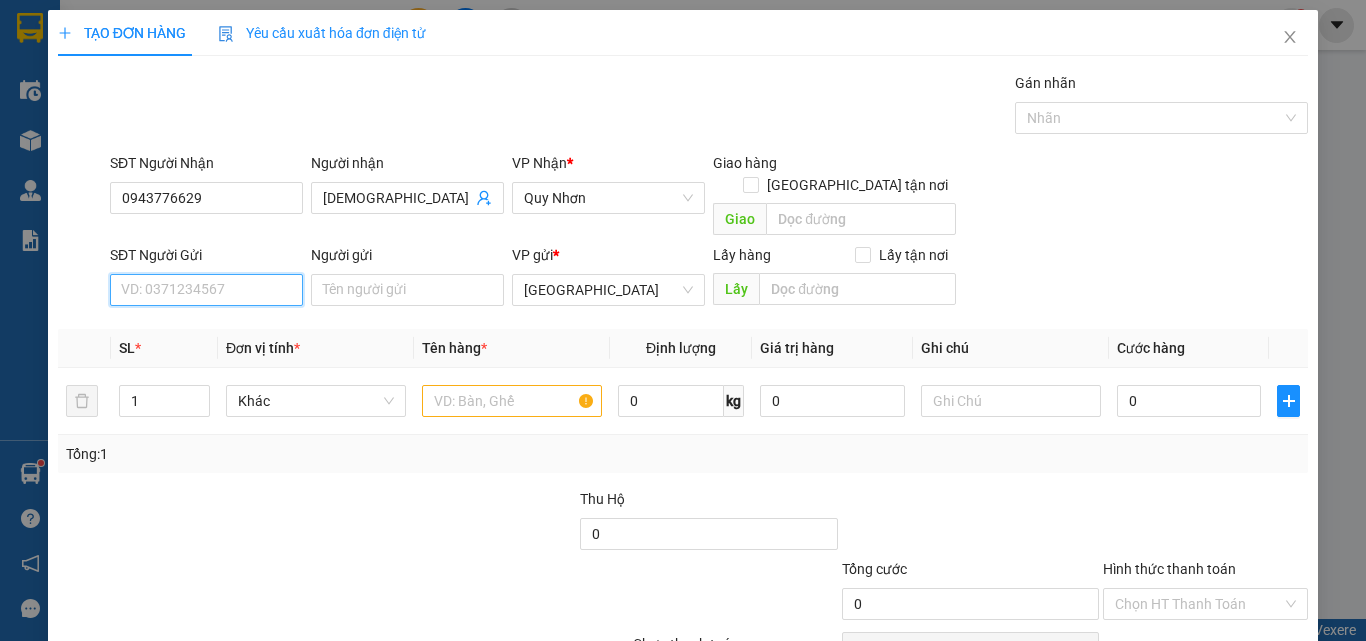 click on "SĐT Người Gửi" at bounding box center (206, 290) 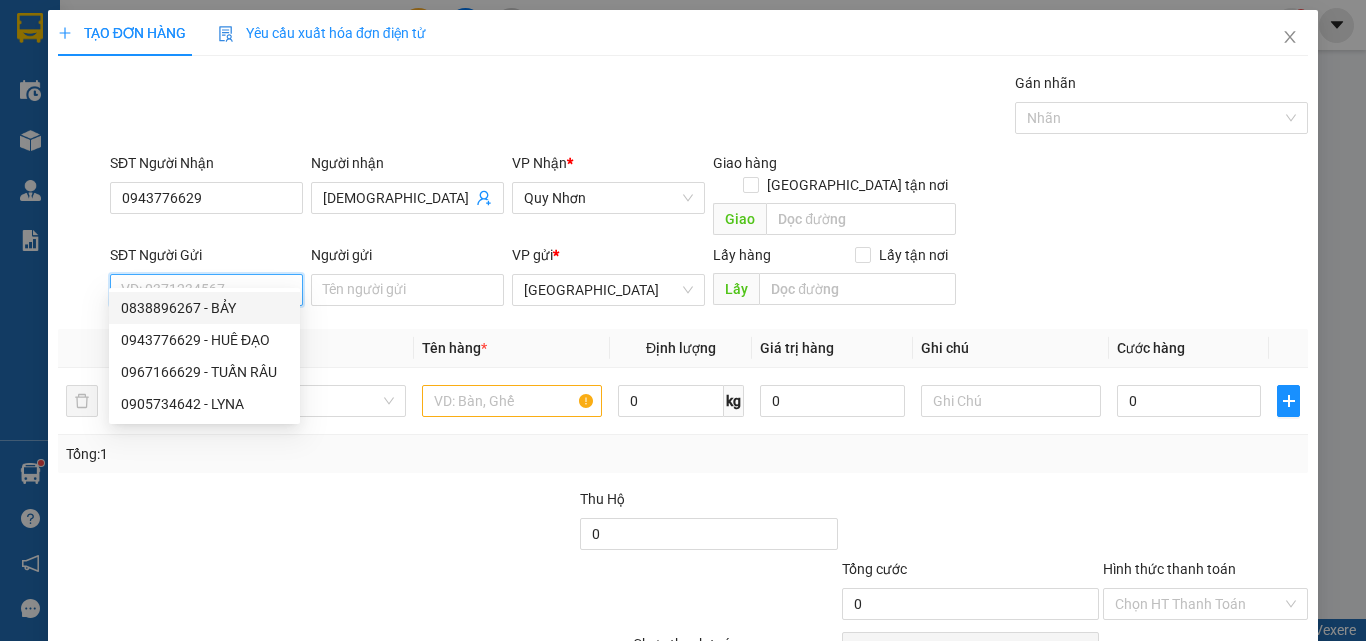 click on "0838896267 - BẢY" at bounding box center (204, 308) 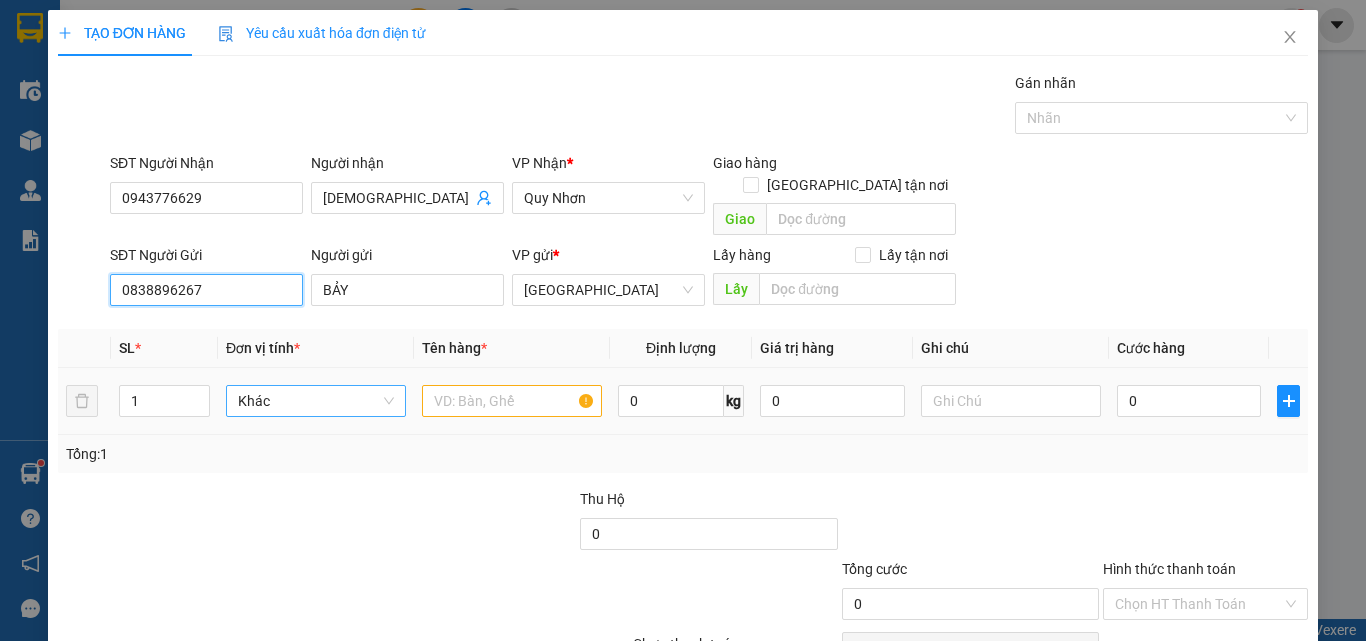 click on "Khác" at bounding box center [316, 401] 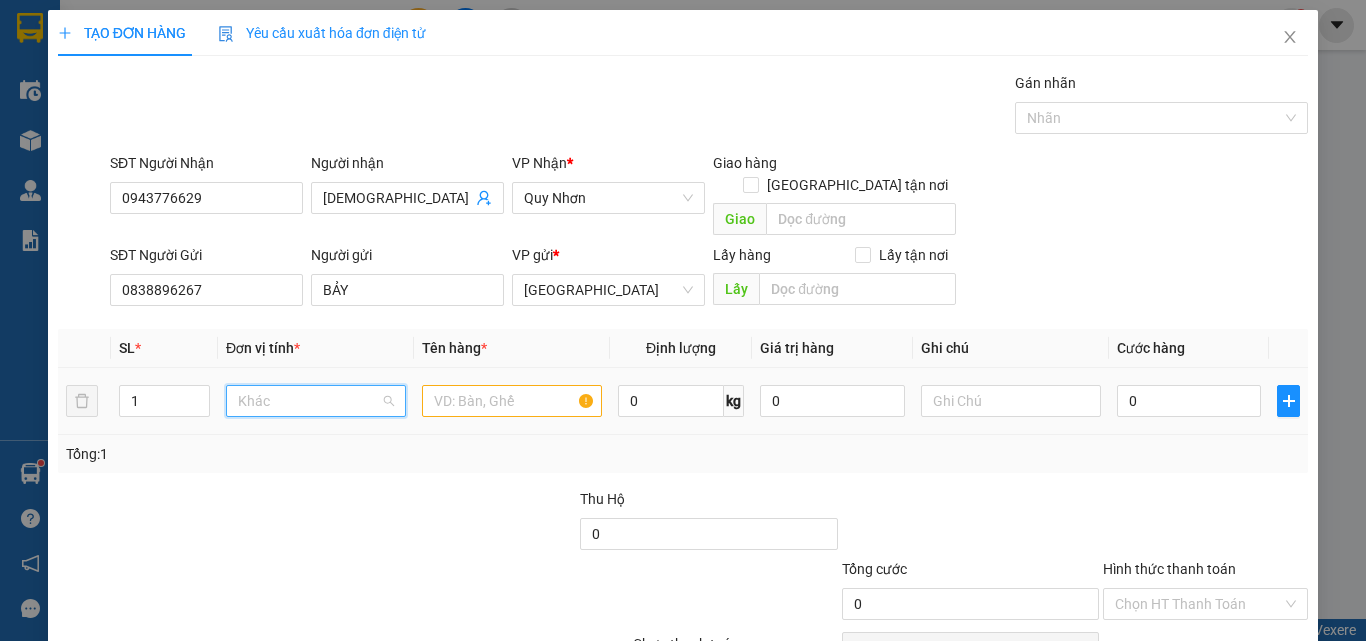 scroll, scrollTop: 192, scrollLeft: 0, axis: vertical 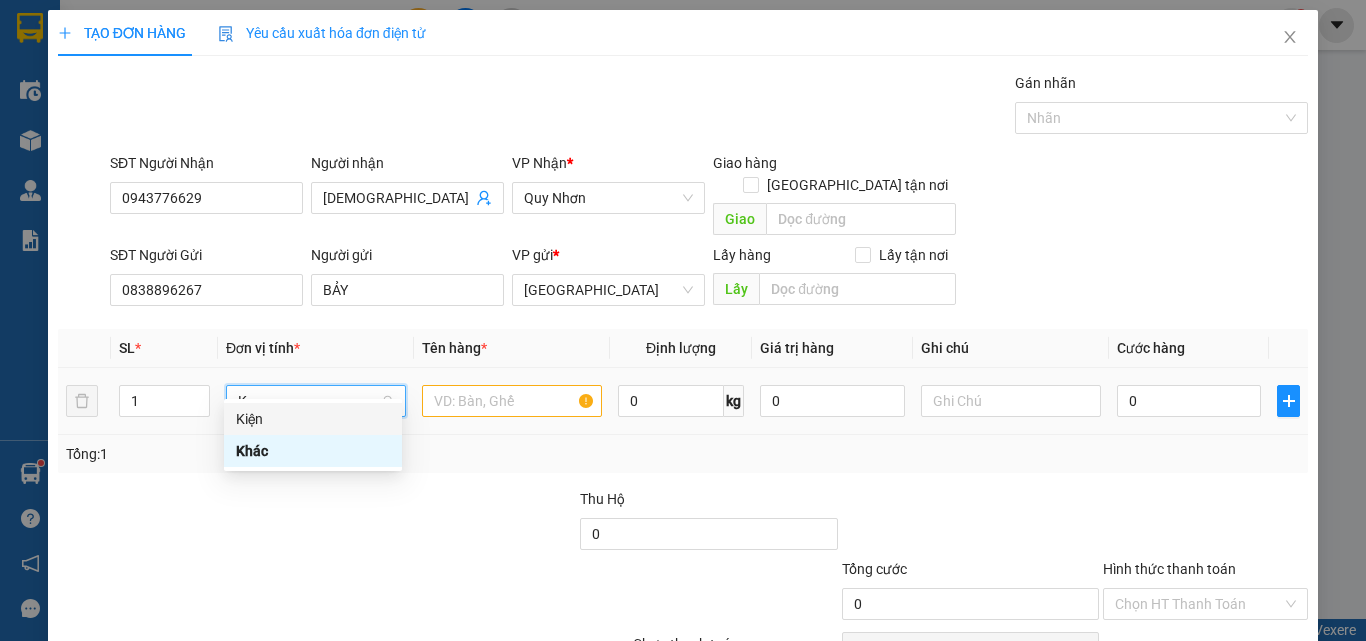drag, startPoint x: 292, startPoint y: 420, endPoint x: 424, endPoint y: 396, distance: 134.16408 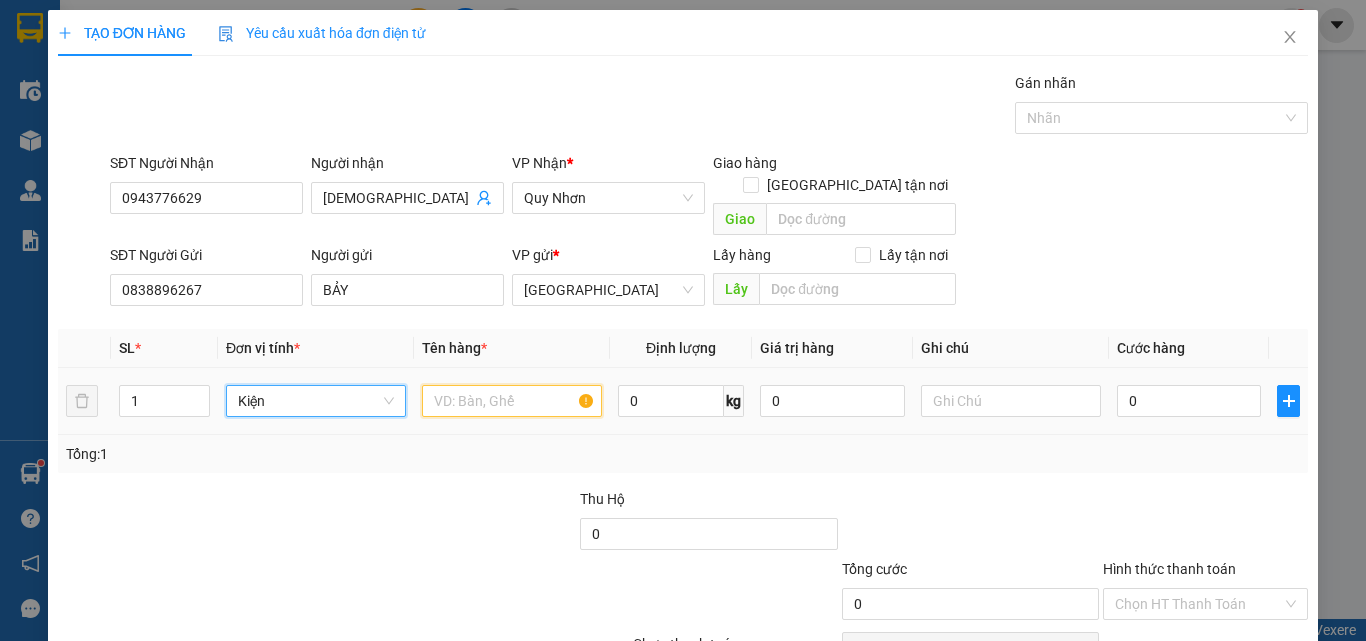 click at bounding box center (512, 401) 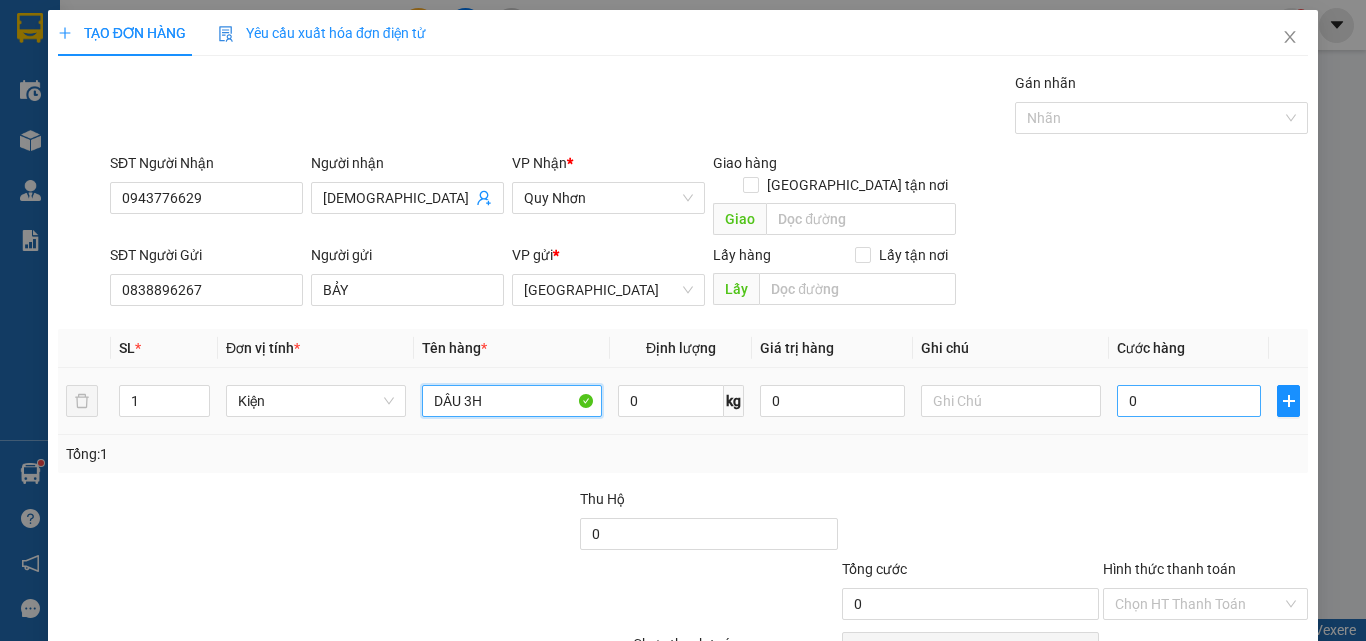 type on "DÂU 3H" 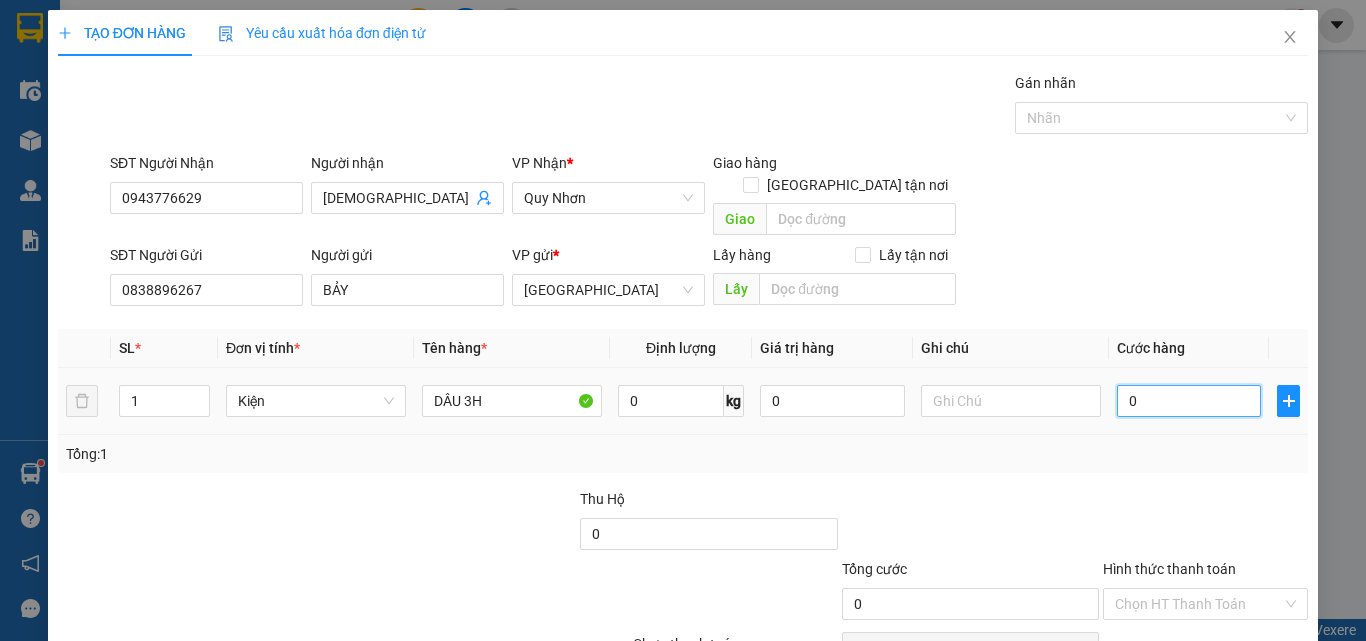 click on "0" at bounding box center [1189, 401] 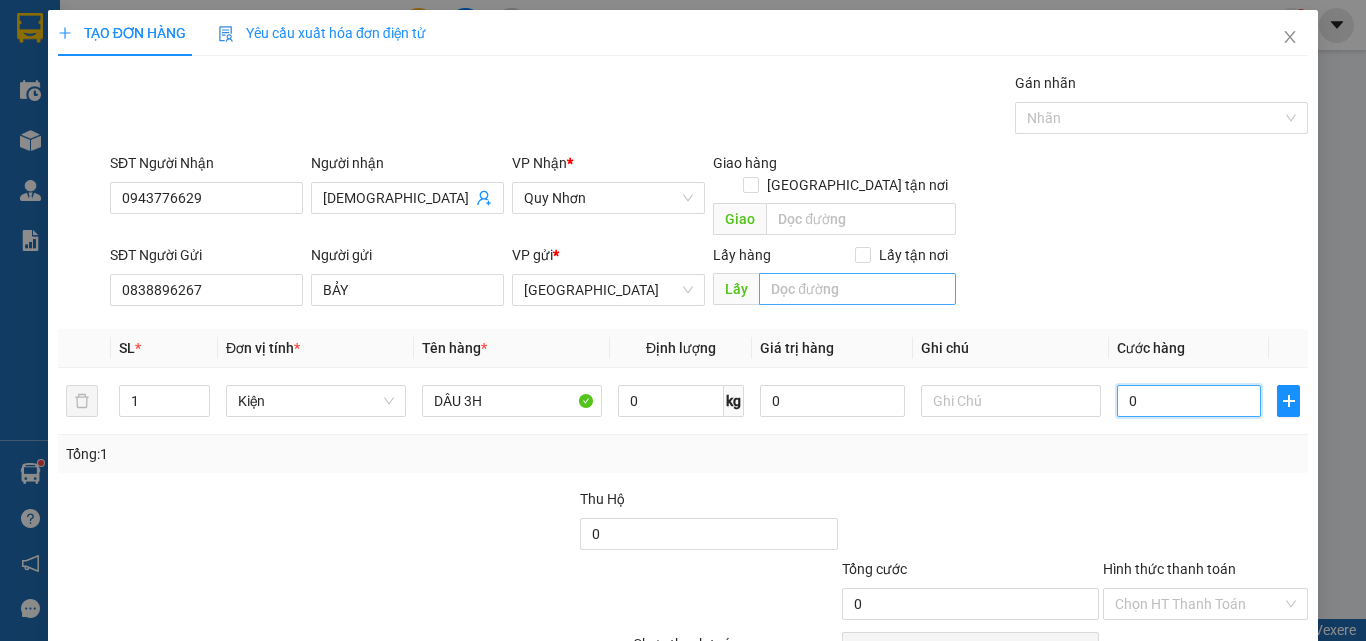 type on "4" 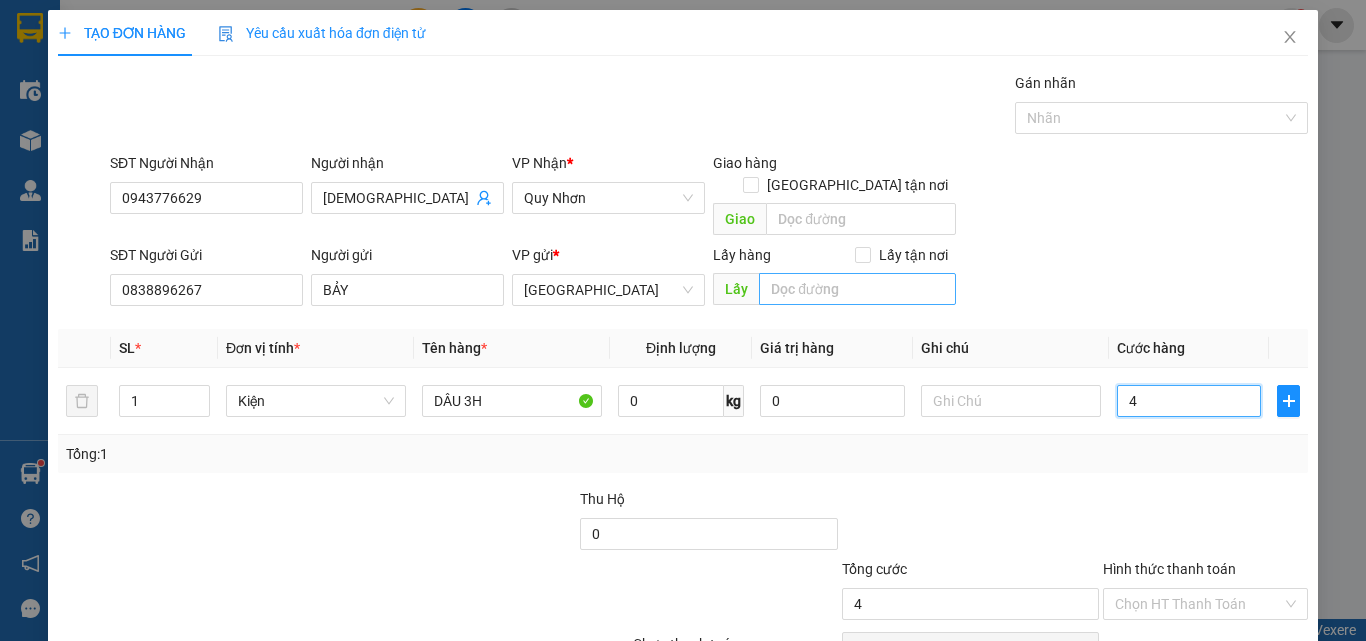type on "45" 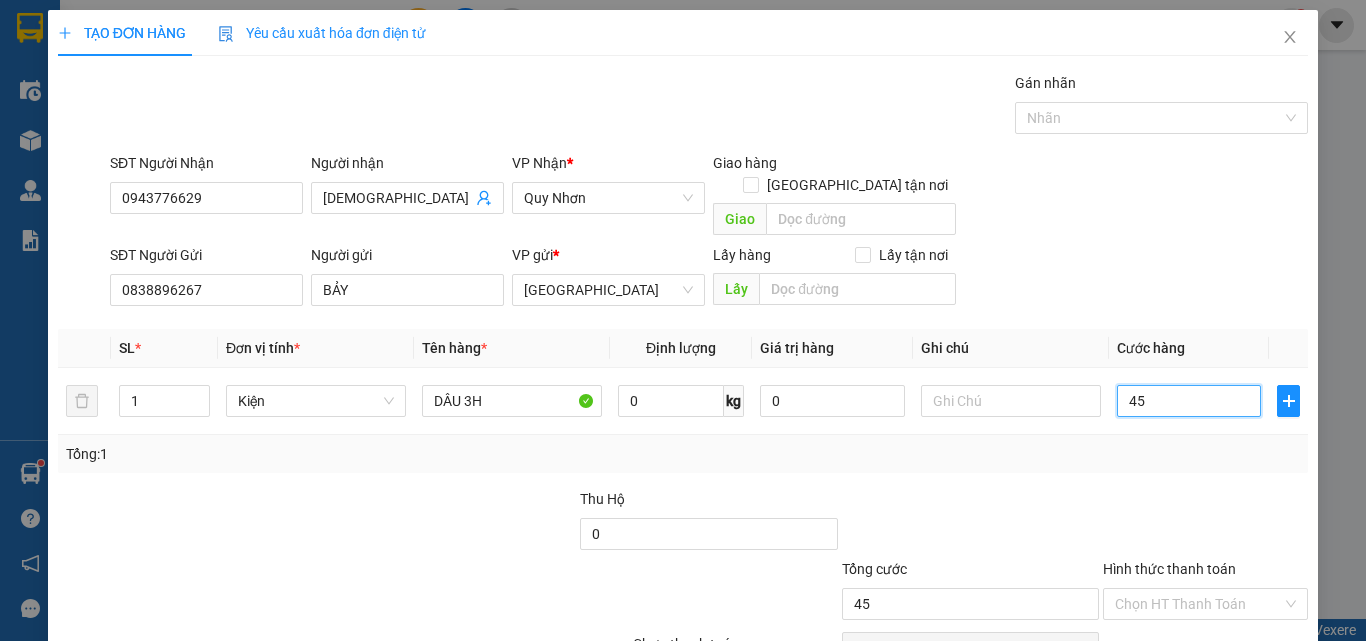 scroll, scrollTop: 91, scrollLeft: 0, axis: vertical 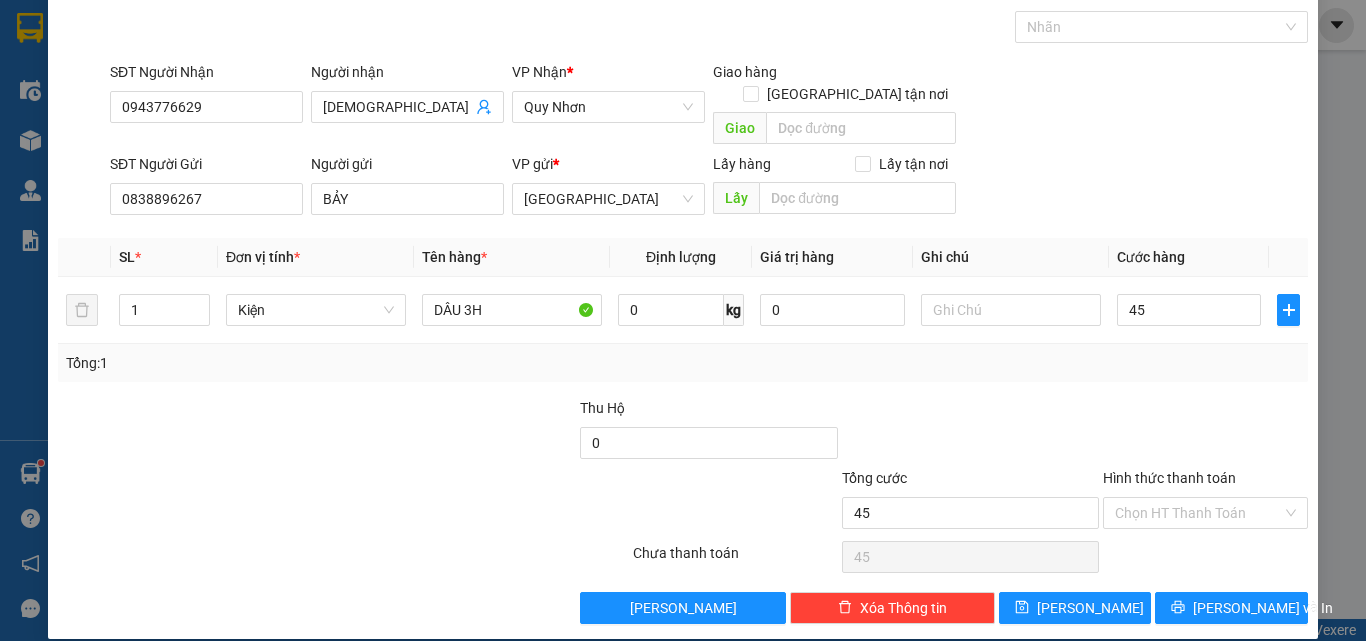 type on "45.000" 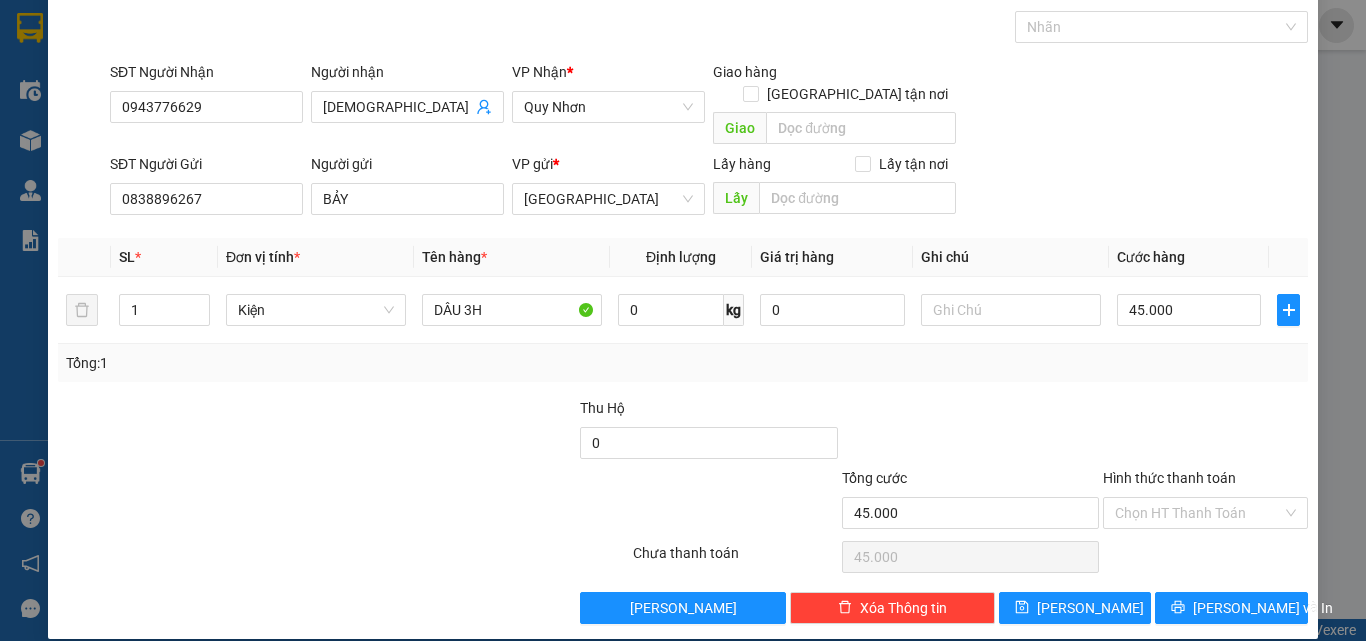 click on "Hình thức thanh toán" at bounding box center (1205, 482) 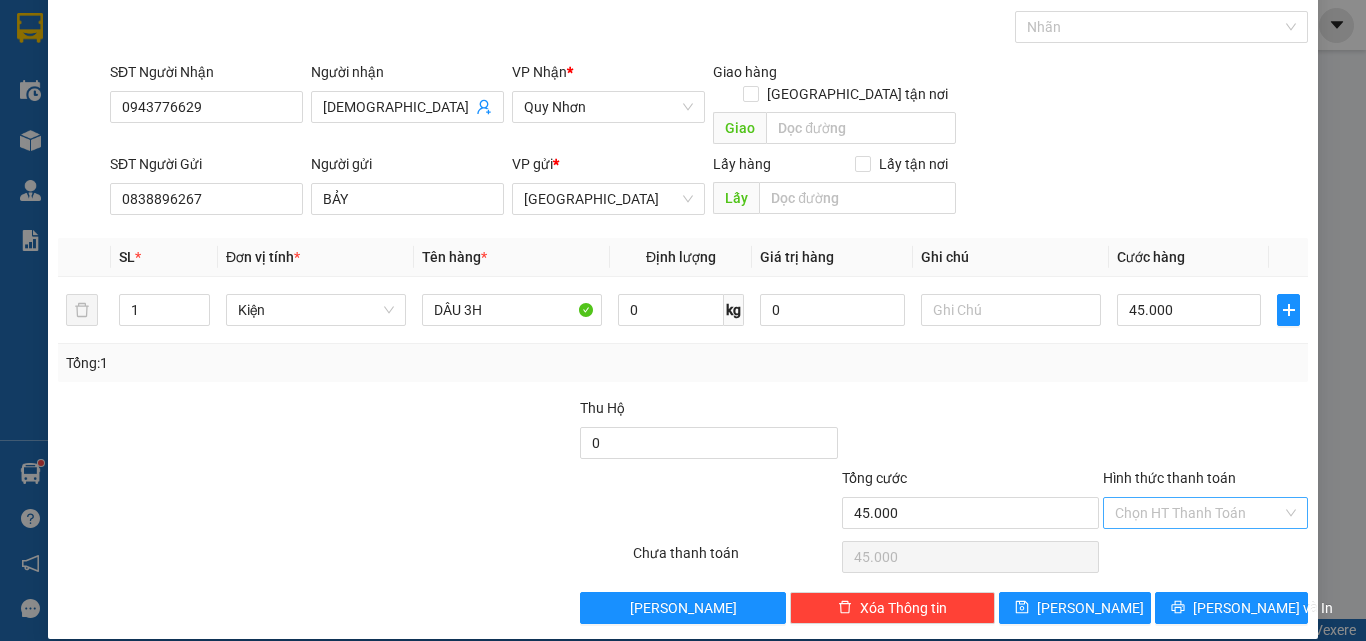 click on "Hình thức thanh toán" at bounding box center [1198, 513] 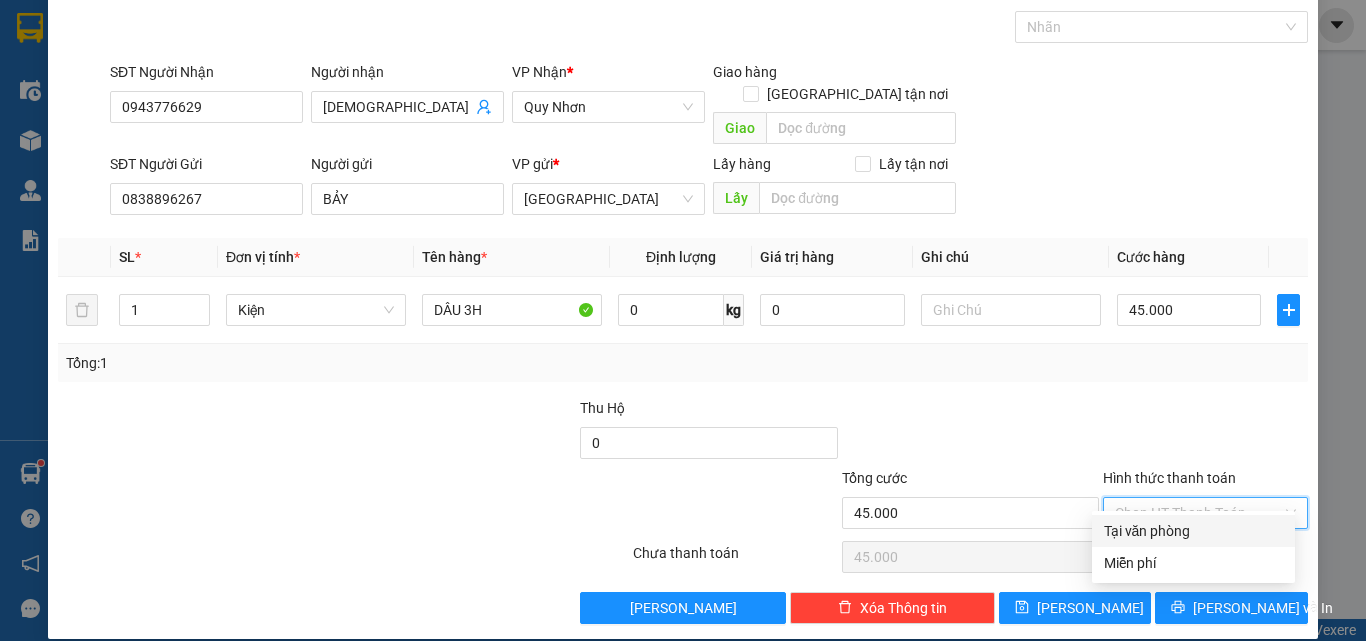click on "Tại văn phòng" at bounding box center (1193, 531) 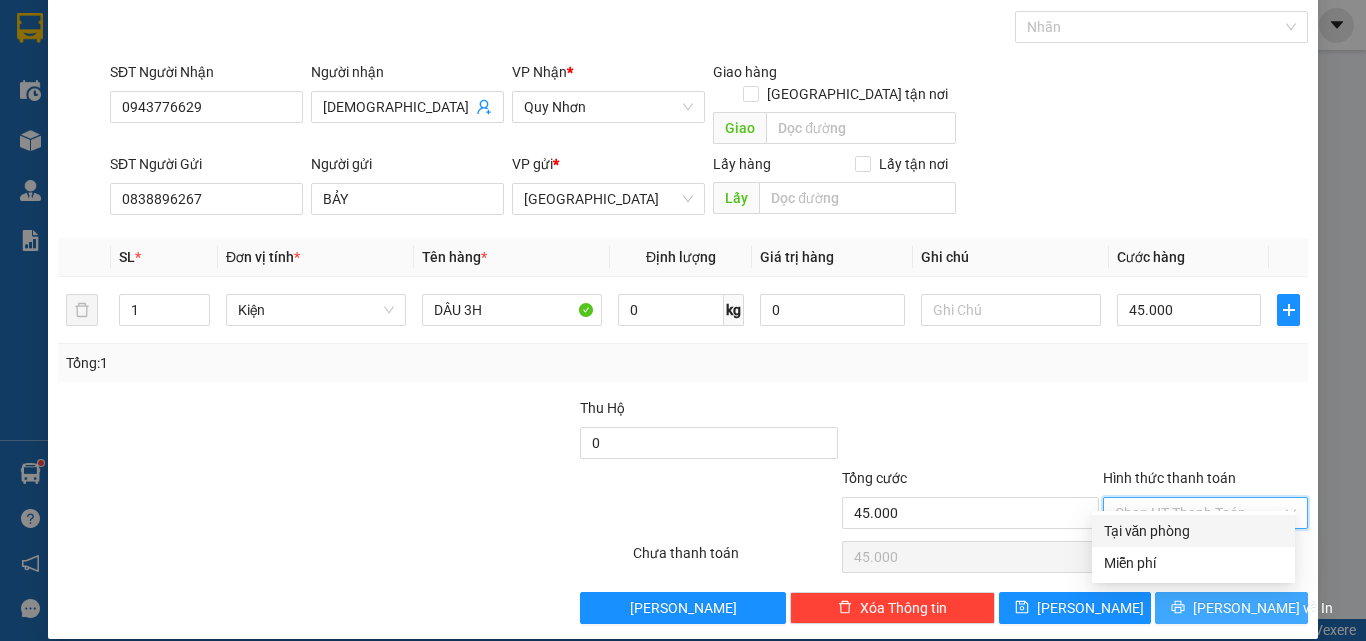 type on "0" 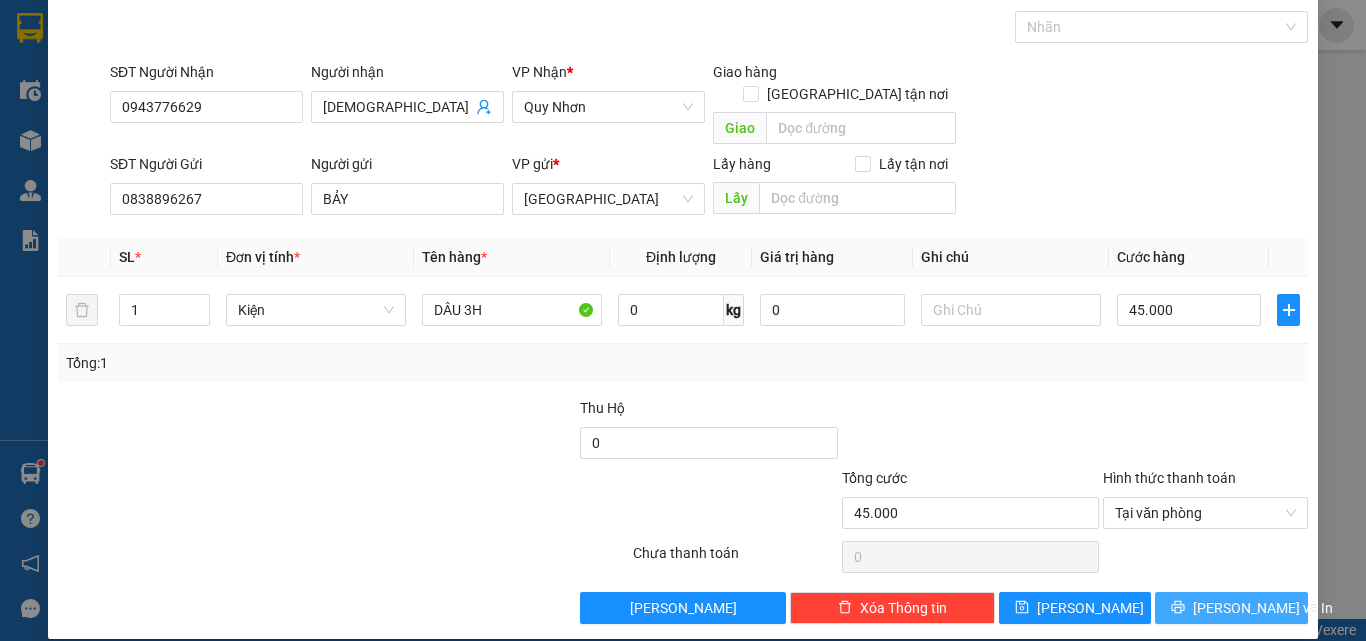 click on "Lưu và In" at bounding box center [1263, 608] 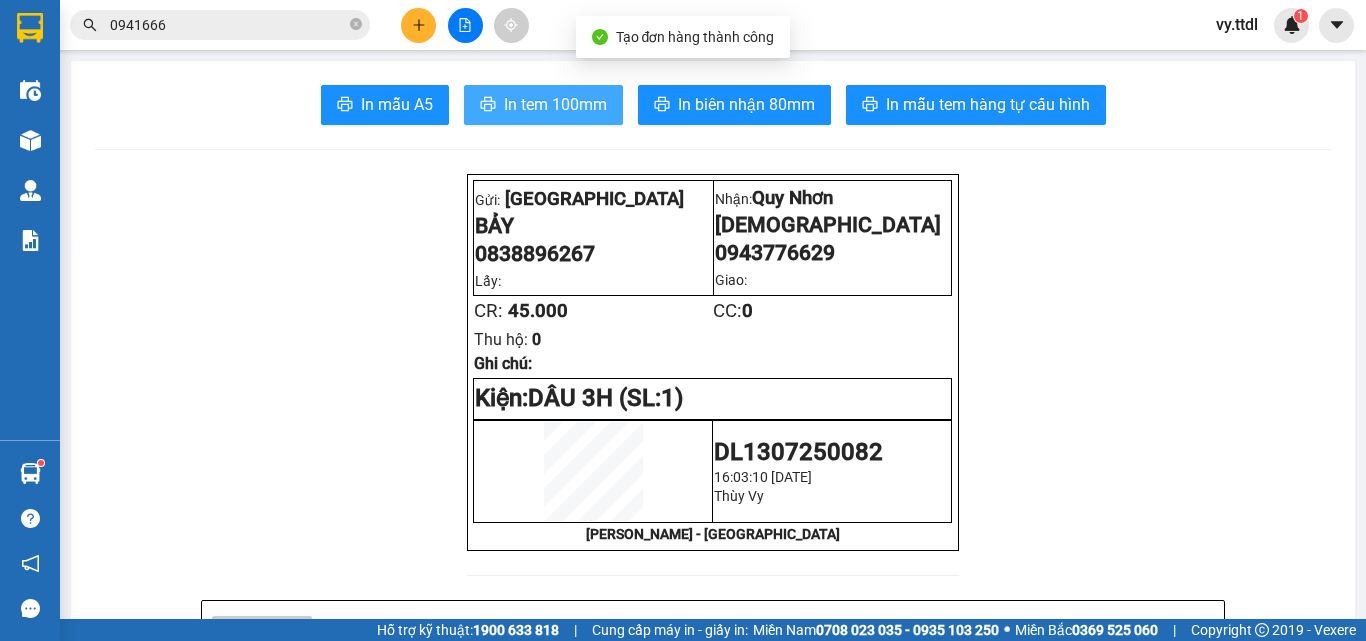 click on "In tem 100mm" at bounding box center [555, 104] 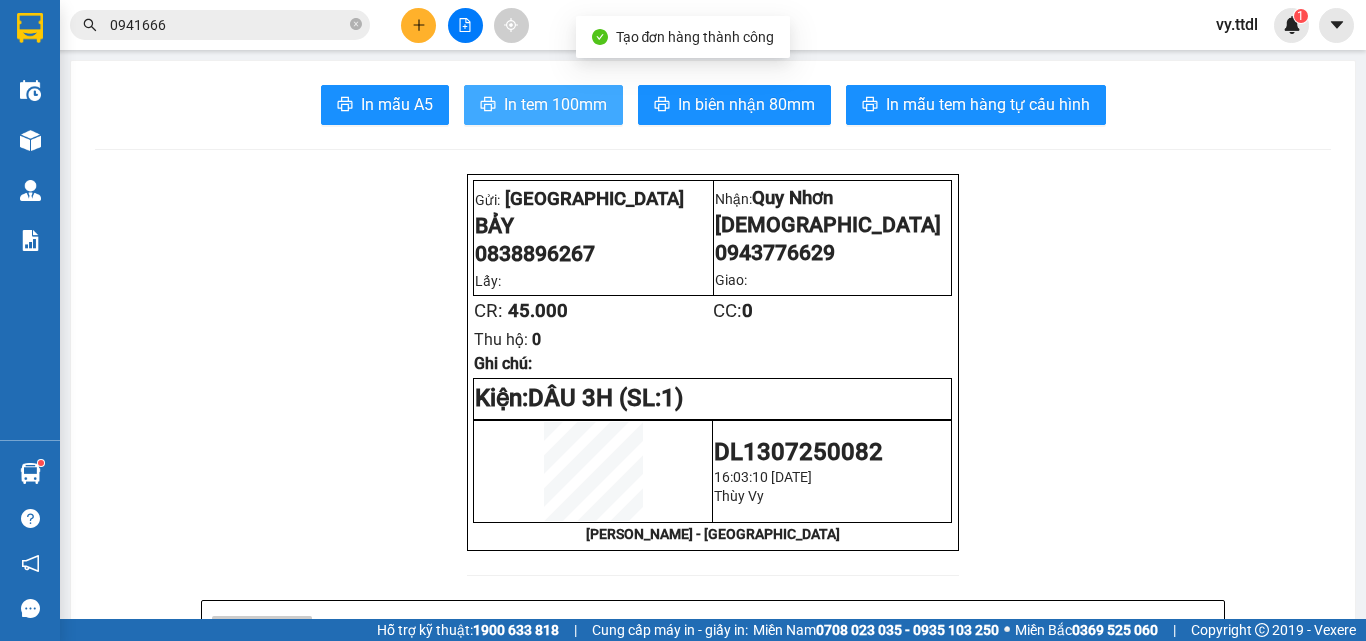 scroll, scrollTop: 0, scrollLeft: 0, axis: both 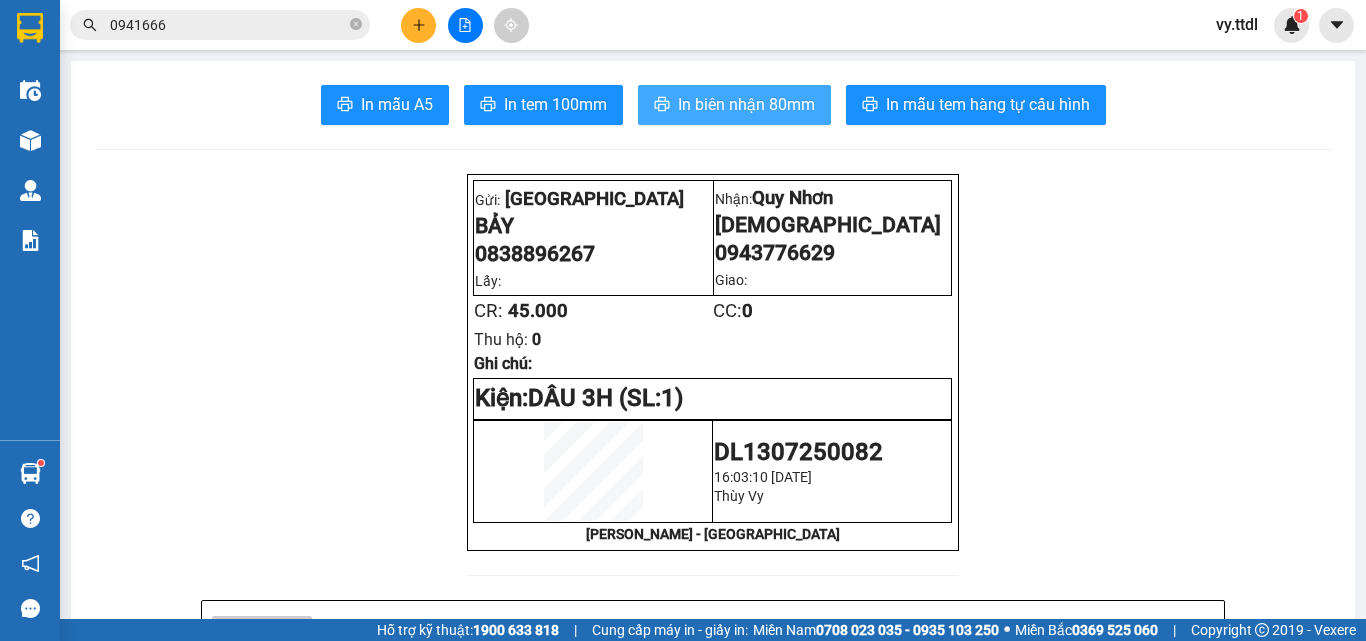 click on "In biên nhận 80mm" at bounding box center [746, 104] 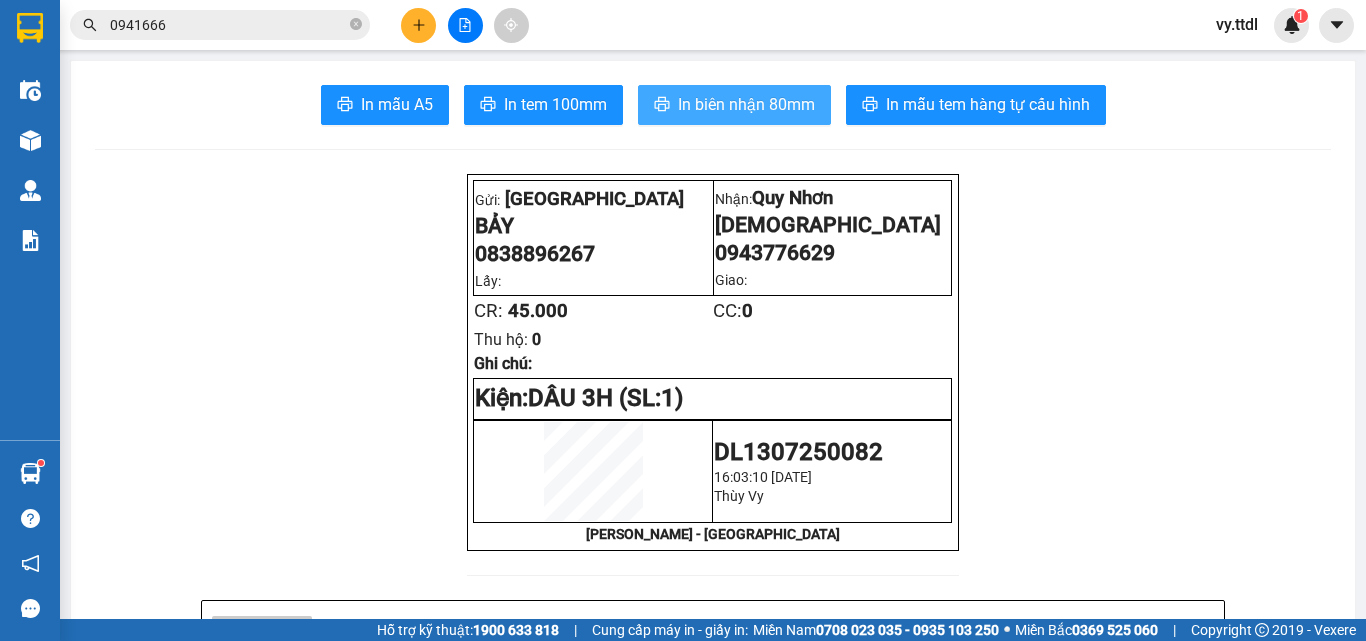 scroll, scrollTop: 0, scrollLeft: 0, axis: both 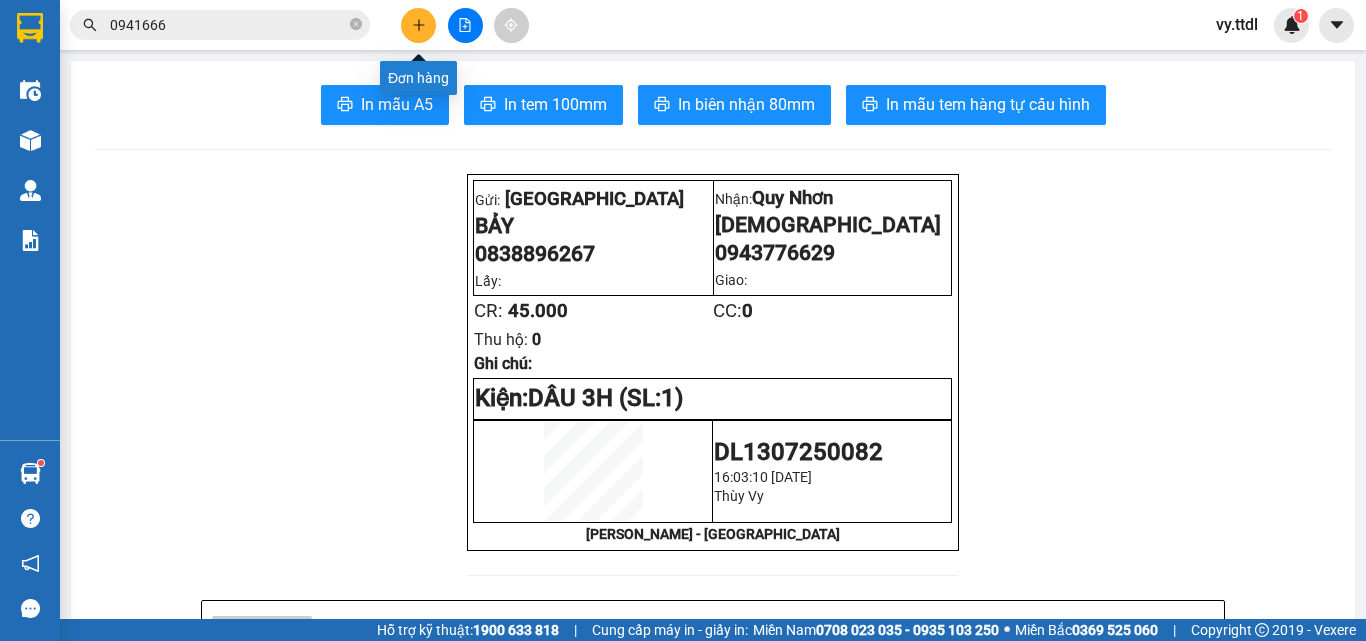 click 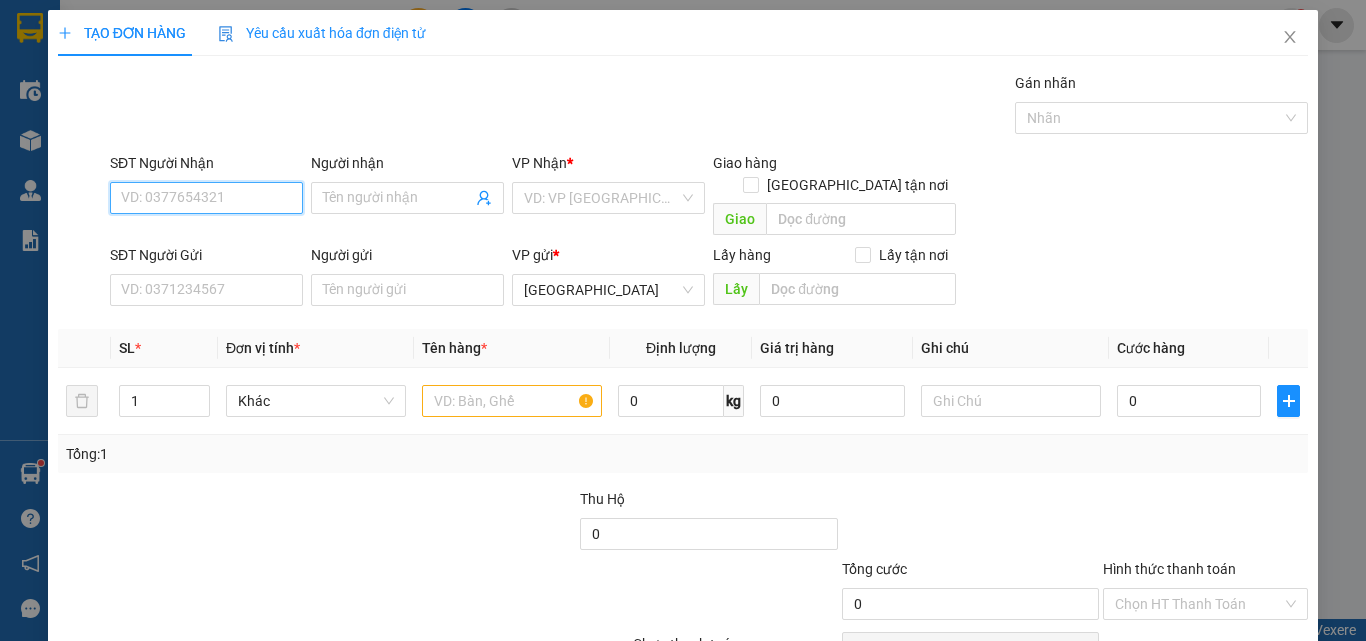click on "SĐT Người Nhận" at bounding box center (206, 198) 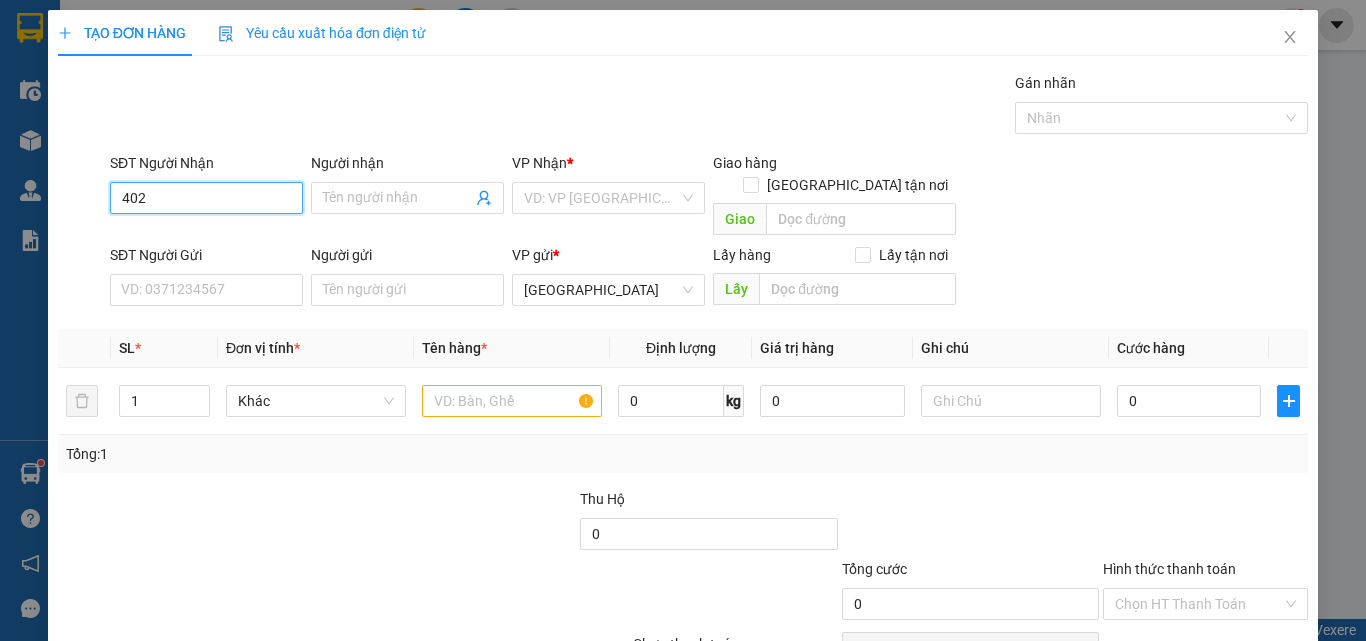 click on "402" at bounding box center [206, 198] 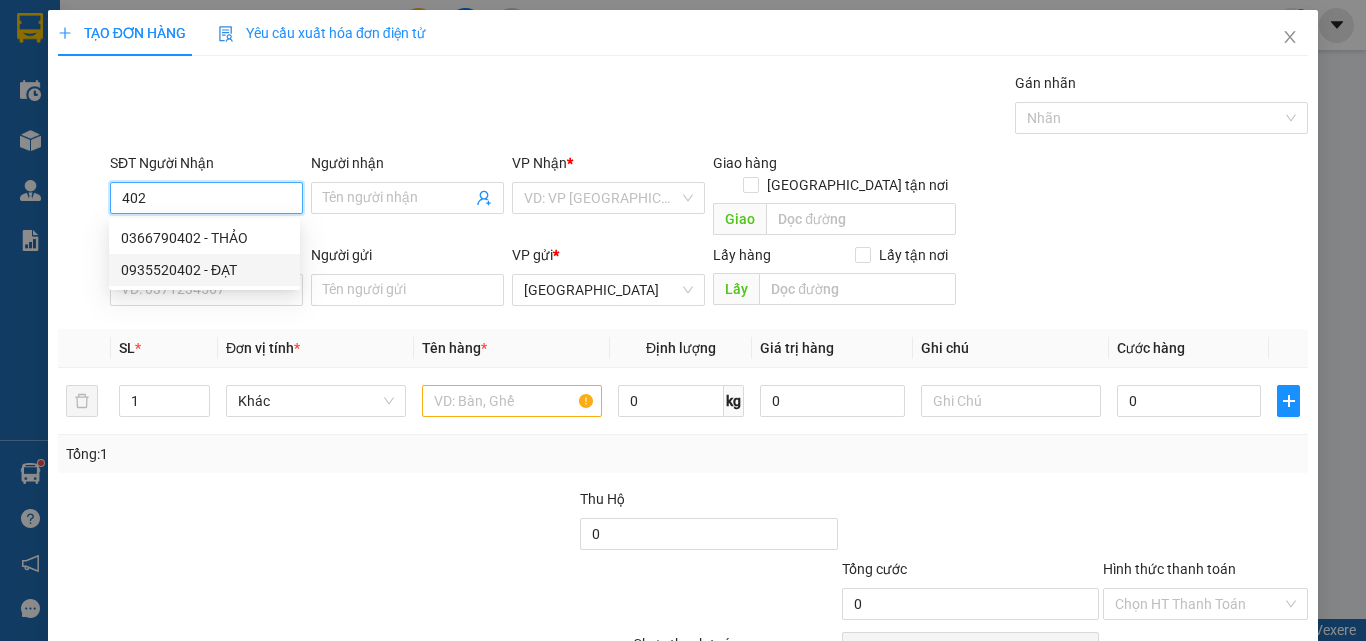 click on "0935520402 - ĐẠT" at bounding box center [204, 270] 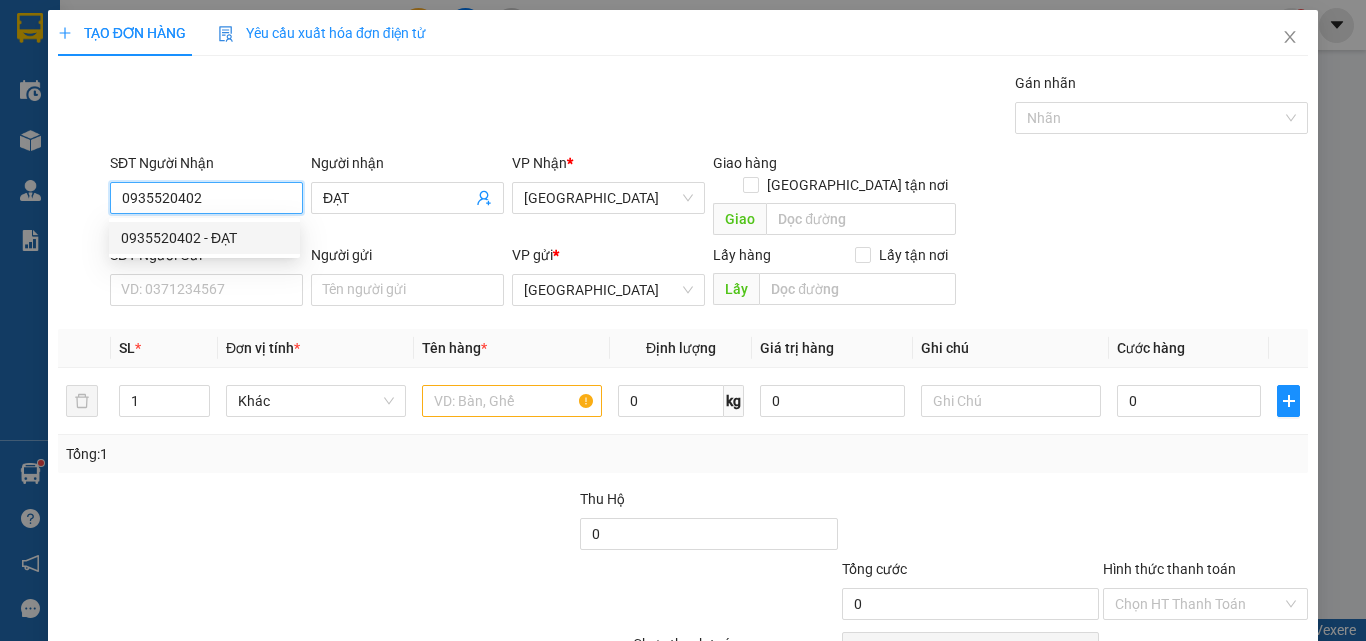 type on "0935520402" 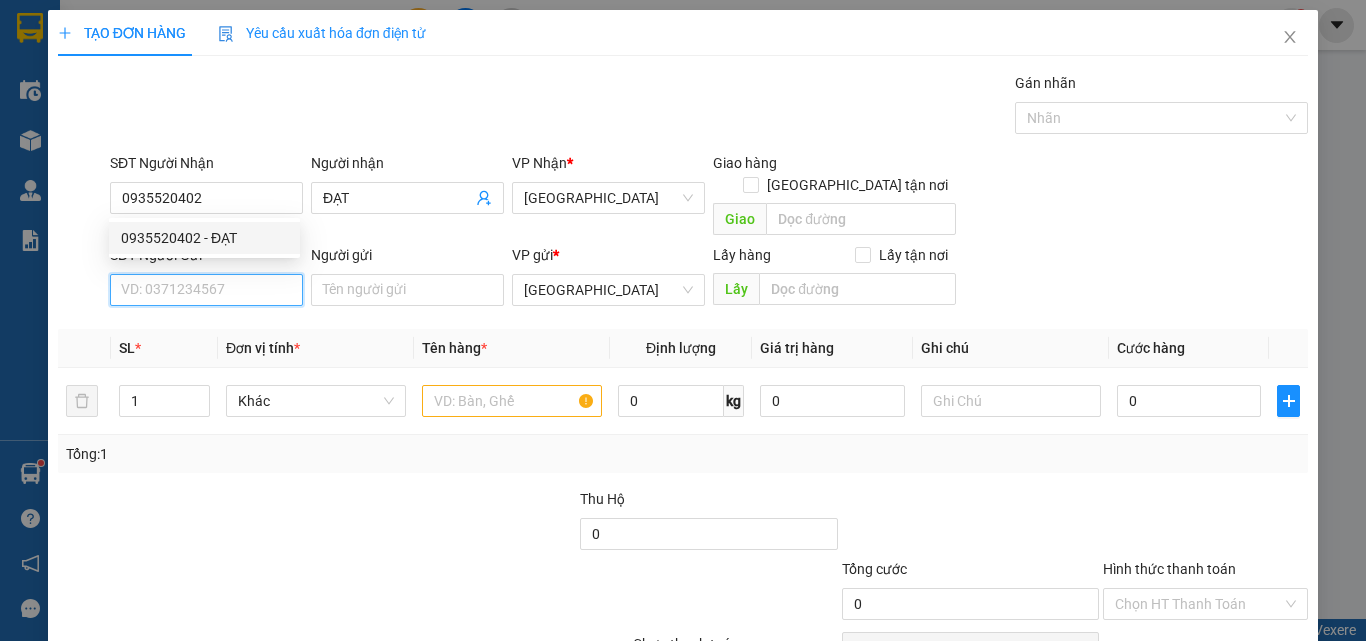 click on "SĐT Người Gửi" at bounding box center [206, 290] 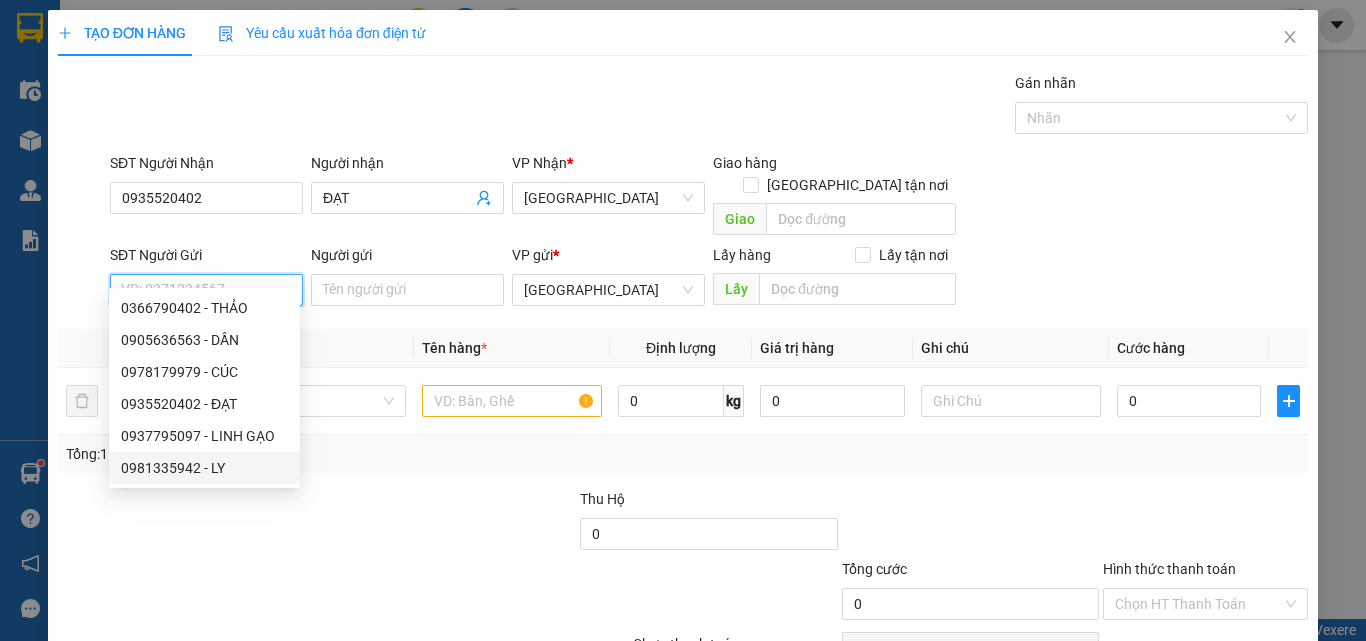 drag, startPoint x: 253, startPoint y: 474, endPoint x: 262, endPoint y: 463, distance: 14.21267 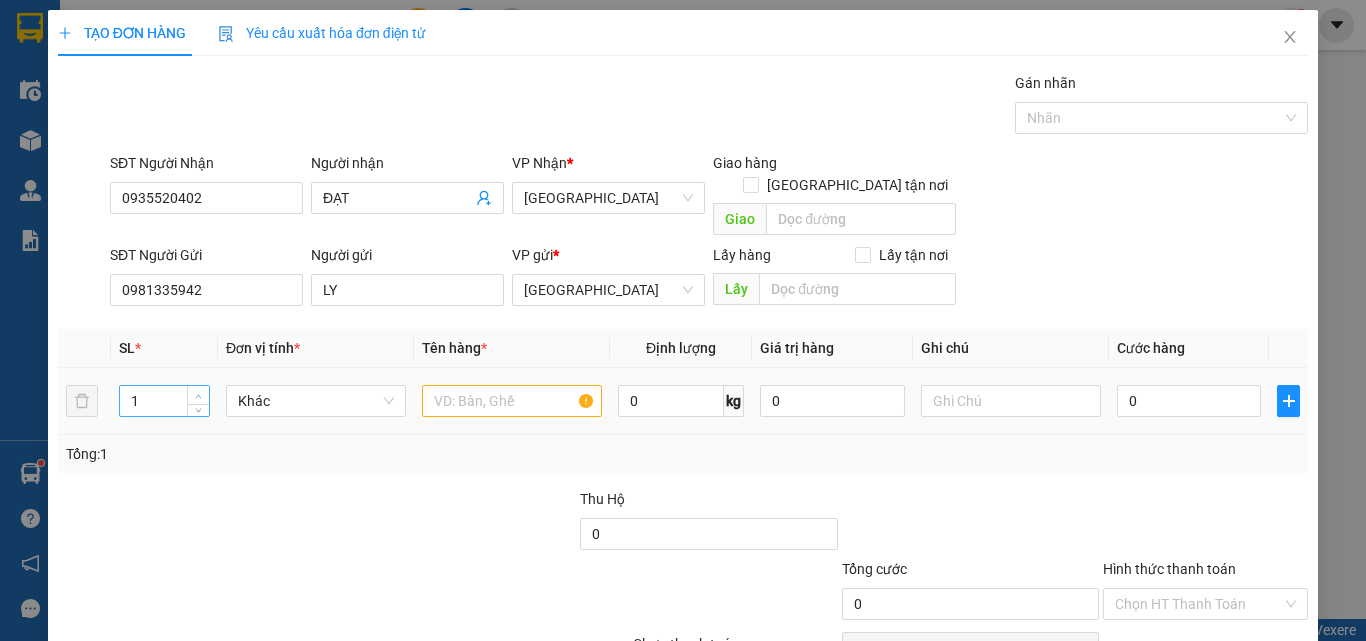type on "2" 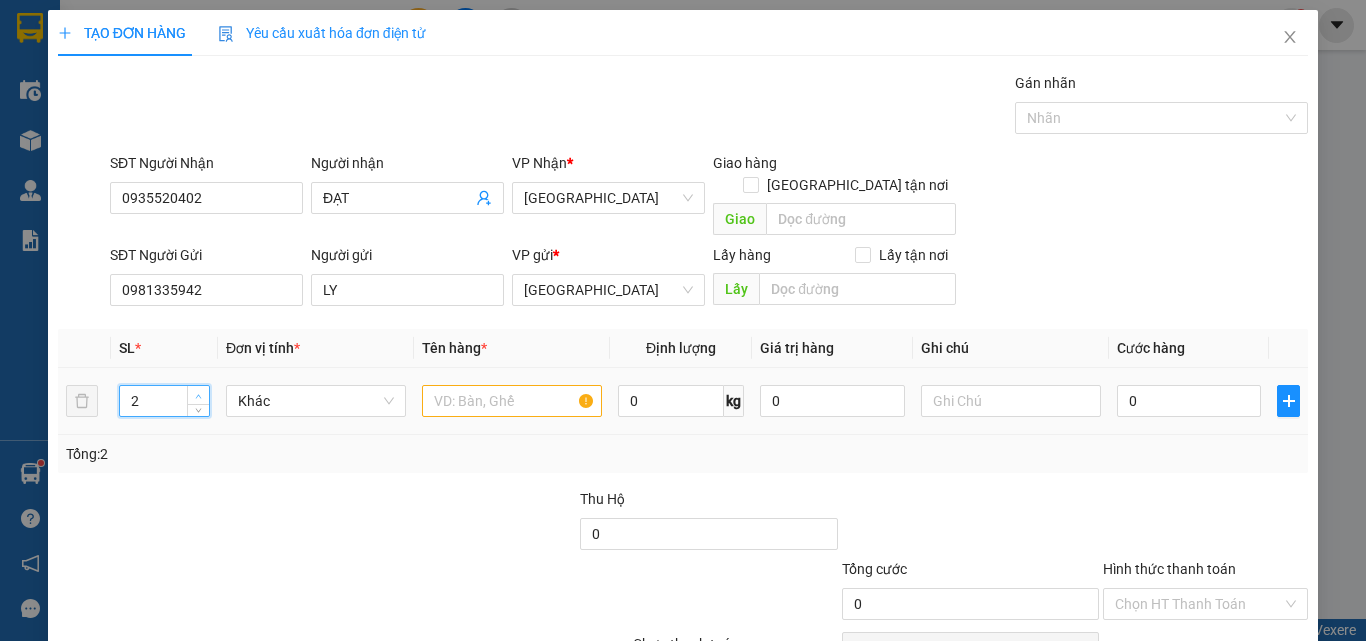 click at bounding box center [198, 395] 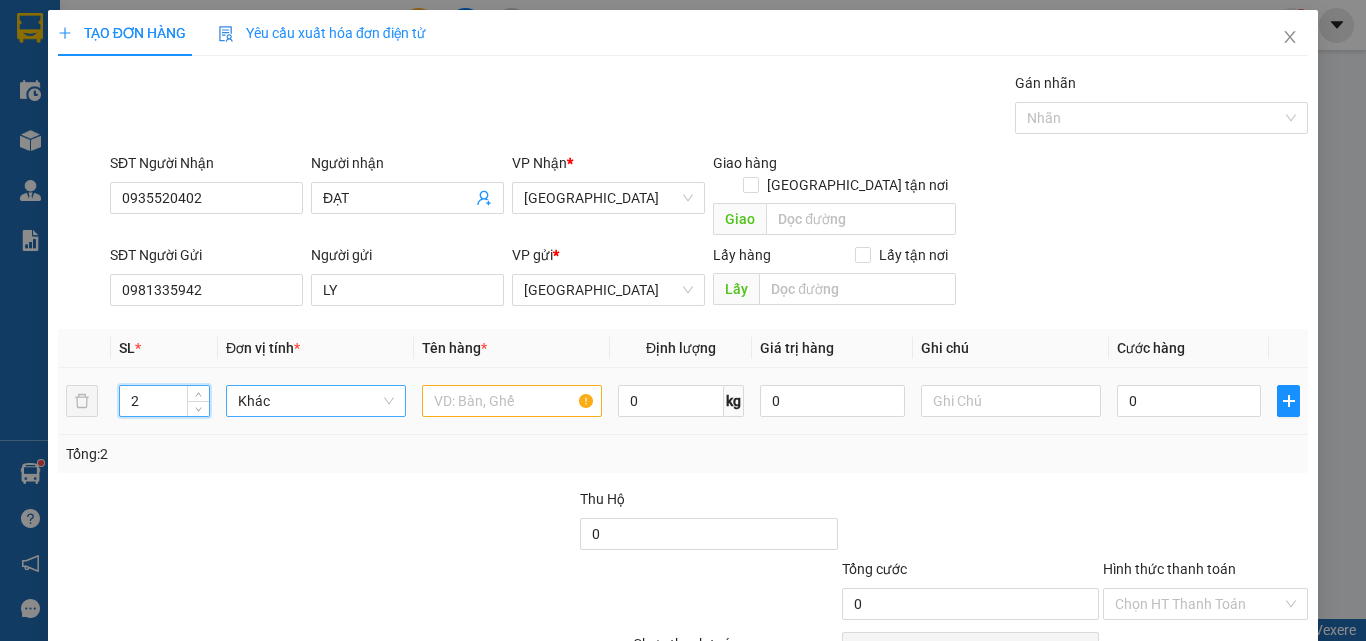click on "Khác" at bounding box center [316, 401] 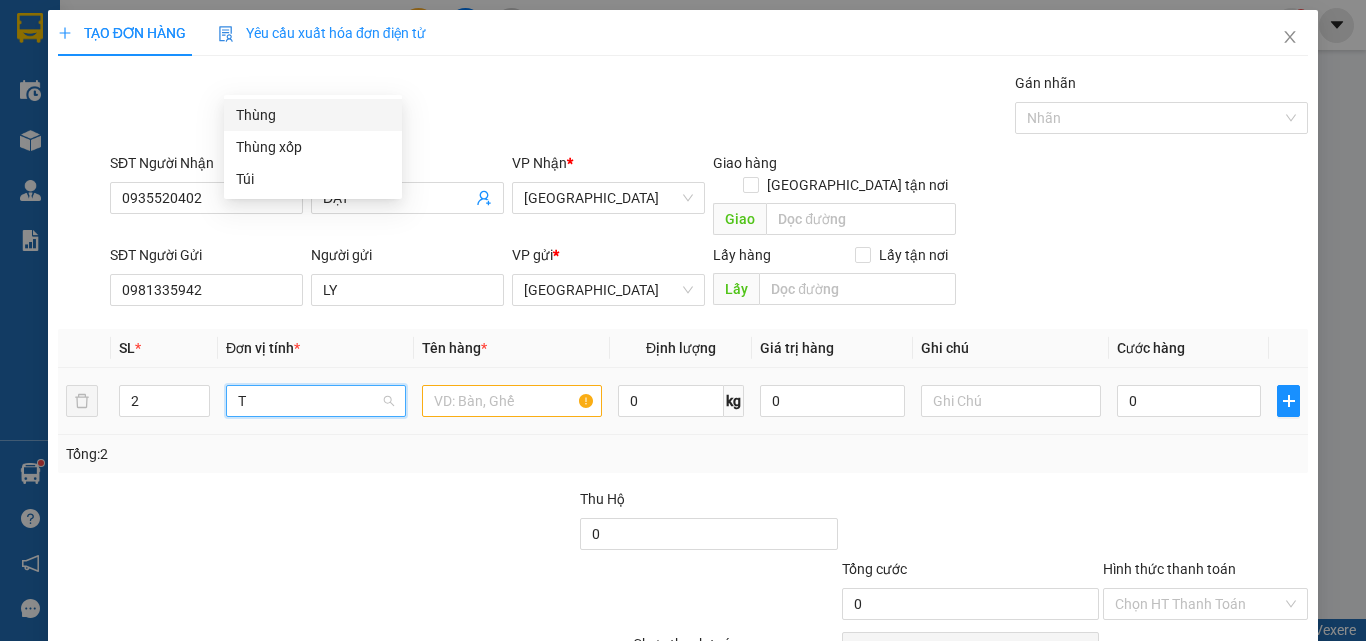 scroll, scrollTop: 0, scrollLeft: 0, axis: both 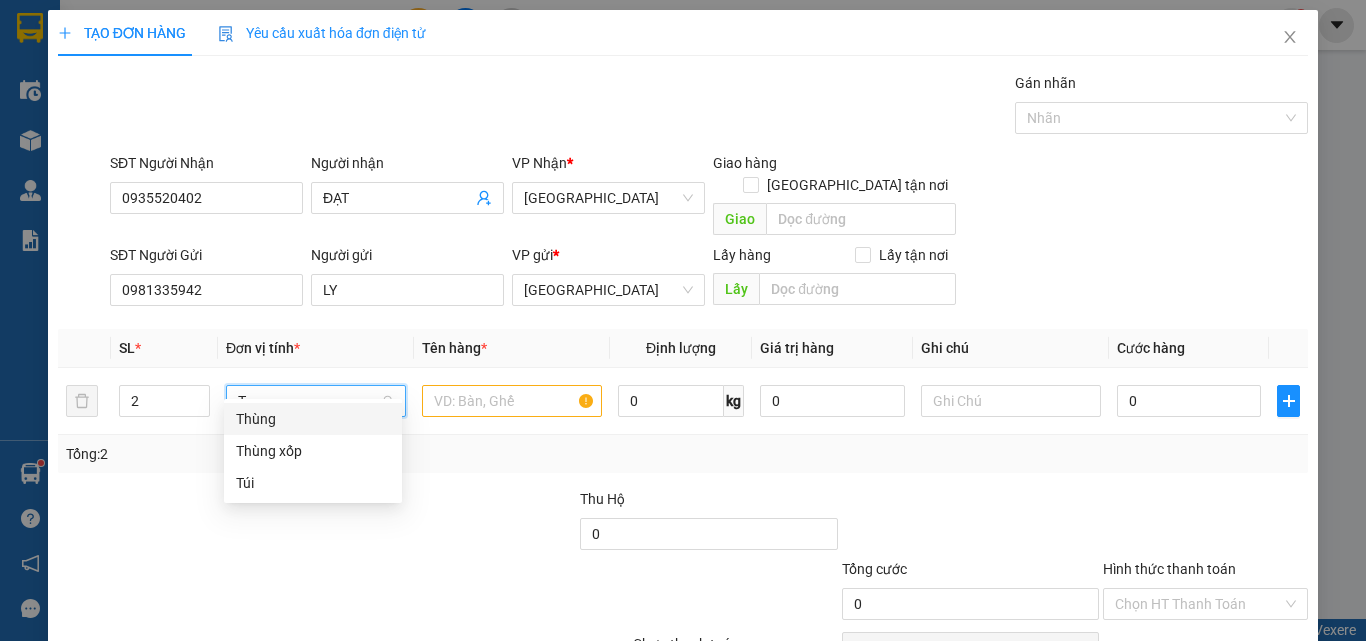 type on "T" 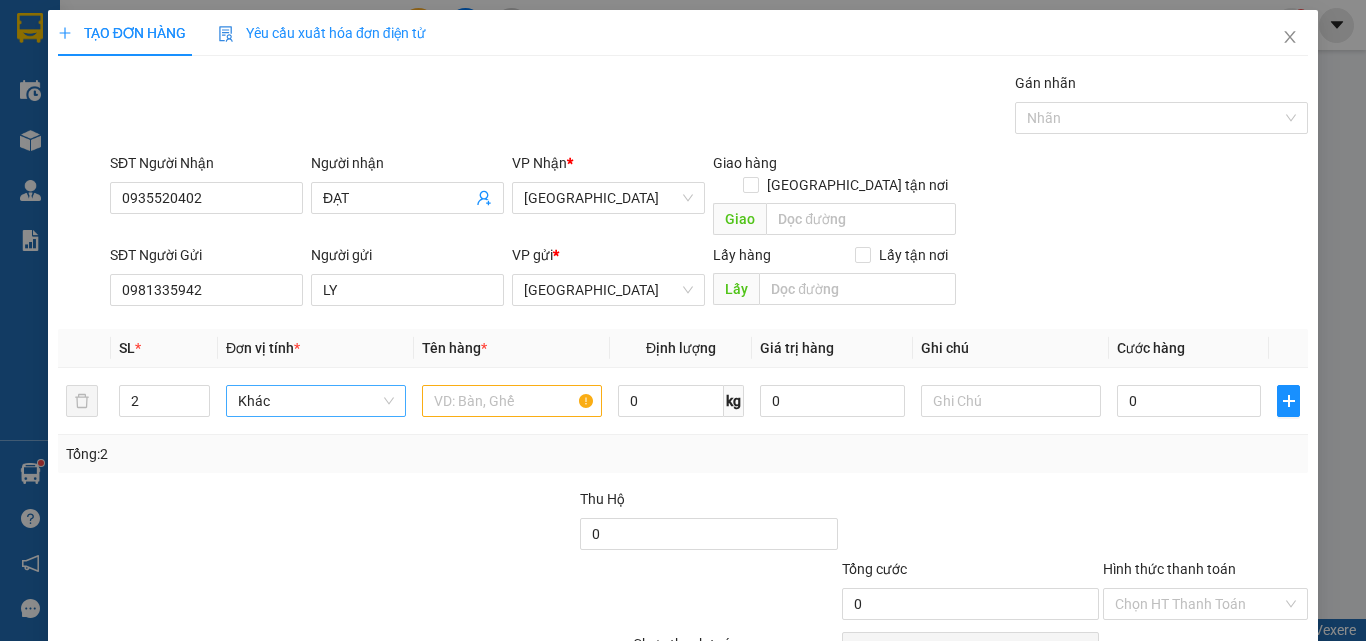 click at bounding box center (447, 523) 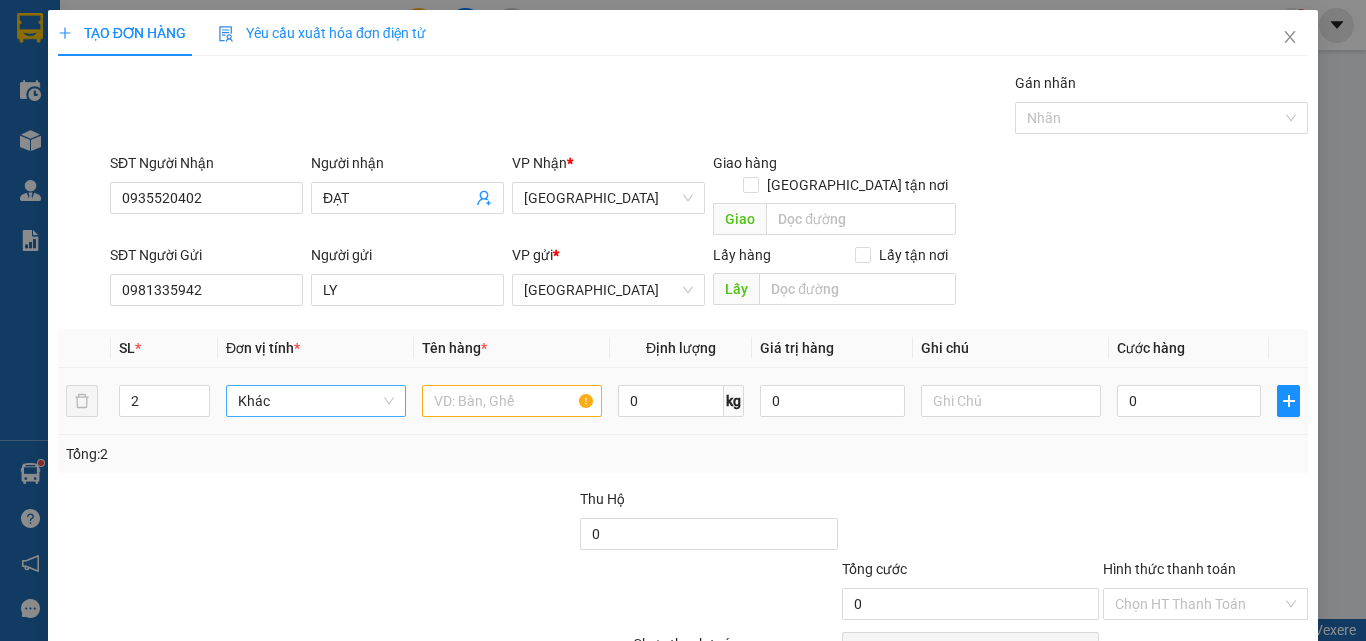 scroll, scrollTop: 91, scrollLeft: 0, axis: vertical 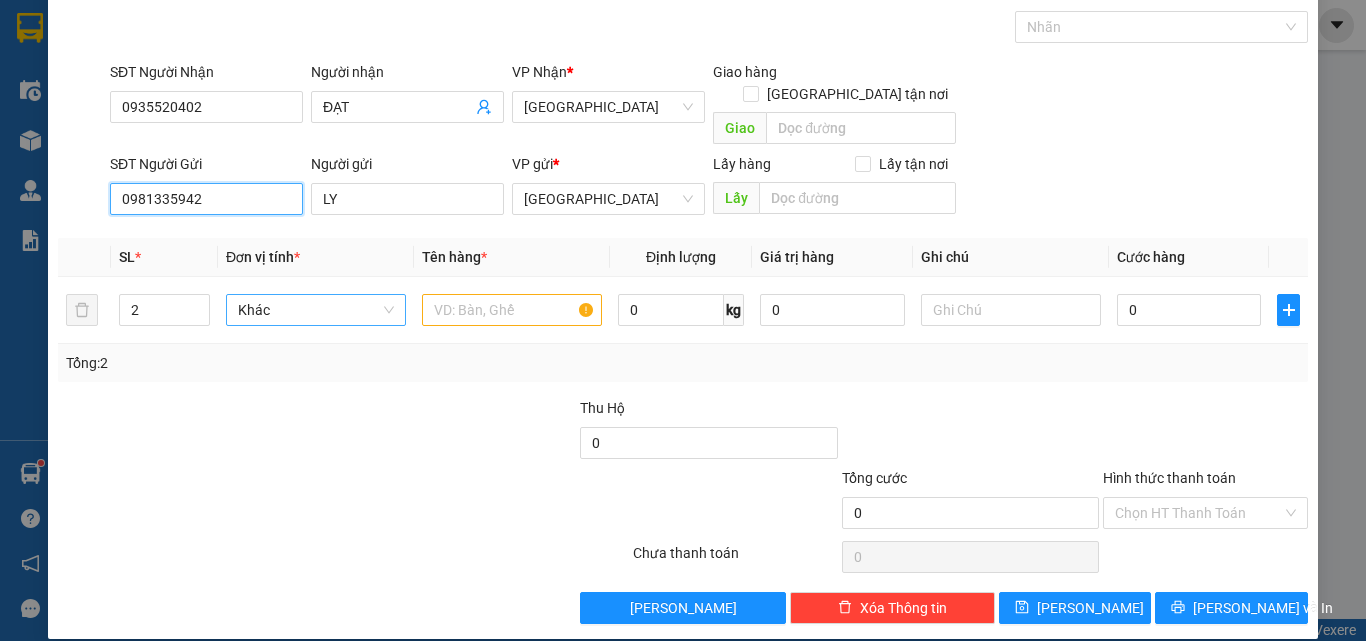 drag, startPoint x: 233, startPoint y: 181, endPoint x: 0, endPoint y: 175, distance: 233.07724 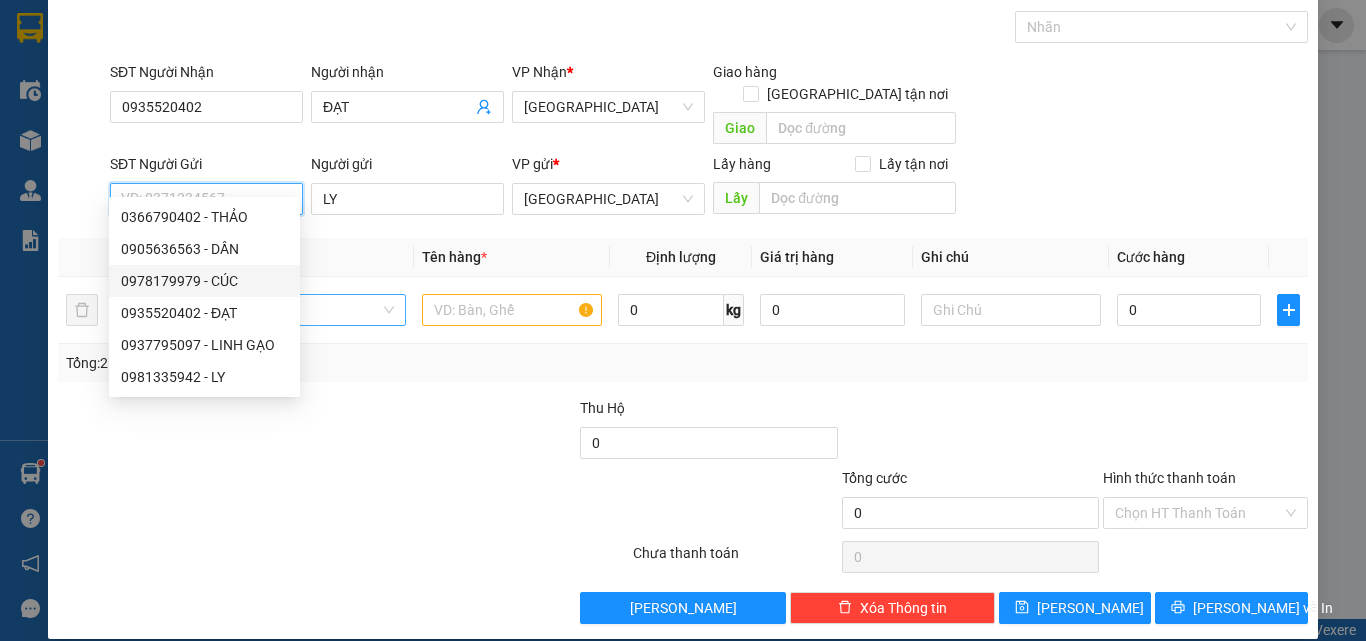 click on "0978179979 - CÚC" at bounding box center (204, 281) 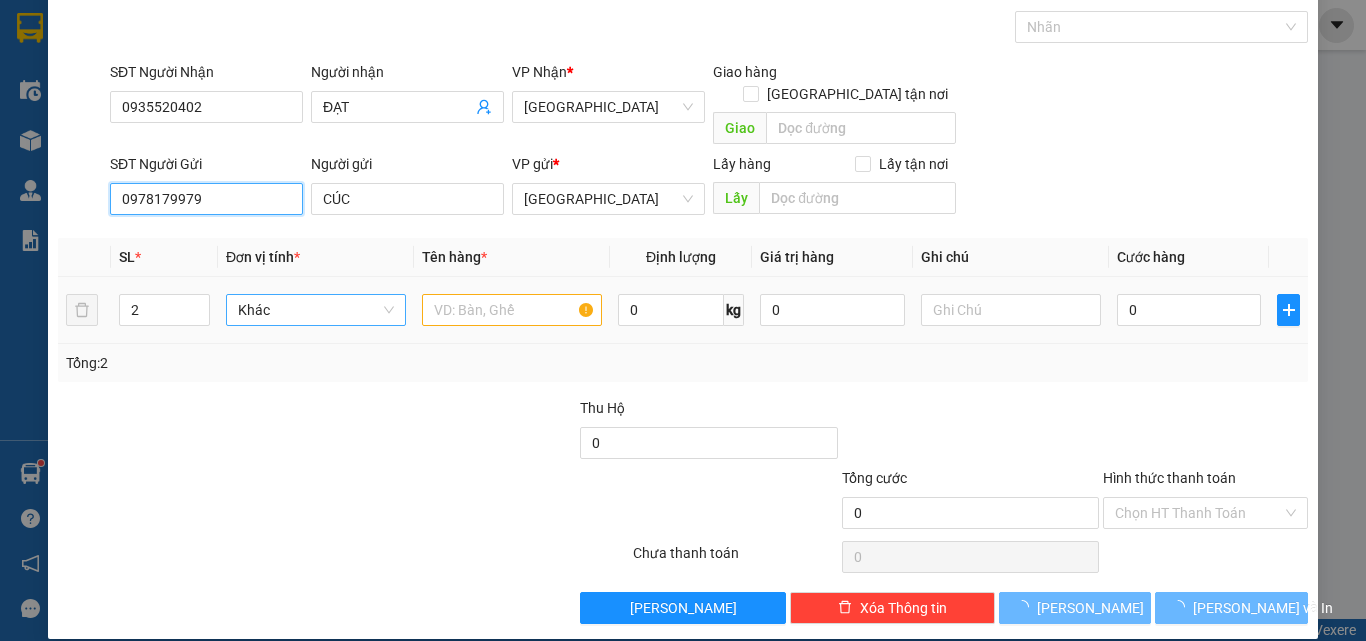 click on "Khác" at bounding box center (316, 310) 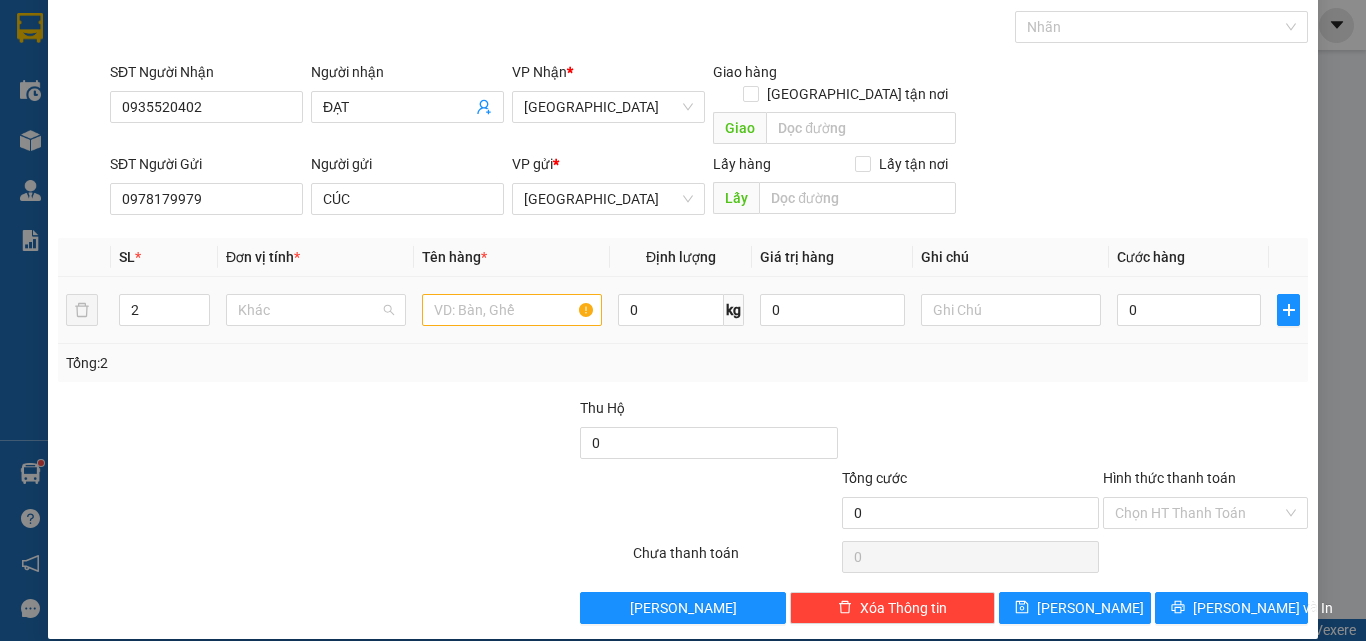 scroll, scrollTop: 192, scrollLeft: 0, axis: vertical 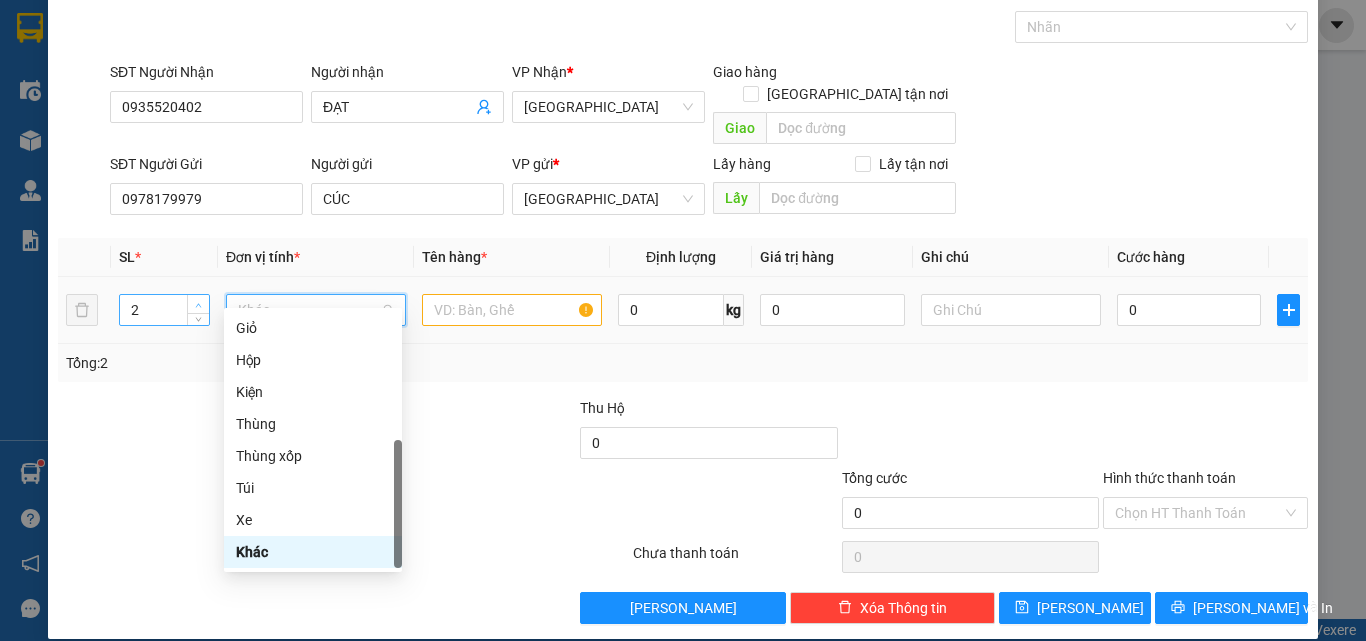 click 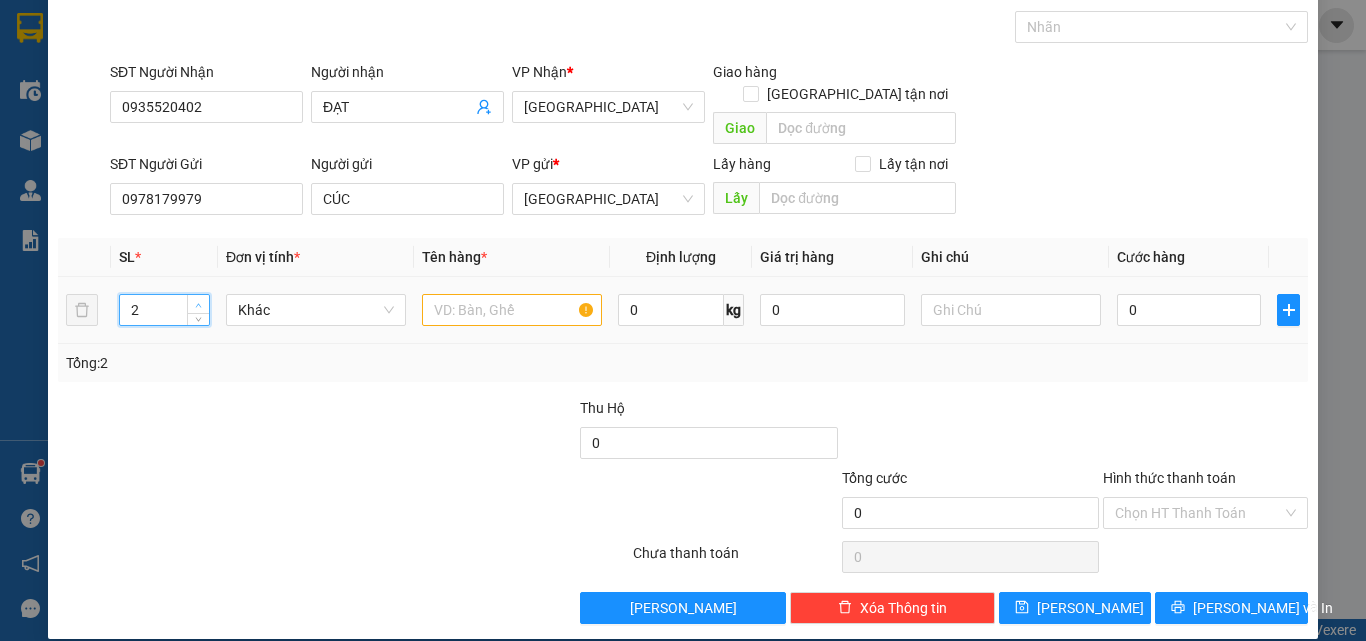 type on "3" 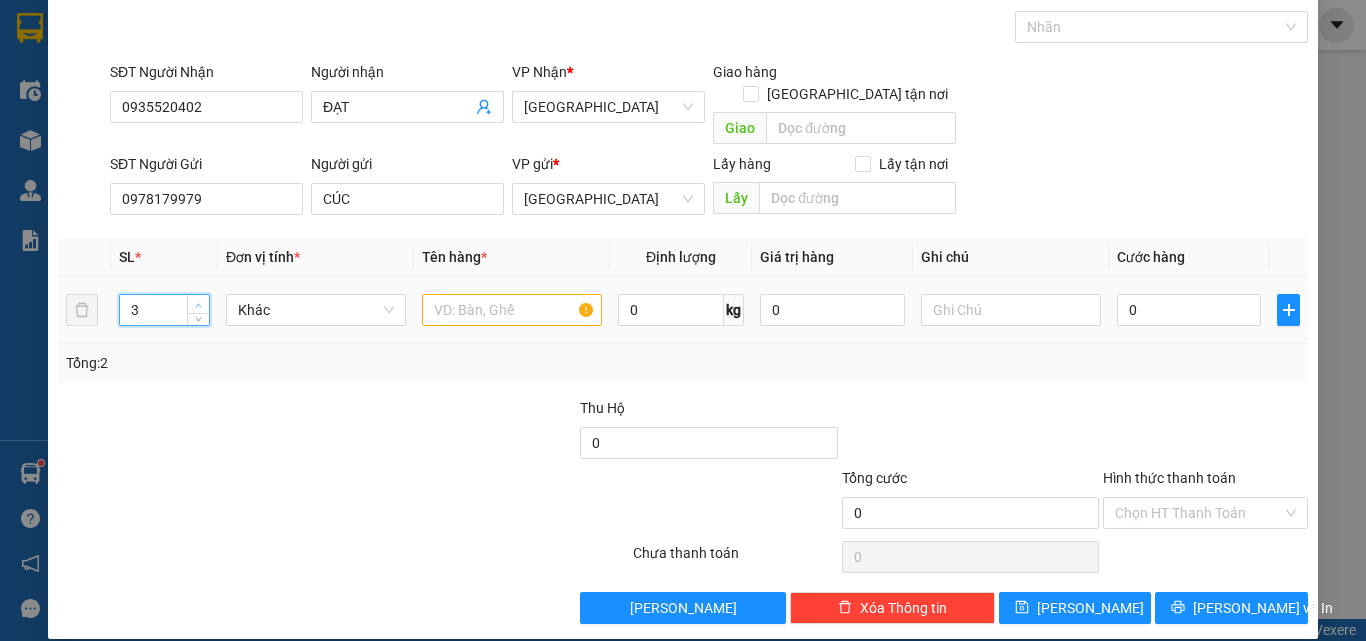 click 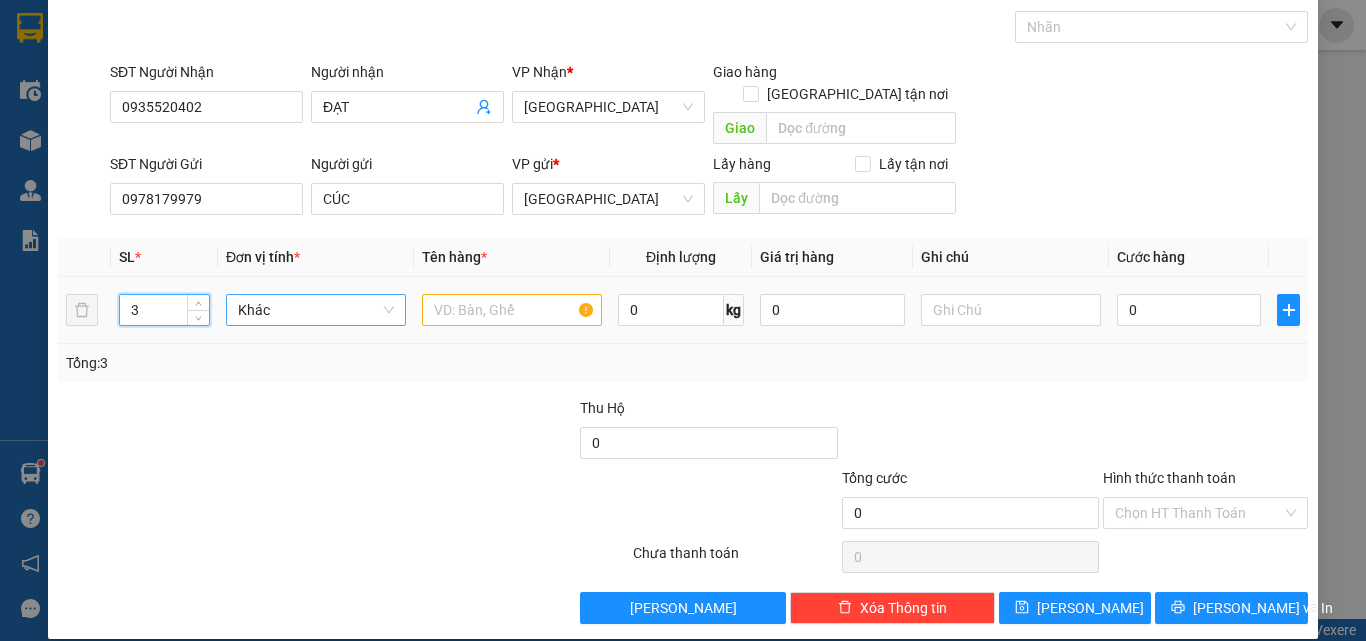click on "Khác" at bounding box center (316, 310) 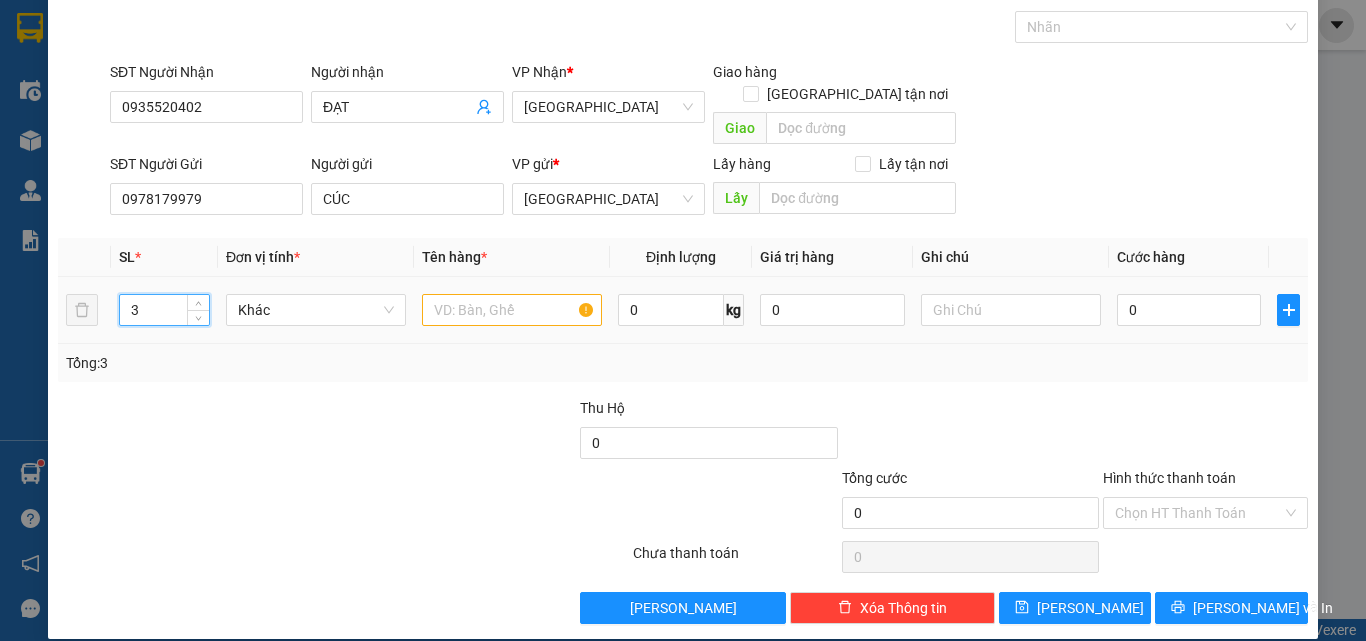 type on "t" 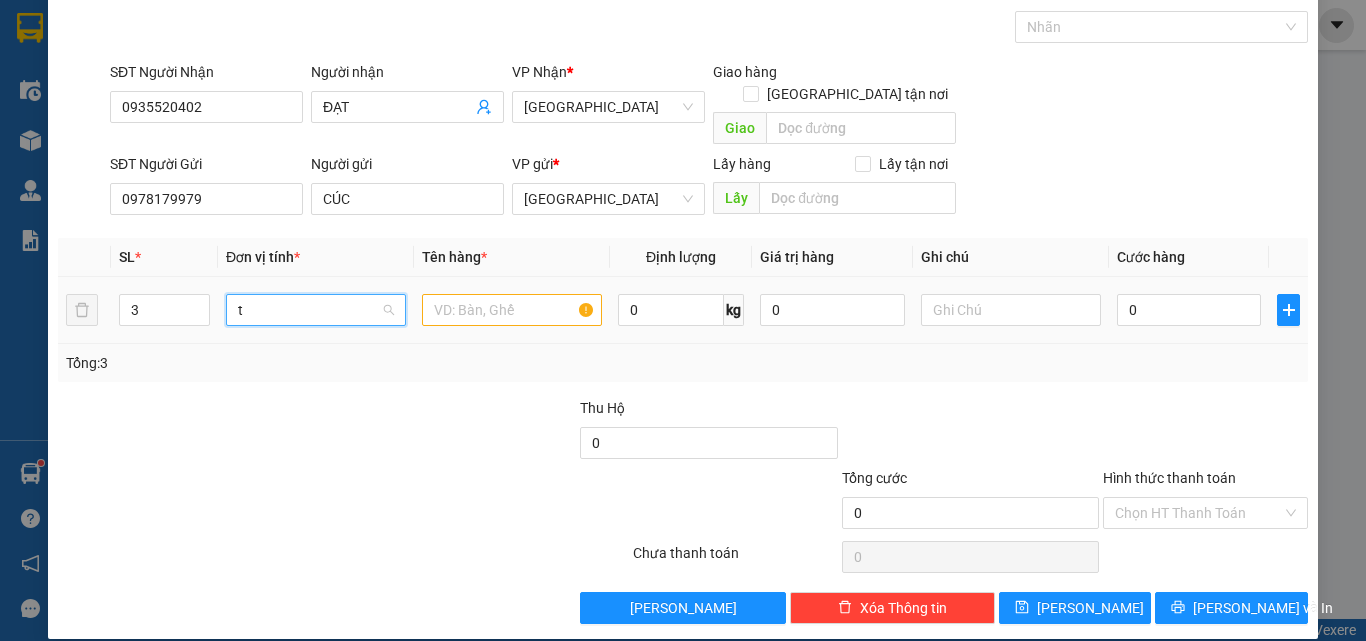 scroll, scrollTop: 0, scrollLeft: 0, axis: both 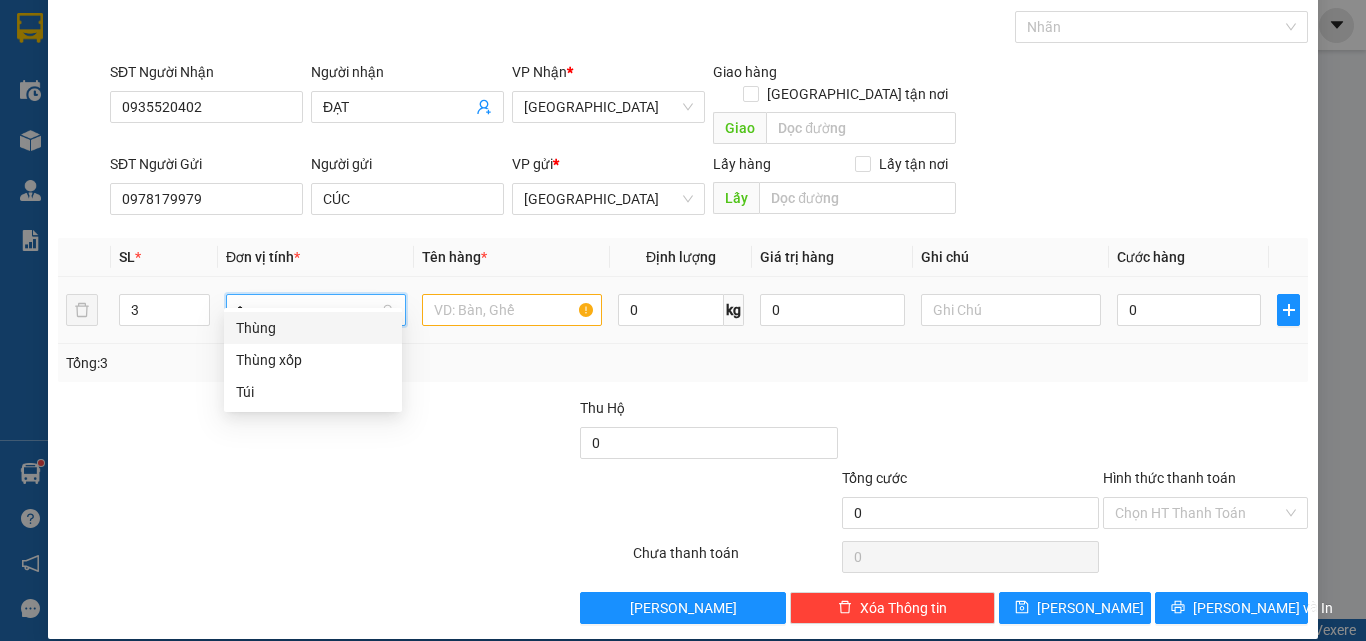 drag, startPoint x: 286, startPoint y: 331, endPoint x: 402, endPoint y: 310, distance: 117.88554 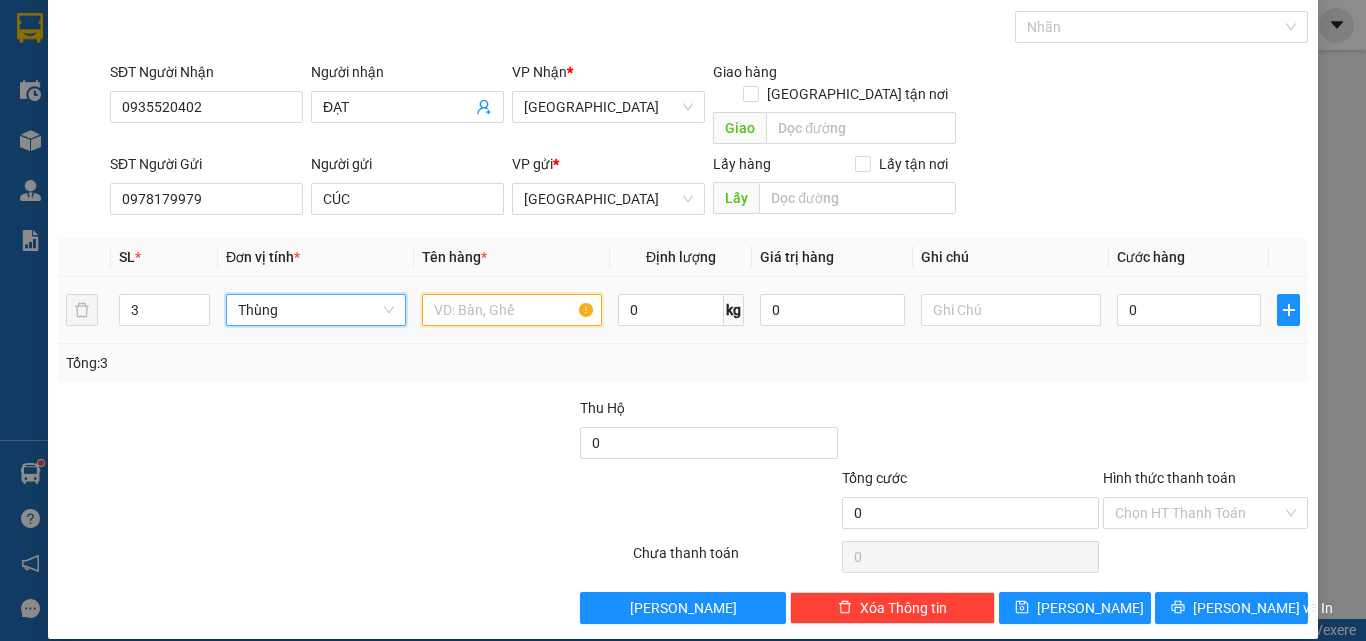 click at bounding box center (512, 310) 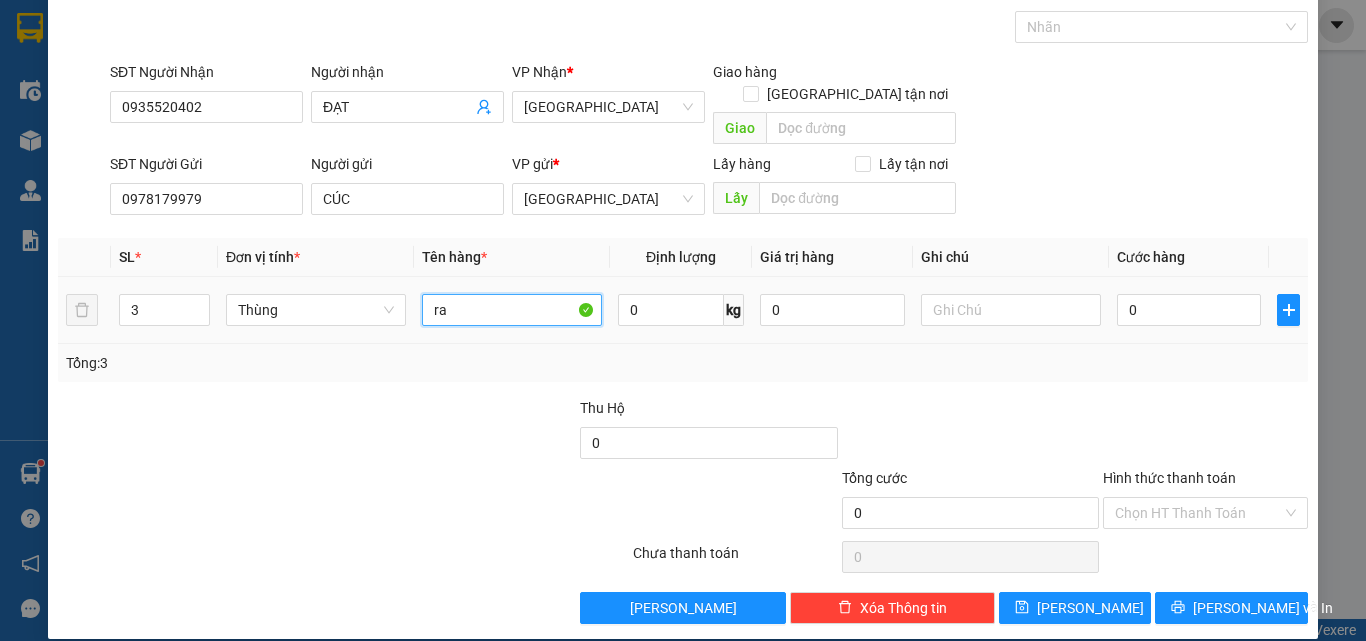 type on "r" 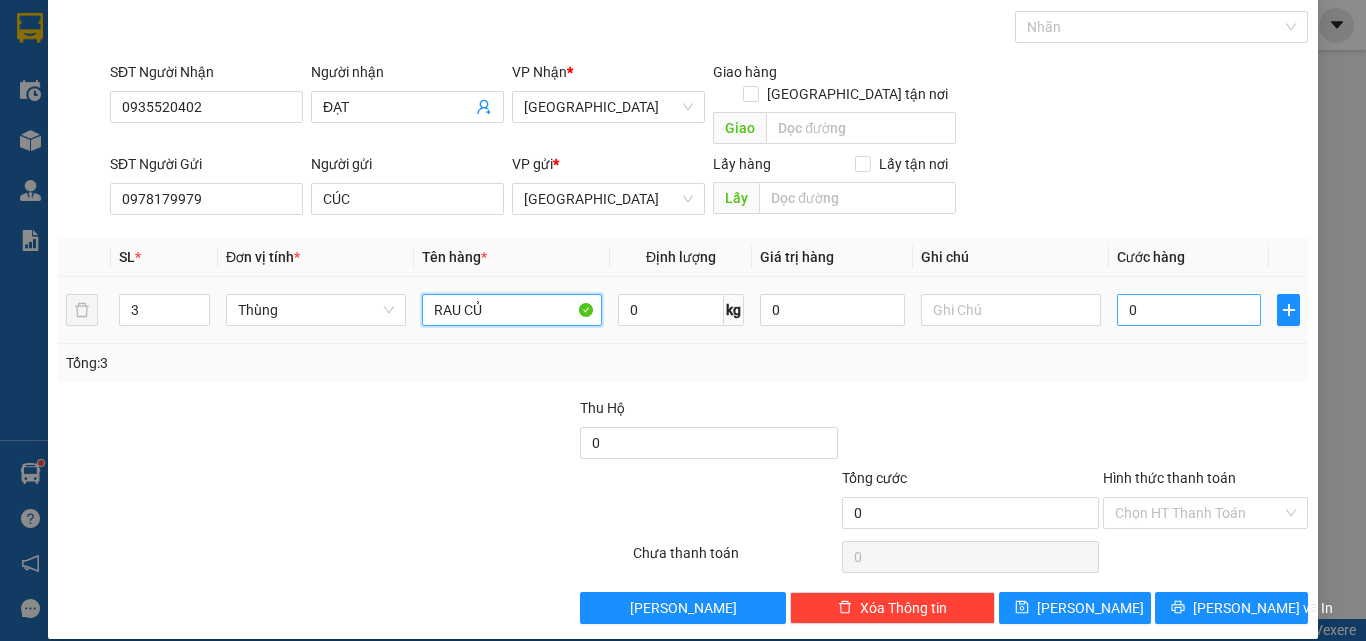 type on "RAU CỦ" 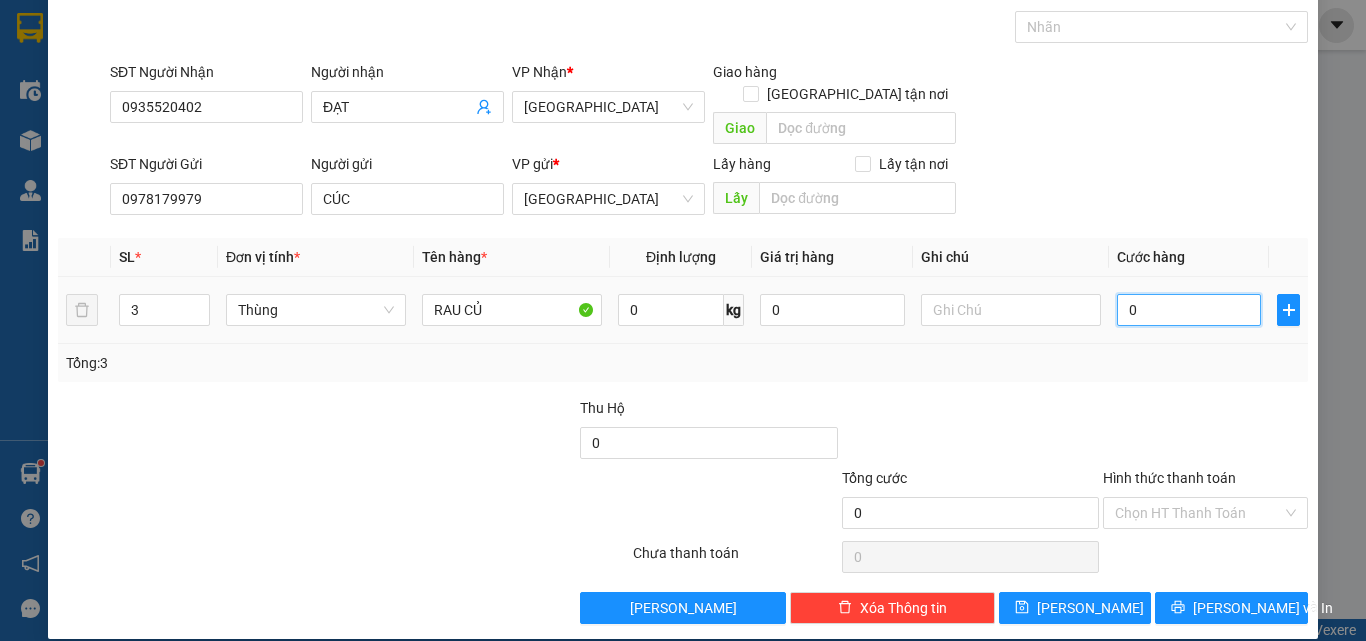 click on "0" at bounding box center (1189, 310) 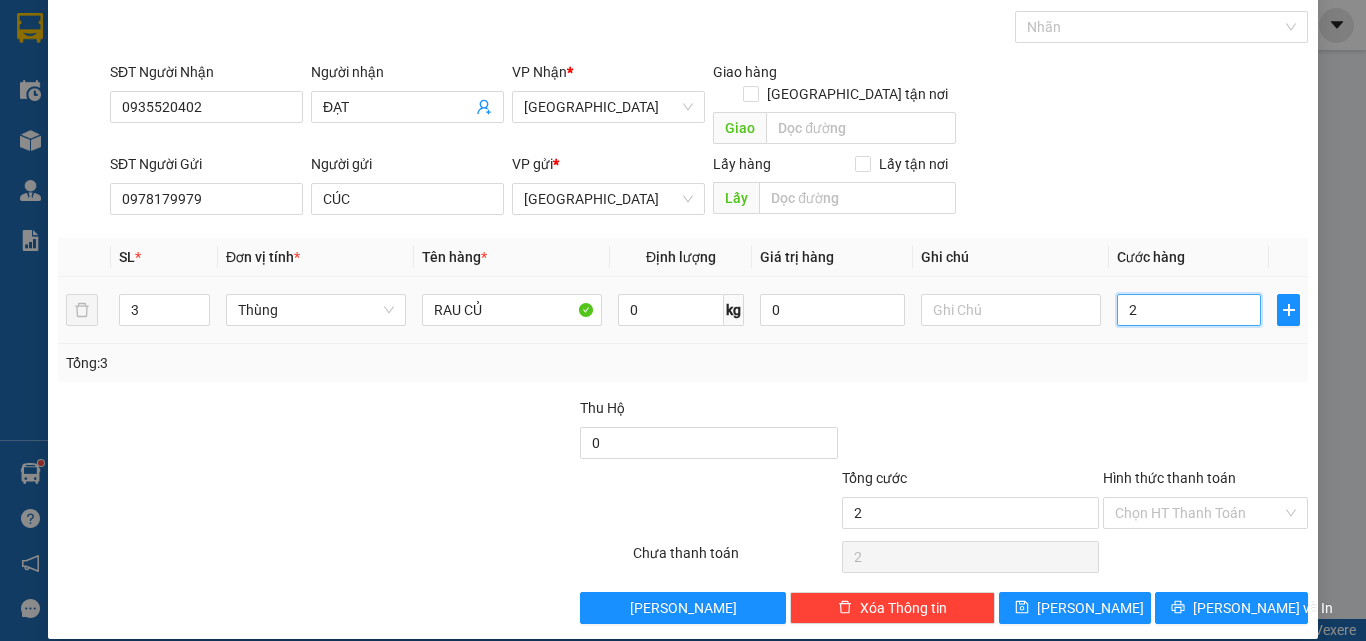 type on "24" 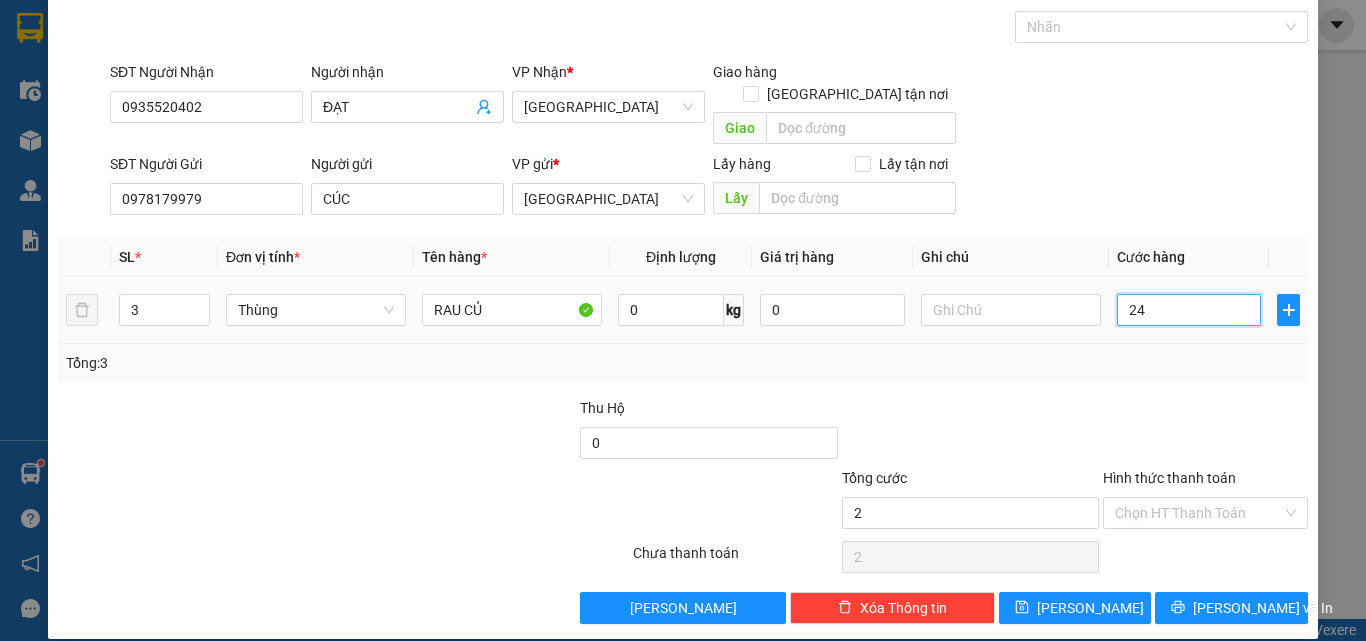 type on "24" 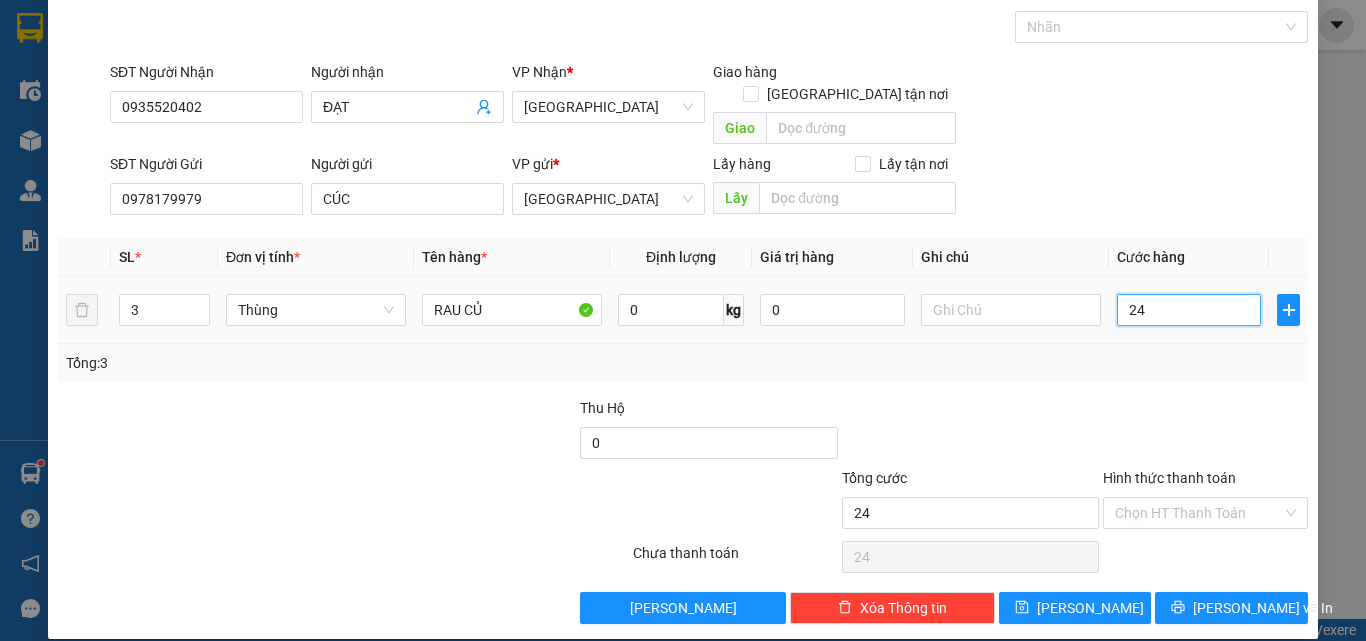 type on "240" 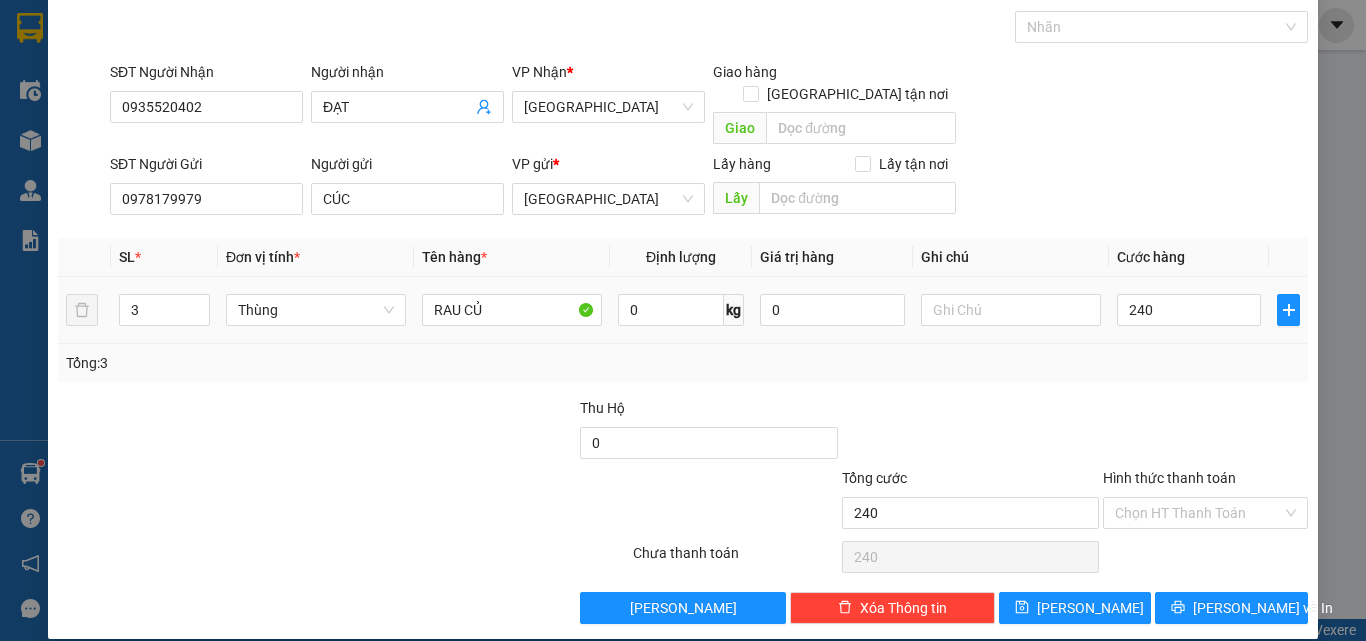 type on "240.000" 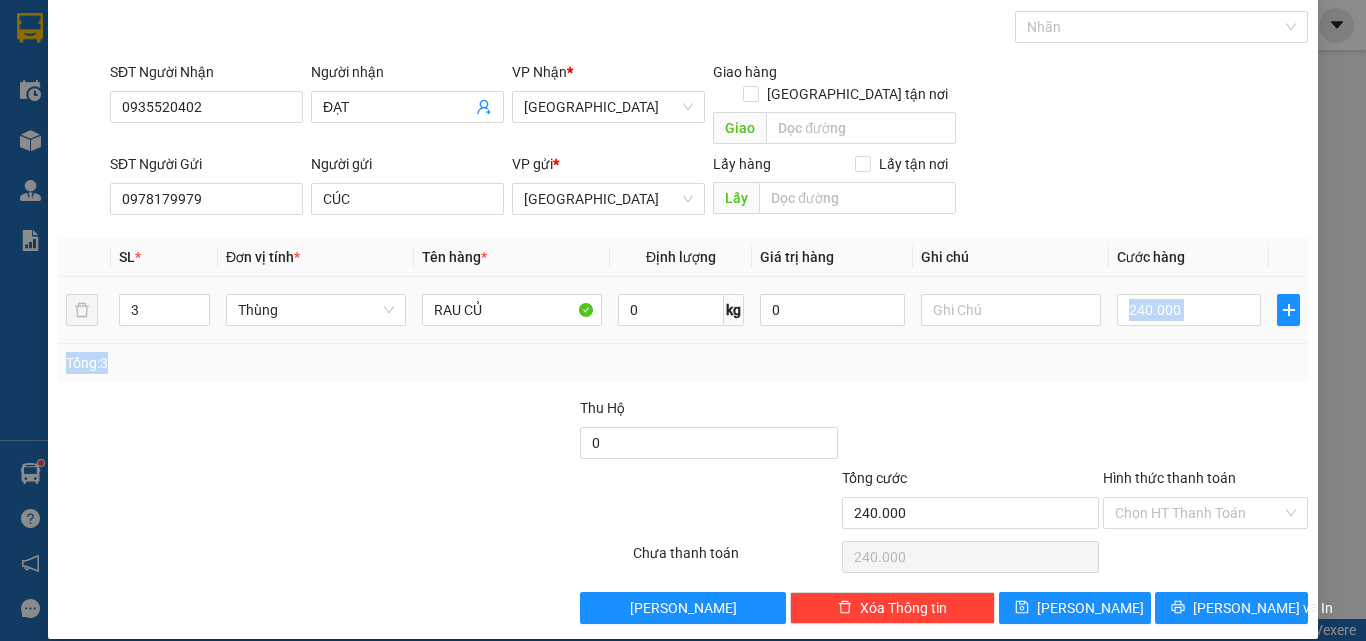 click on "SL  * Đơn vị tính  * Tên hàng  * Định lượng Giá trị hàng Ghi chú Cước hàng                   3 Thùng RAU CỦ 0 kg 0 240.000 Tổng:  3" at bounding box center [683, 310] 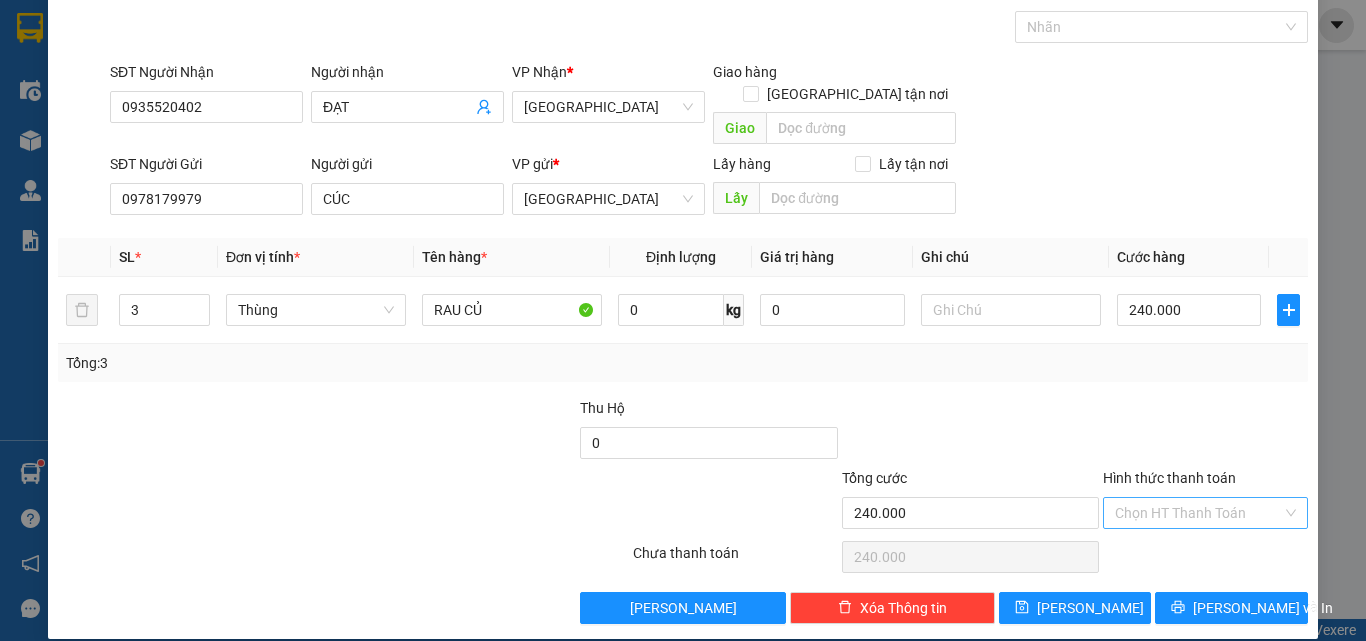 click on "Hình thức thanh toán" at bounding box center [1198, 513] 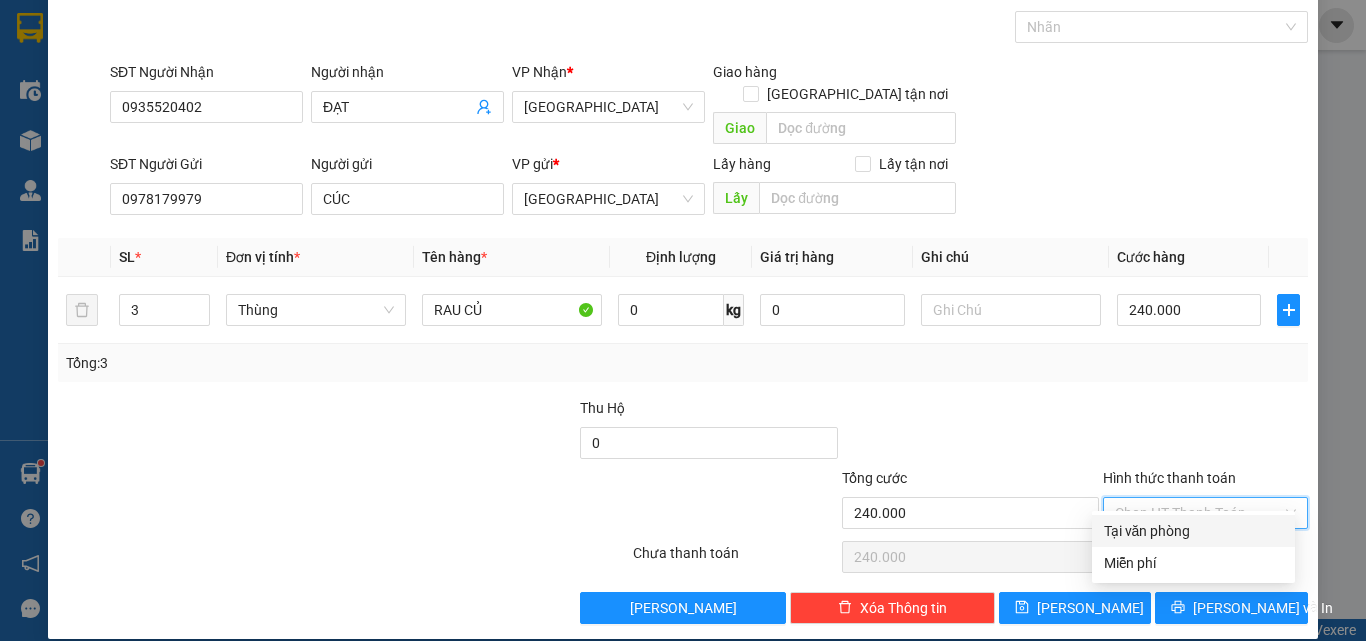click on "Tại văn phòng" at bounding box center (1193, 531) 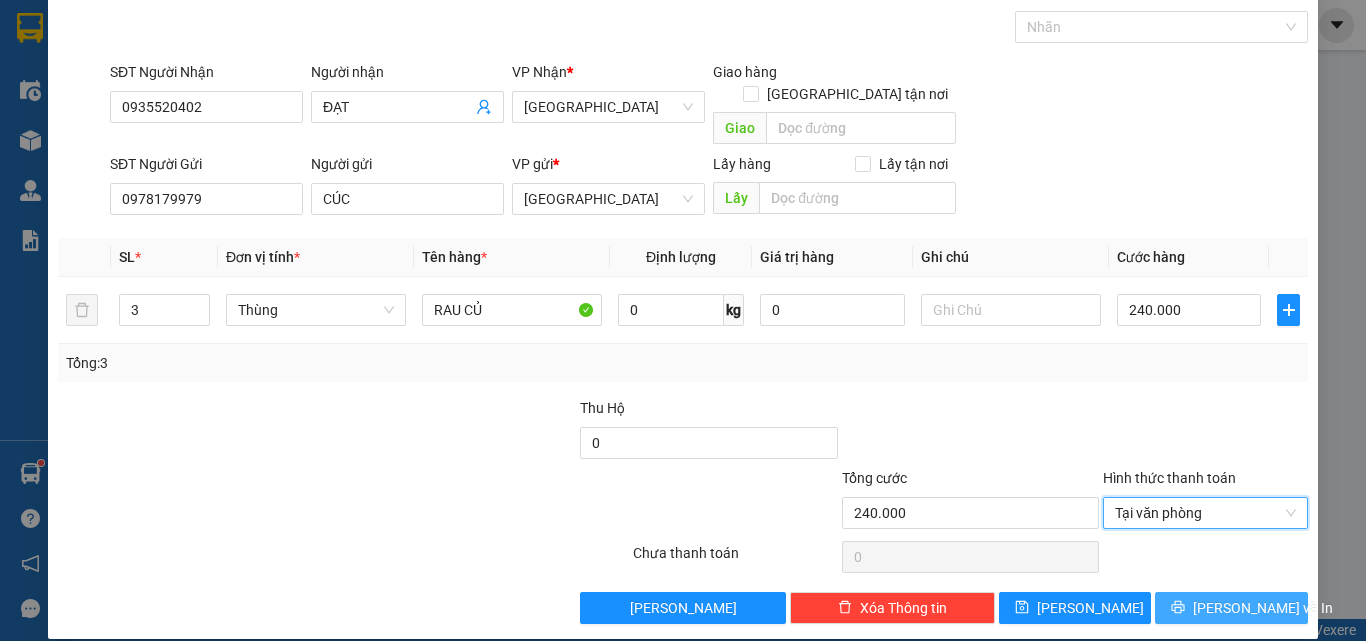 click on "Lưu và In" at bounding box center [1263, 608] 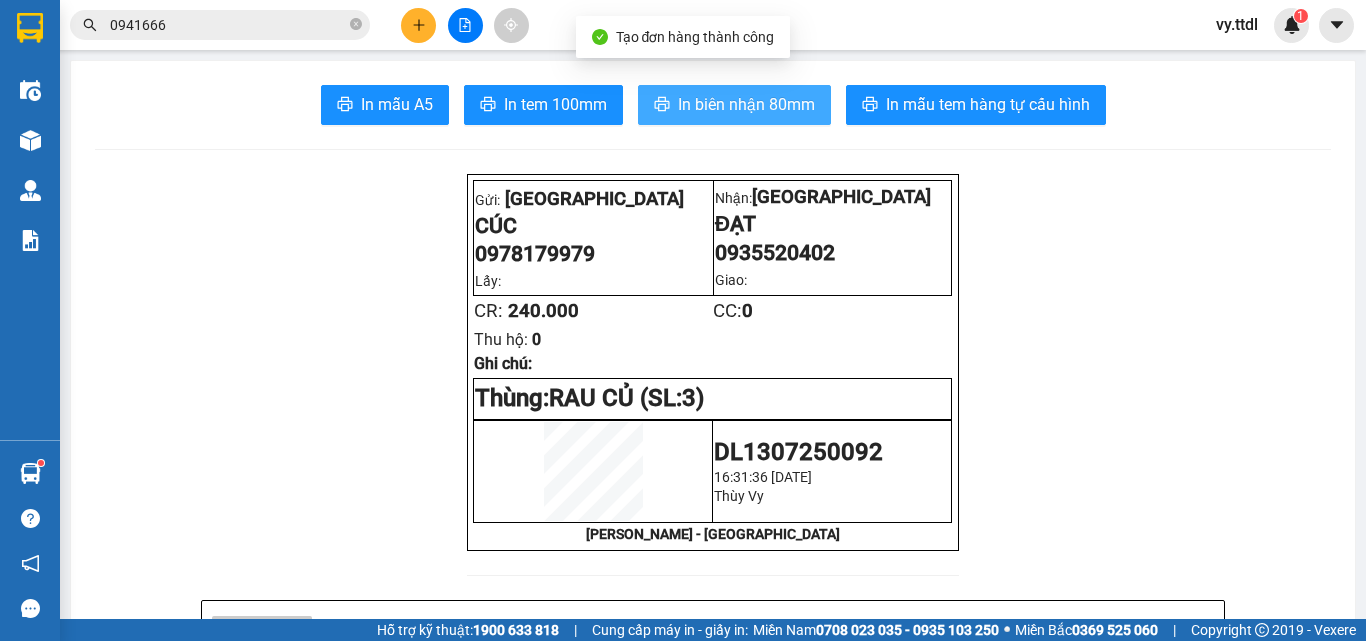 click on "In biên nhận 80mm" at bounding box center (746, 104) 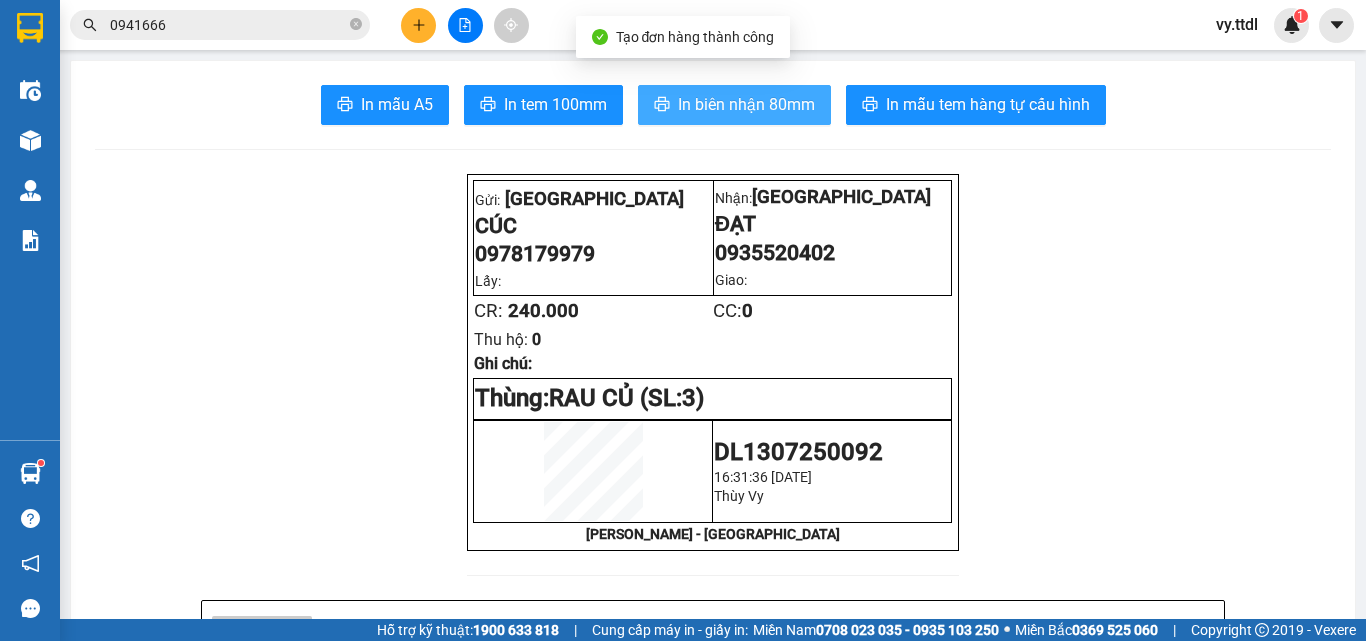 scroll, scrollTop: 0, scrollLeft: 0, axis: both 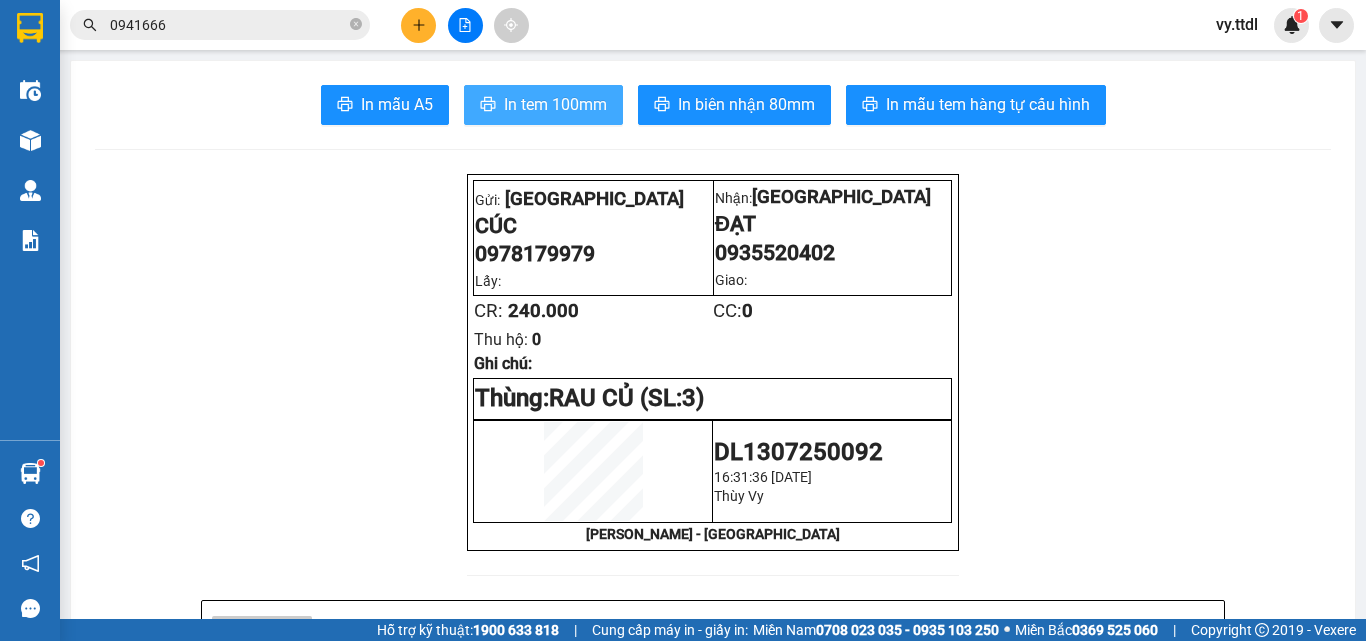 click on "In tem 100mm" at bounding box center (555, 104) 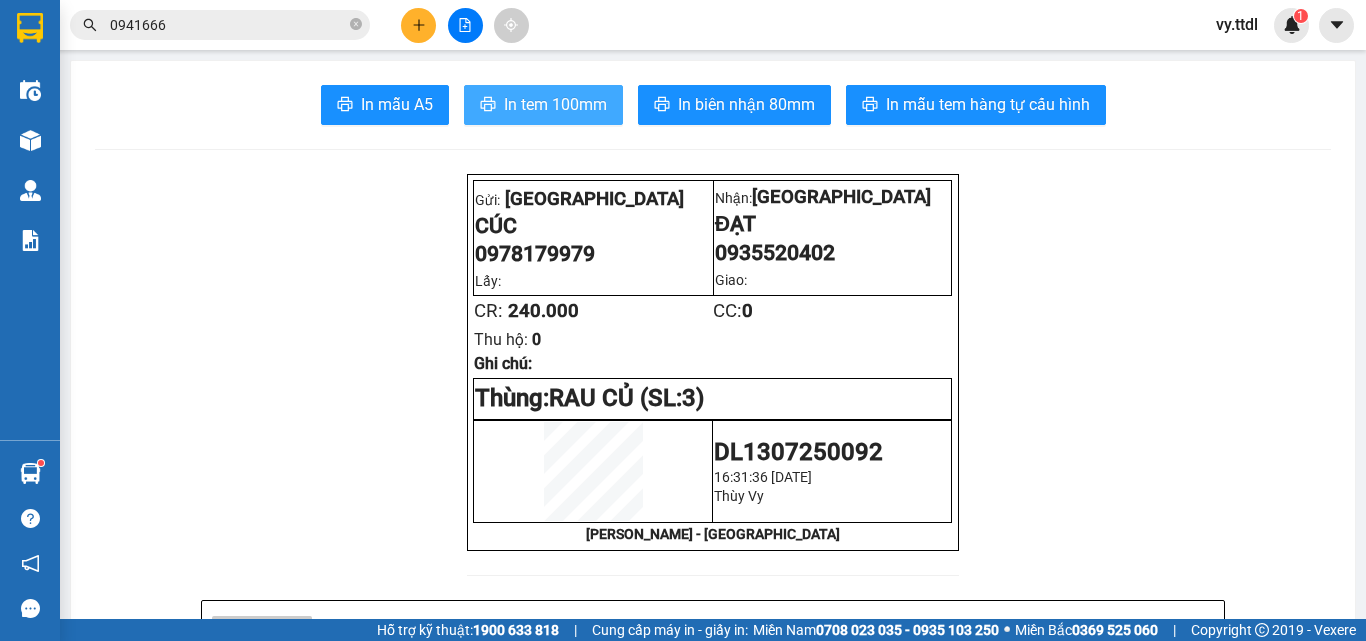 scroll, scrollTop: 0, scrollLeft: 0, axis: both 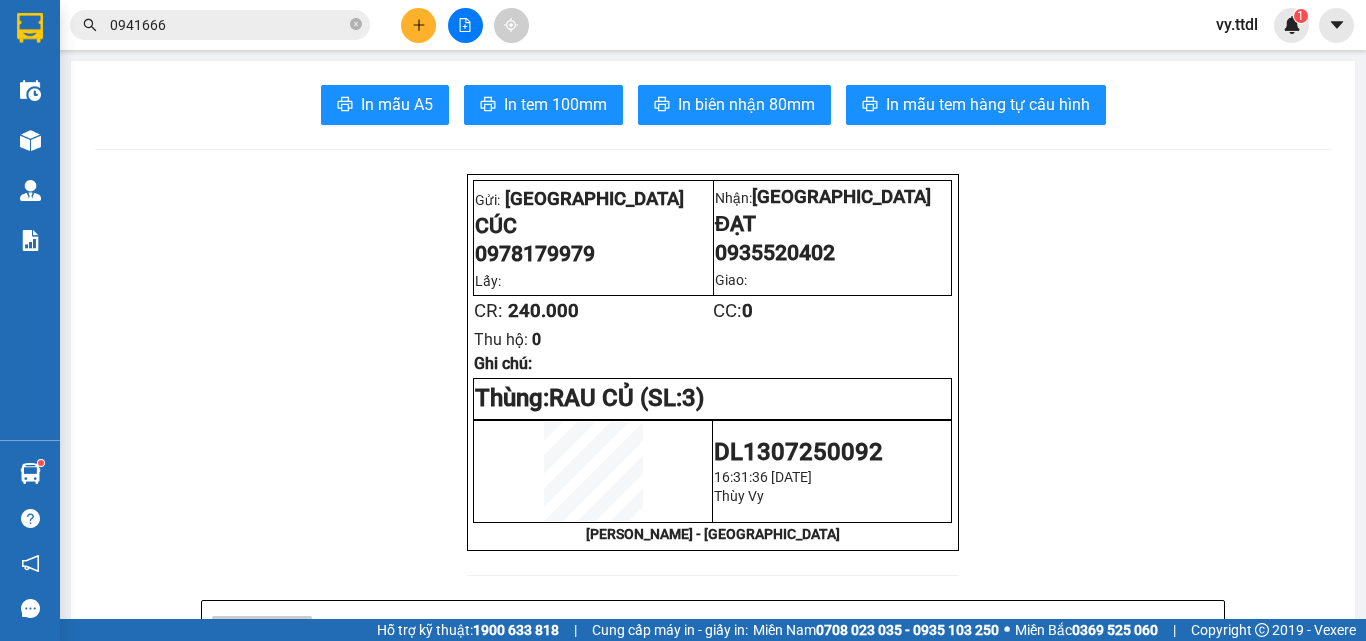 click on "0941666" at bounding box center [195, 25] 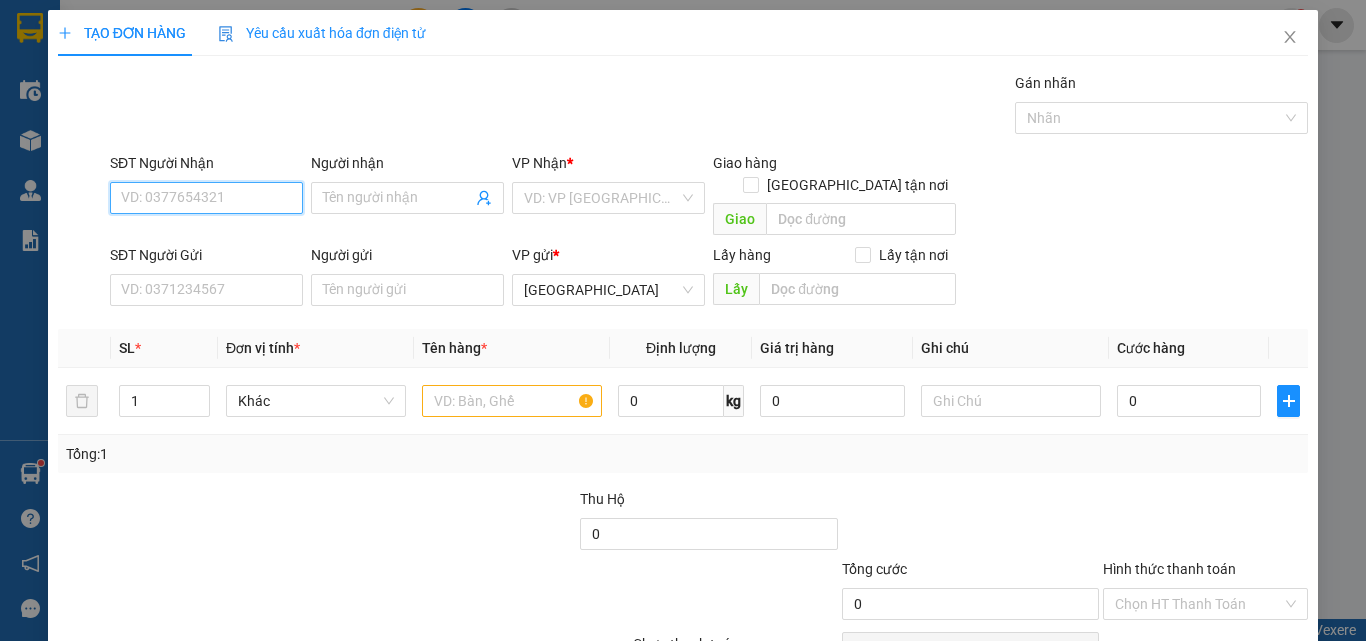 click on "SĐT Người Nhận" at bounding box center [206, 198] 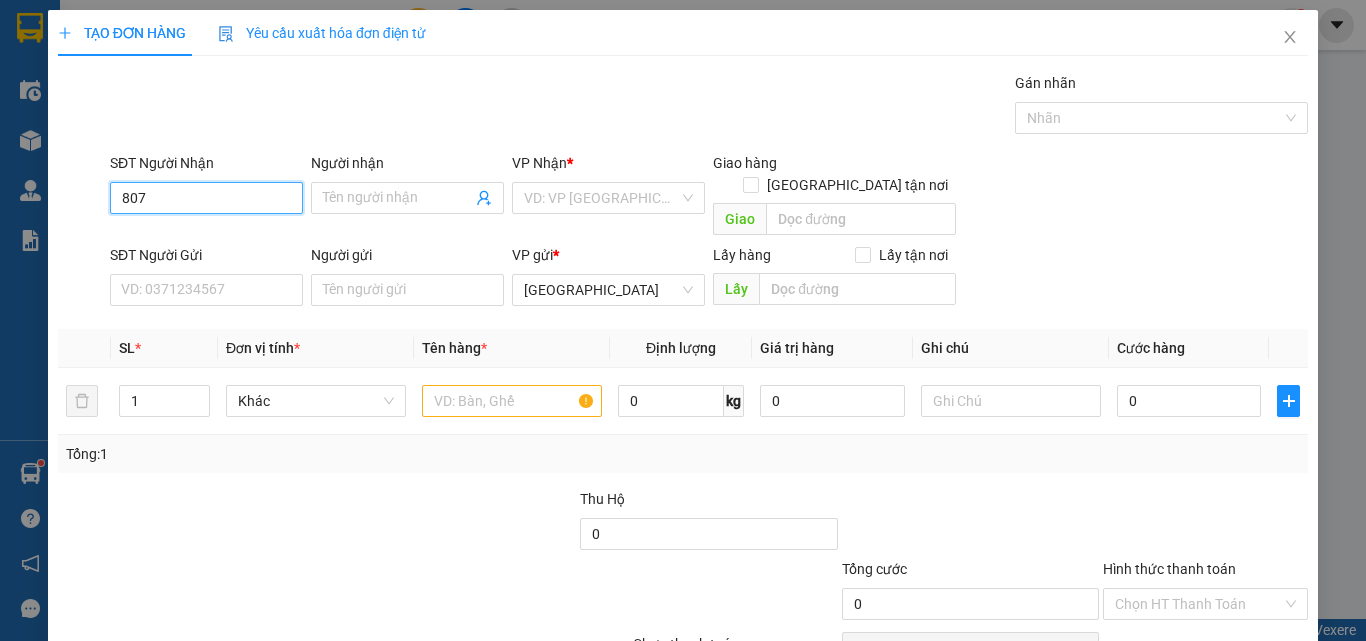 click on "807" at bounding box center (206, 198) 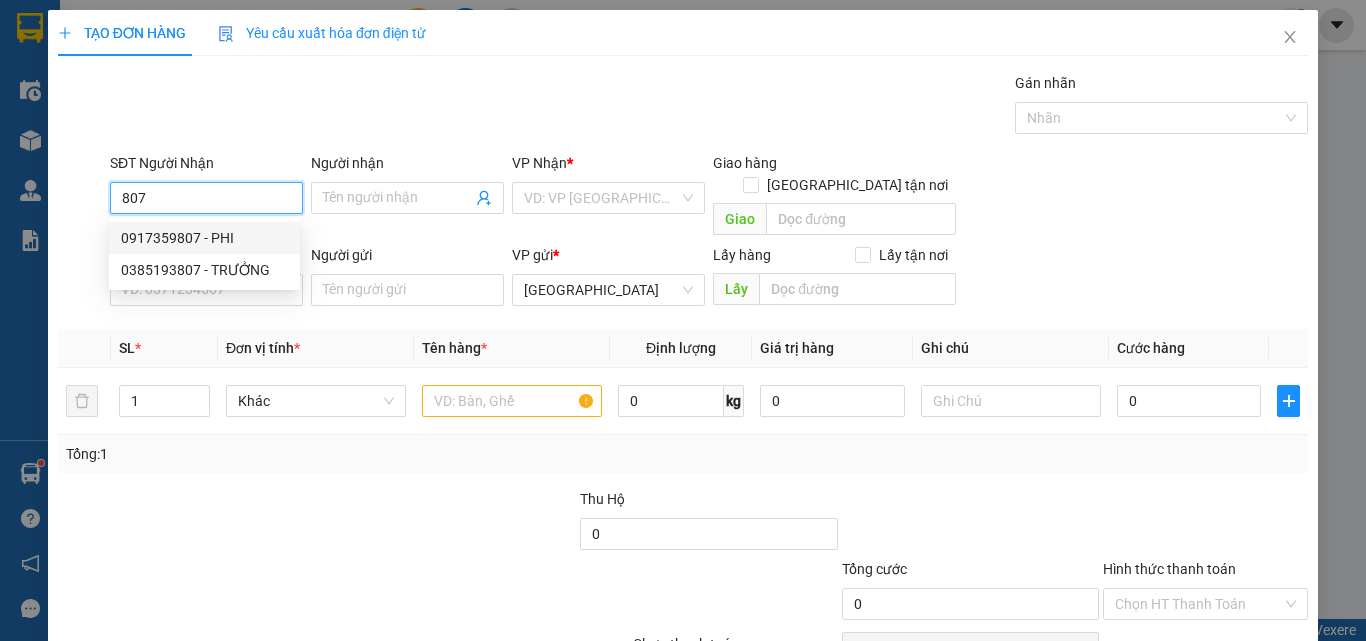 click on "0917359807 - PHI" at bounding box center [204, 238] 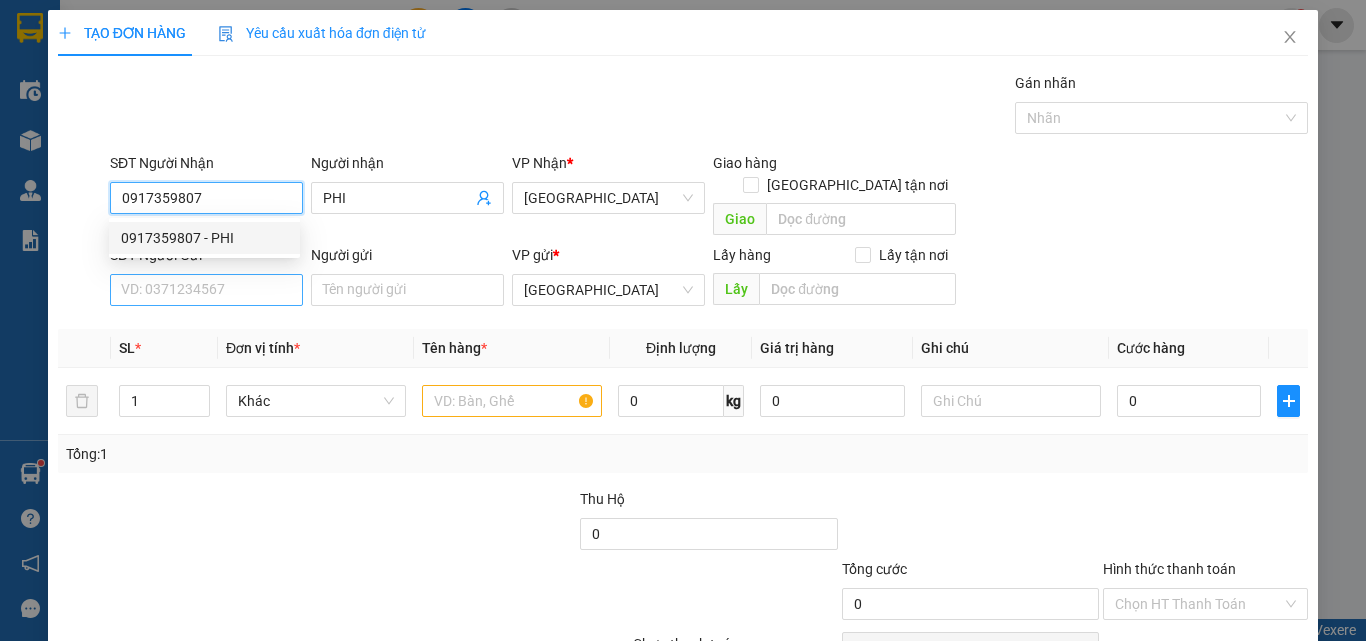 type on "0917359807" 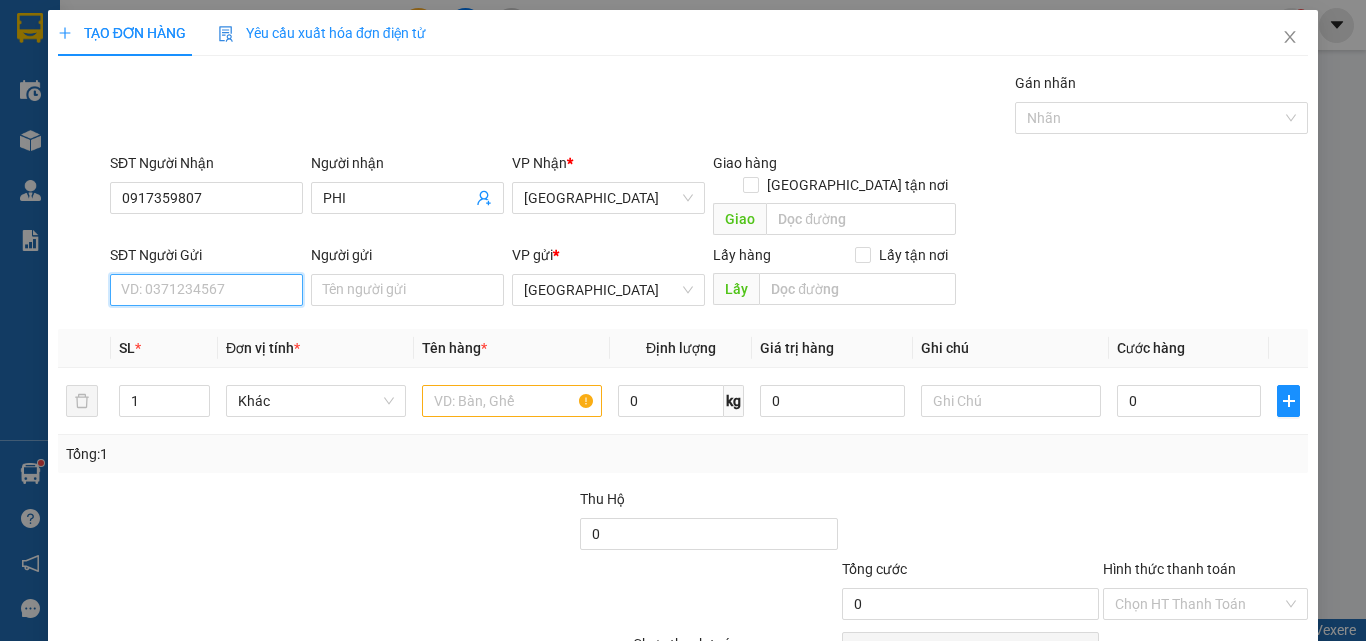 click on "SĐT Người Gửi" at bounding box center [206, 290] 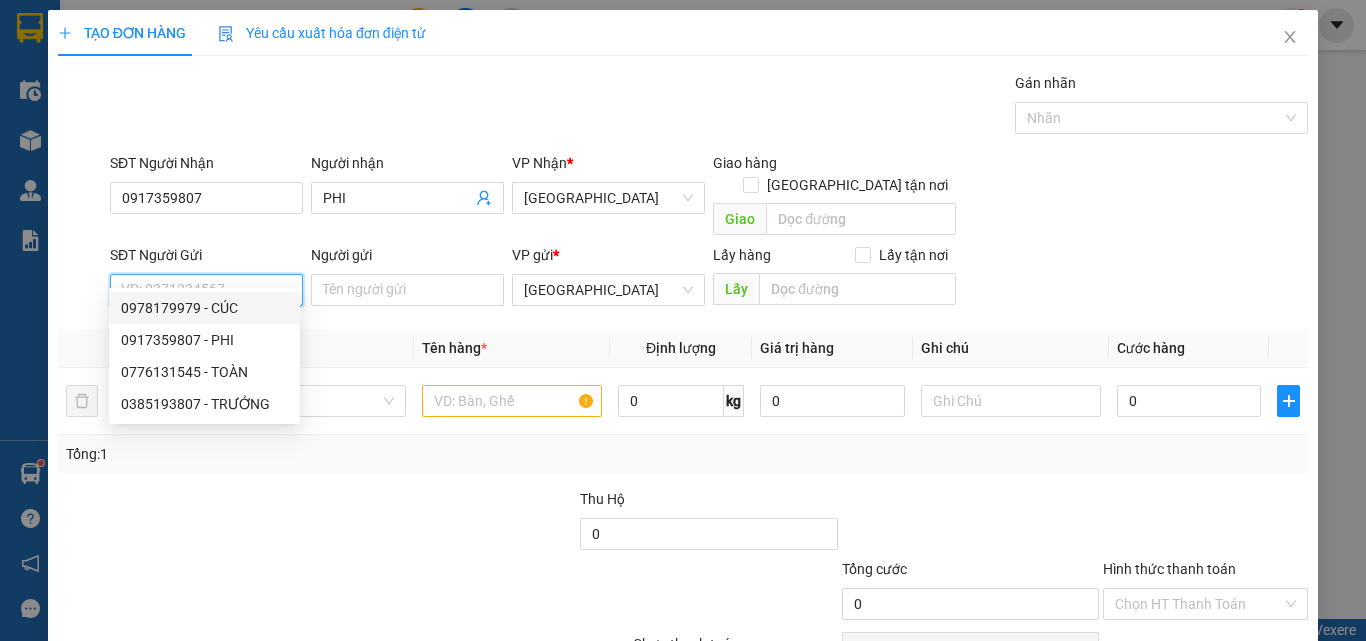 click on "0978179979 - CÚC" at bounding box center (204, 308) 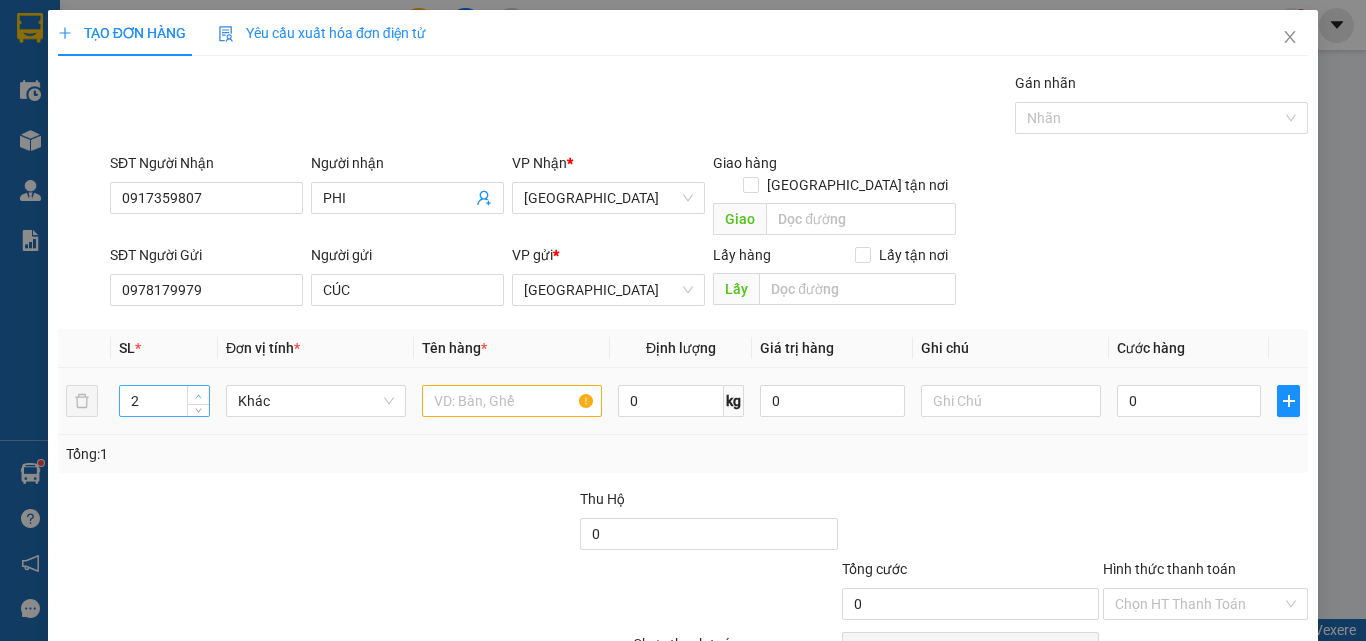 click at bounding box center (199, 396) 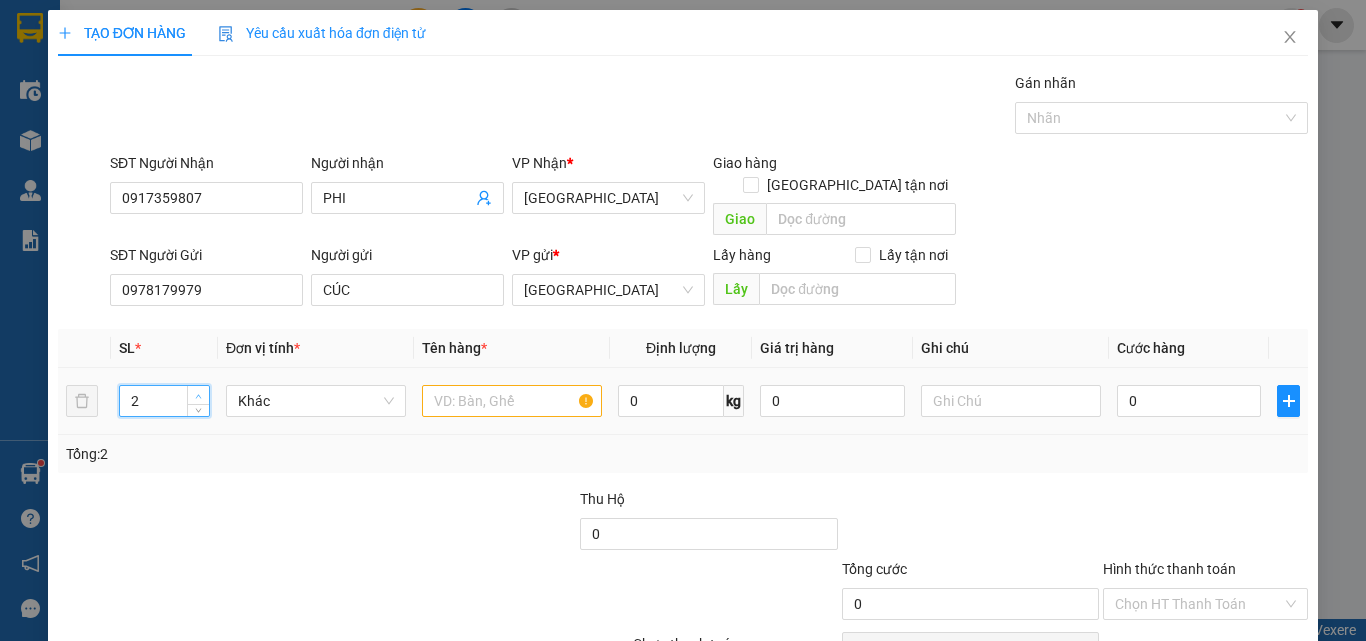 type on "3" 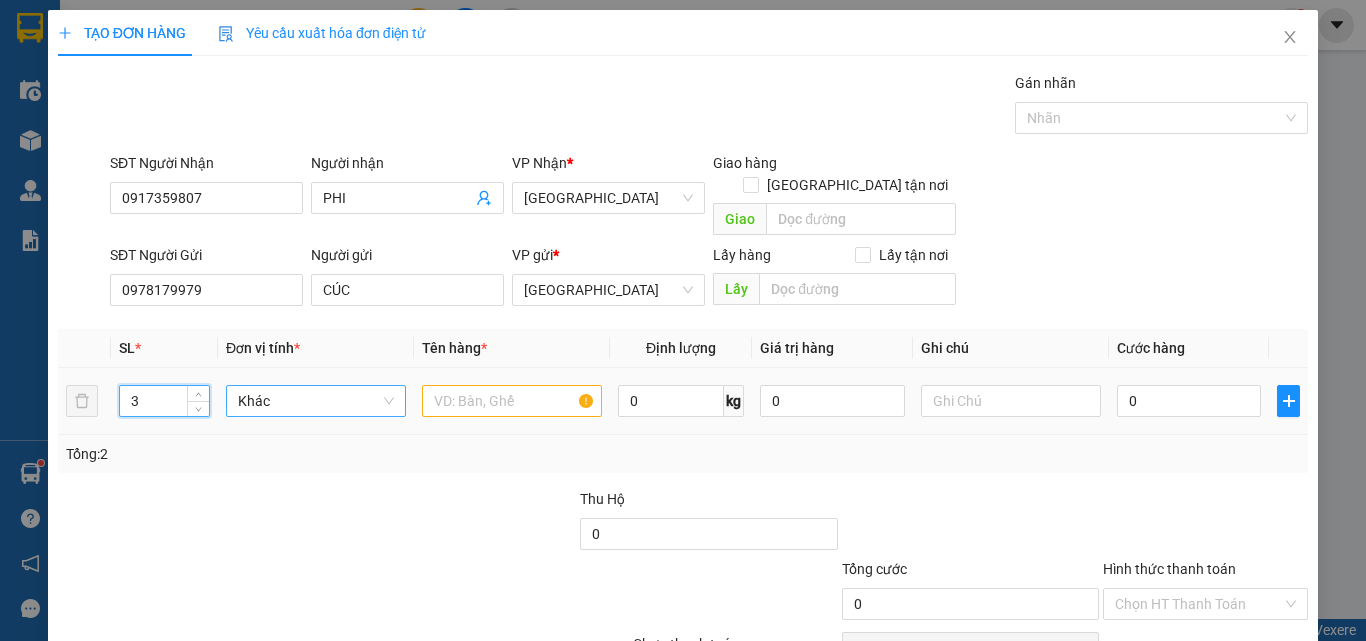 drag, startPoint x: 203, startPoint y: 371, endPoint x: 250, endPoint y: 384, distance: 48.76474 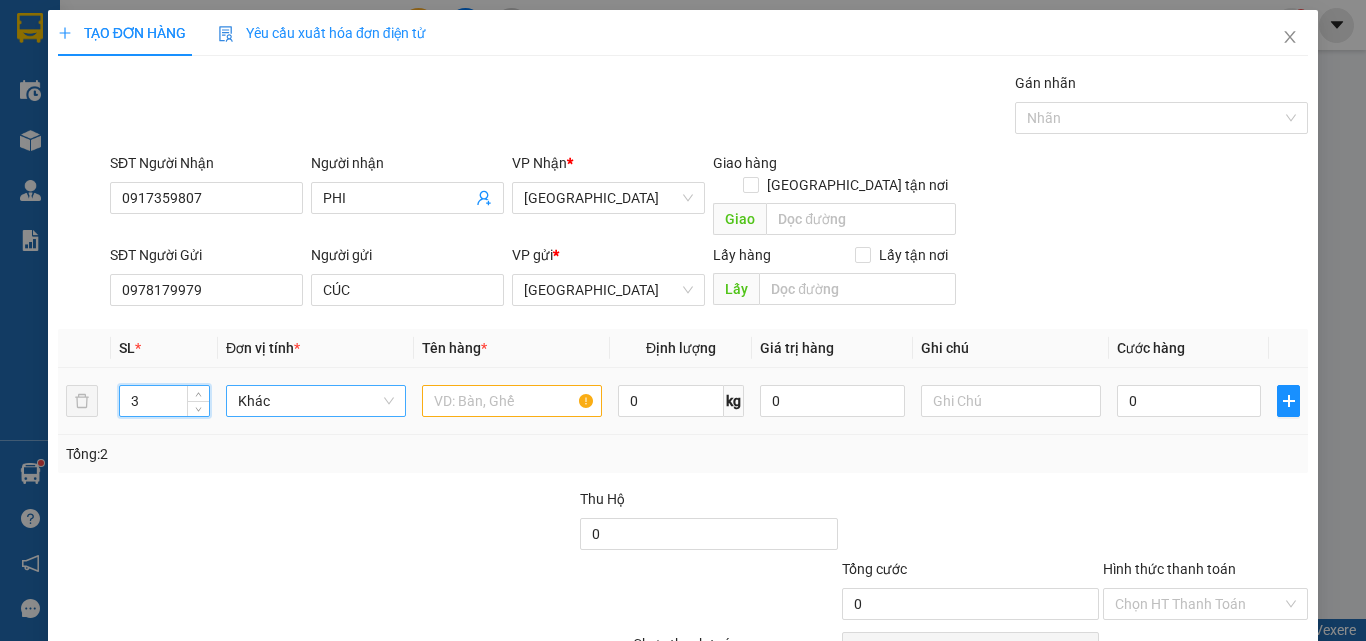 click at bounding box center (198, 393) 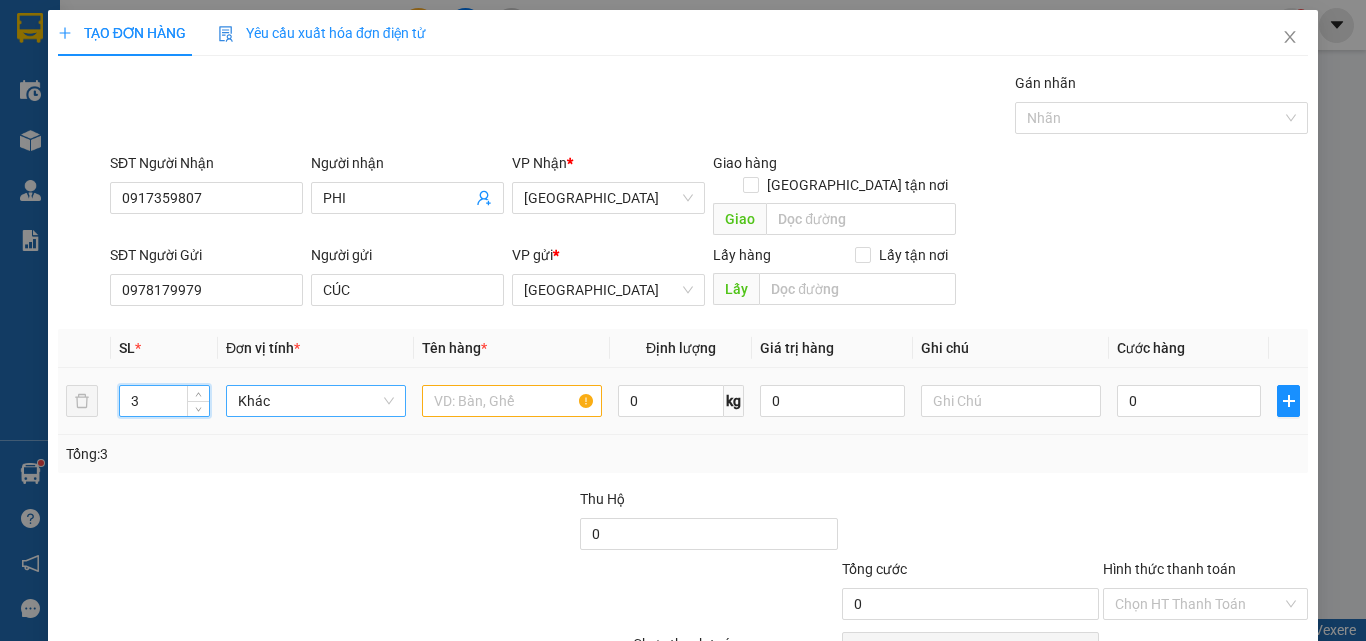 click on "Khác" at bounding box center (316, 401) 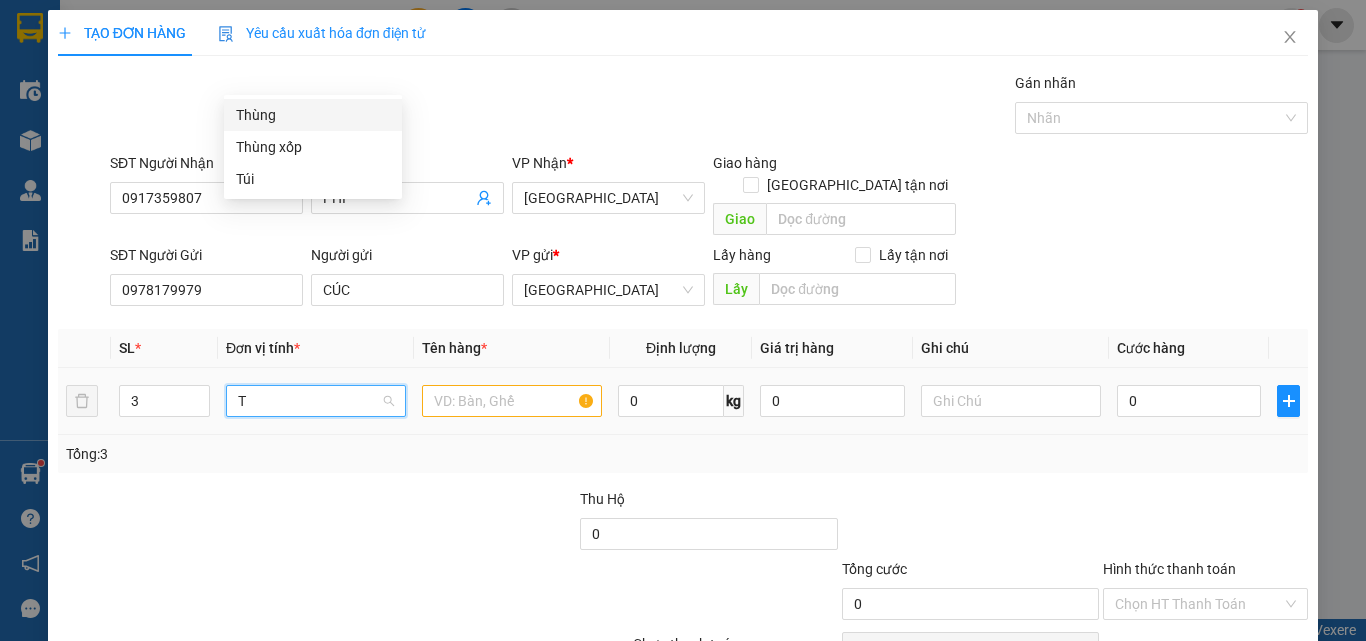 type on "T" 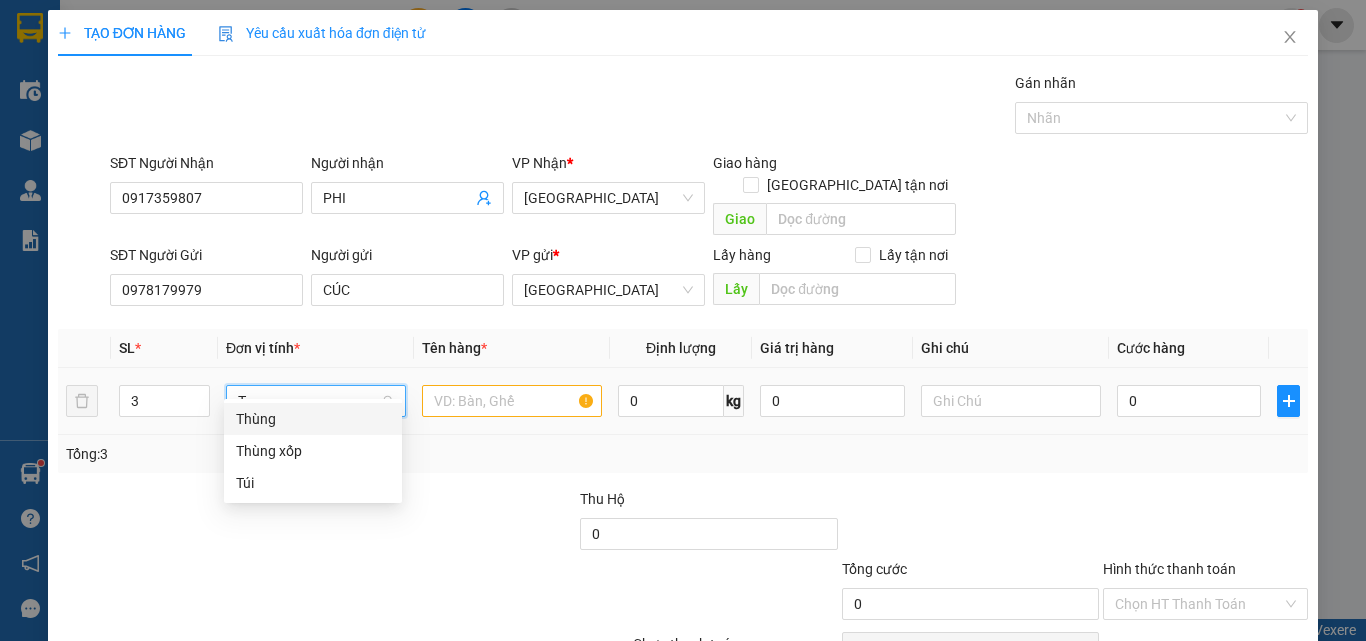 drag, startPoint x: 298, startPoint y: 412, endPoint x: 352, endPoint y: 403, distance: 54.74486 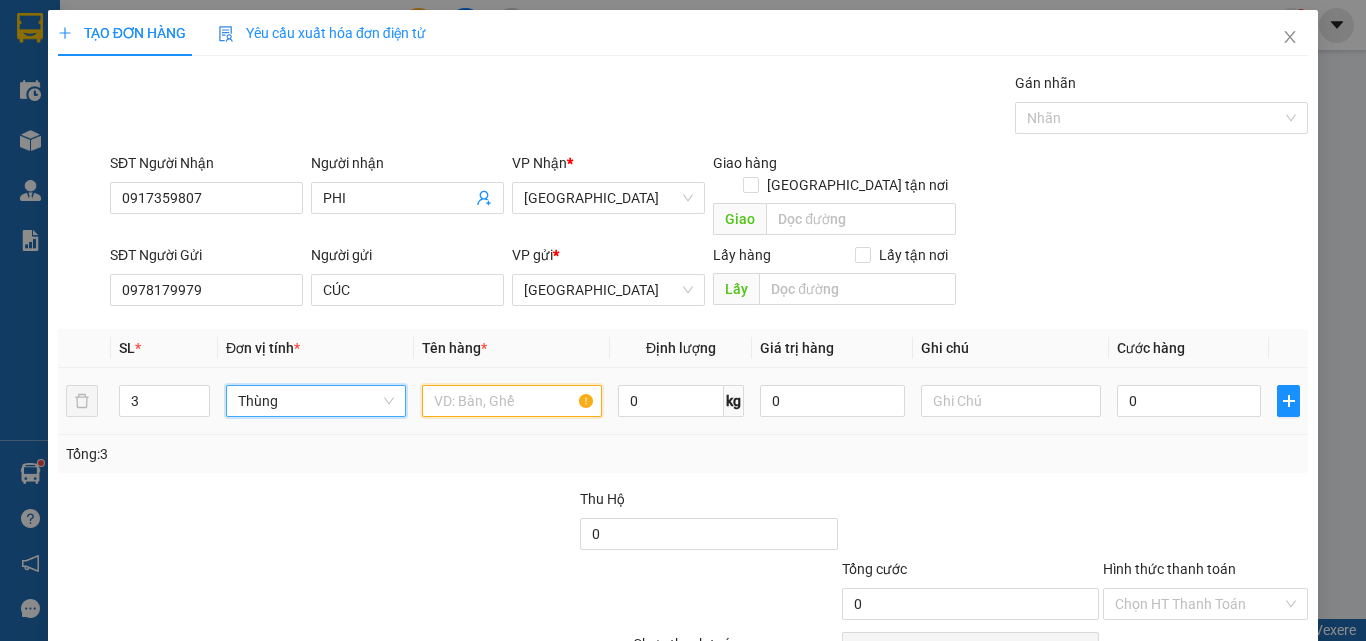 click at bounding box center [512, 401] 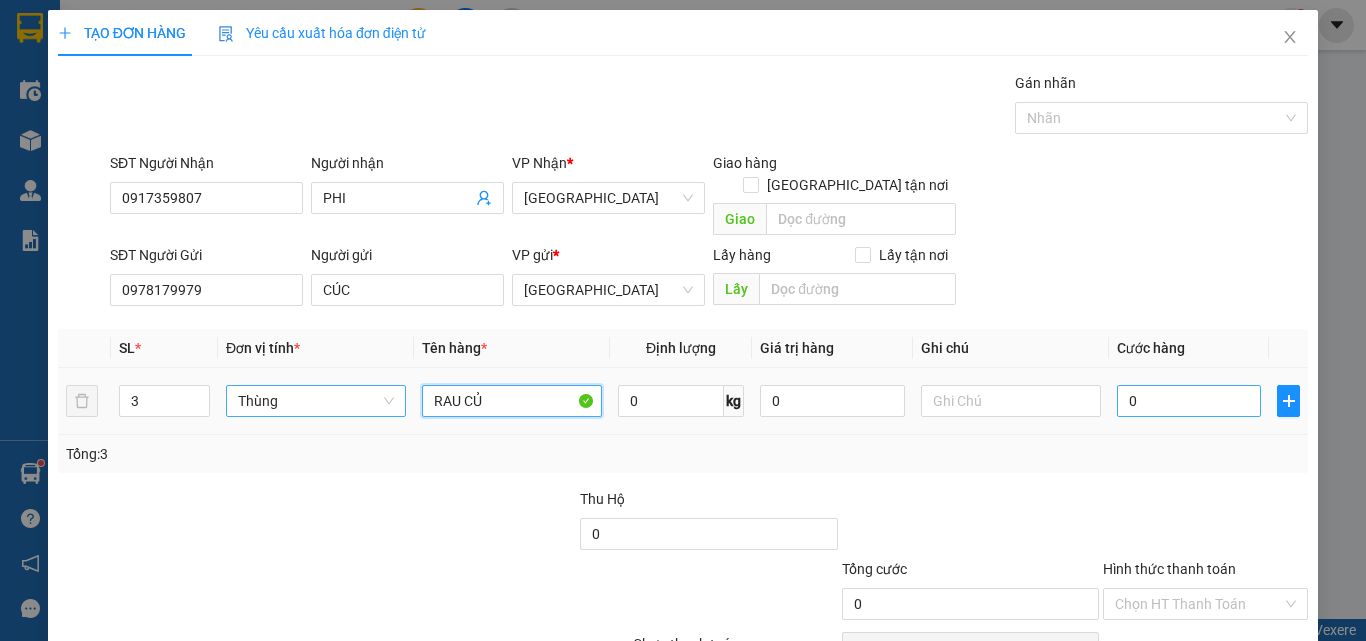 type on "RAU CỦ" 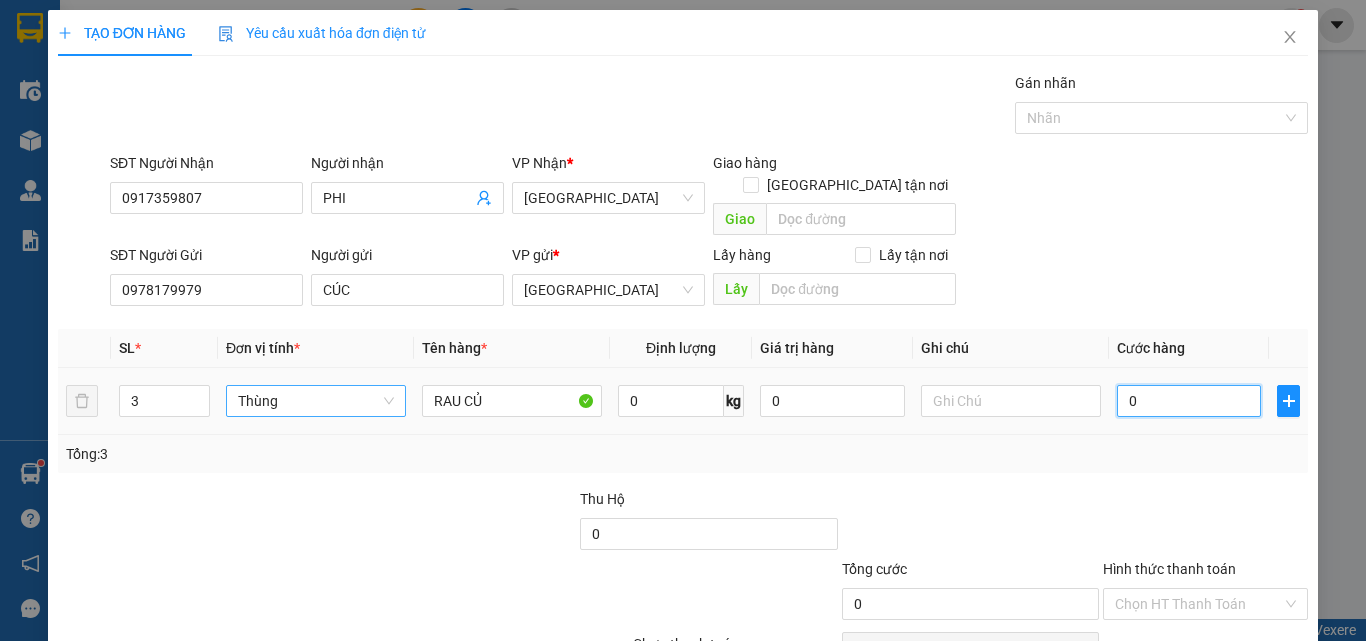 click on "0" at bounding box center (1189, 401) 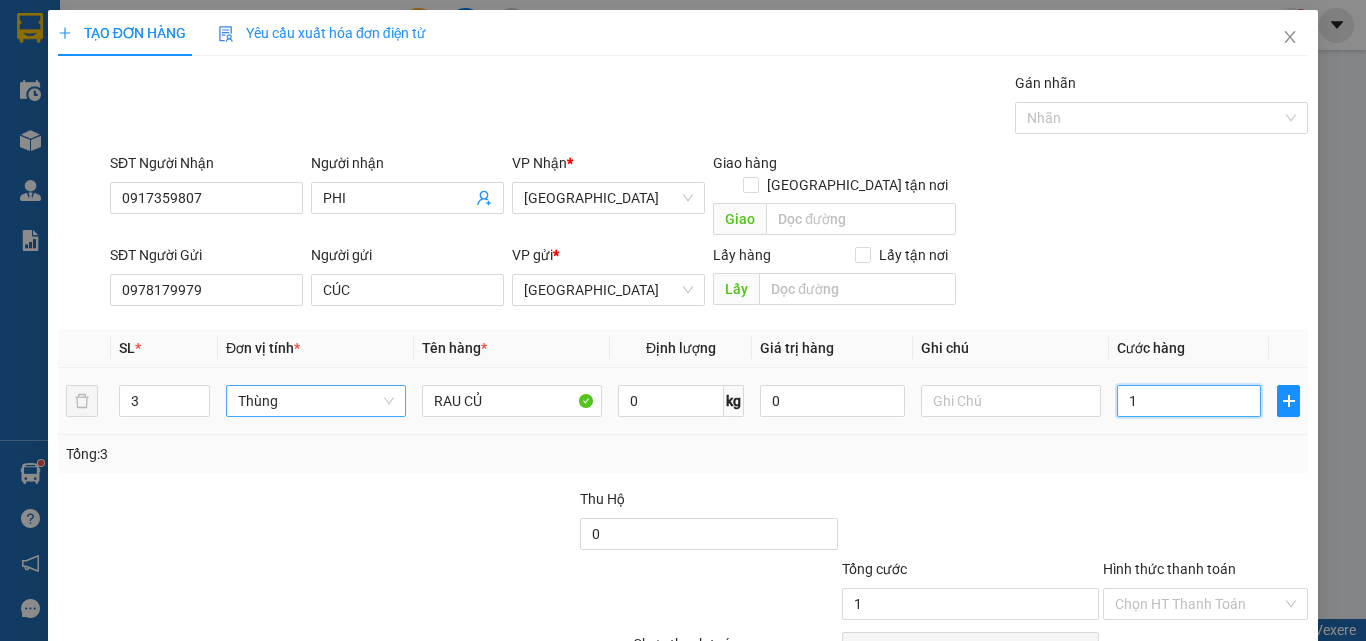 type on "0" 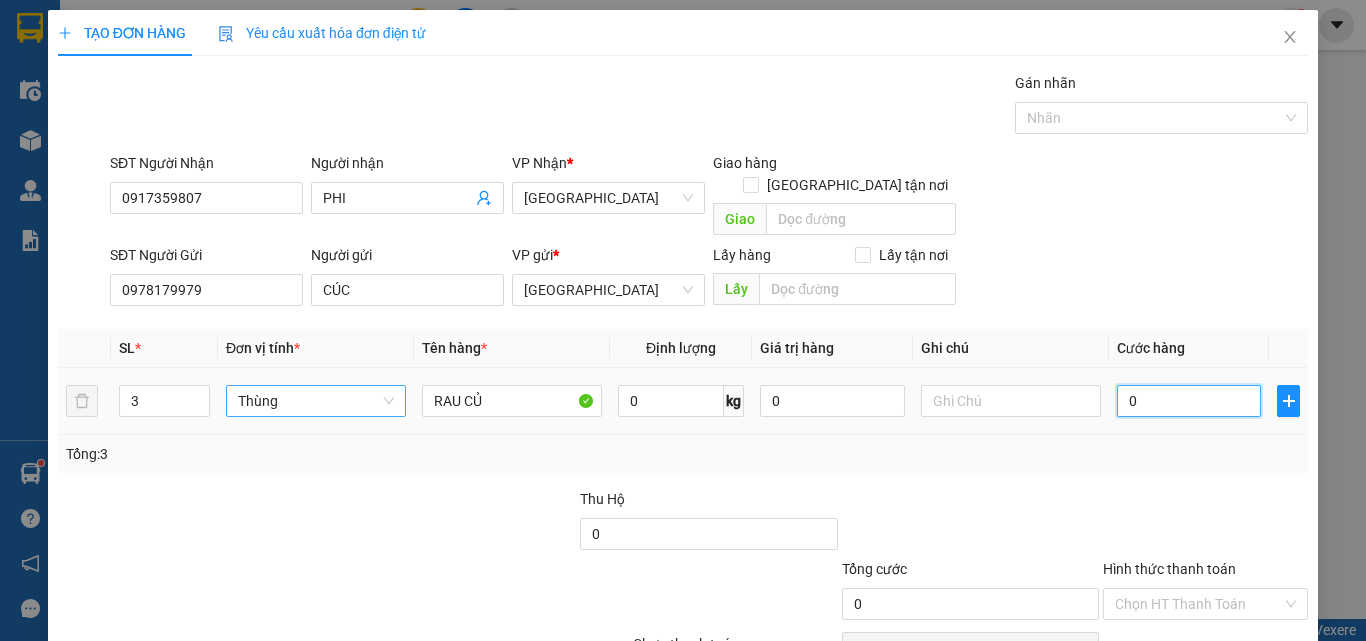 type on "02" 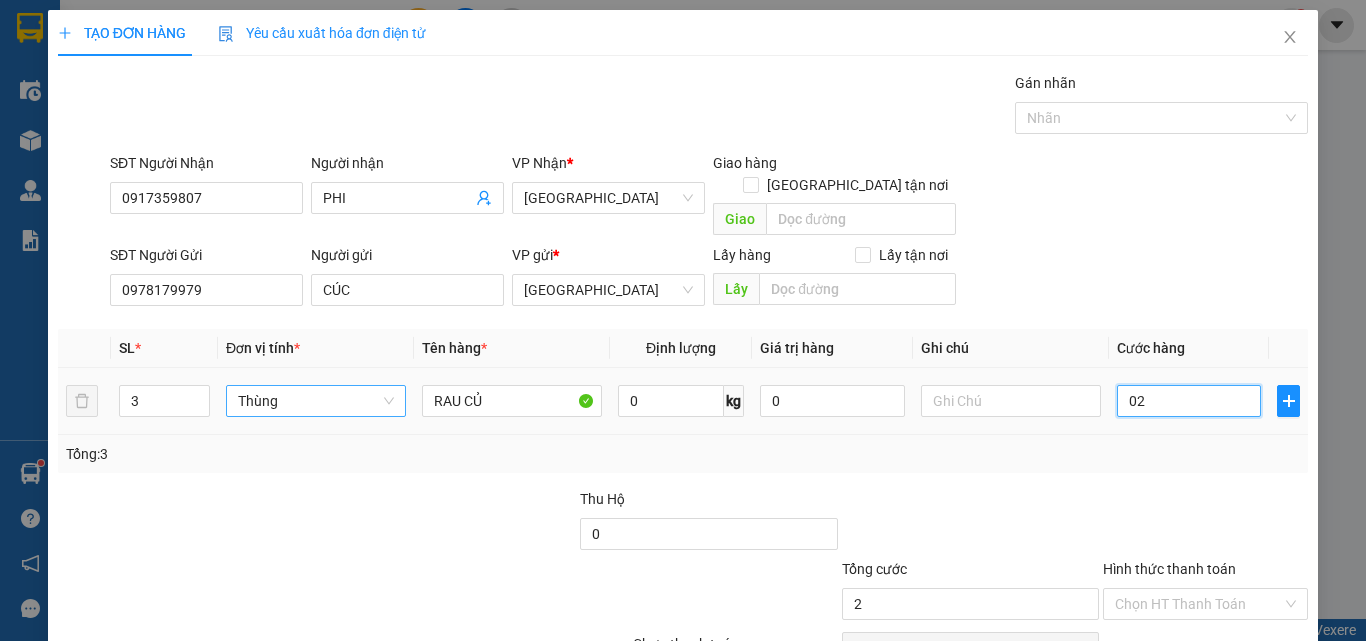 type on "021" 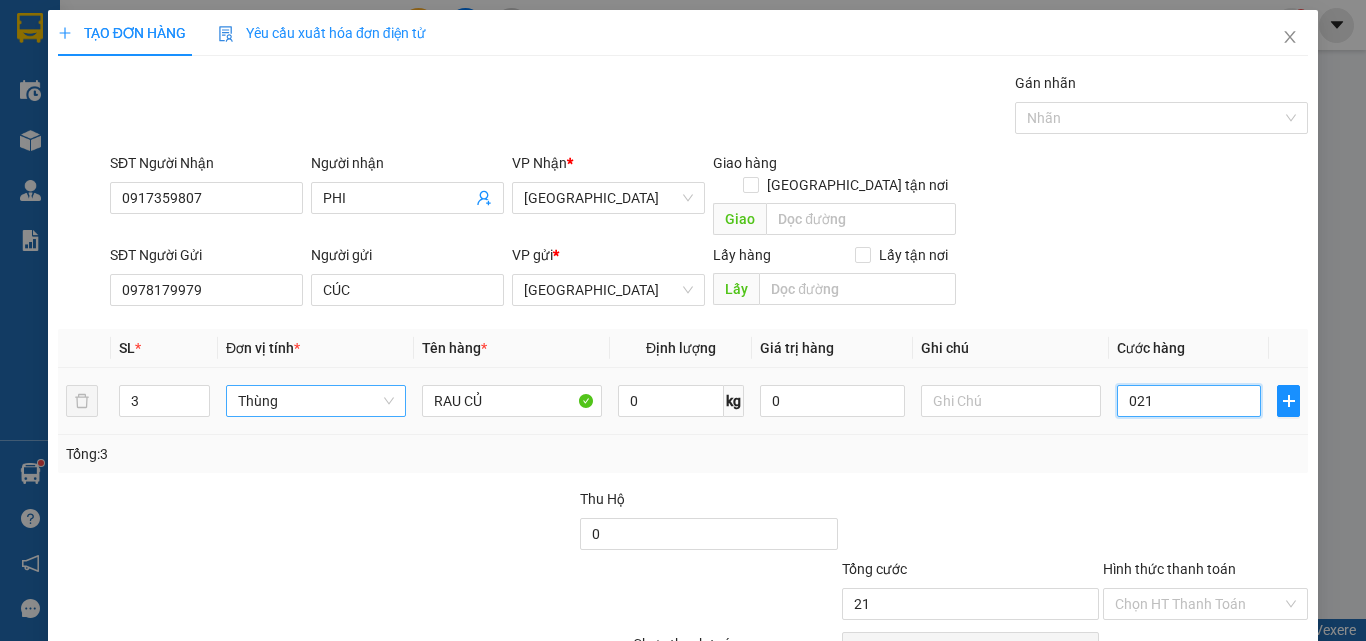 type on "0.210" 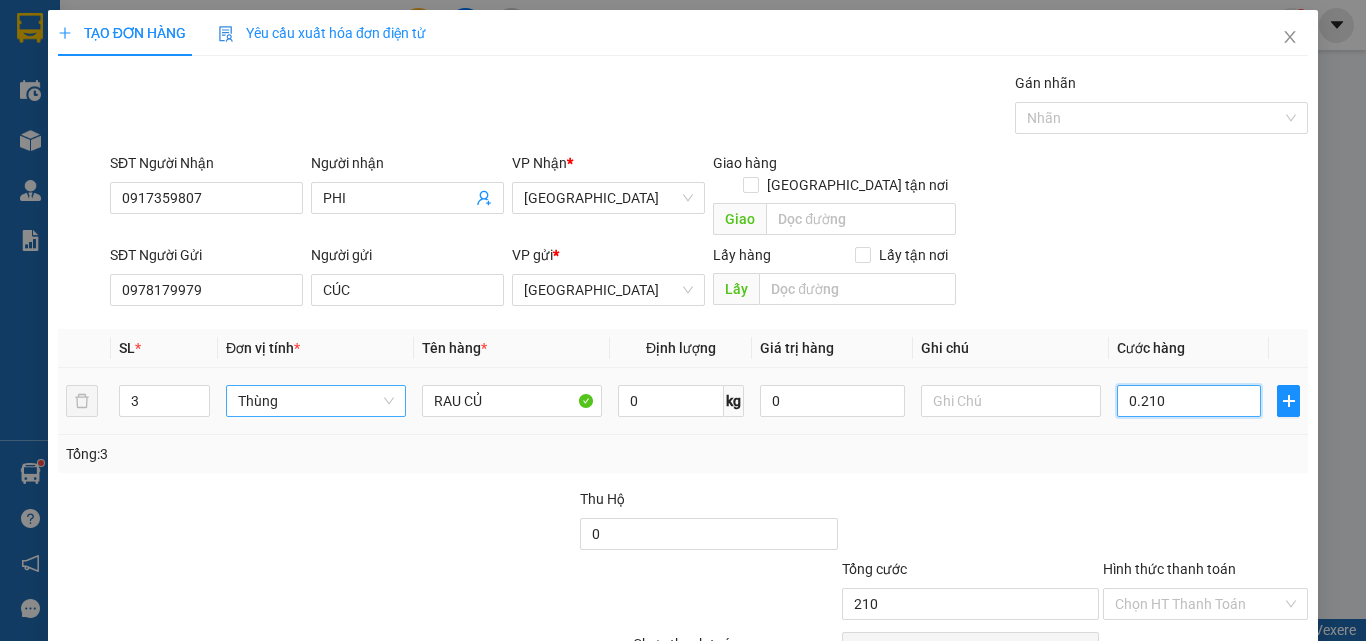 scroll, scrollTop: 91, scrollLeft: 0, axis: vertical 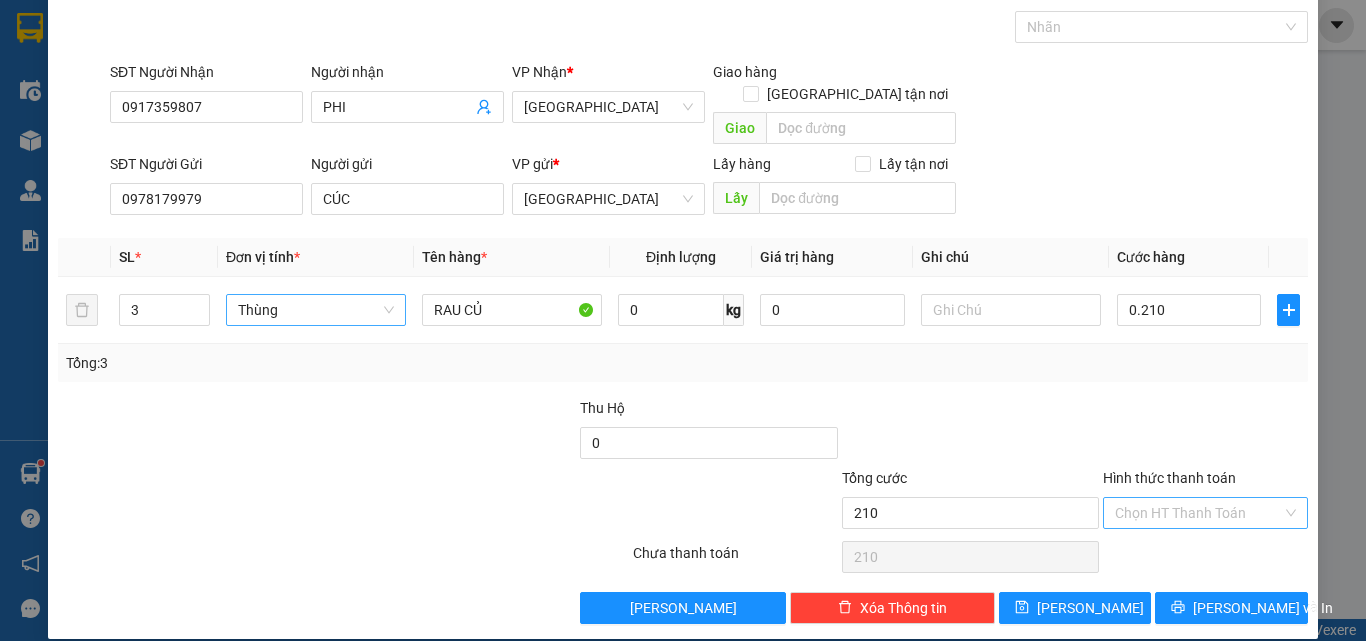 type on "210.000" 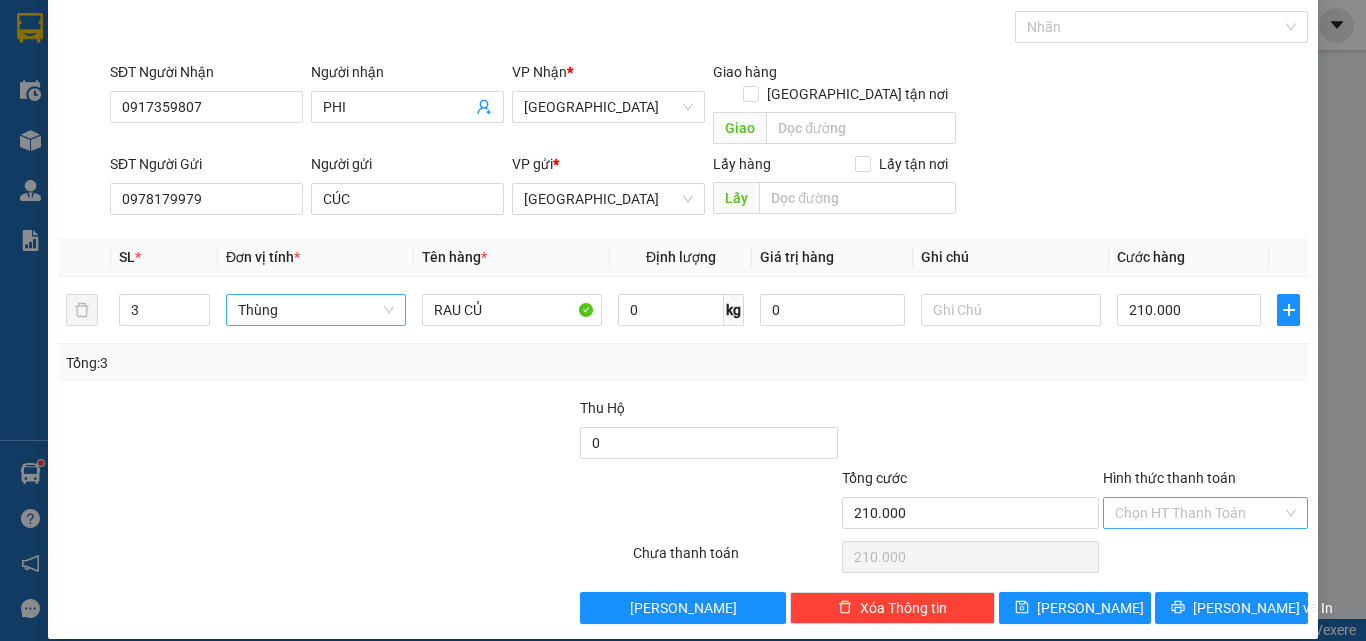 click on "Hình thức thanh toán" at bounding box center (1198, 513) 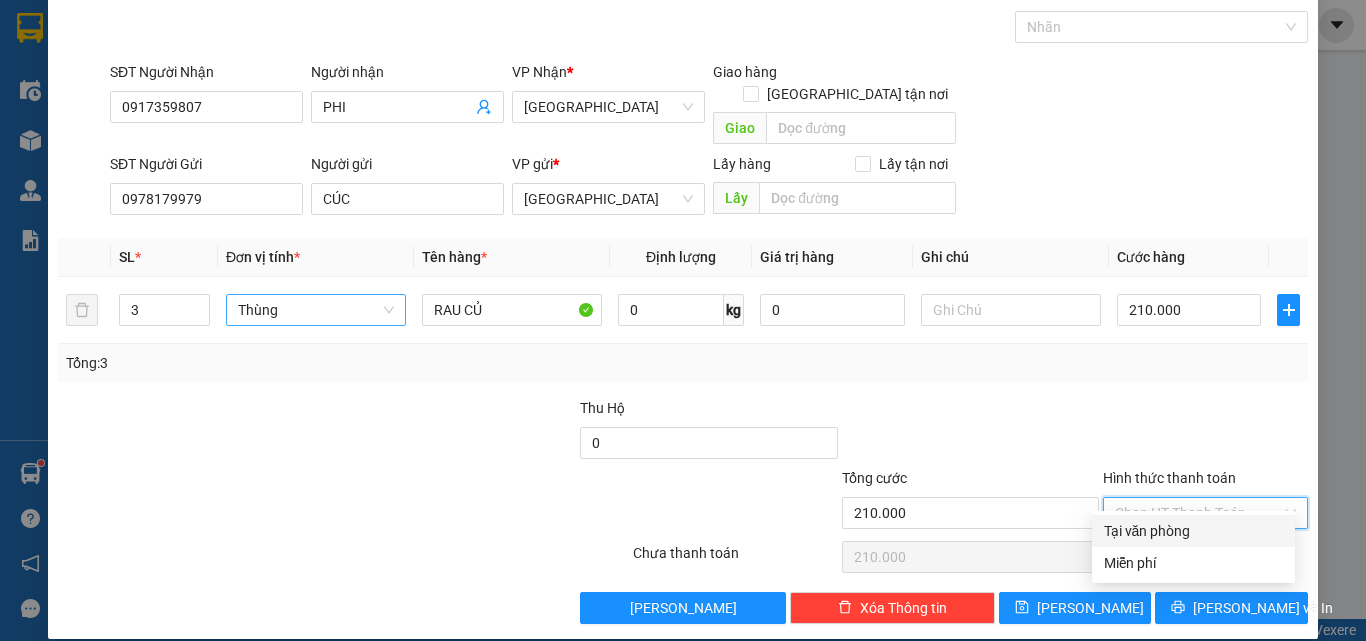 click on "Tại văn phòng" at bounding box center [1193, 531] 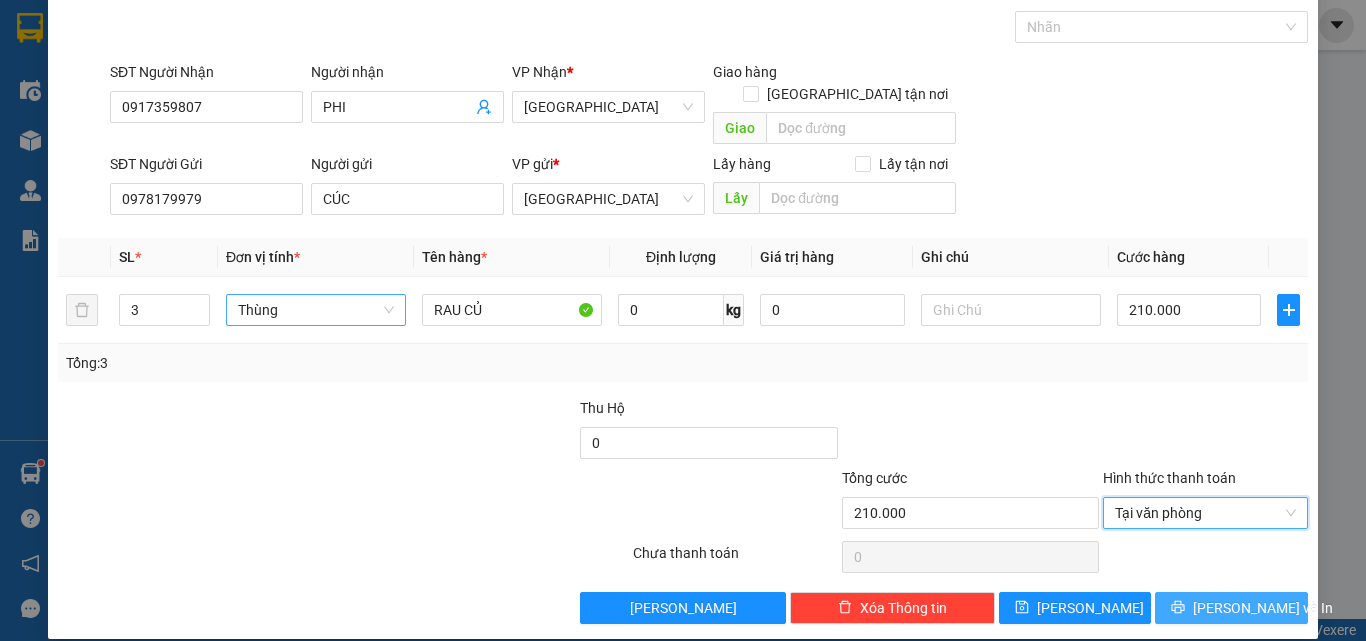 click on "Lưu và In" at bounding box center (1263, 608) 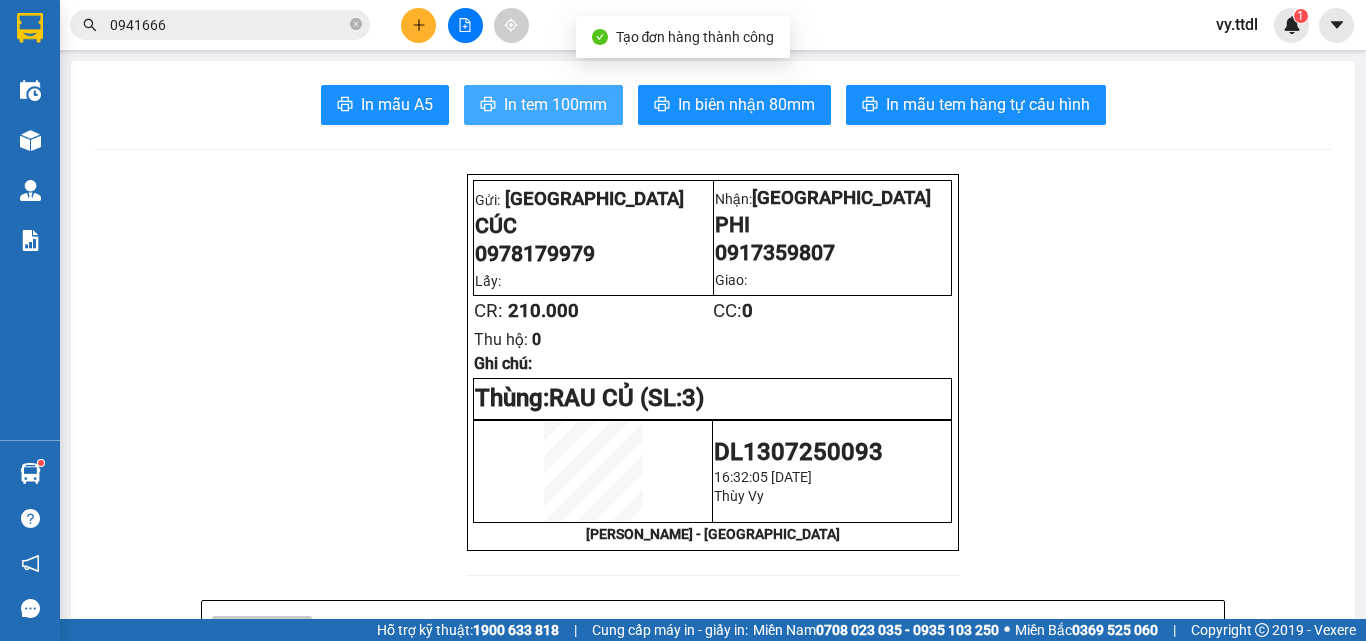 click on "In tem 100mm" at bounding box center [543, 105] 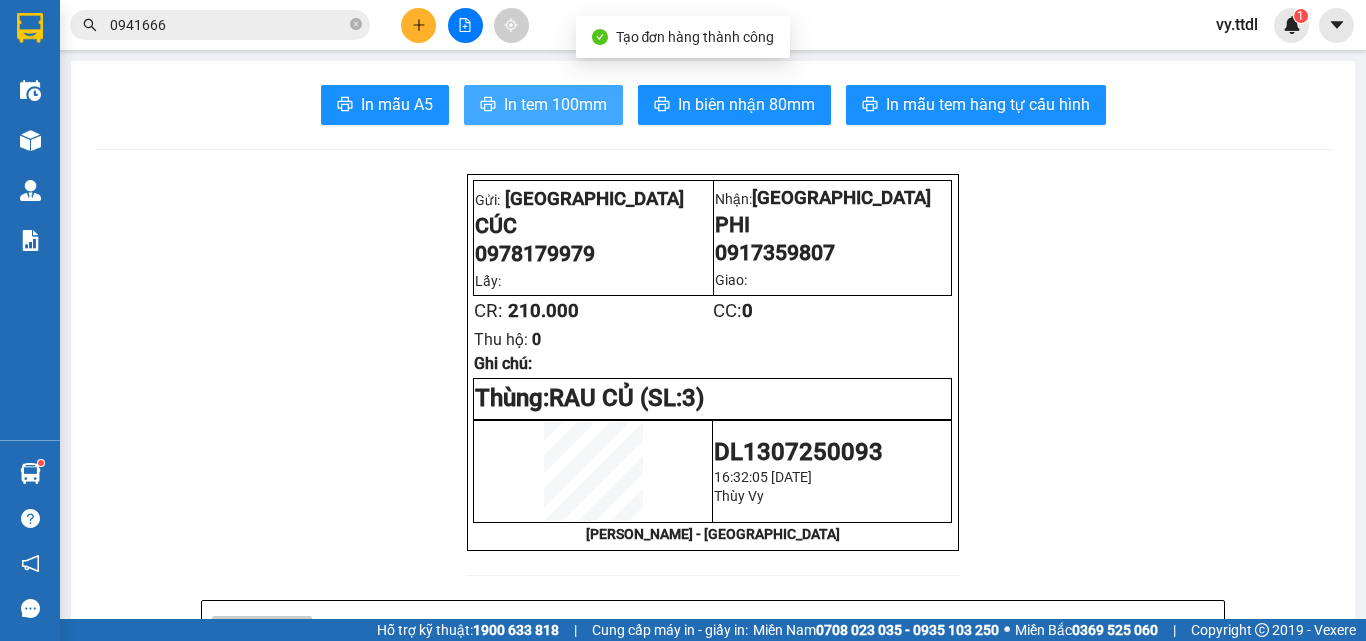 scroll, scrollTop: 0, scrollLeft: 0, axis: both 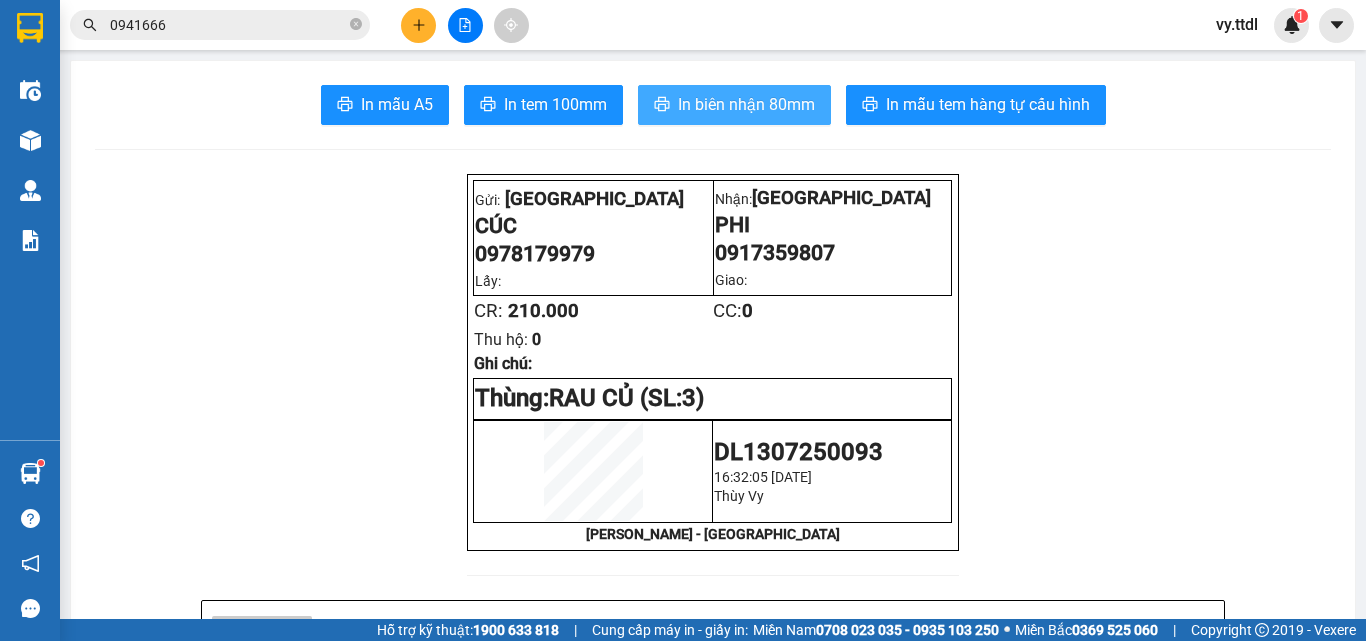 click on "In biên nhận 80mm" at bounding box center [734, 105] 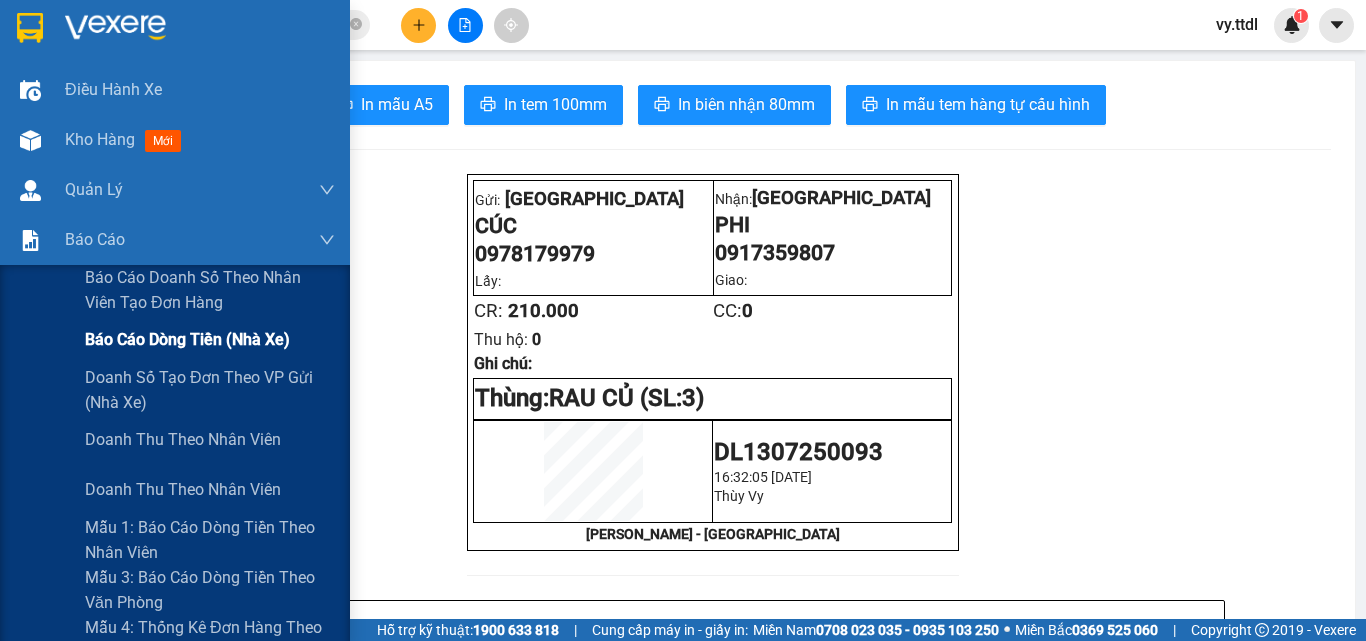 click on "Báo cáo dòng tiền (nhà xe)" at bounding box center [187, 339] 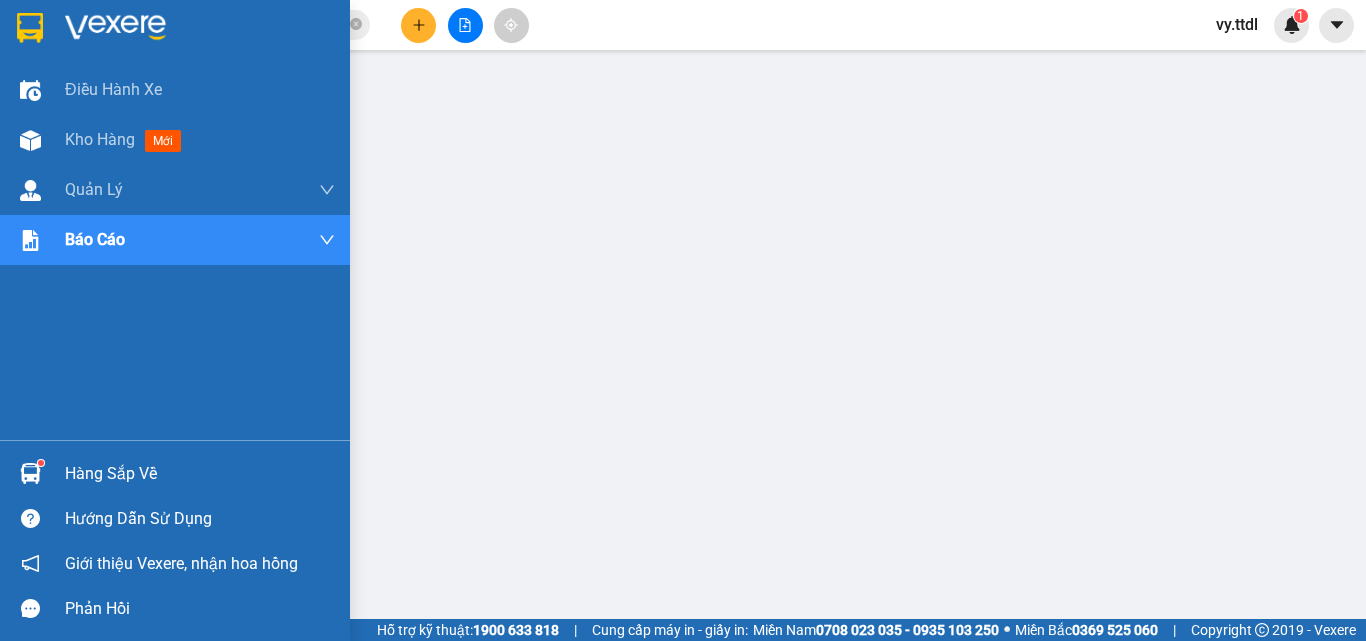 click at bounding box center (175, 32) 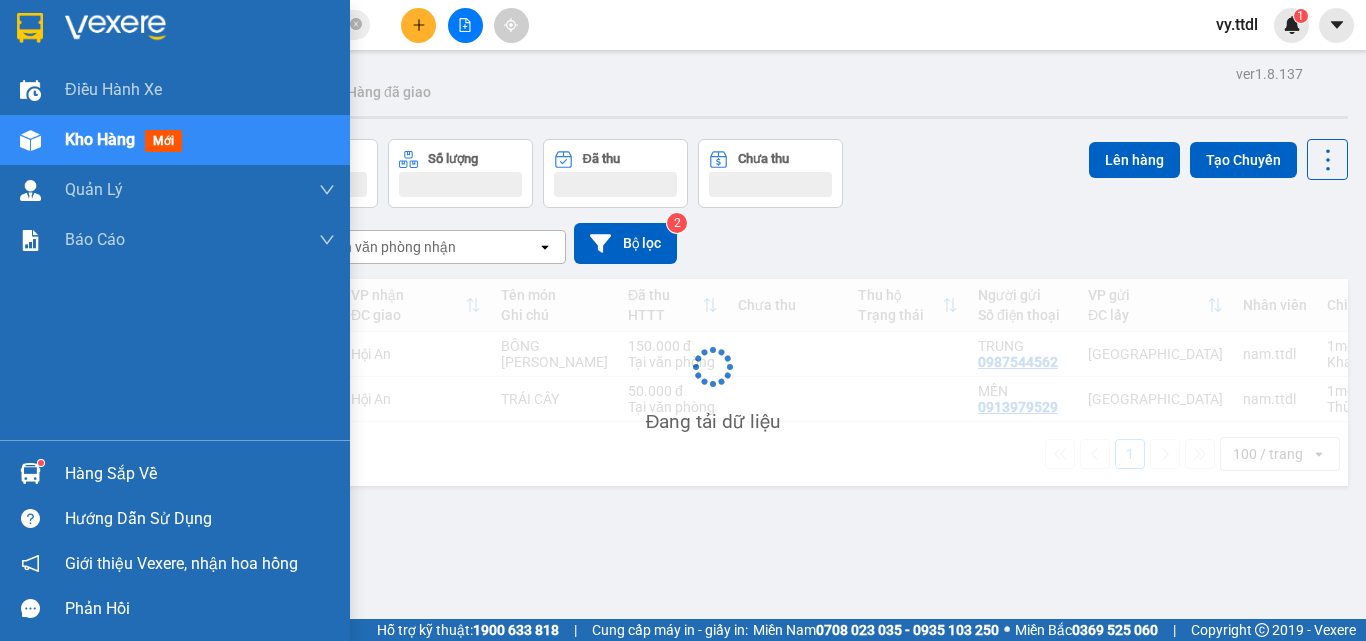 click at bounding box center [115, 28] 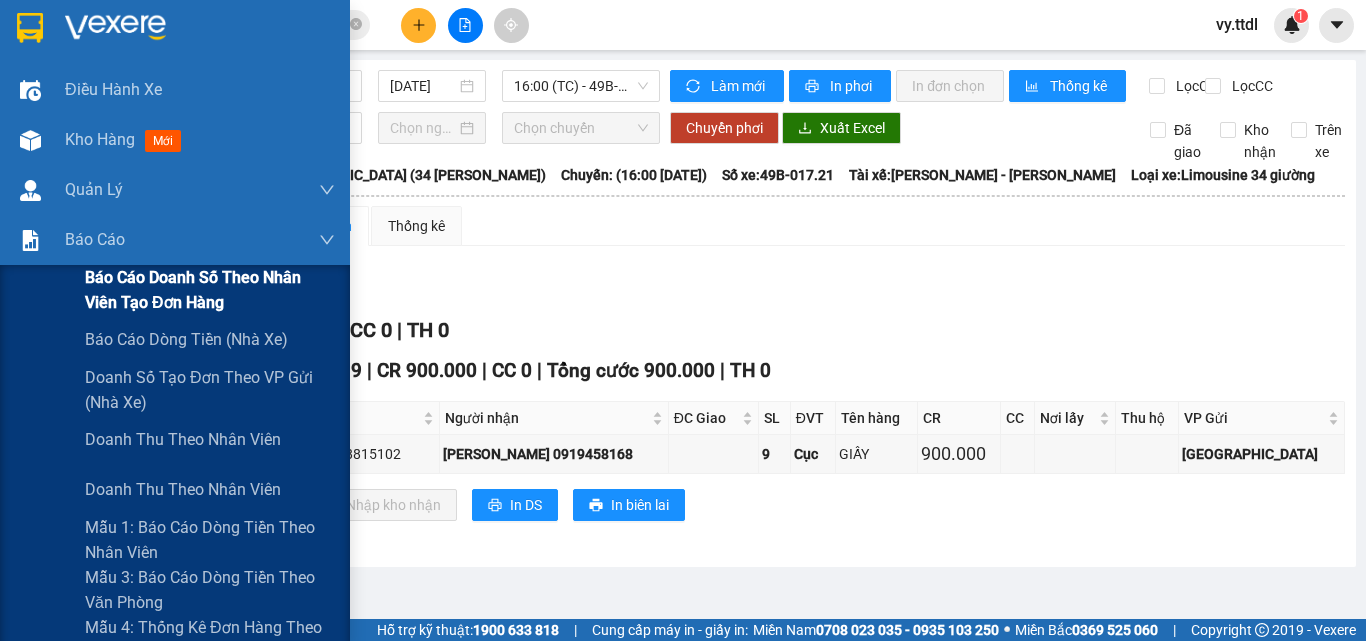 scroll, scrollTop: 0, scrollLeft: 0, axis: both 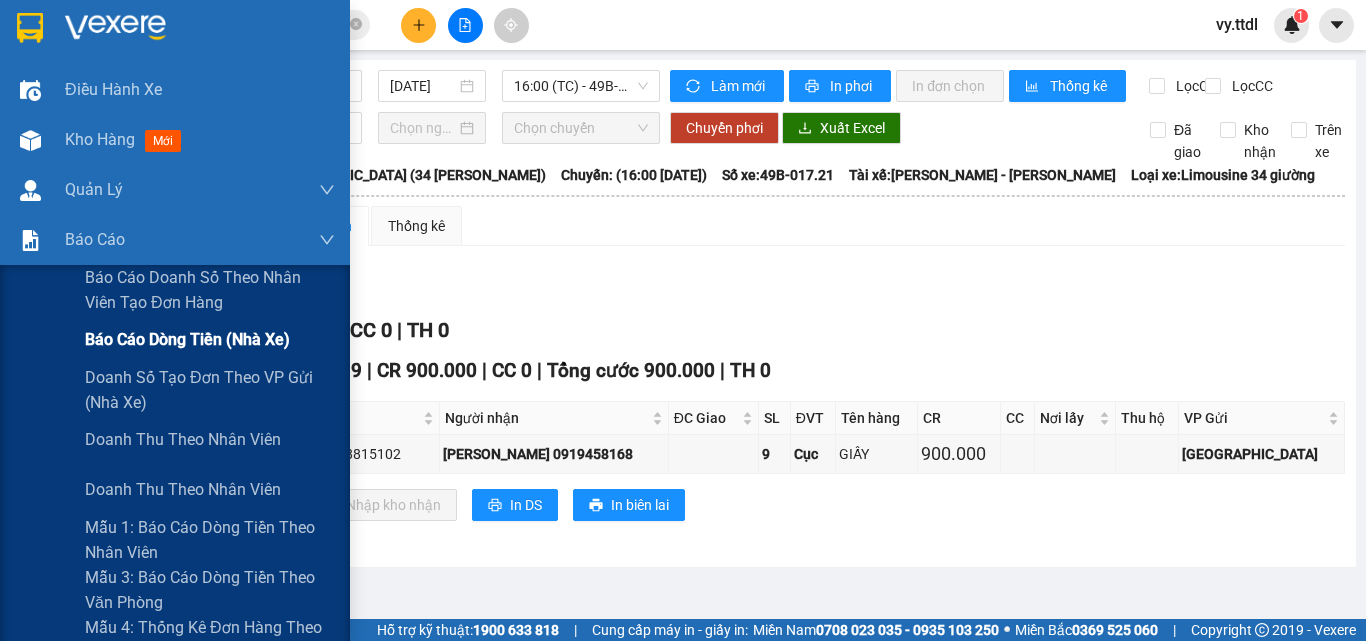 click on "Báo cáo dòng tiền (nhà xe)" at bounding box center [187, 339] 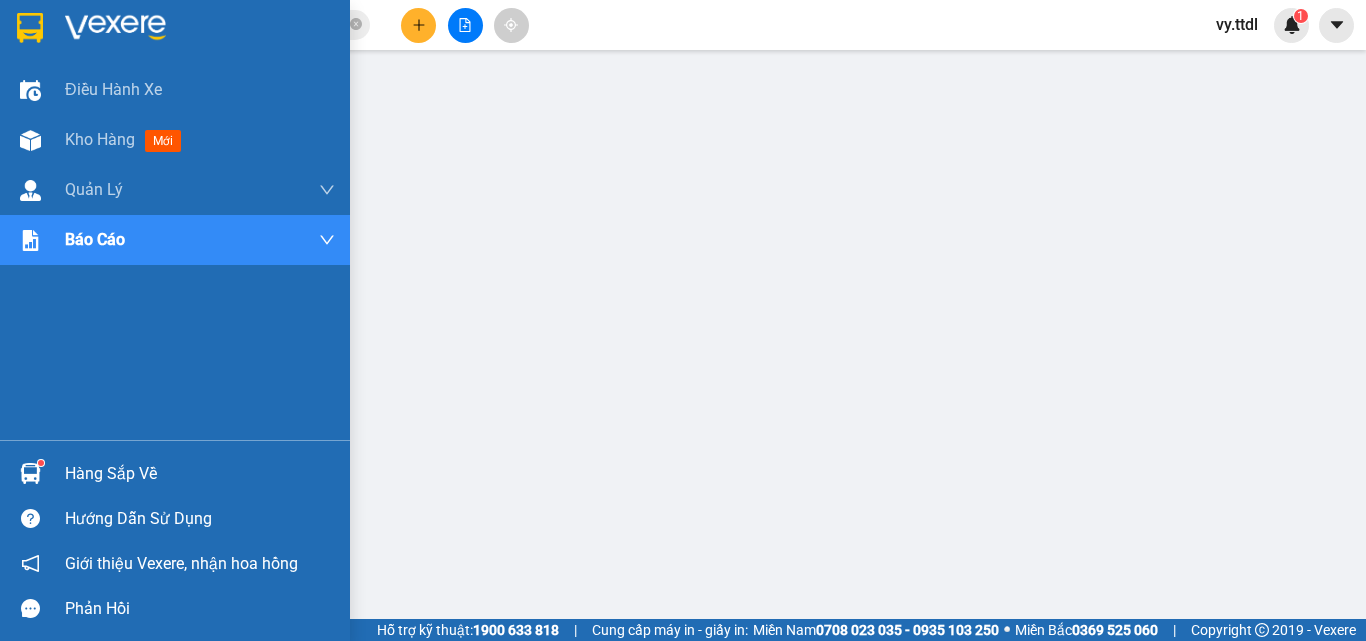 click at bounding box center (30, 28) 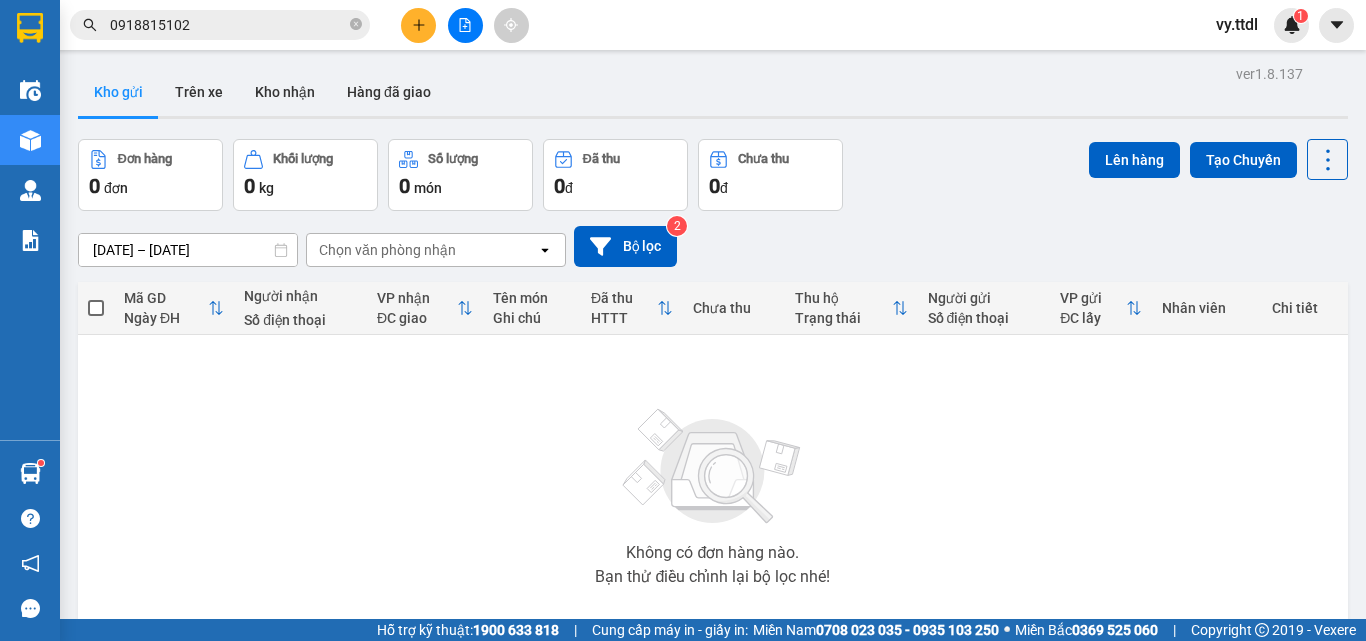 click at bounding box center (465, 25) 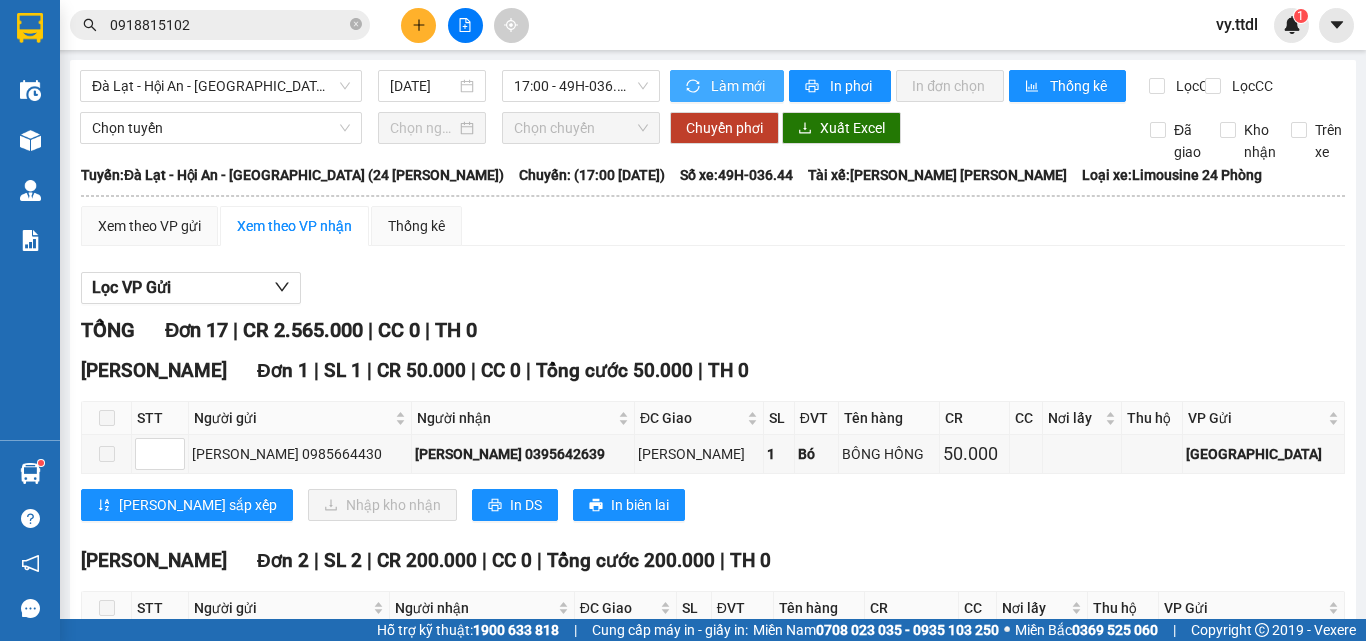click on "Làm mới" at bounding box center [727, 86] 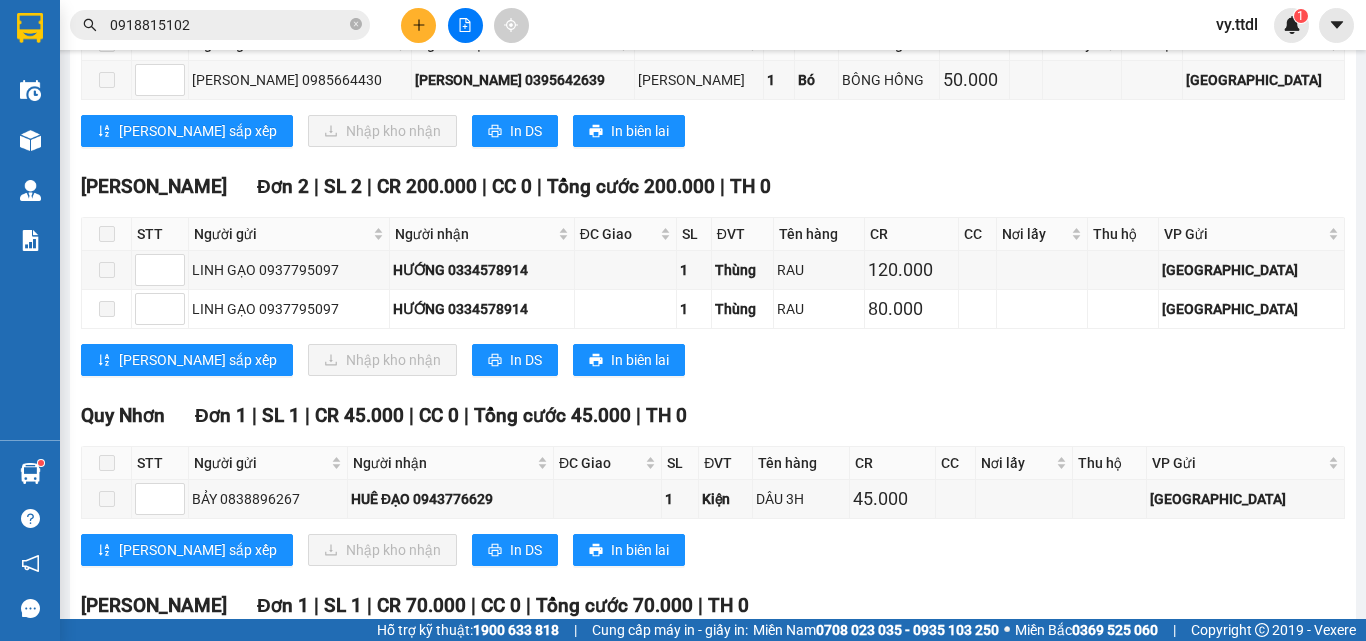 scroll, scrollTop: 0, scrollLeft: 0, axis: both 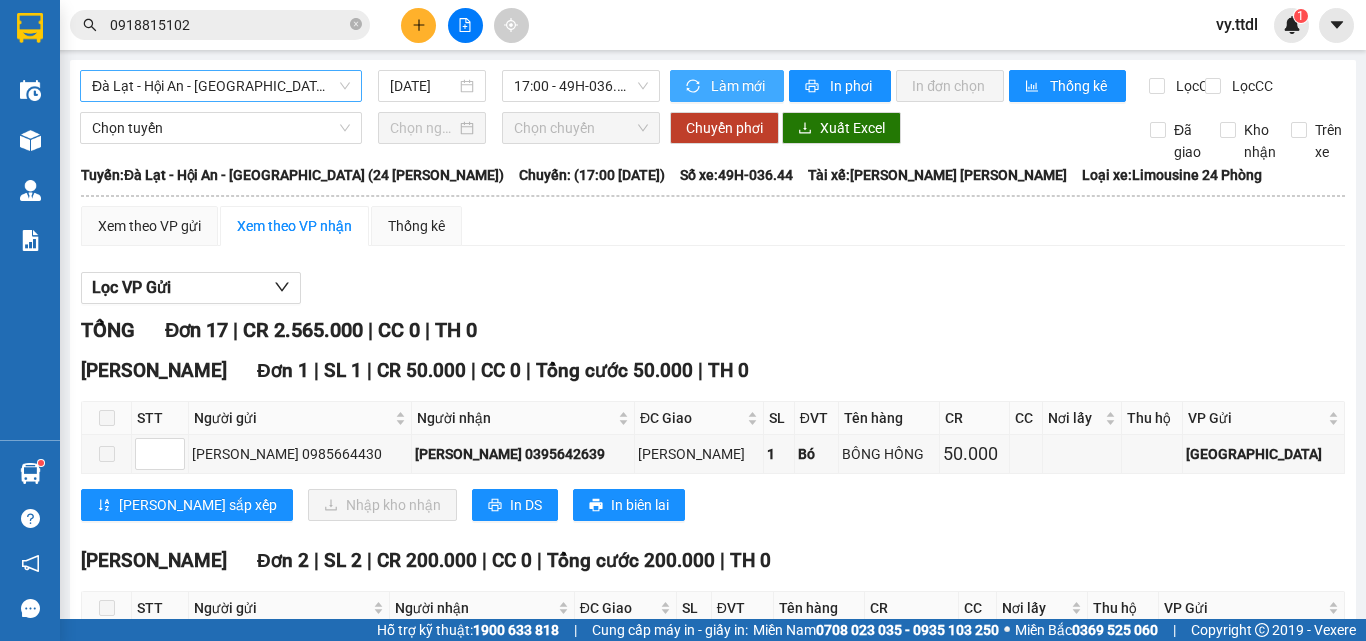 click on "Đà Lạt - Hội An - [GEOGRAPHIC_DATA] (24 Phòng)" at bounding box center (221, 86) 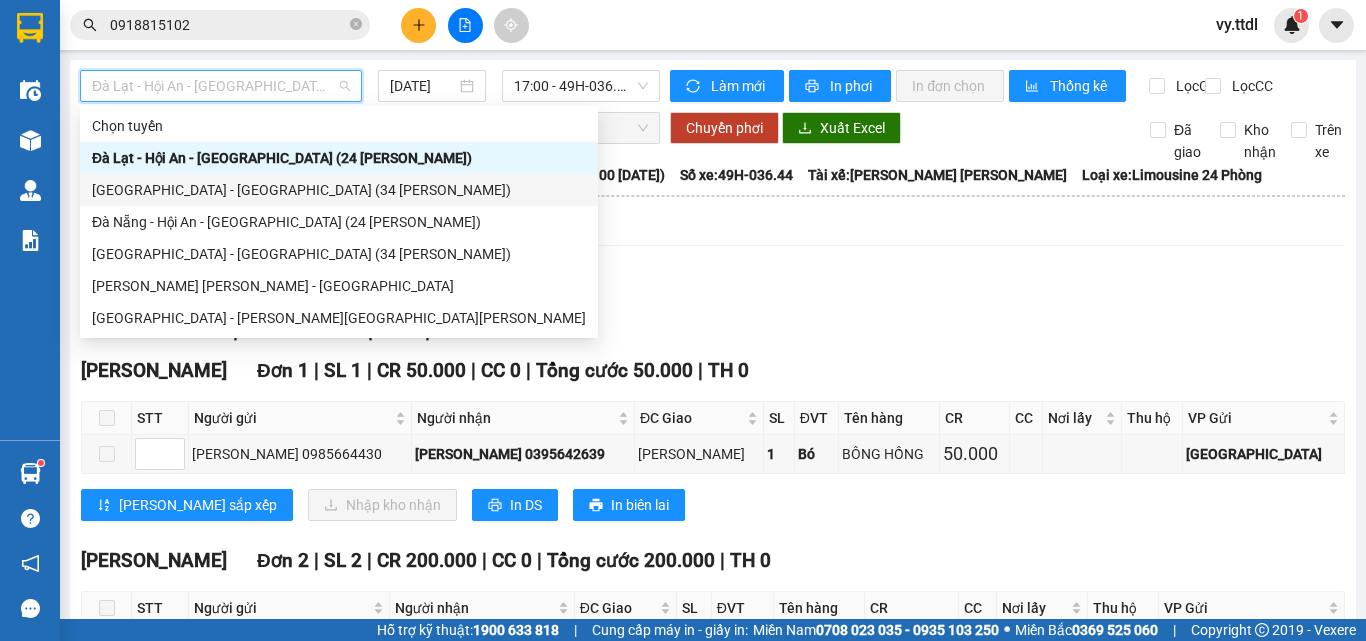drag, startPoint x: 215, startPoint y: 190, endPoint x: 266, endPoint y: 167, distance: 55.946404 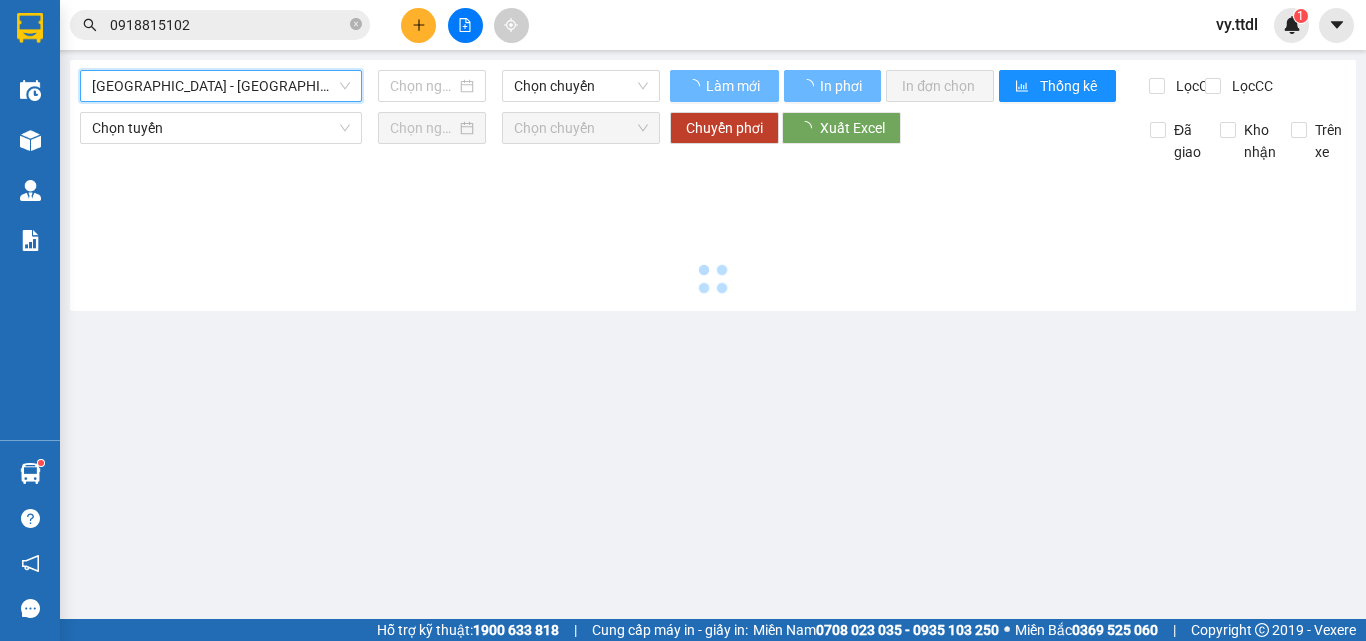 type on "[DATE]" 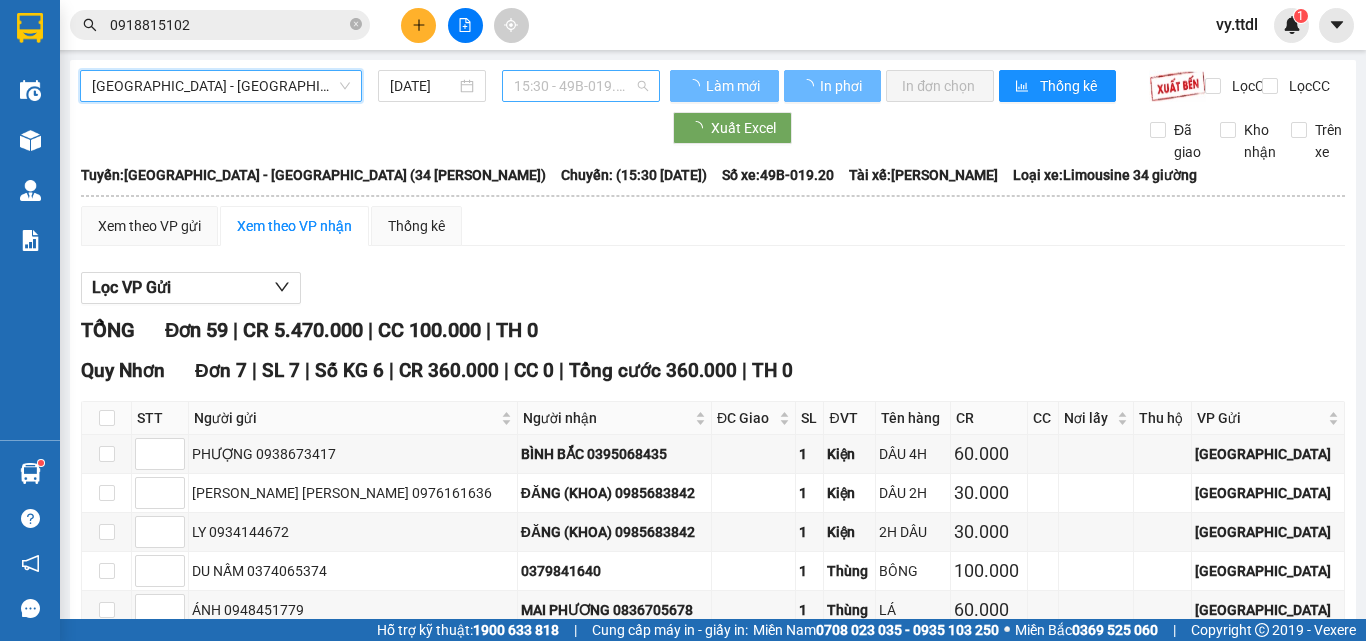 click on "15:30     - 49B-019.20" at bounding box center (581, 86) 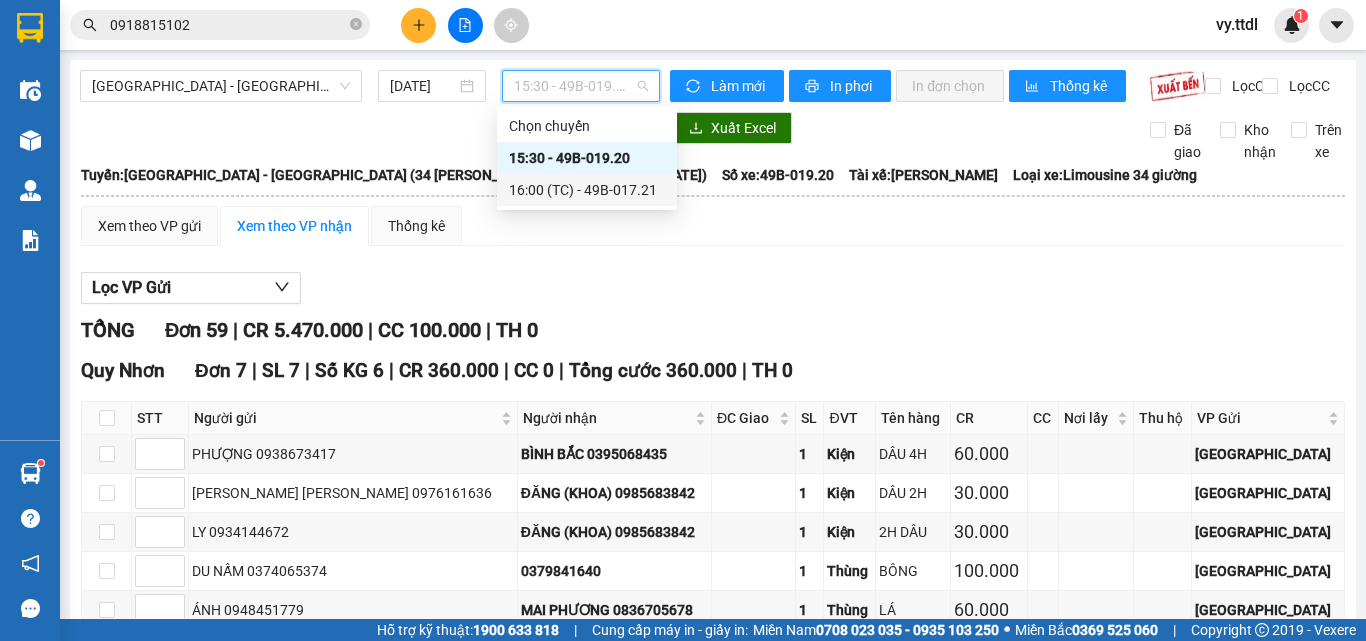 click on "16:00   (TC)   - 49B-017.21" at bounding box center [587, 190] 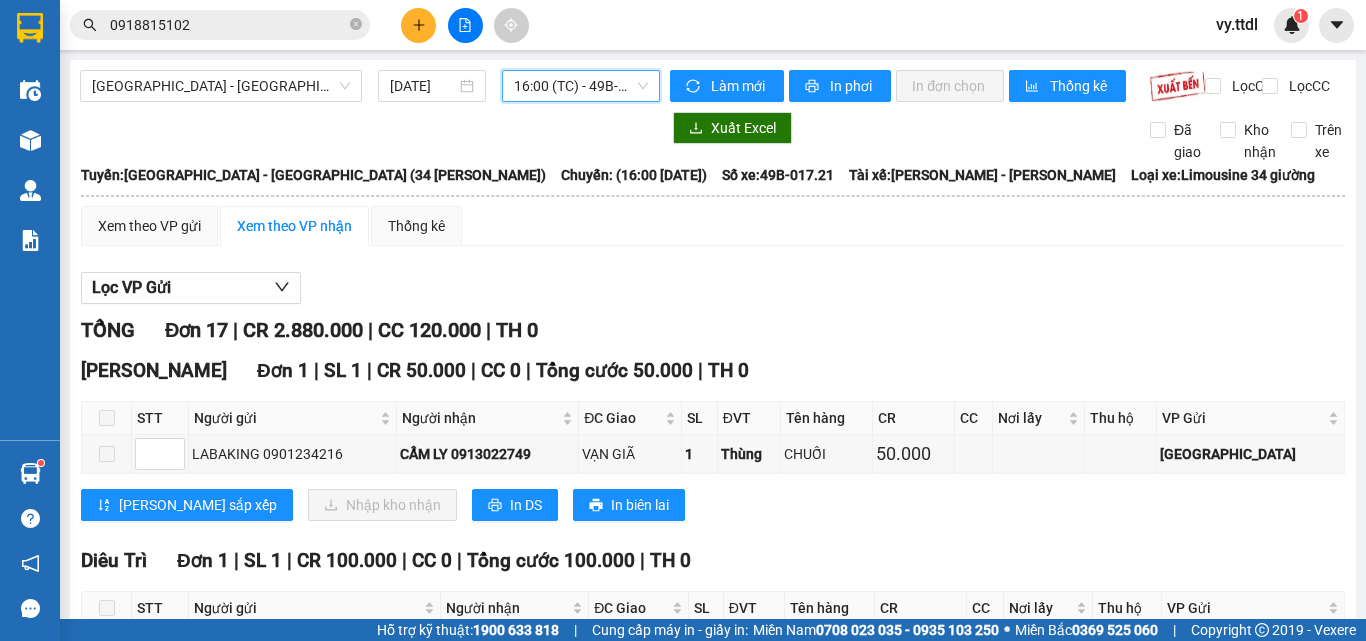 click on "16:00   (TC)   - 49B-017.21" at bounding box center (581, 86) 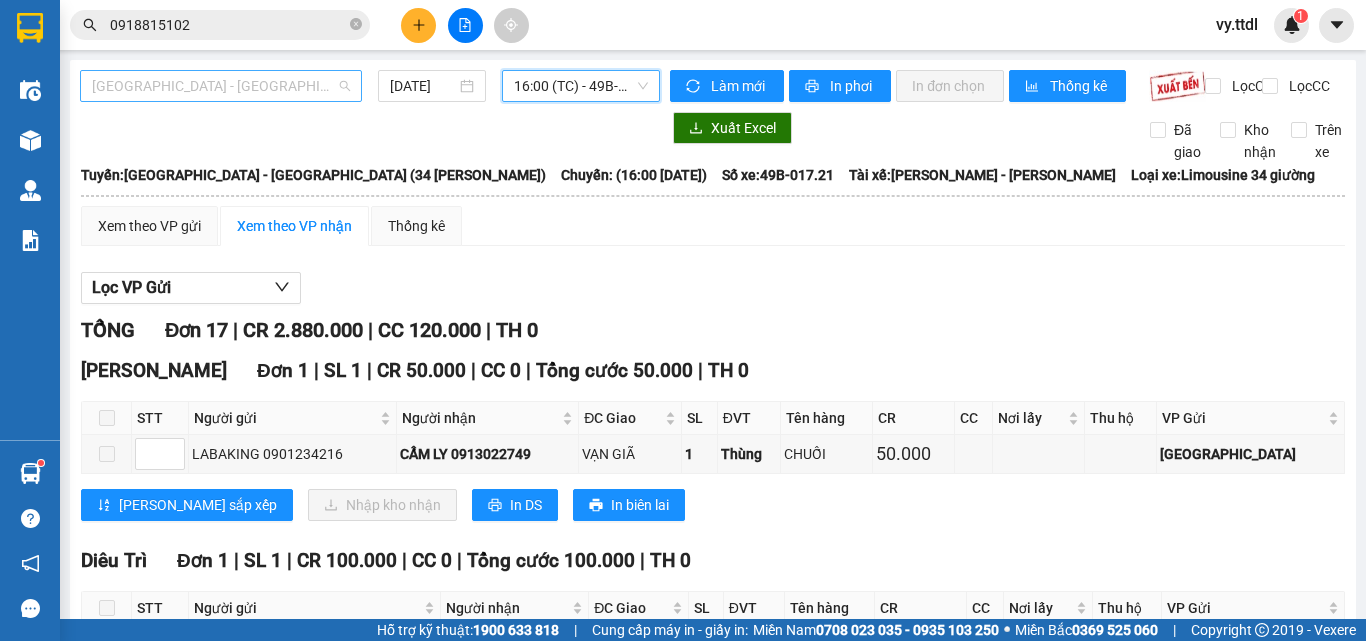 click on "Đà Lạt - Đà Nẵng (34 Phòng)" at bounding box center (221, 86) 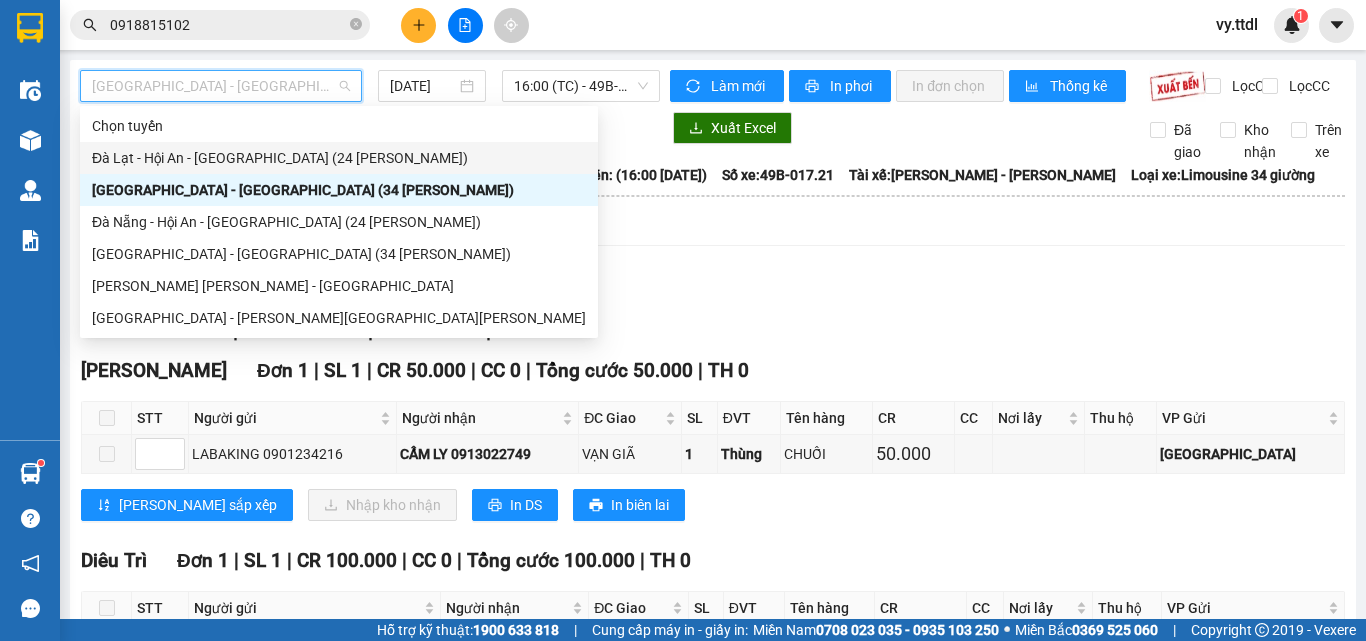 click on "Đà Lạt - Hội An - Đà Nẵng (24 Phòng)" at bounding box center [339, 158] 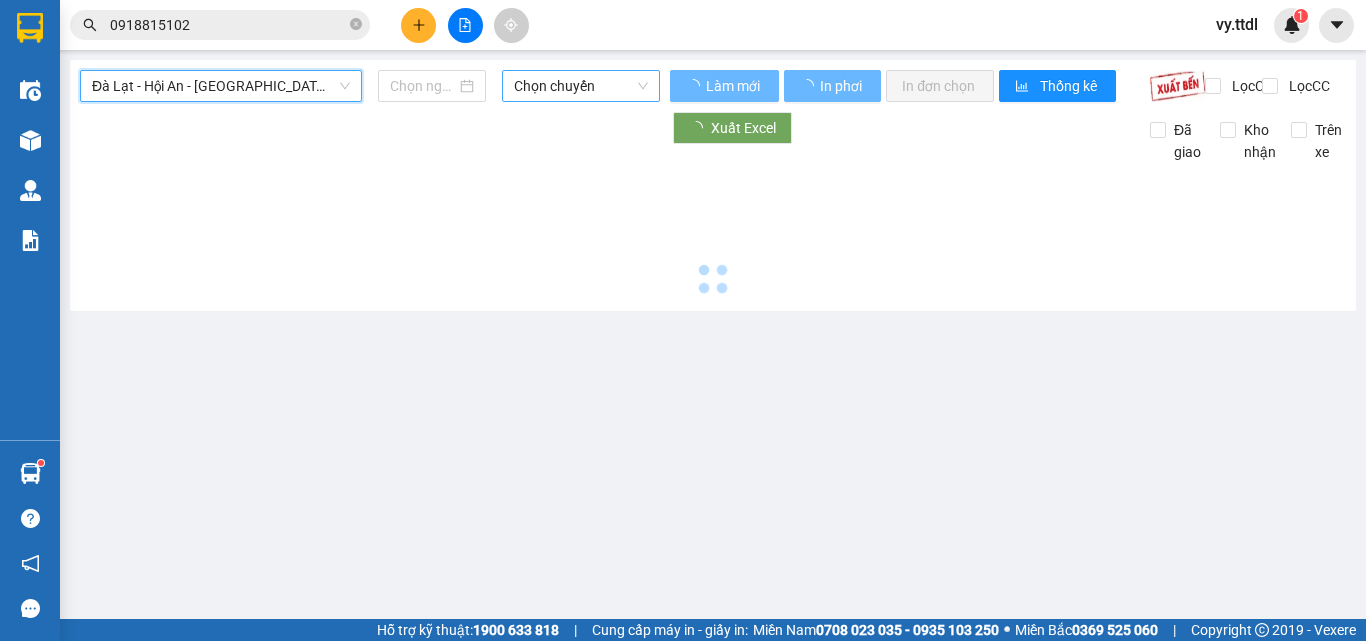 type on "[DATE]" 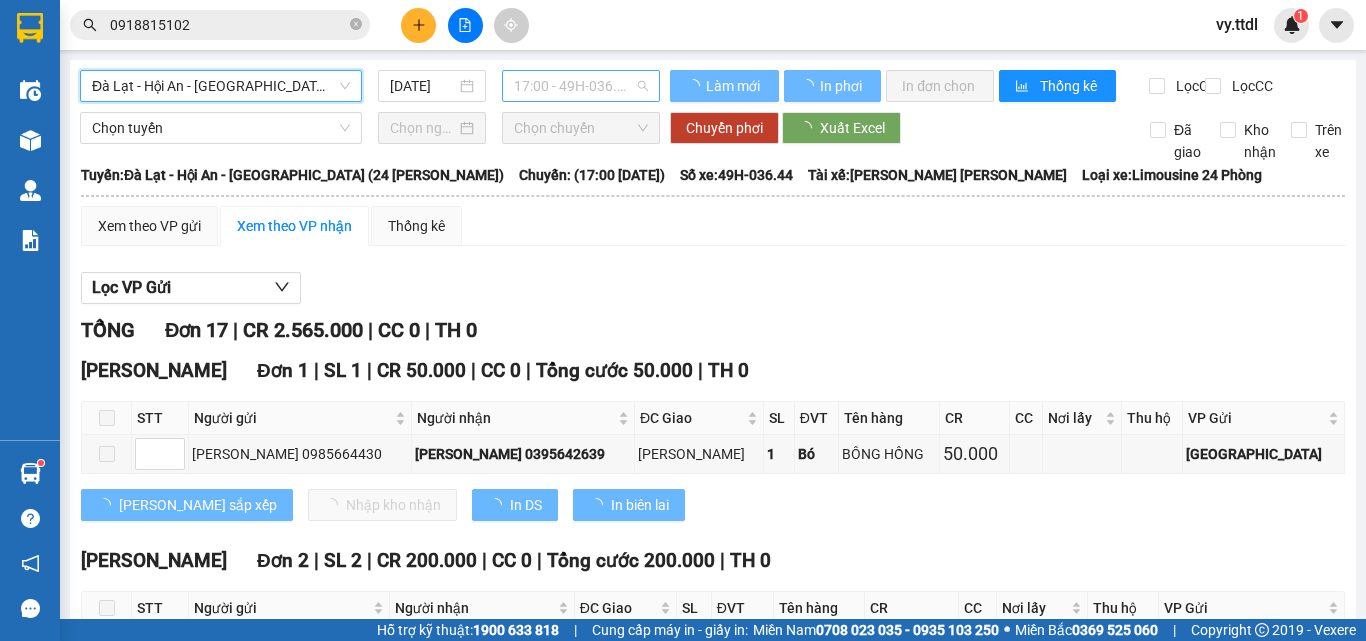 click on "17:00     - 49H-036.44" at bounding box center (581, 86) 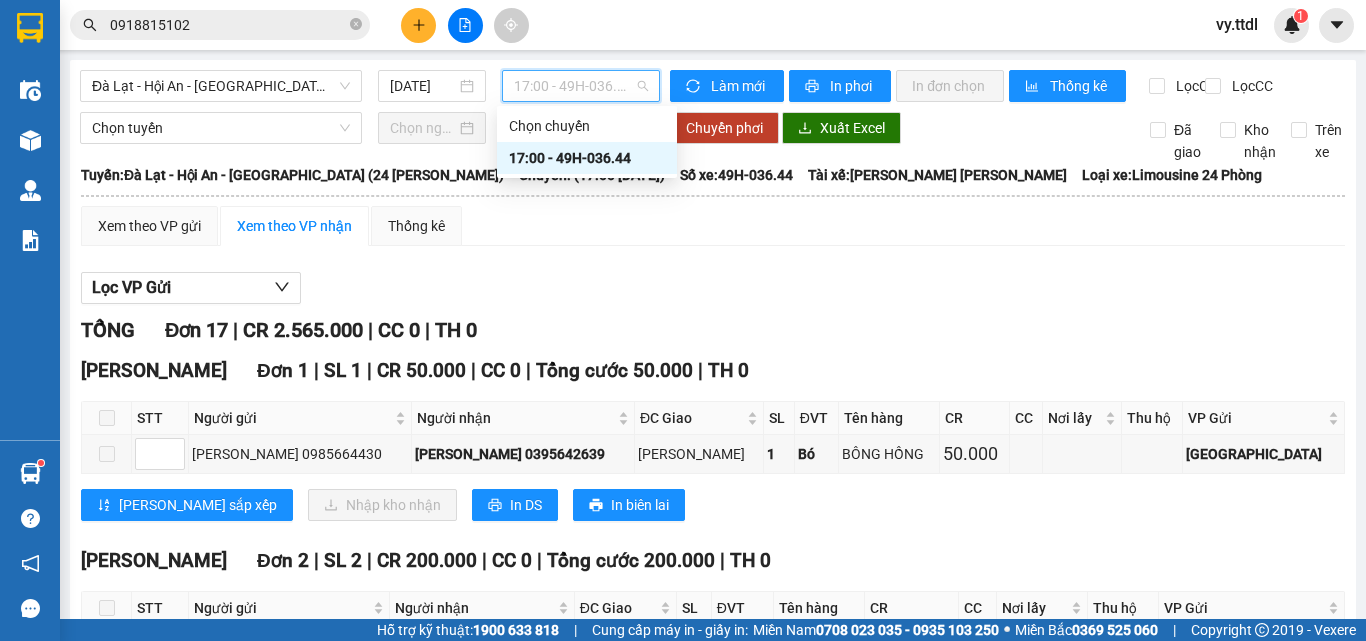 click on "17:00     - 49H-036.44" at bounding box center (587, 158) 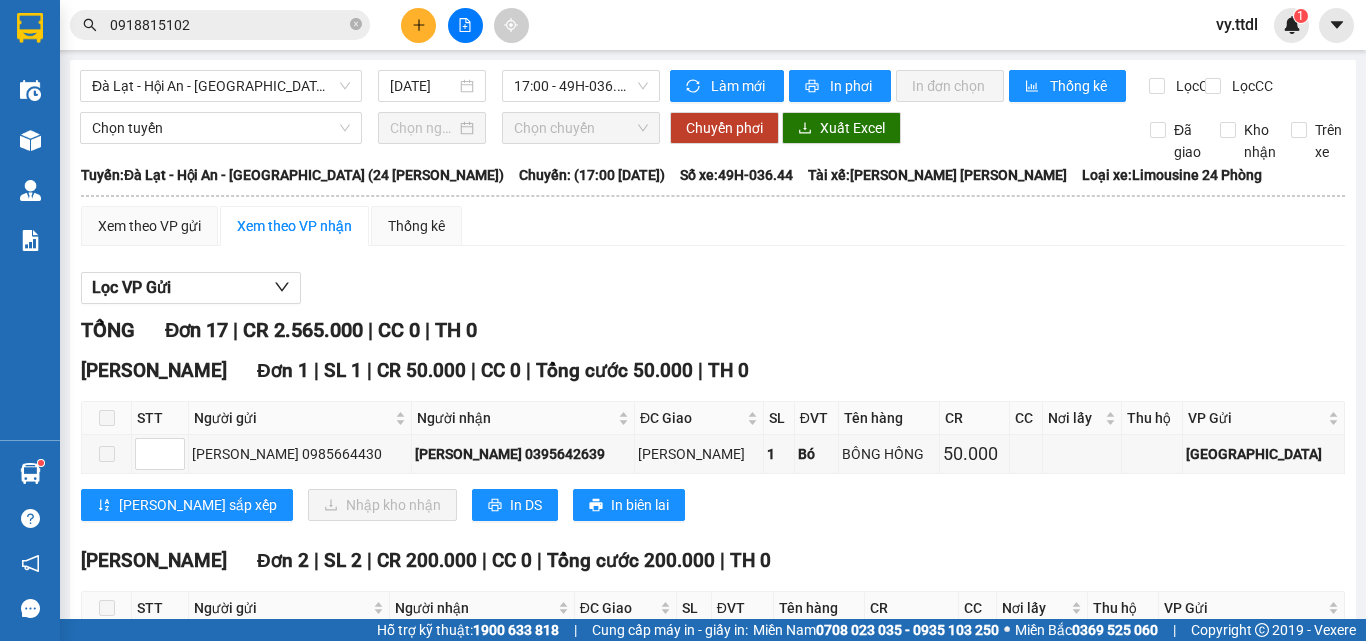 click on "Lọc VP Gửi TỔNG Đơn   17 | CR   2.565.000 | CC   0 | TH   0 Phú Yên Đơn   1 | SL   1 | CR   50.000 | CC   0 | Tổng cước   50.000 | TH   0 STT Người gửi Người nhận ĐC Giao SL ĐVT Tên hàng CR CC Nơi lấy Thu hộ VP Gửi Ký nhận                             THỦY 0985664430 GIANG 0395642639 CHÍ THẠNH 1 Bó BÔNG HỒNG 50.000 Đà Lạt  Lưu sắp xếp Nhập kho nhận In DS In biên lai Thanh Thuỷ   063 3823 151   296 Nguyên Tử Lực Đà Lạt   -  16:57 - 13/07/2025 Tuyến:  Đà Lạt - Hội An - Đà Nẵng (24 Phòng) Chuyến:   (17:00 - 13/07/2025) Tài xế:  Hạ Hoài Thương - Lương Ngọc Cảnh   Phụ xe:  Số xe:  49H-036.44   Loại xe:  Limousine 24 Phòng STT Người gửi Người nhận ĐC Giao SL ĐVT Tên hàng CR CC Nơi lấy Thu hộ VP Gửi Ký nhận Phú Yên Đơn   1 | SL   1 | CR   50.000 | CC   0 | Tổng cước   50.000 | TH   0 1 THỦY 0985664430 GIANG 0395642639 CHÍ THẠNH 1 Bó BÔNG HỒNG 50.000 1" at bounding box center (713, 1253) 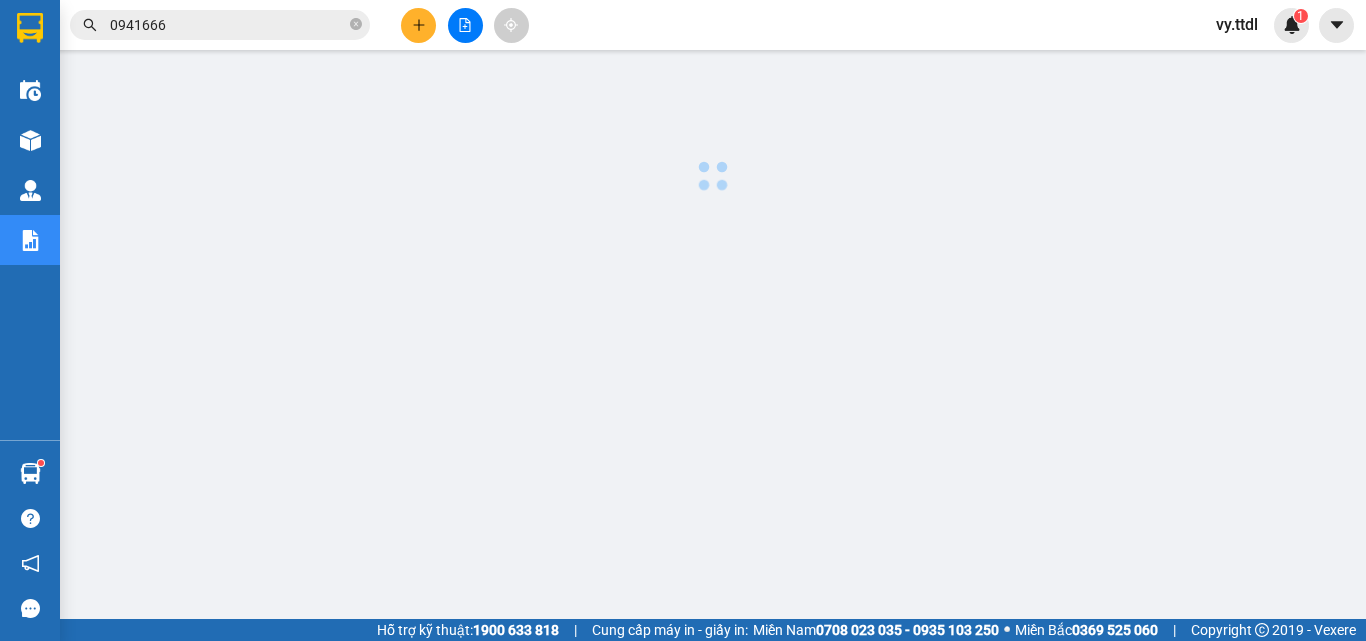 scroll, scrollTop: 0, scrollLeft: 0, axis: both 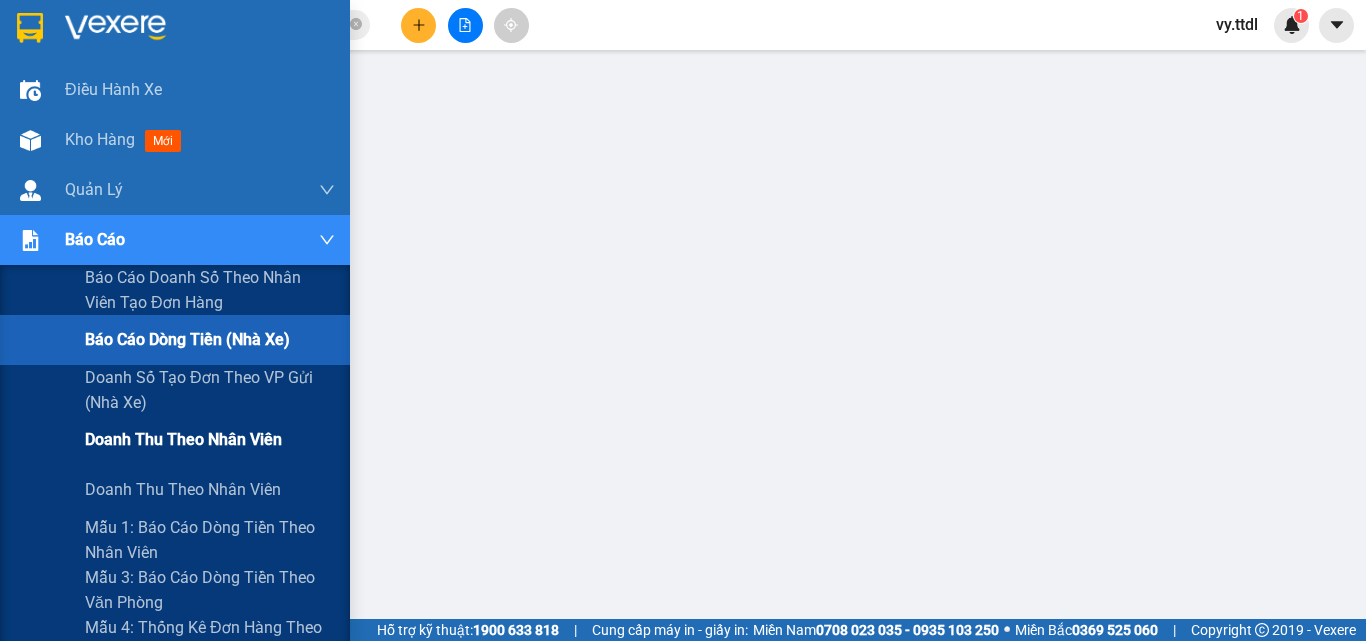 click on "Doanh thu theo nhân viên" at bounding box center (210, 440) 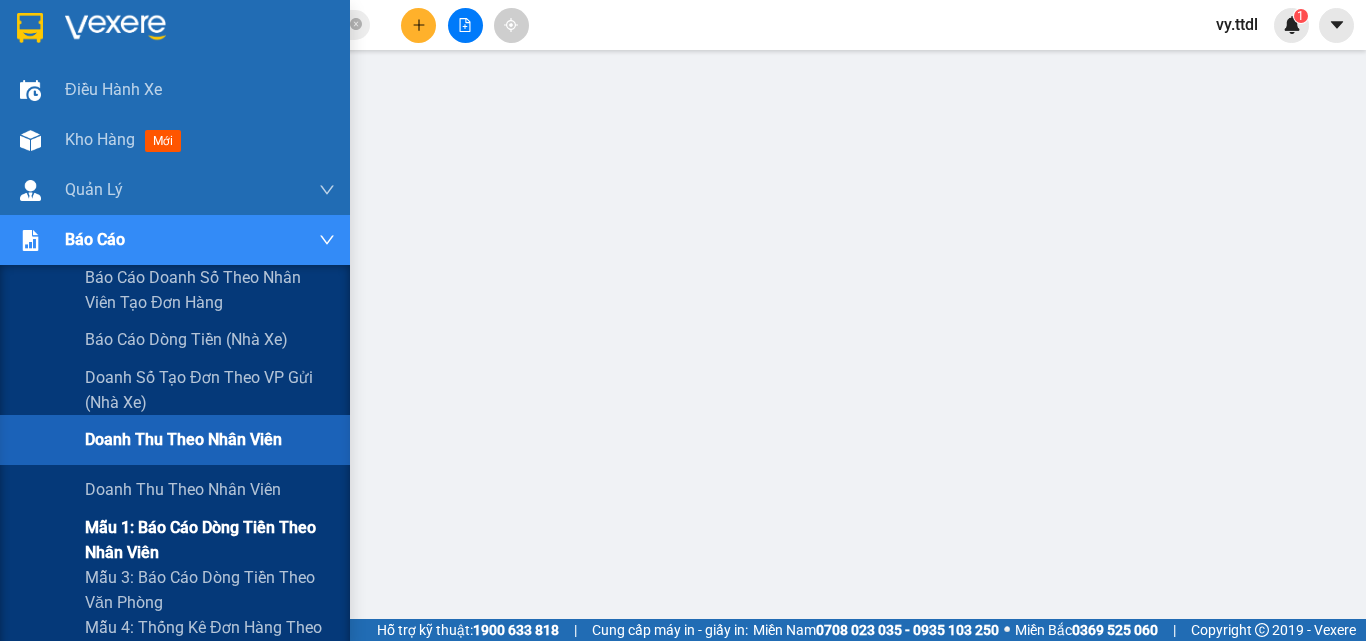 click on "Mẫu 1: Báo cáo dòng tiền theo nhân viên" at bounding box center (210, 540) 